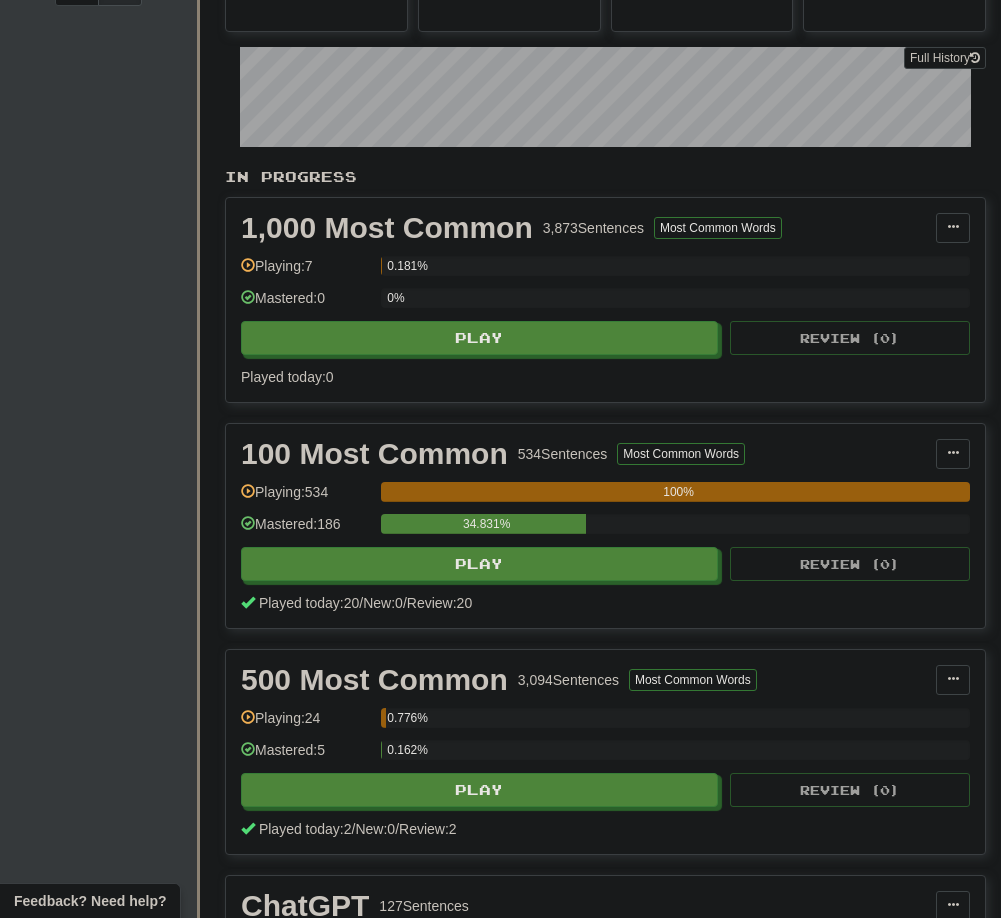 scroll, scrollTop: 166, scrollLeft: 0, axis: vertical 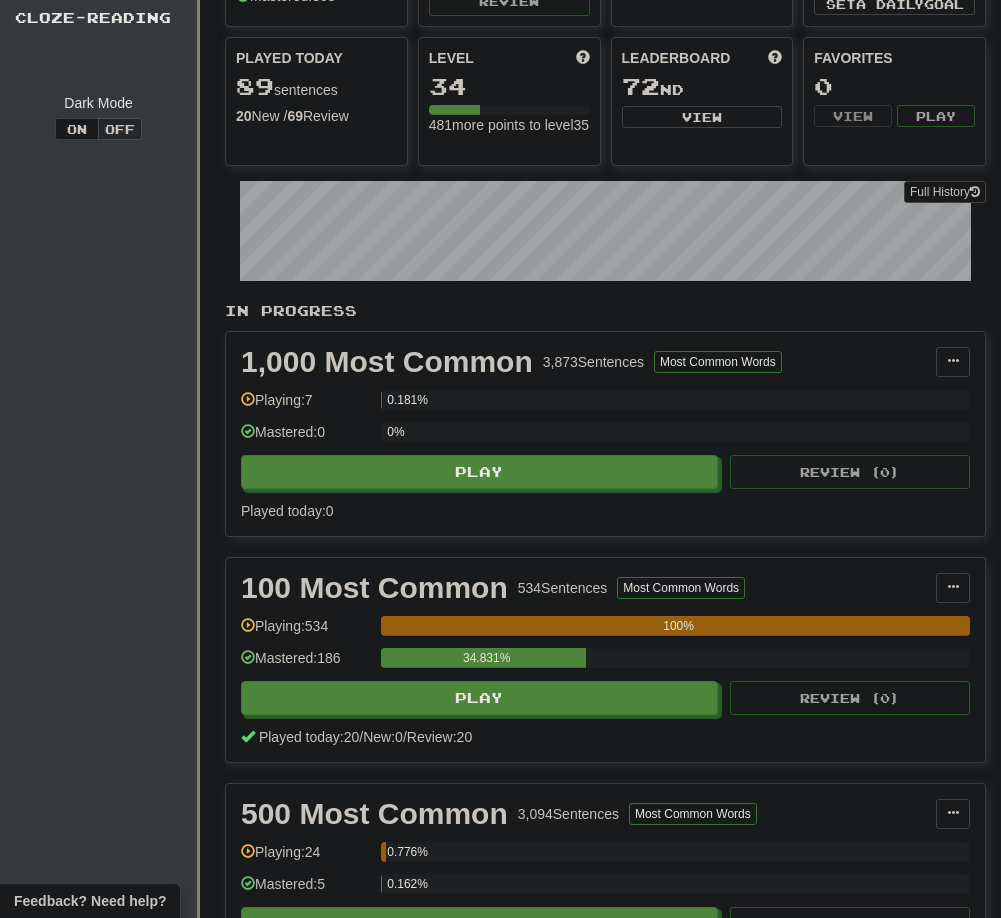 drag, startPoint x: 204, startPoint y: 269, endPoint x: 206, endPoint y: 492, distance: 223.00897 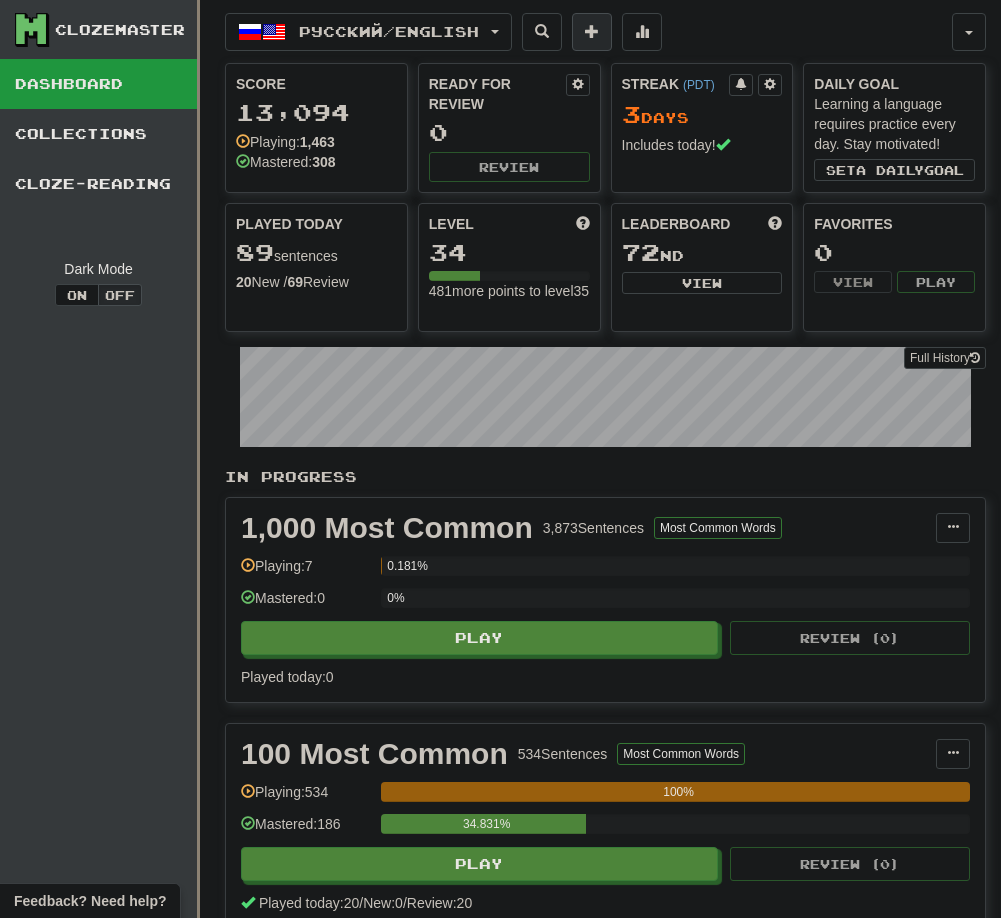 click at bounding box center (592, 31) 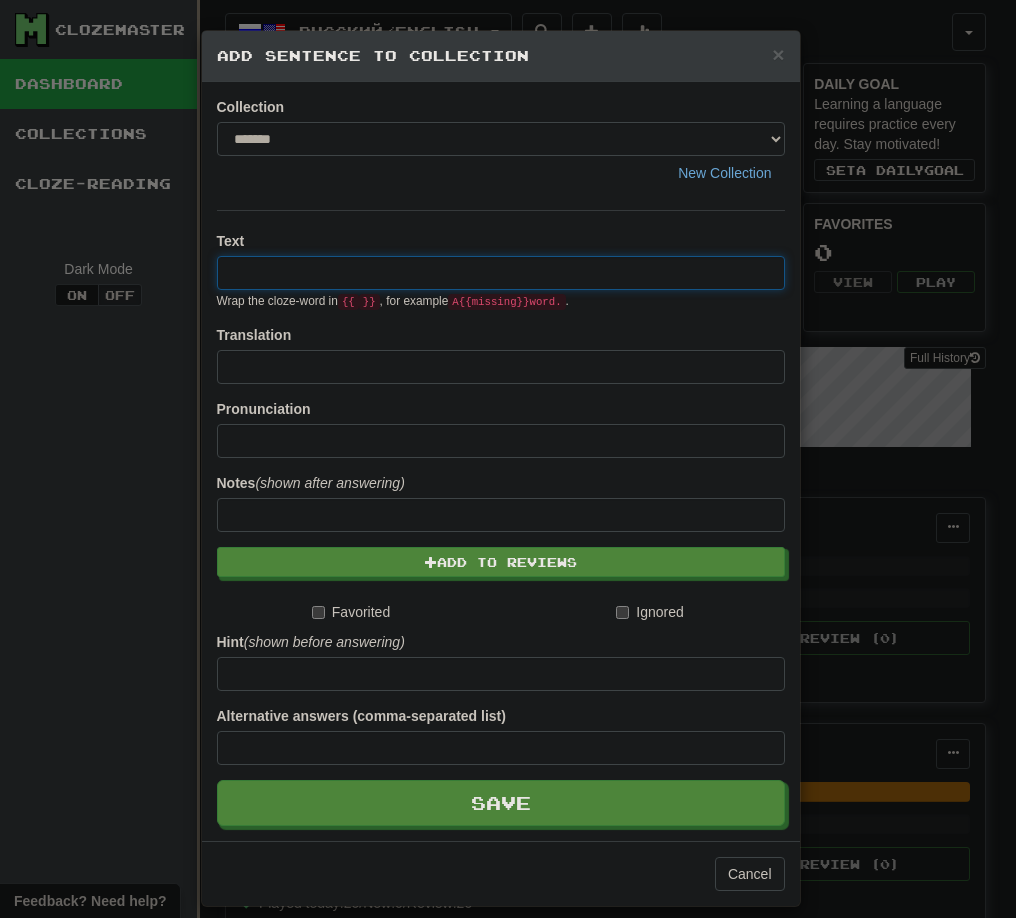 paste on "******" 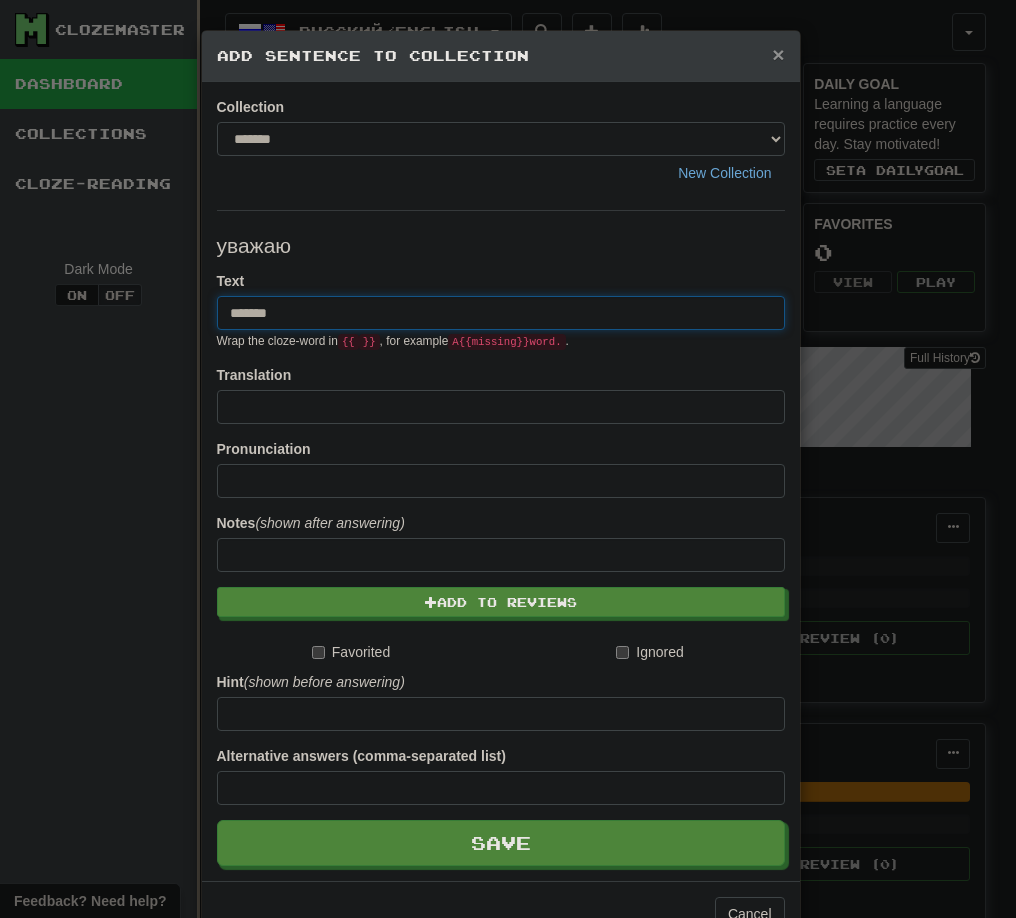 type on "******" 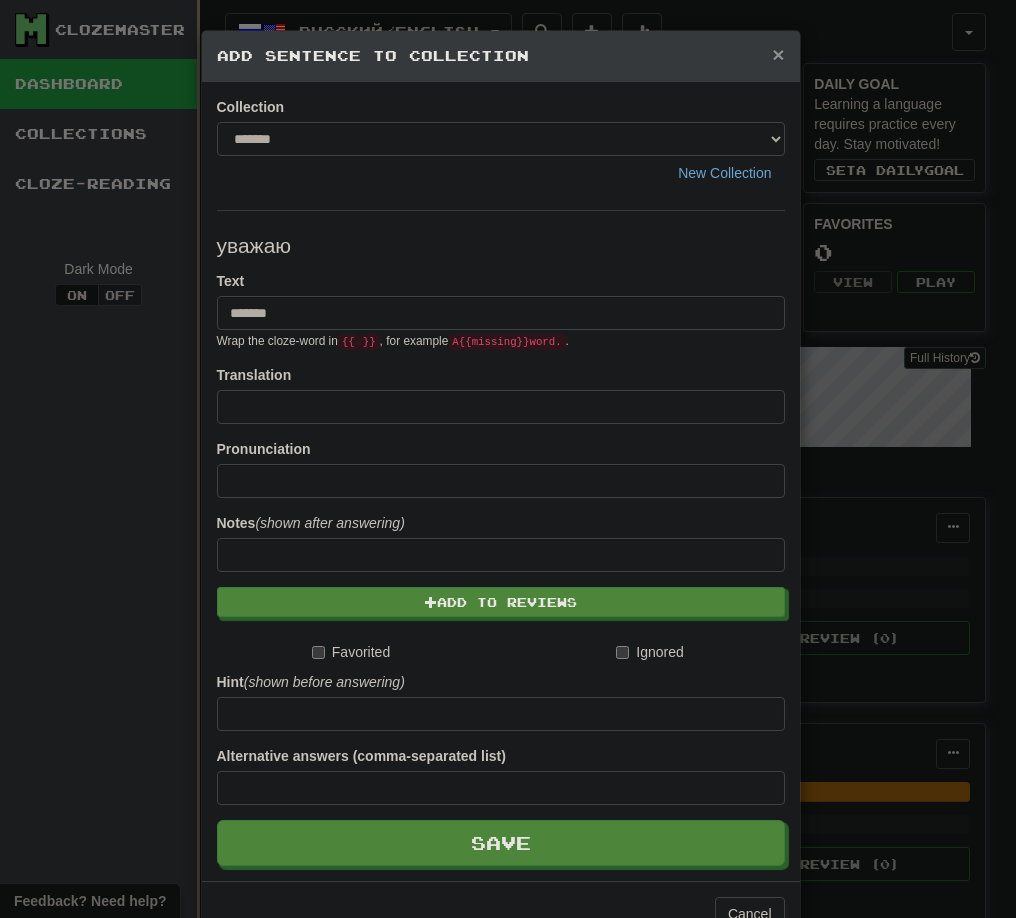 click on "×" at bounding box center [778, 54] 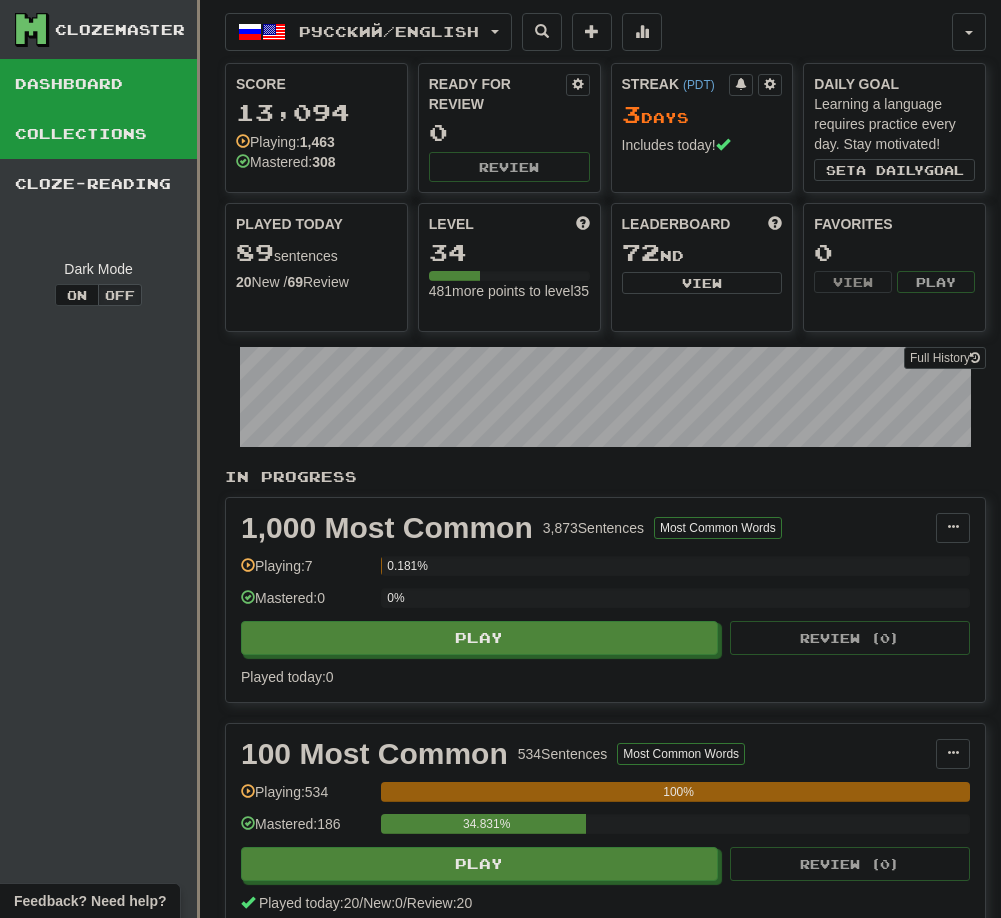 click on "Collections" at bounding box center (98, 134) 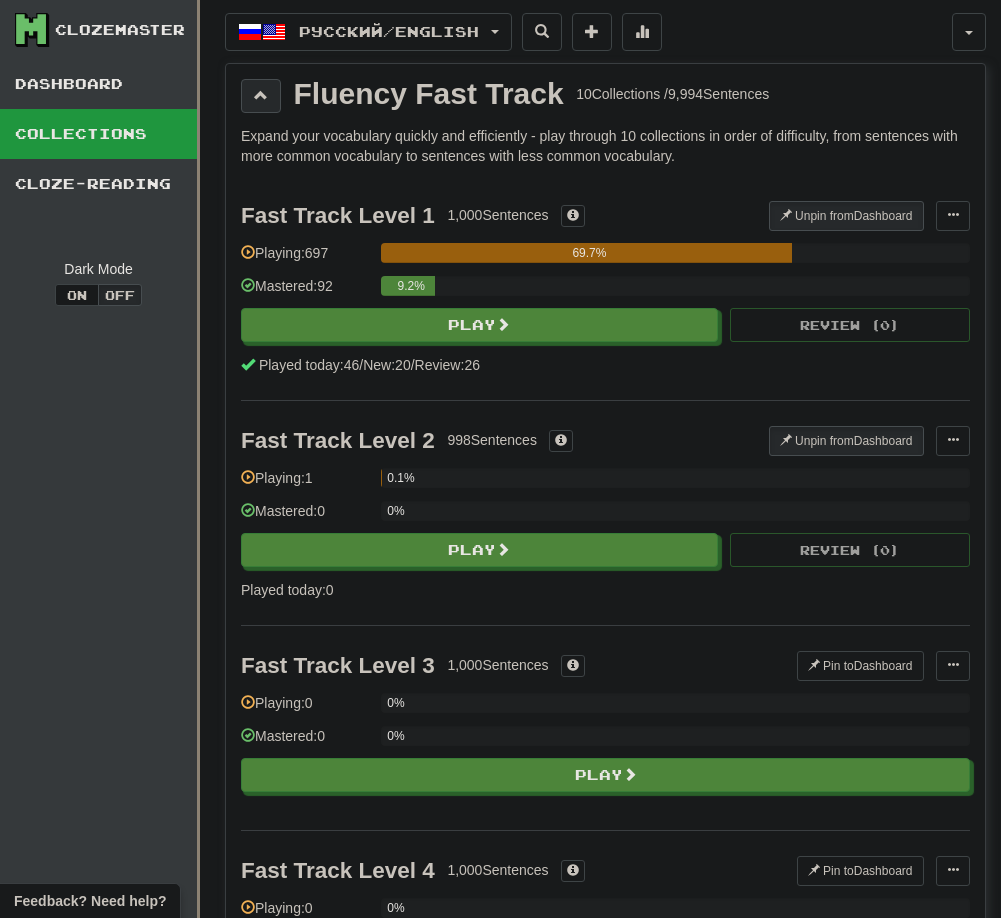 click at bounding box center (261, 95) 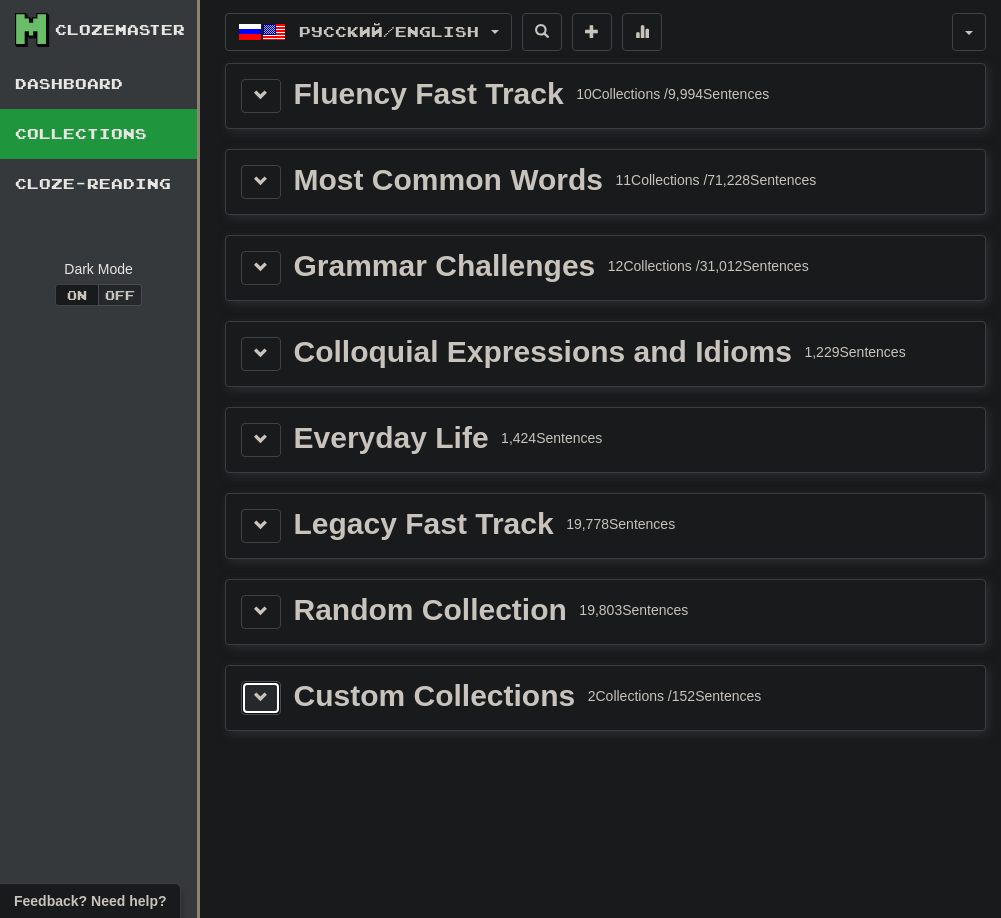 click at bounding box center (261, 698) 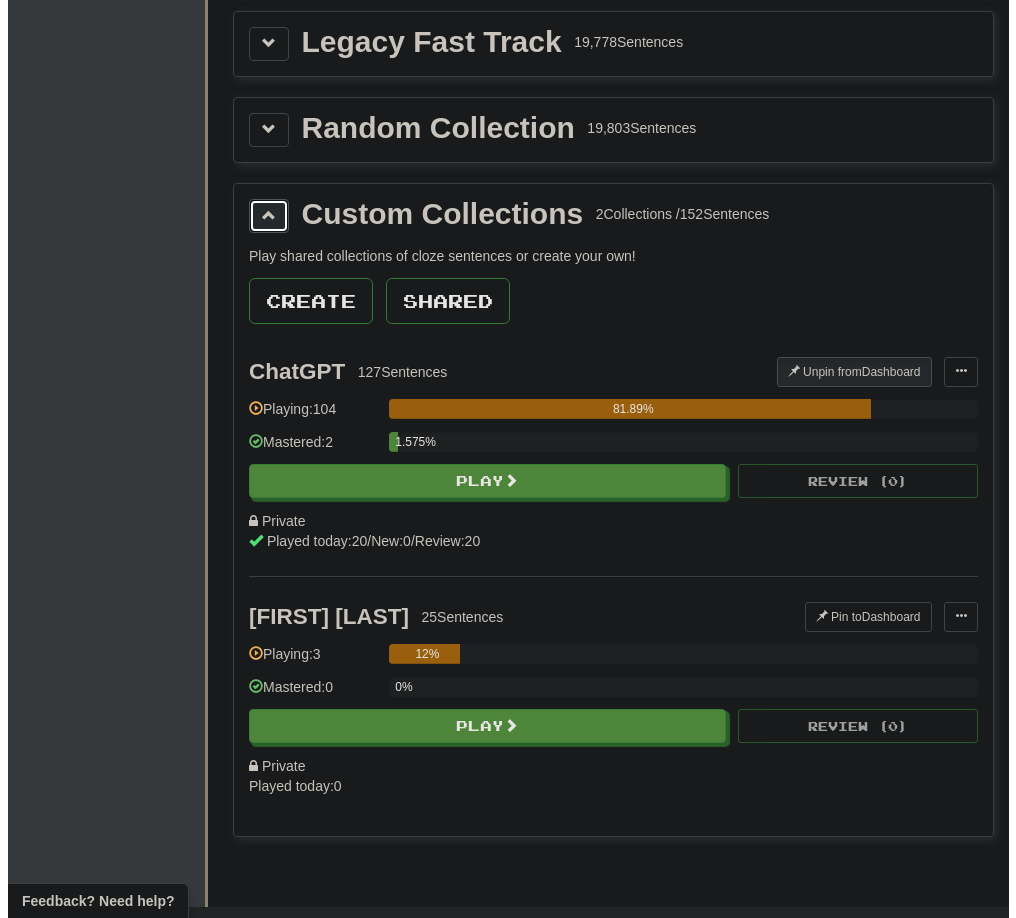scroll, scrollTop: 500, scrollLeft: 0, axis: vertical 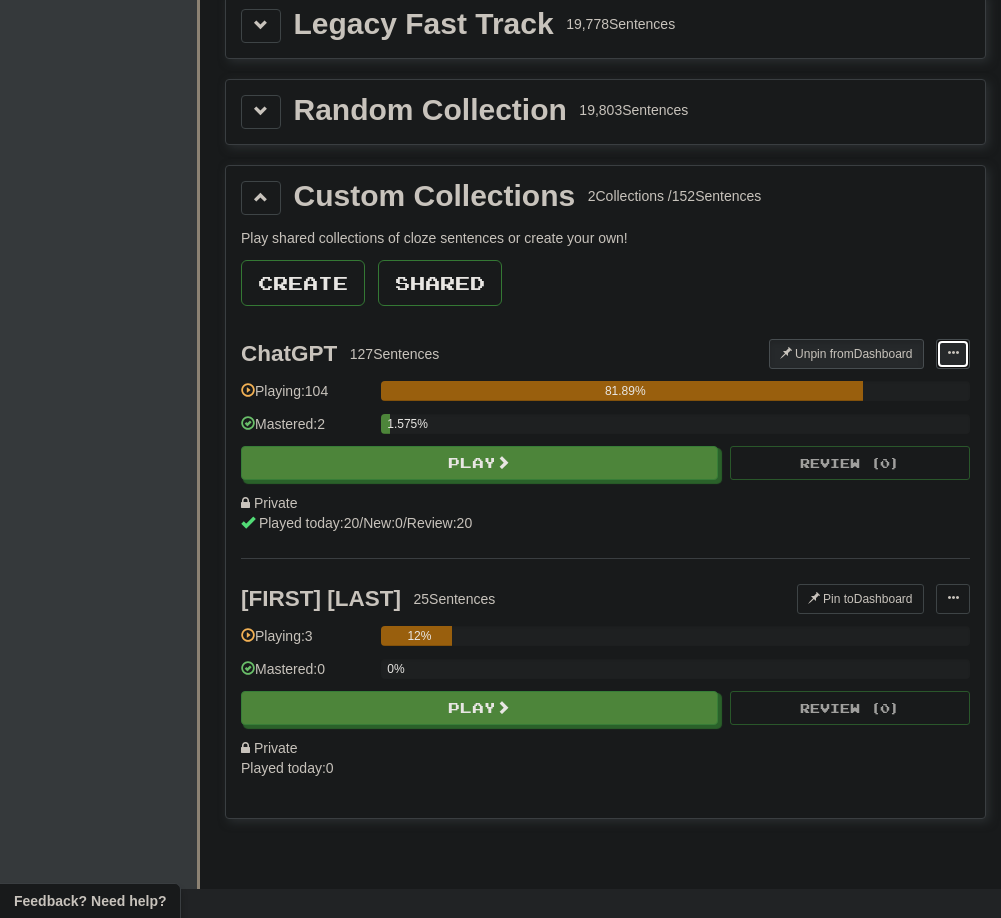click at bounding box center [953, 354] 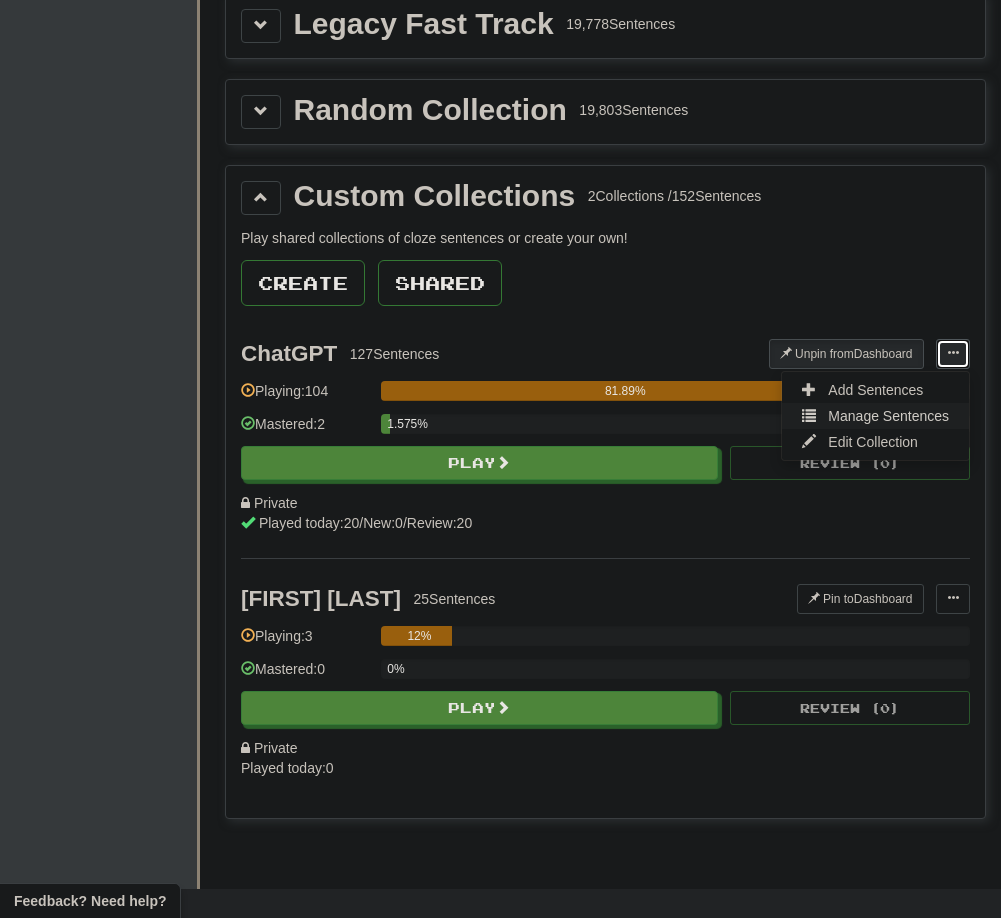 click on "Manage Sentences" at bounding box center (875, 416) 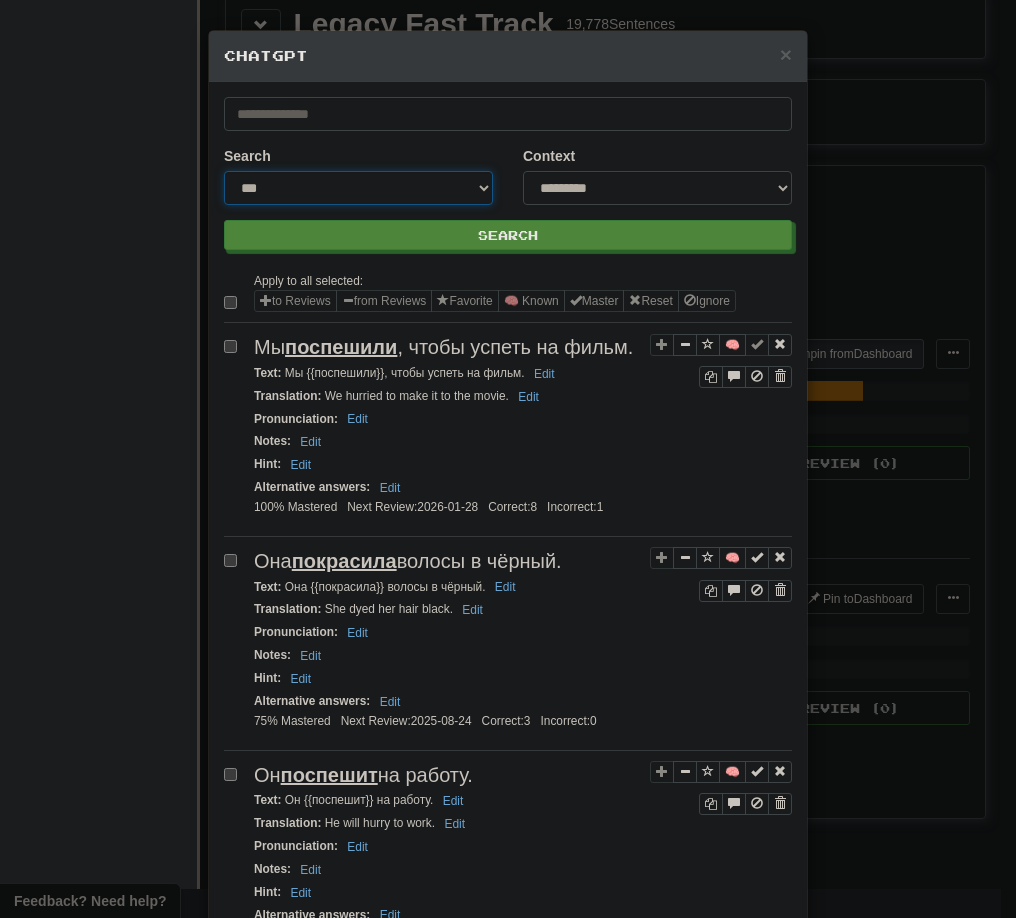 click on "**********" at bounding box center [358, 188] 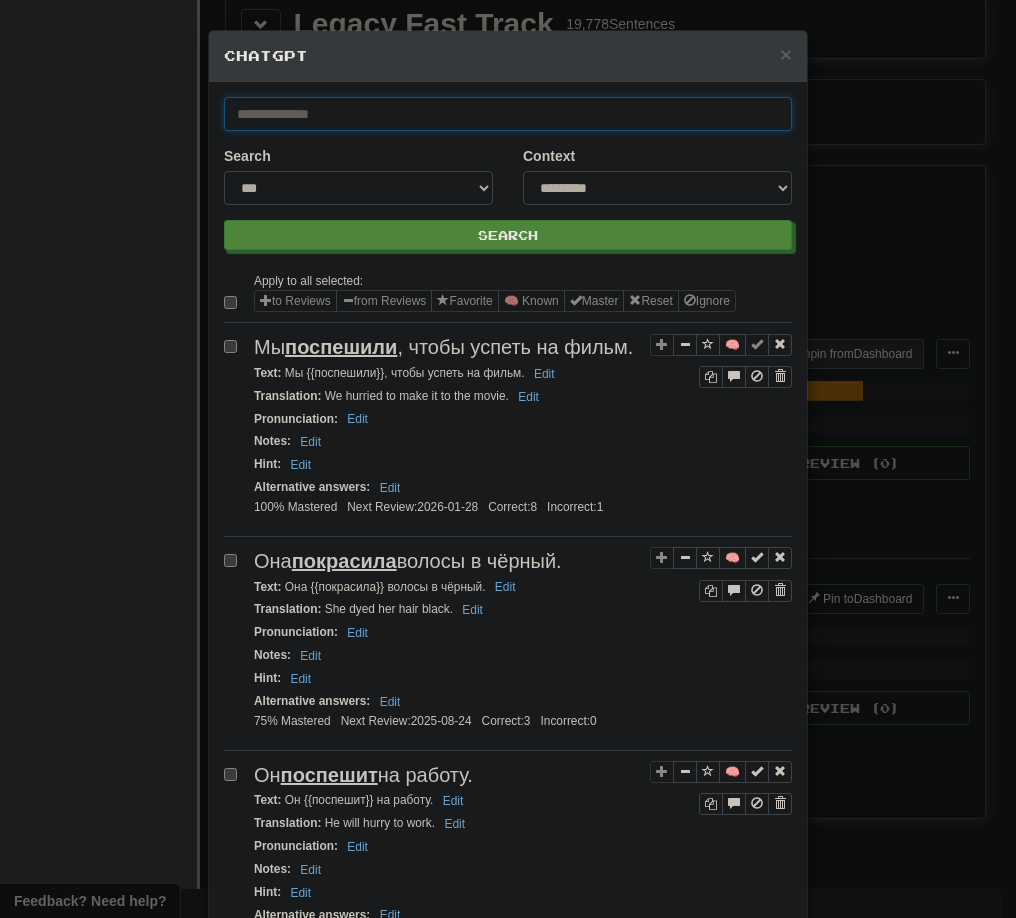 paste on "******" 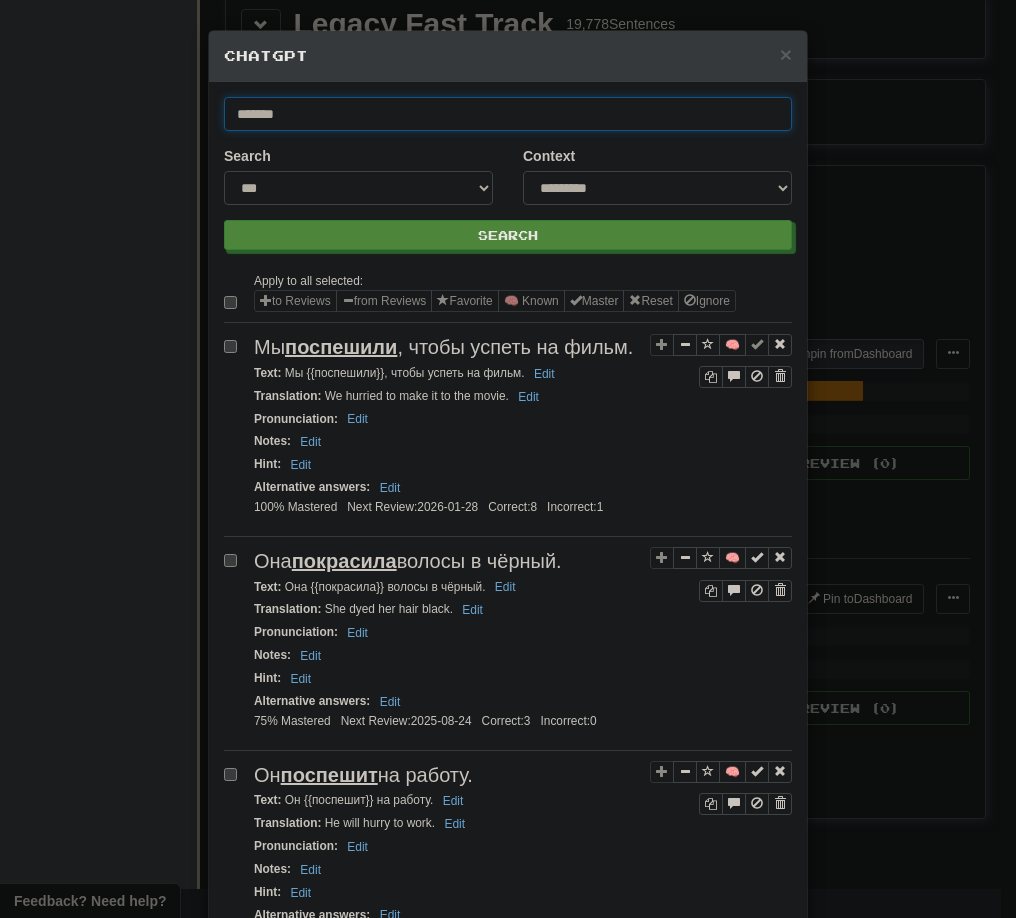 click on "**********" at bounding box center [508, 2354] 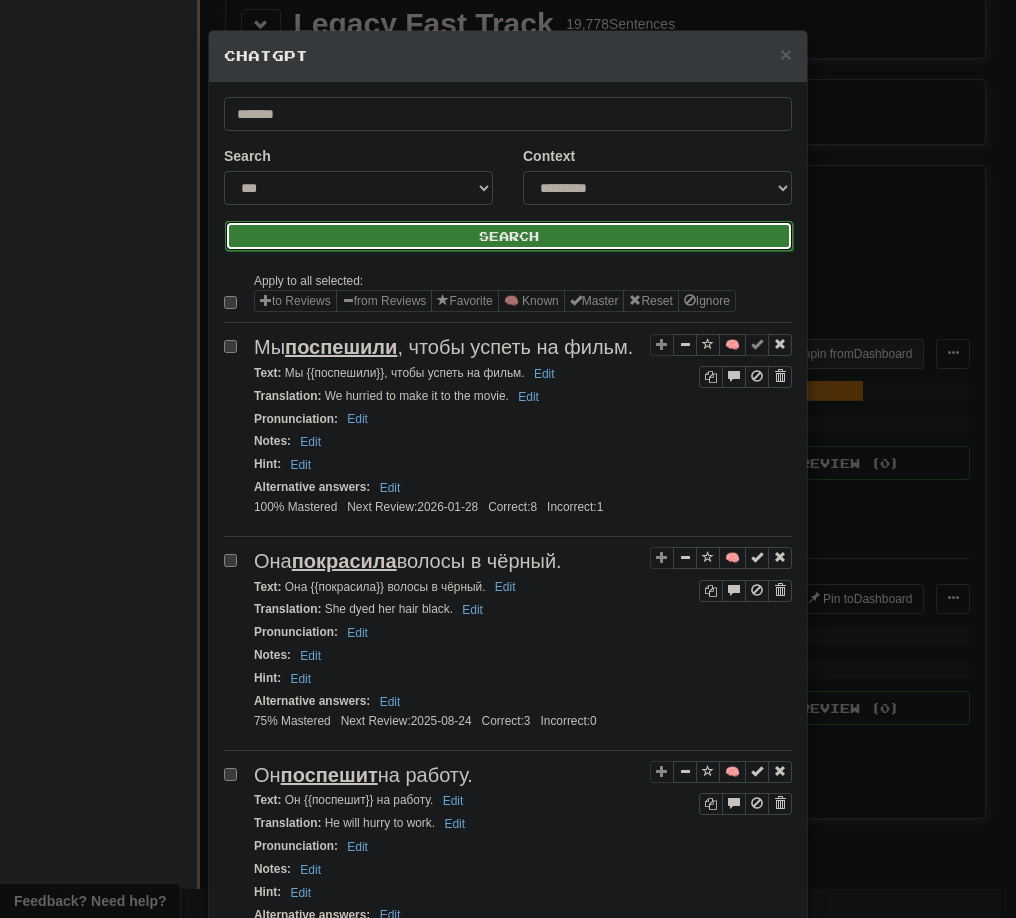 click on "Search" at bounding box center [509, 236] 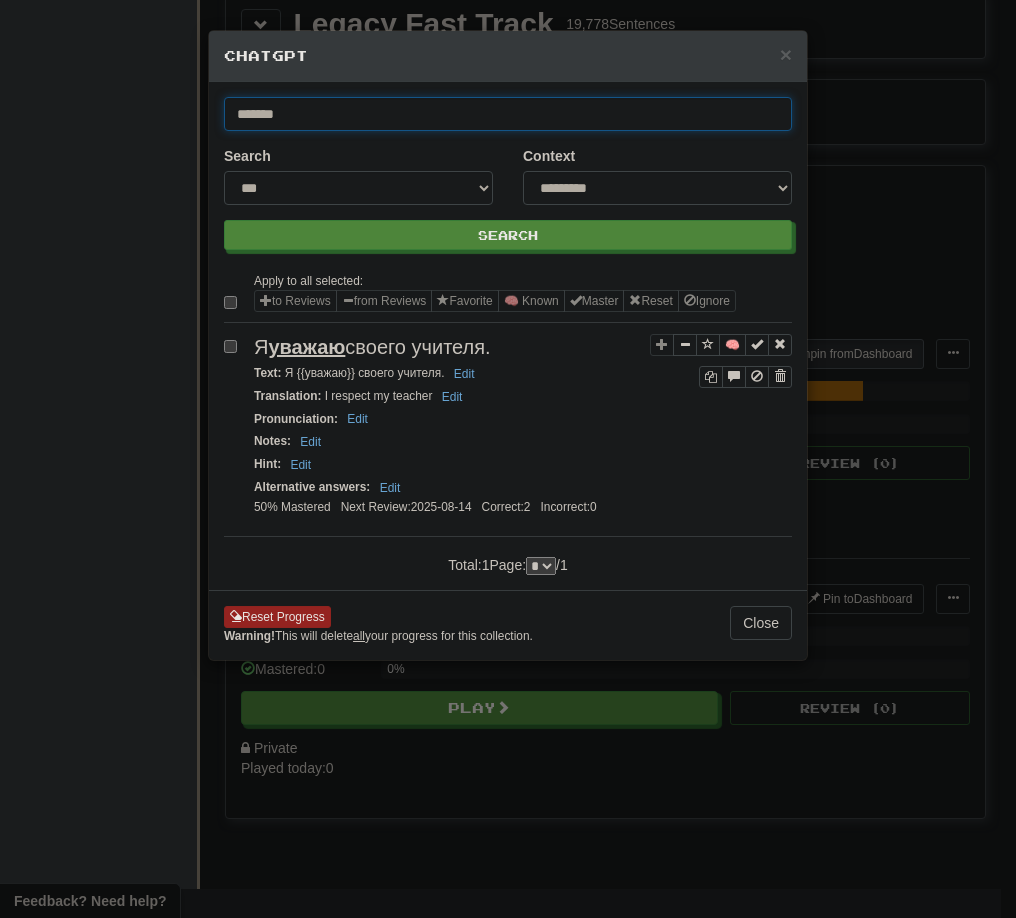 drag, startPoint x: 338, startPoint y: 116, endPoint x: 205, endPoint y: 115, distance: 133.00375 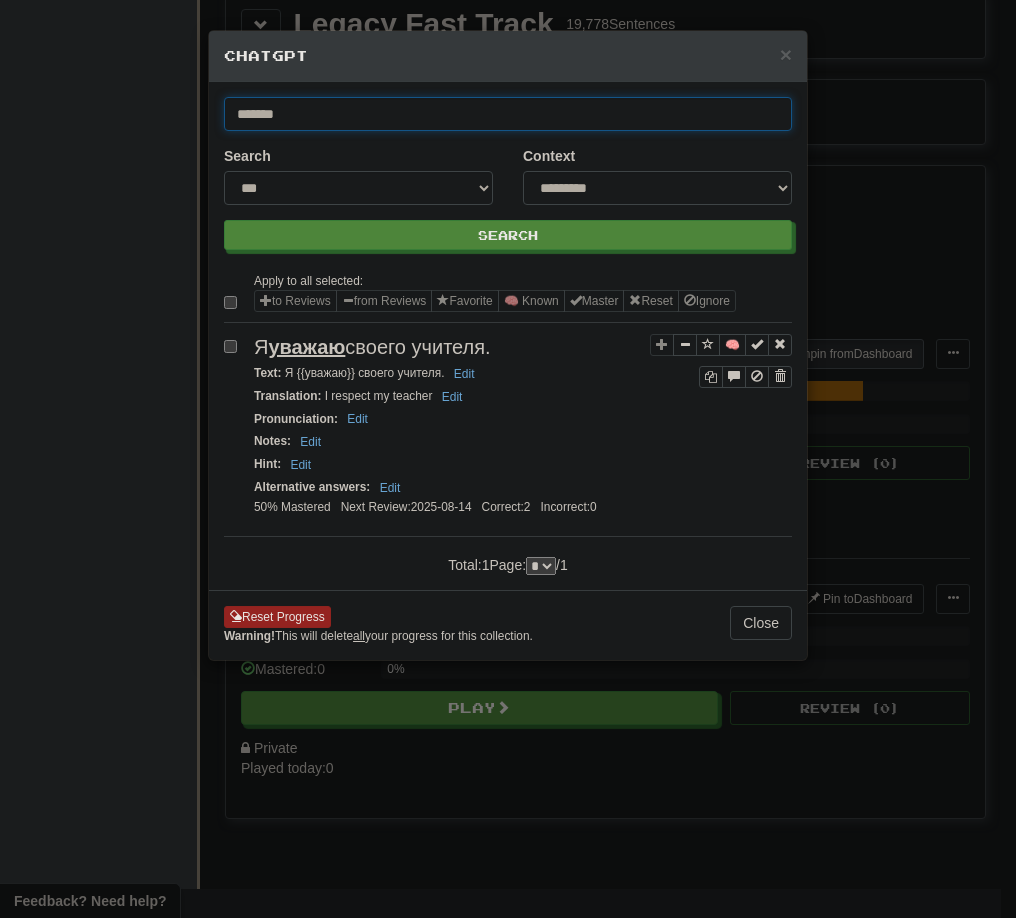 paste on "*" 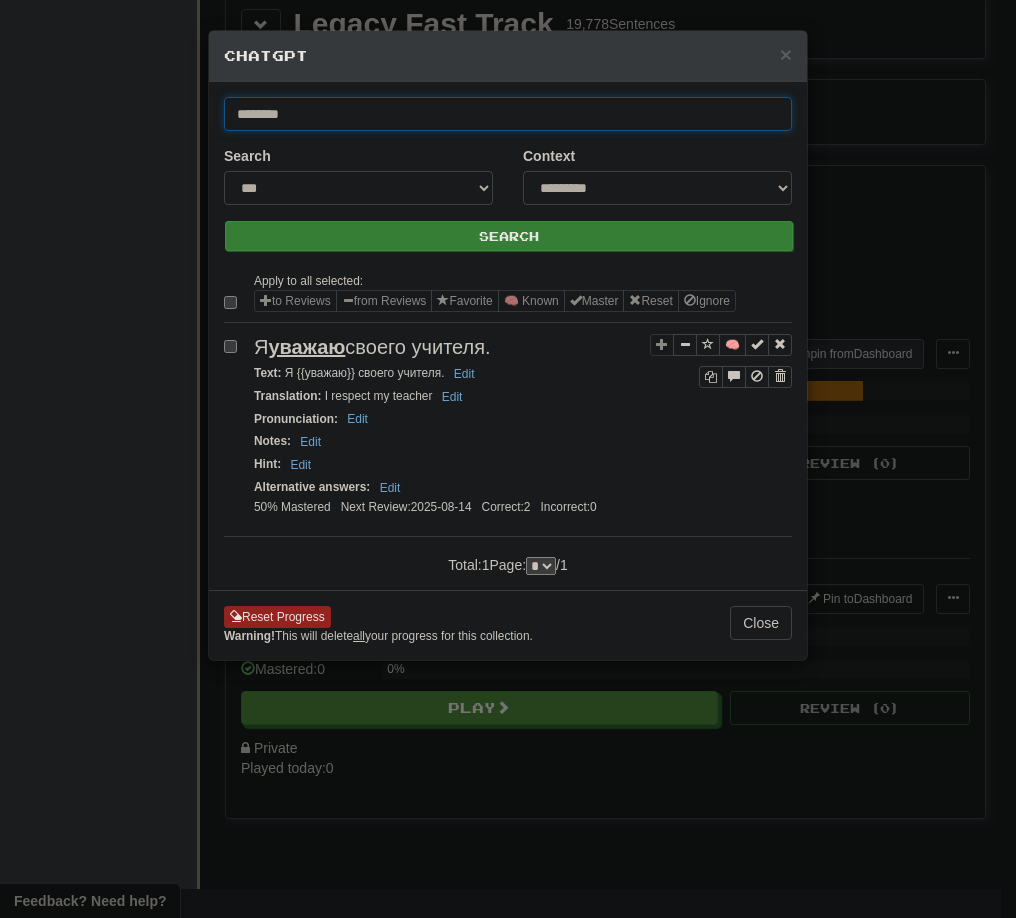 type on "*******" 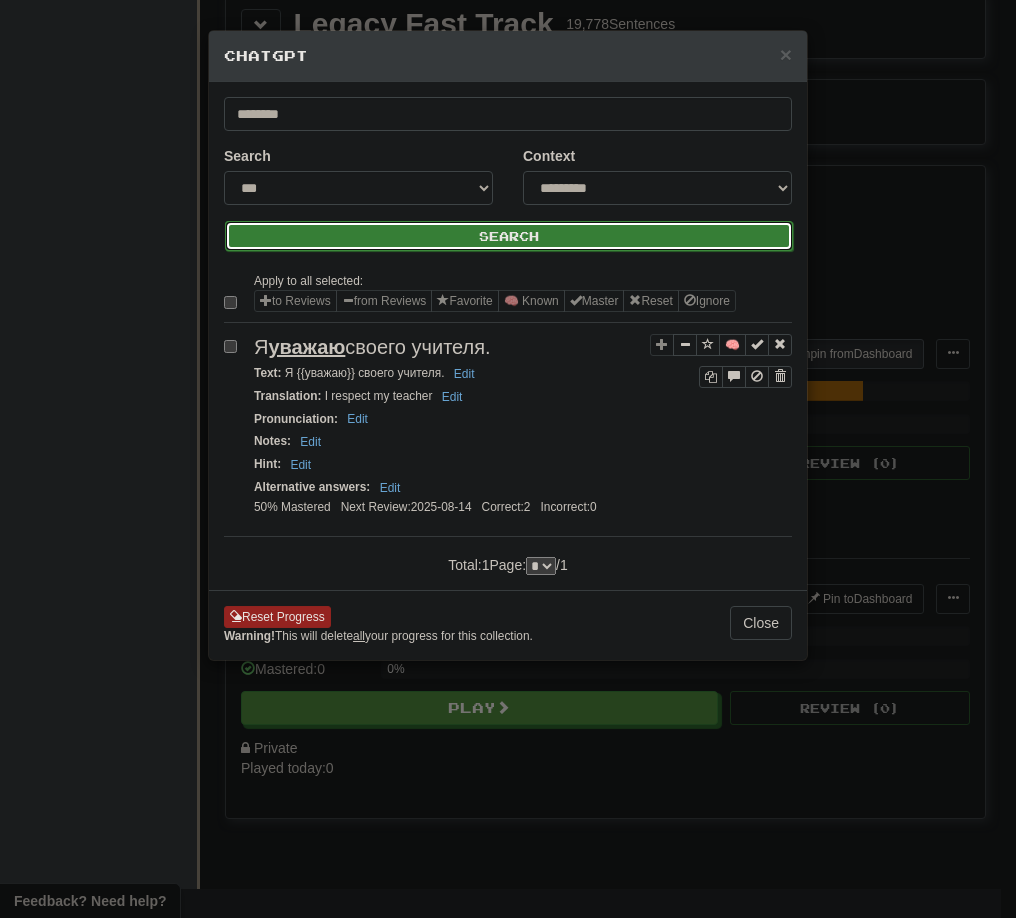 click on "Search" at bounding box center [509, 236] 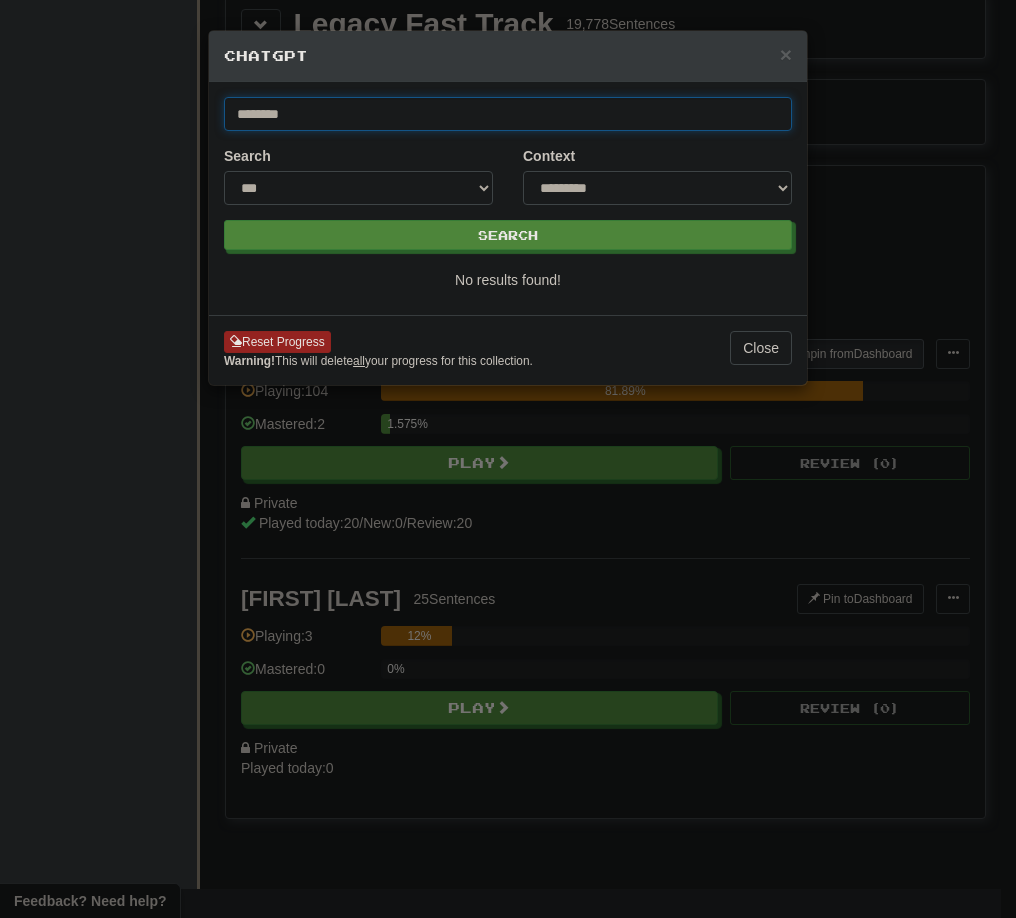 drag, startPoint x: 350, startPoint y: 101, endPoint x: 174, endPoint y: 104, distance: 176.02557 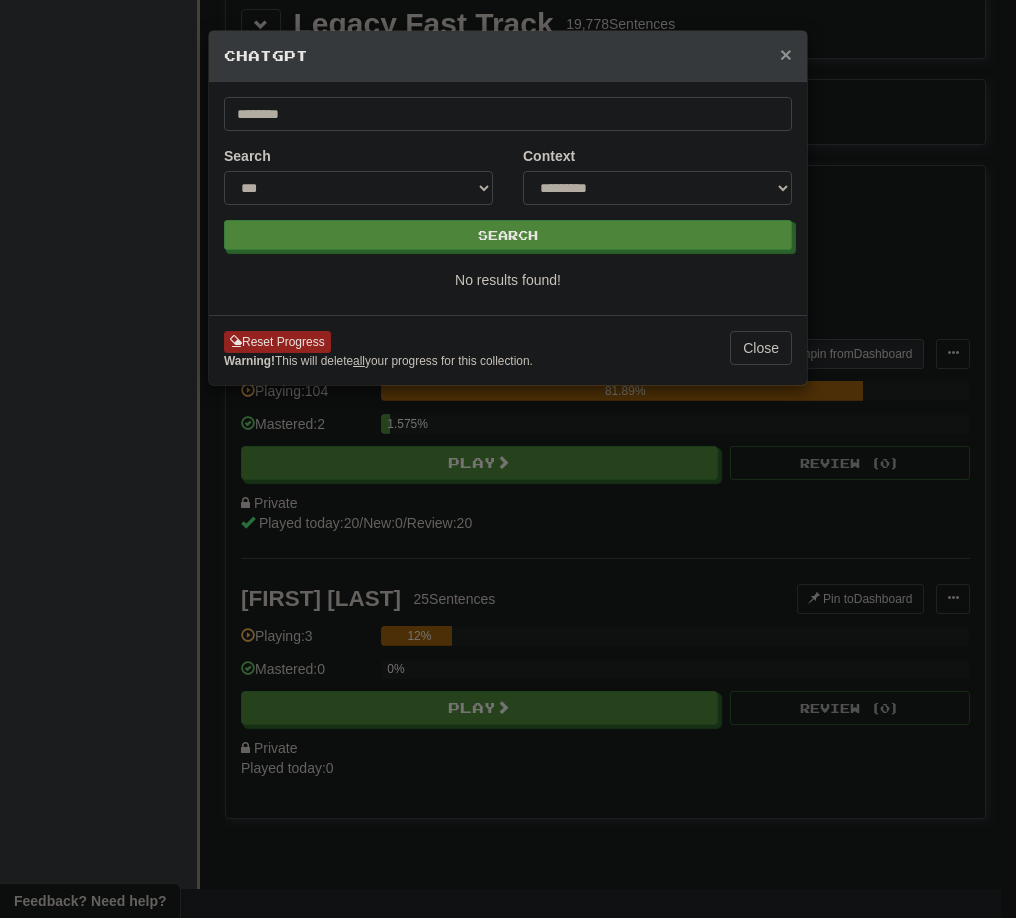 click on "×" at bounding box center (786, 54) 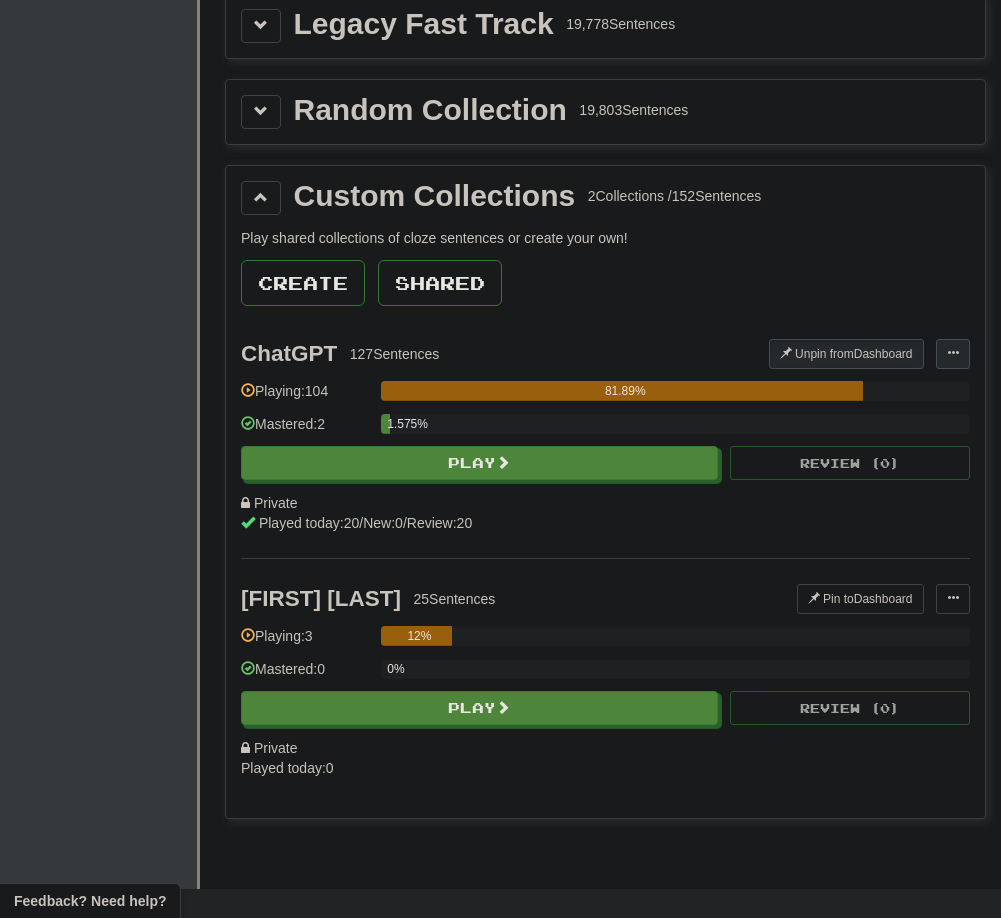 click at bounding box center [953, 353] 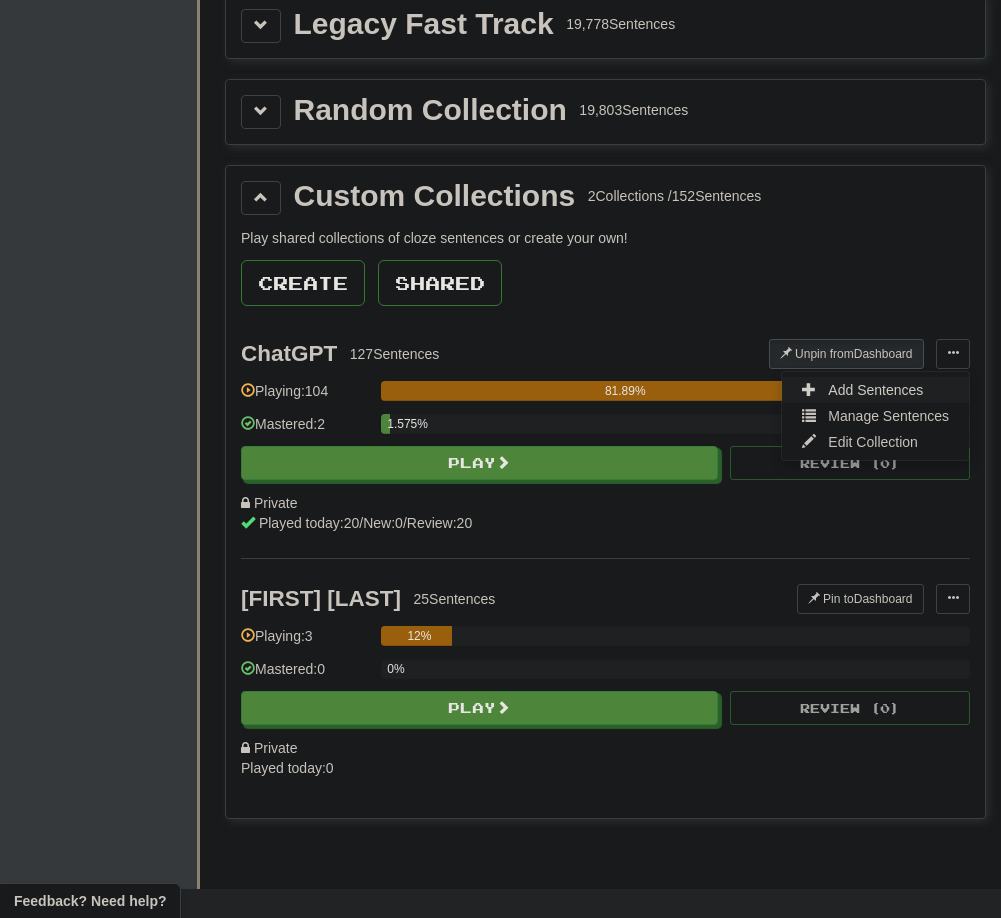click on "Add Sentences" at bounding box center [875, 390] 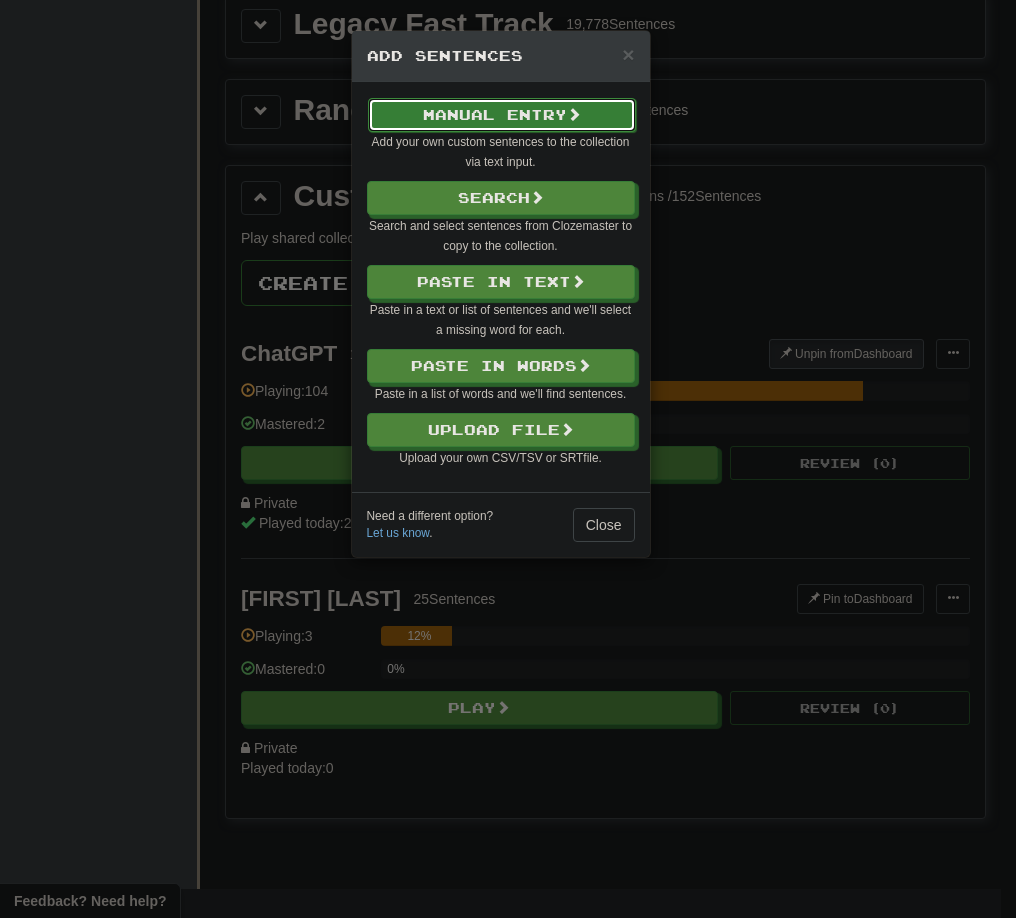 click on "Manual Entry" at bounding box center [502, 115] 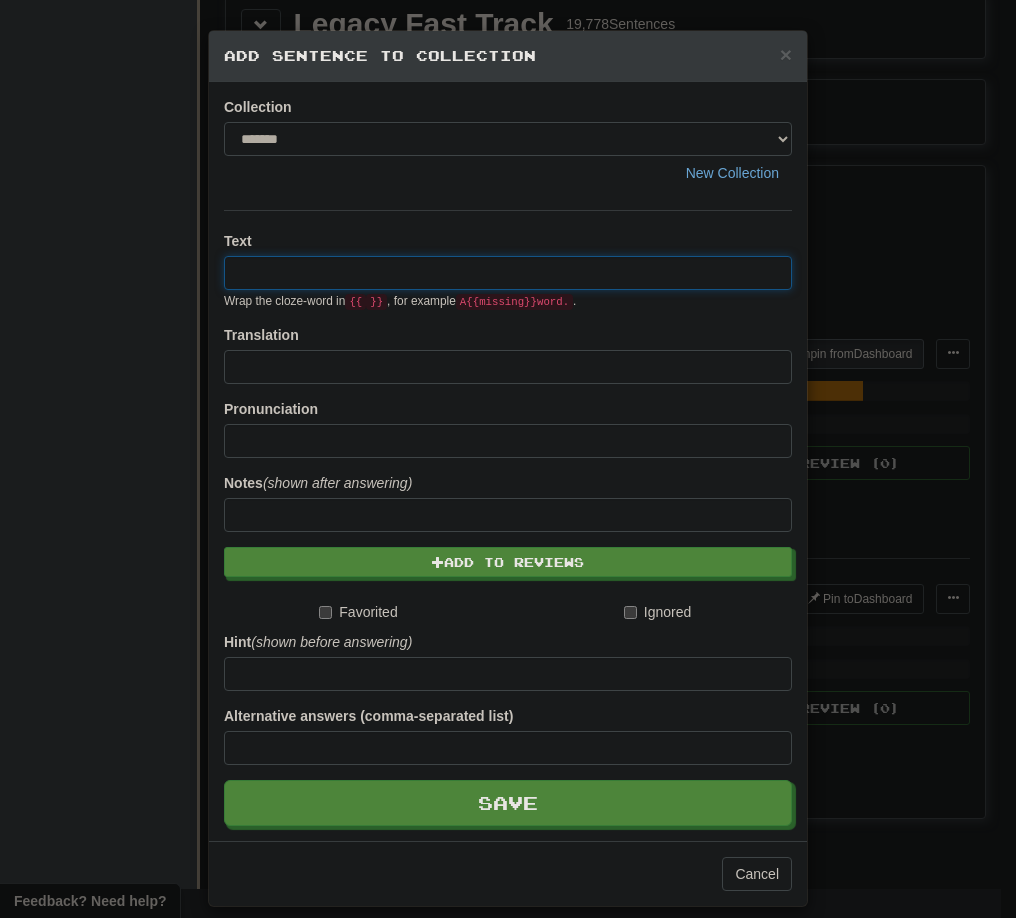 paste on "**********" 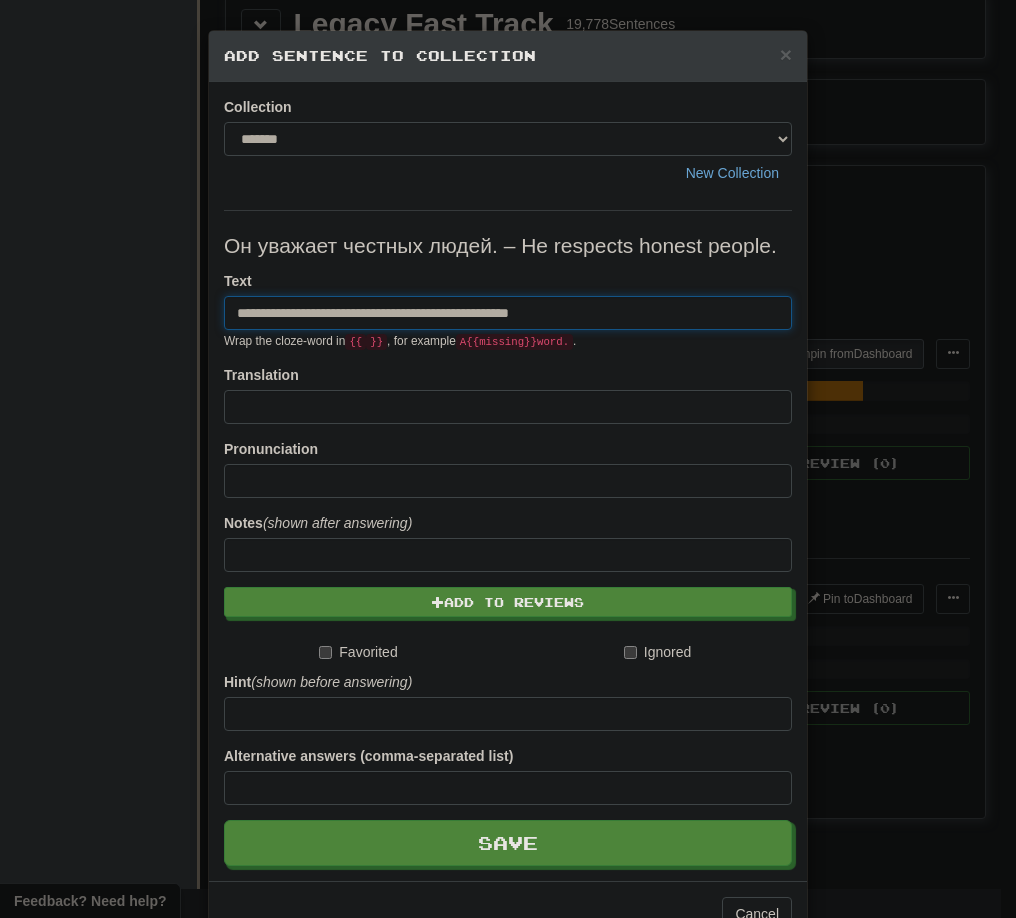 drag, startPoint x: 414, startPoint y: 318, endPoint x: 733, endPoint y: 318, distance: 319 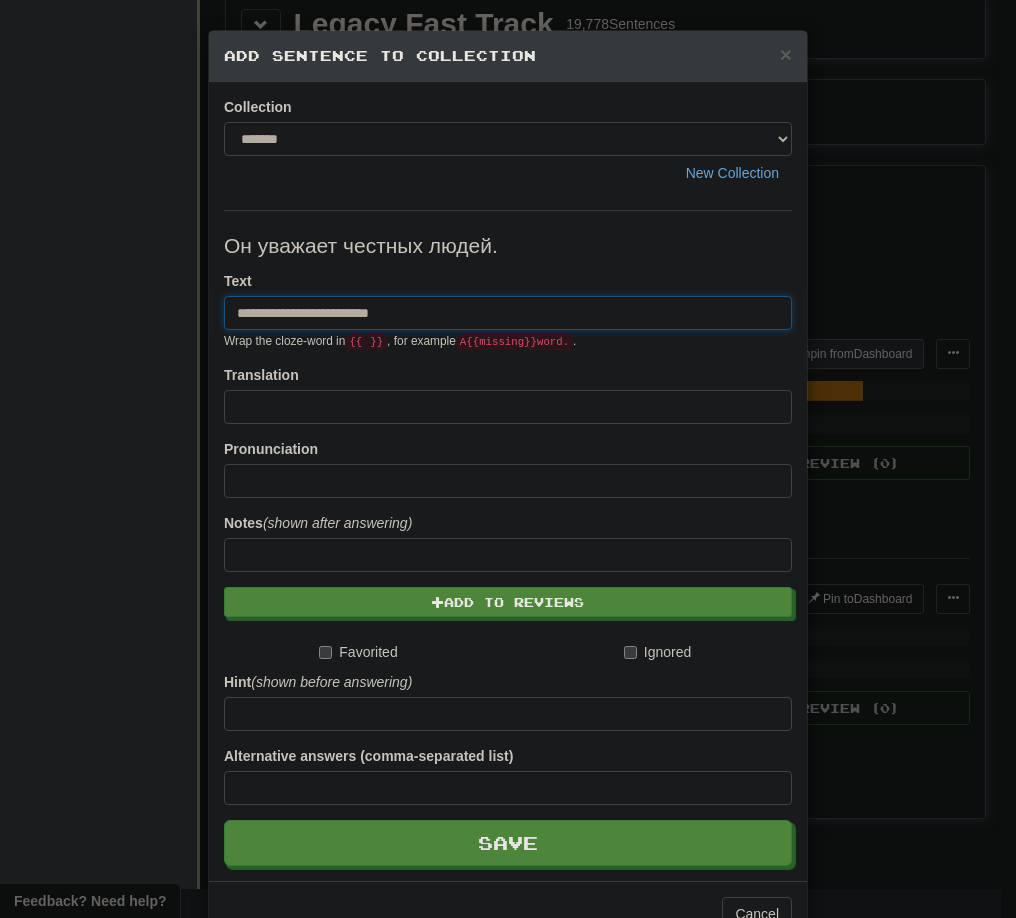 type on "**********" 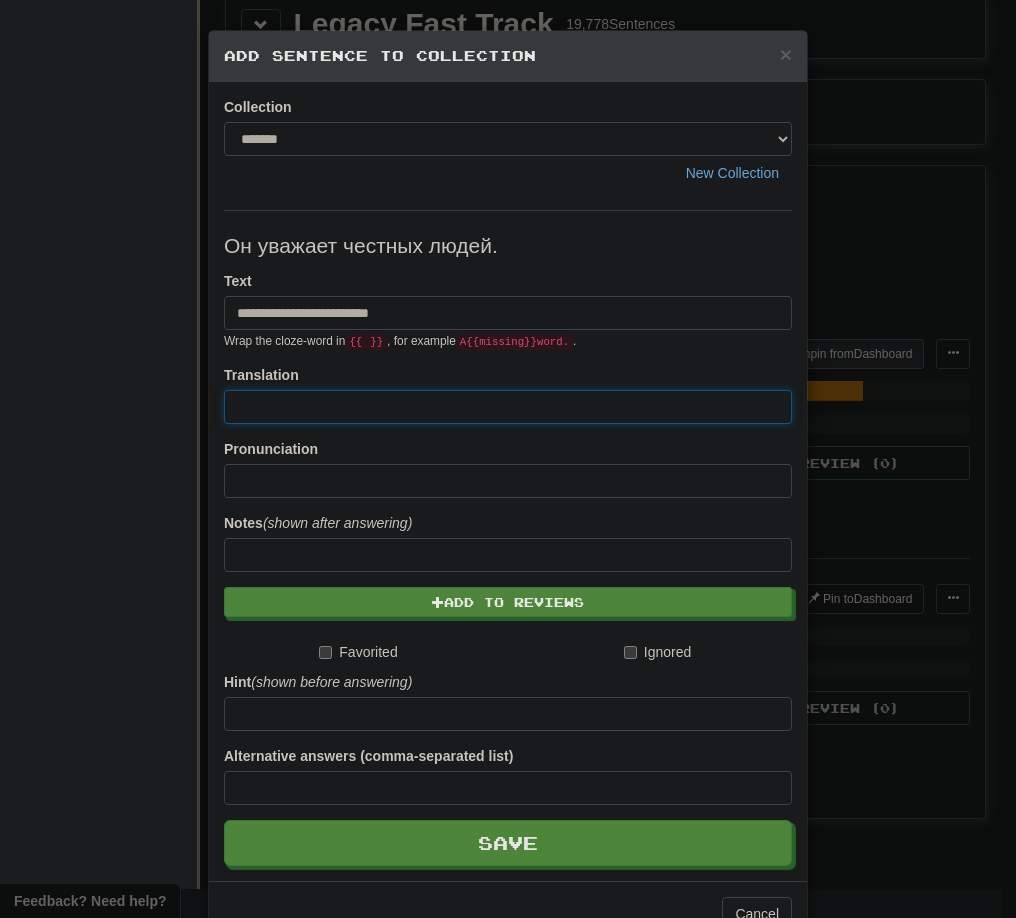 paste on "**********" 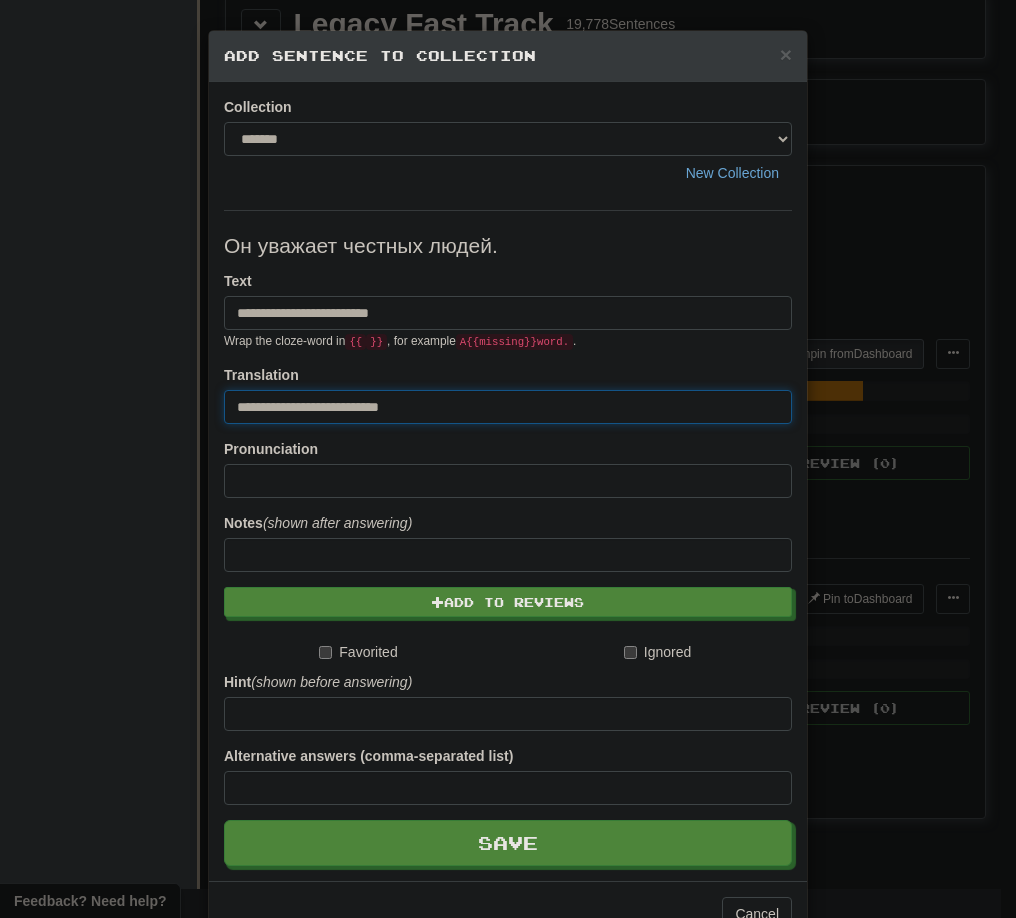 drag, startPoint x: 242, startPoint y: 408, endPoint x: 180, endPoint y: 407, distance: 62.008064 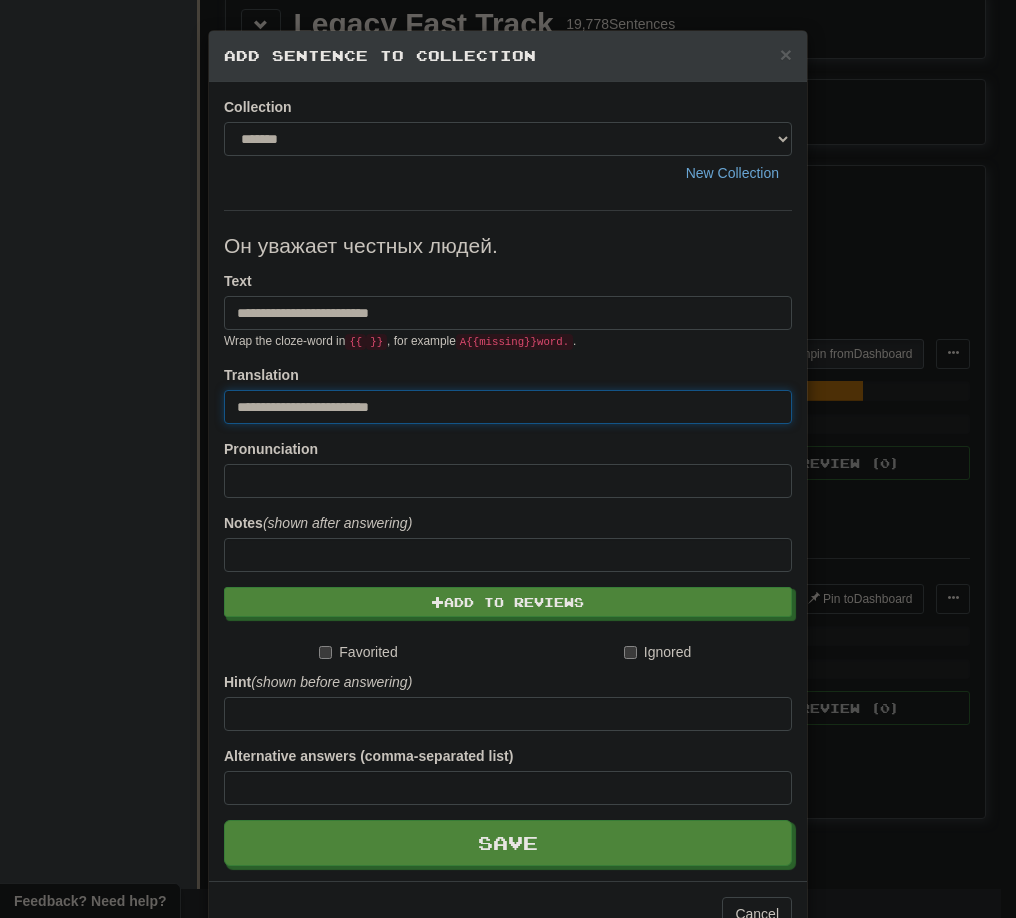 type on "**********" 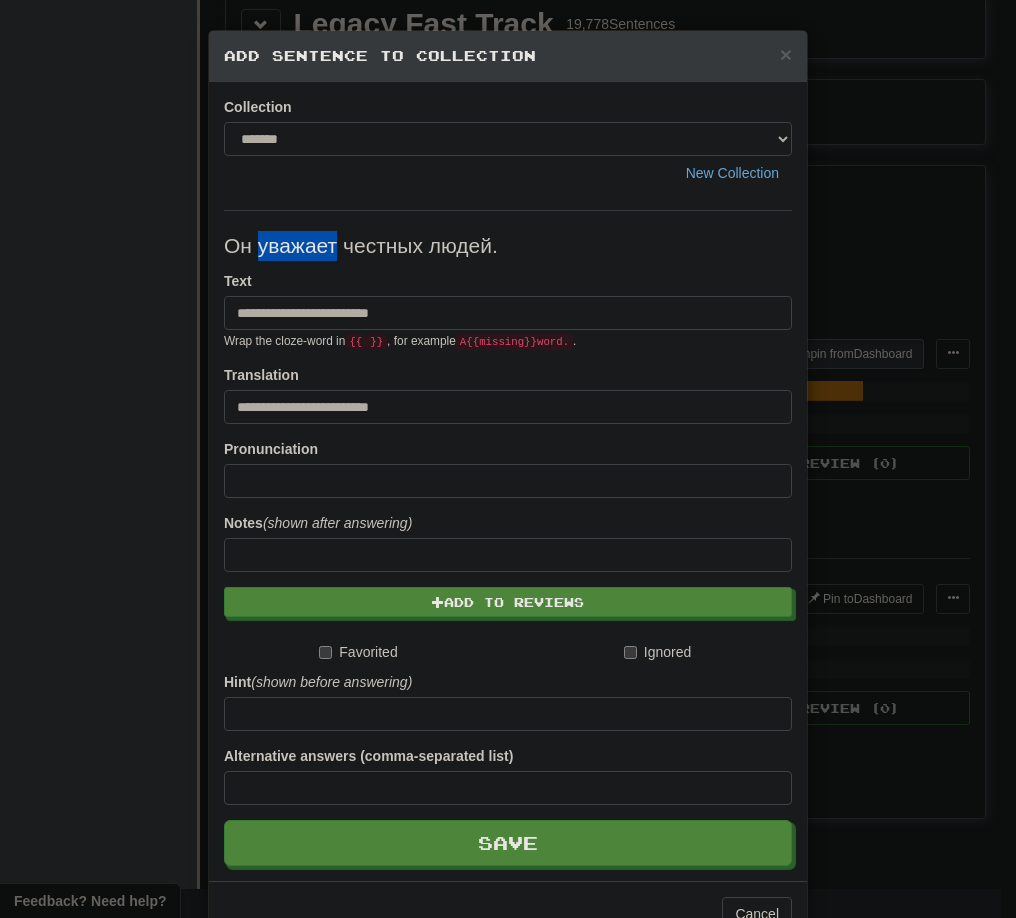 drag, startPoint x: 250, startPoint y: 249, endPoint x: 329, endPoint y: 243, distance: 79.22752 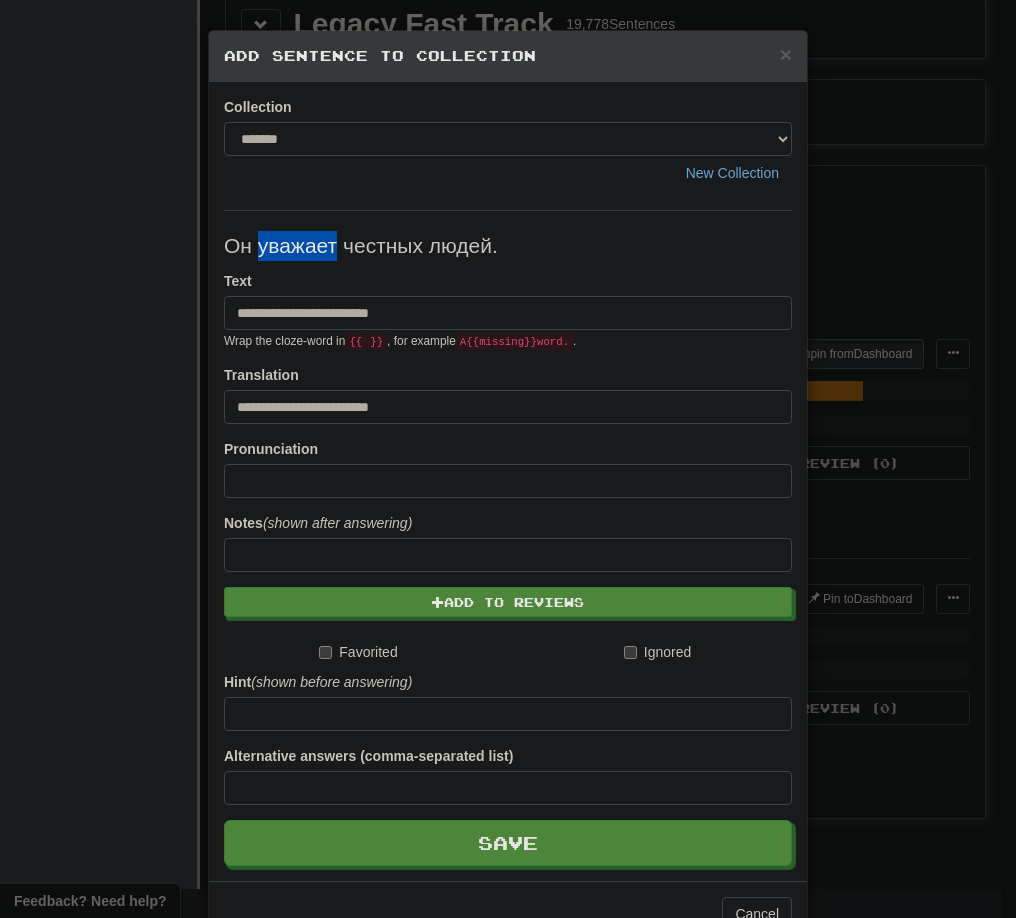 click on "Он уважает честных людей." at bounding box center [508, 246] 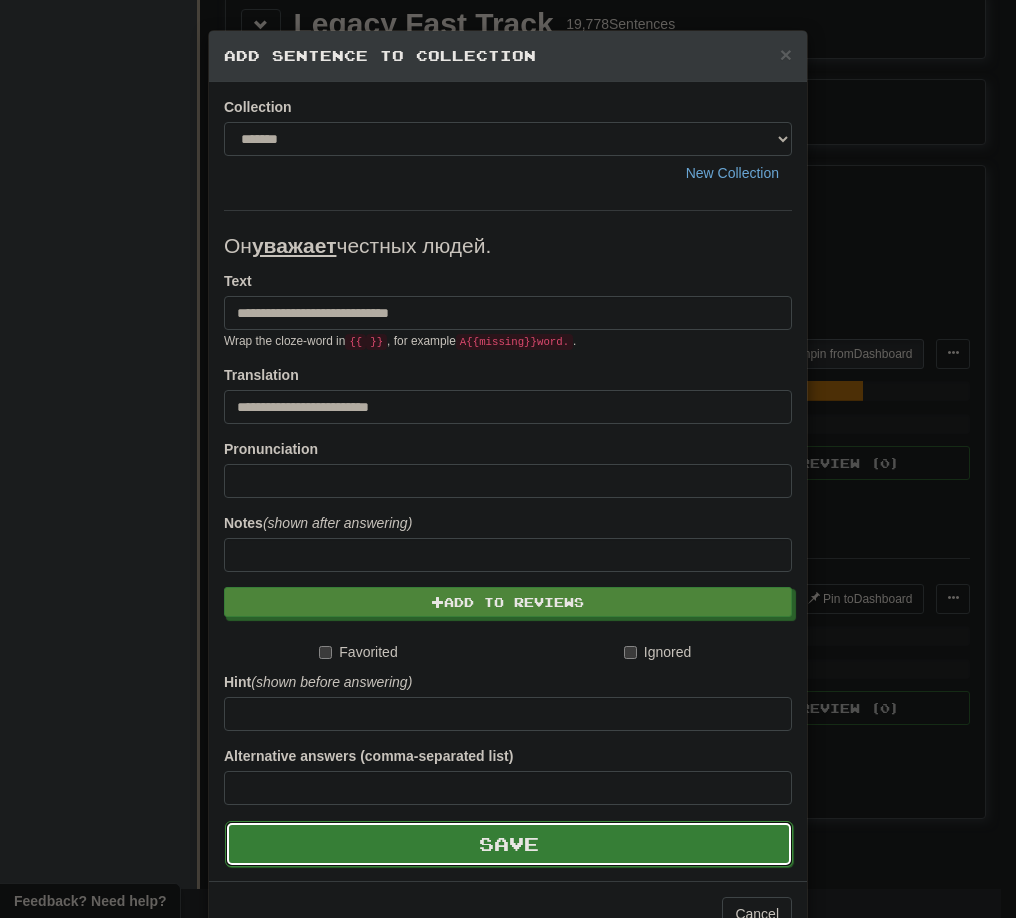 click on "Save" at bounding box center [509, 844] 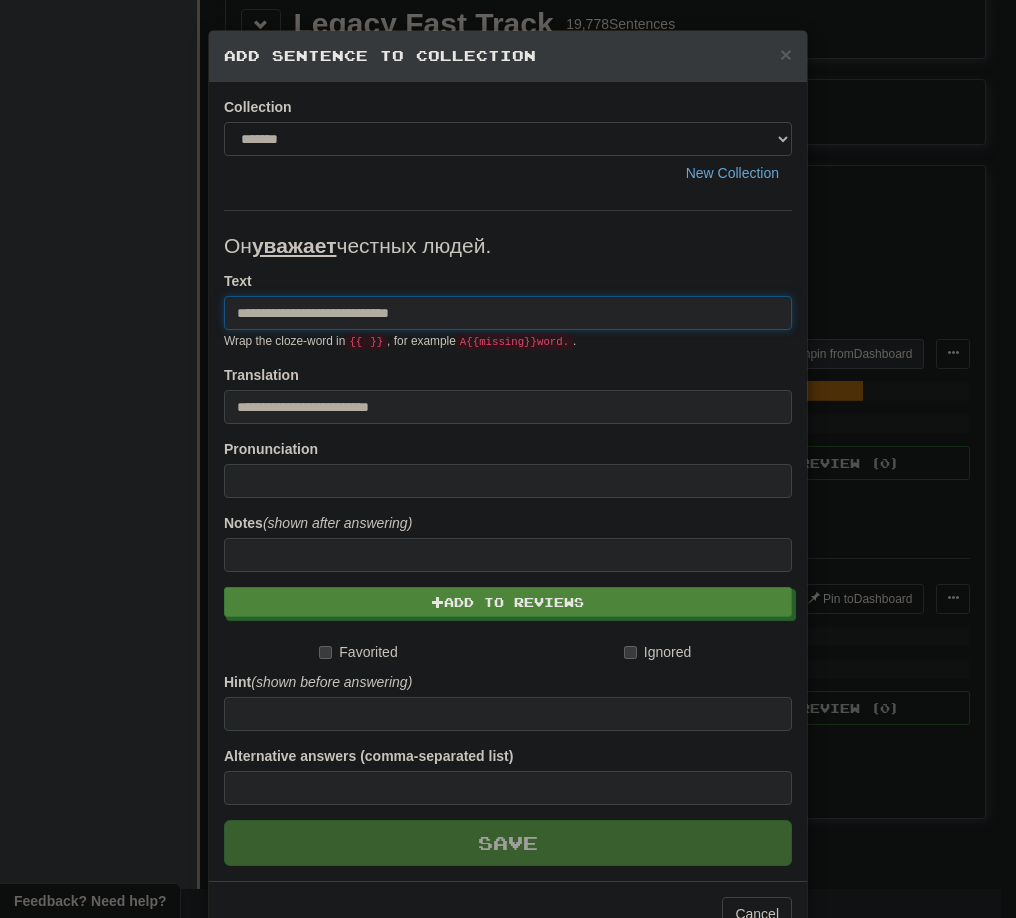 type 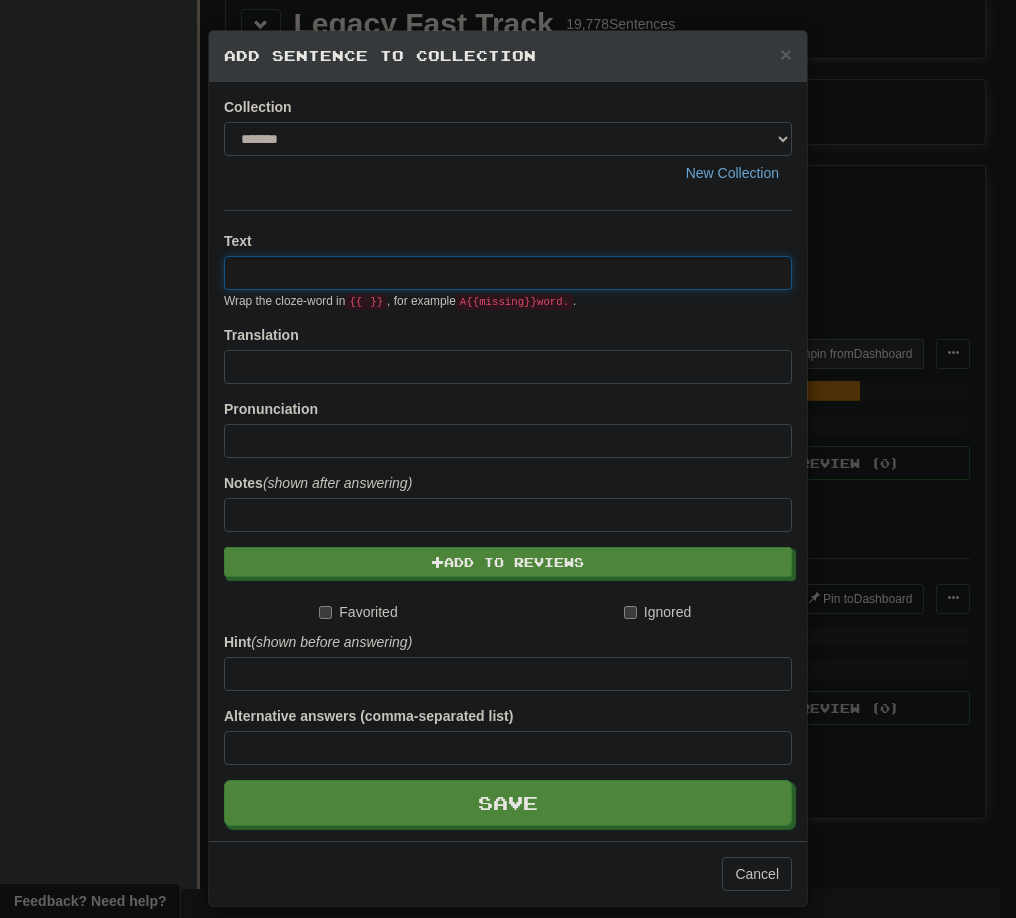 paste on "**********" 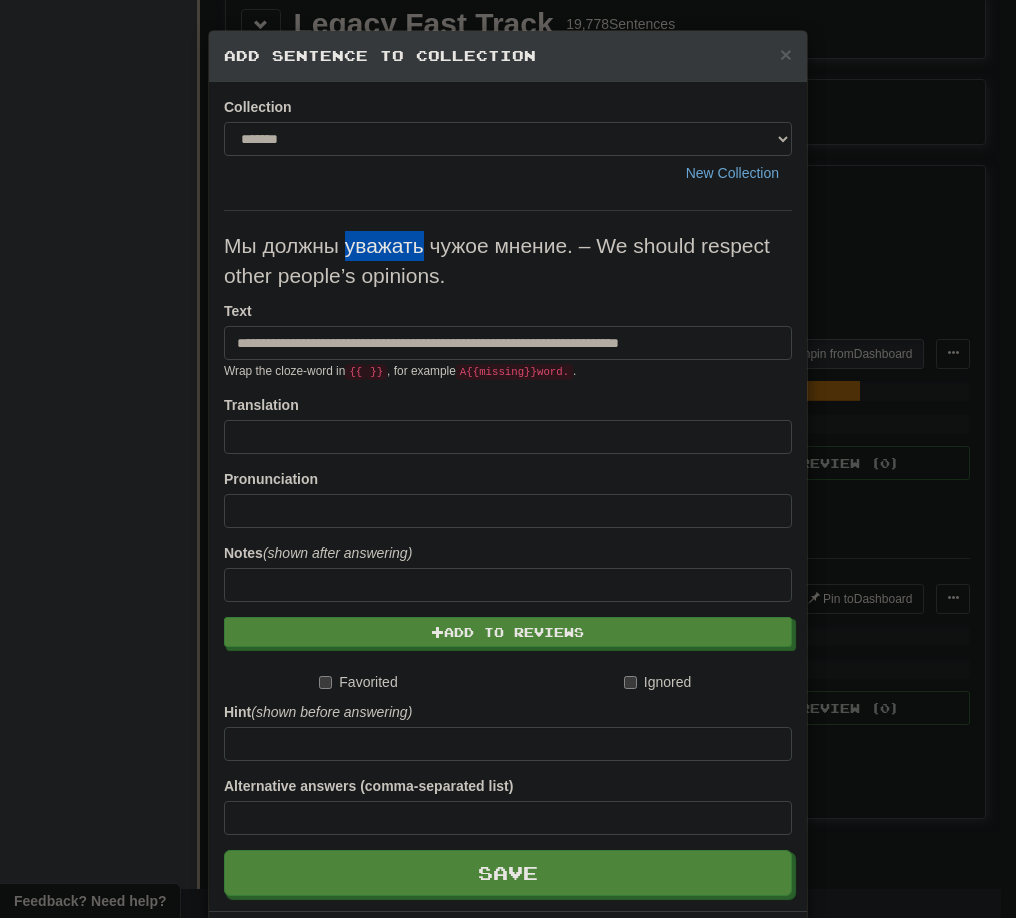 drag, startPoint x: 338, startPoint y: 244, endPoint x: 413, endPoint y: 245, distance: 75.00667 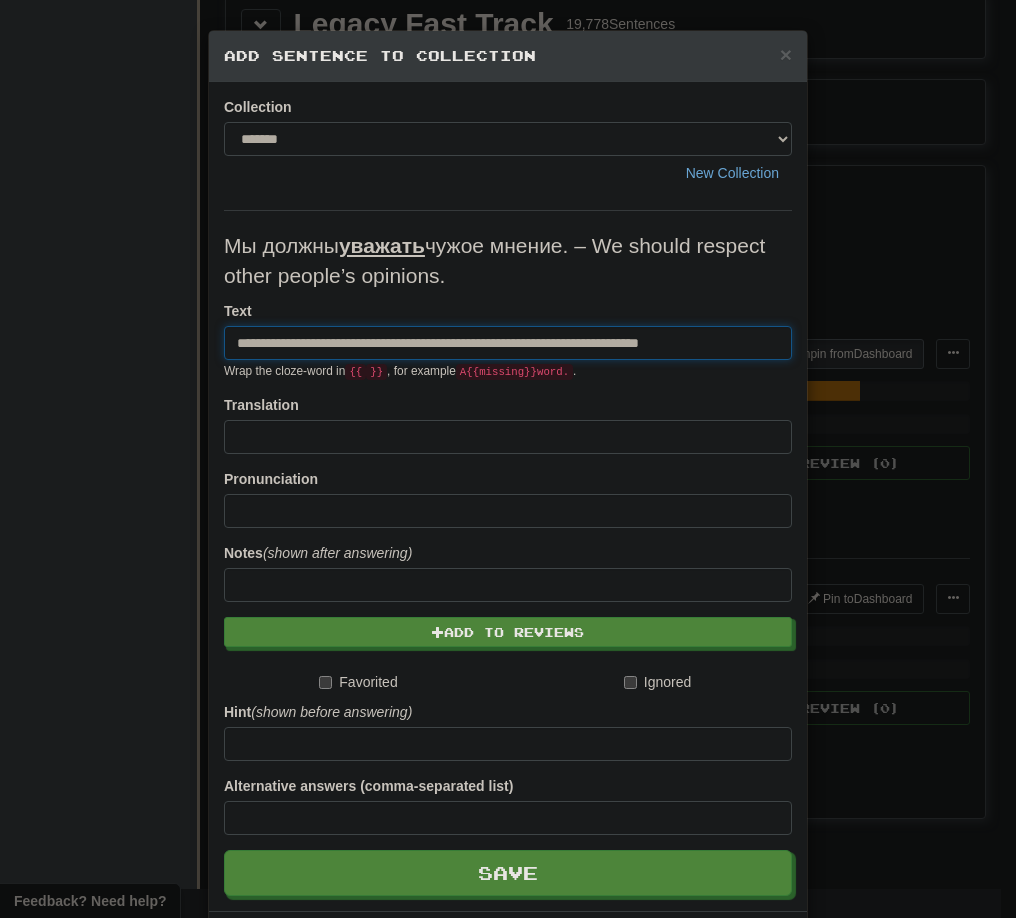 drag, startPoint x: 484, startPoint y: 350, endPoint x: 996, endPoint y: 350, distance: 512 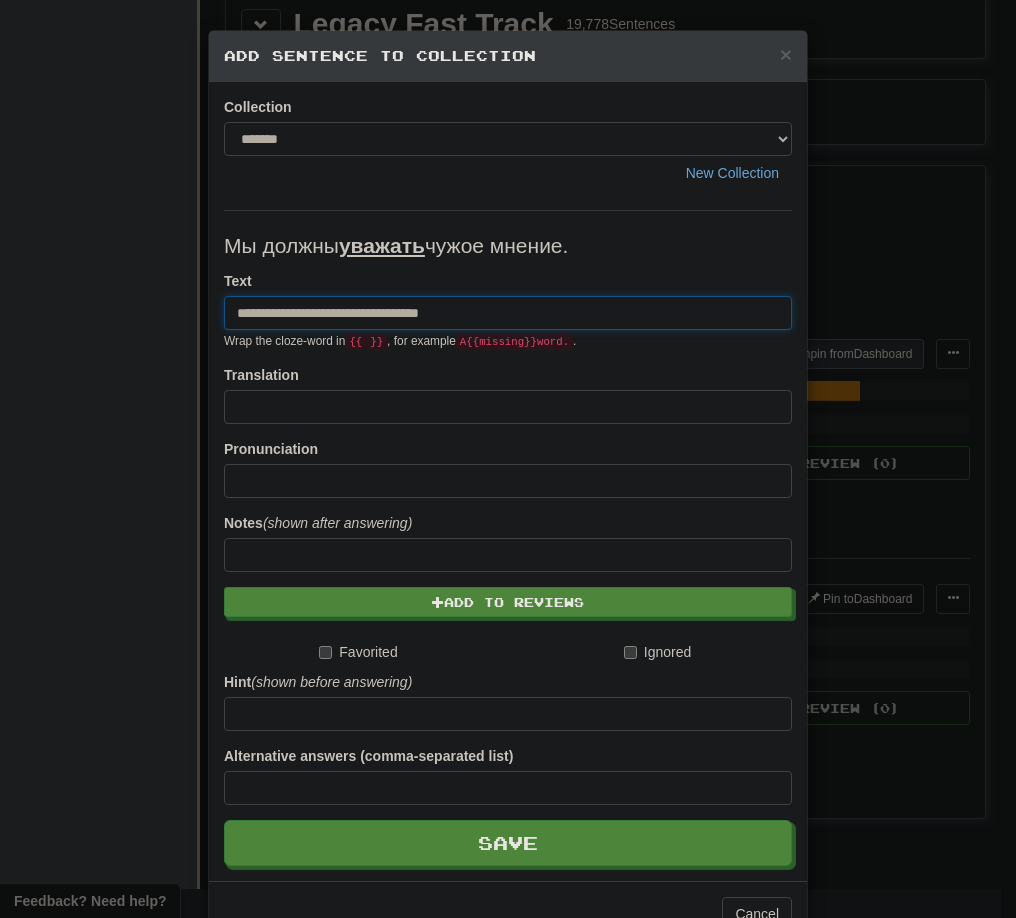 type on "**********" 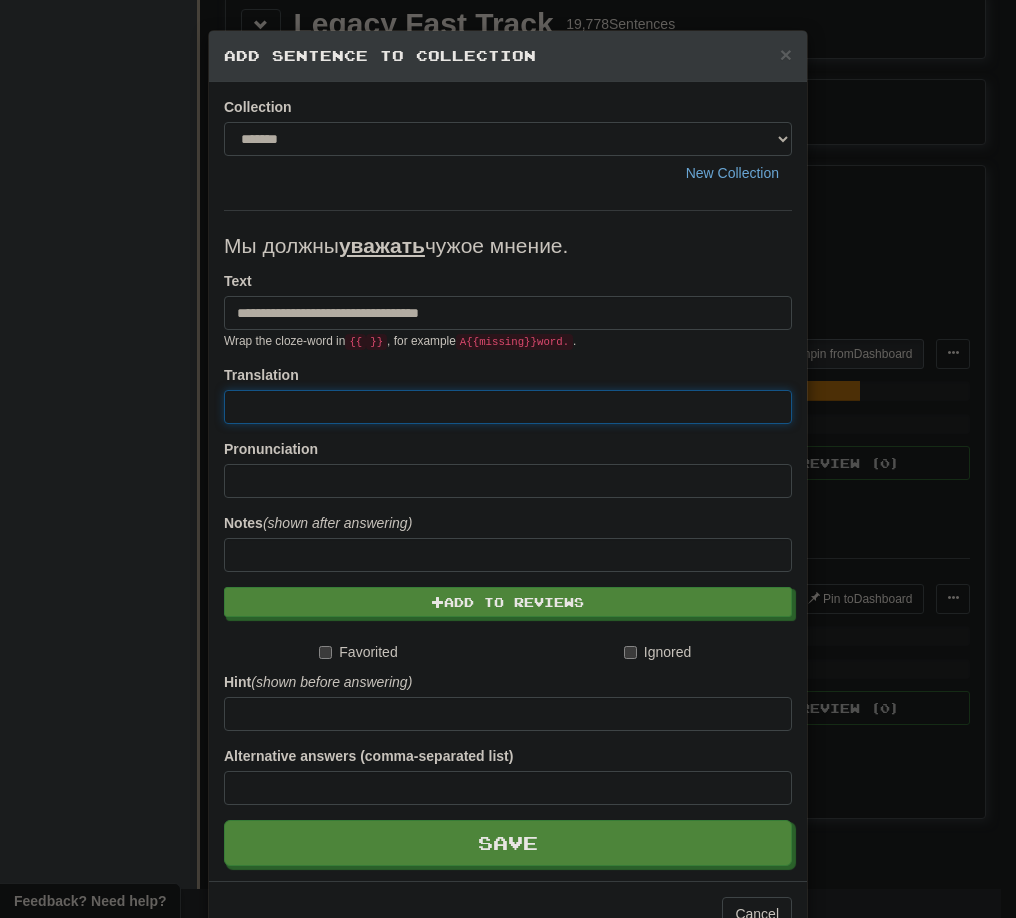 paste on "**********" 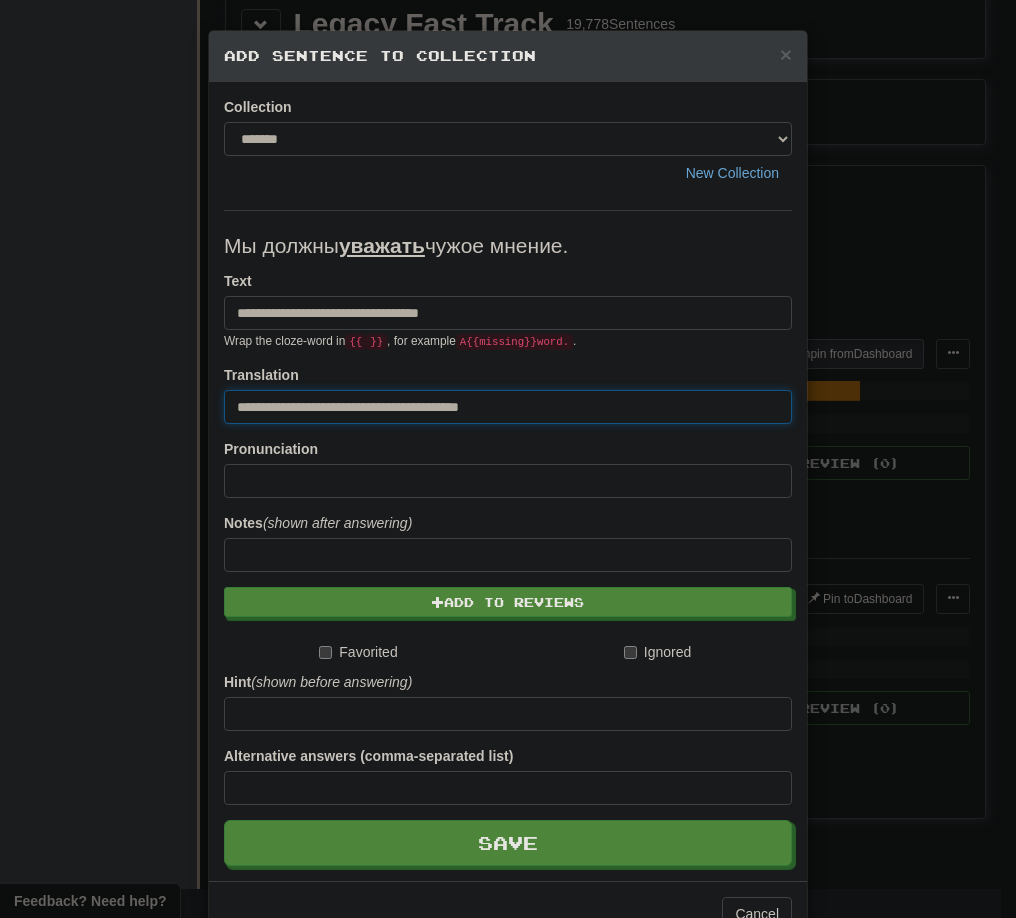 drag, startPoint x: 245, startPoint y: 410, endPoint x: 182, endPoint y: 410, distance: 63 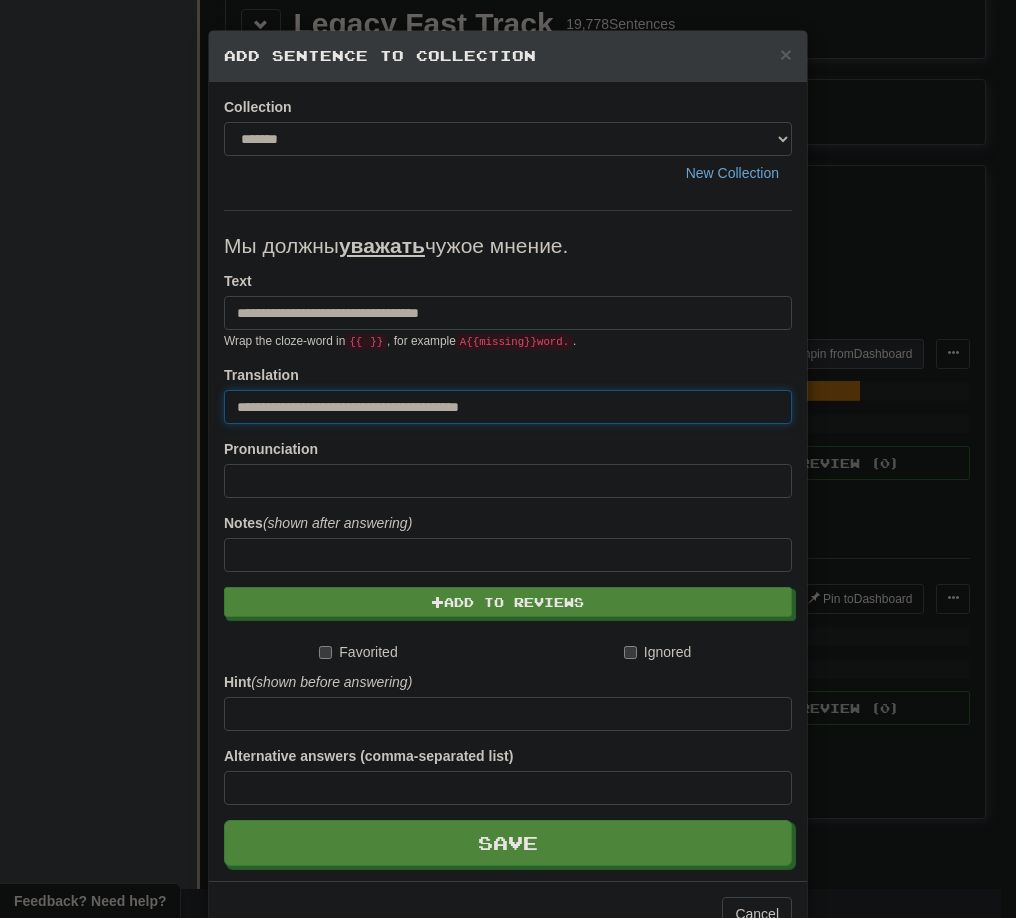 click on "**********" at bounding box center (508, 459) 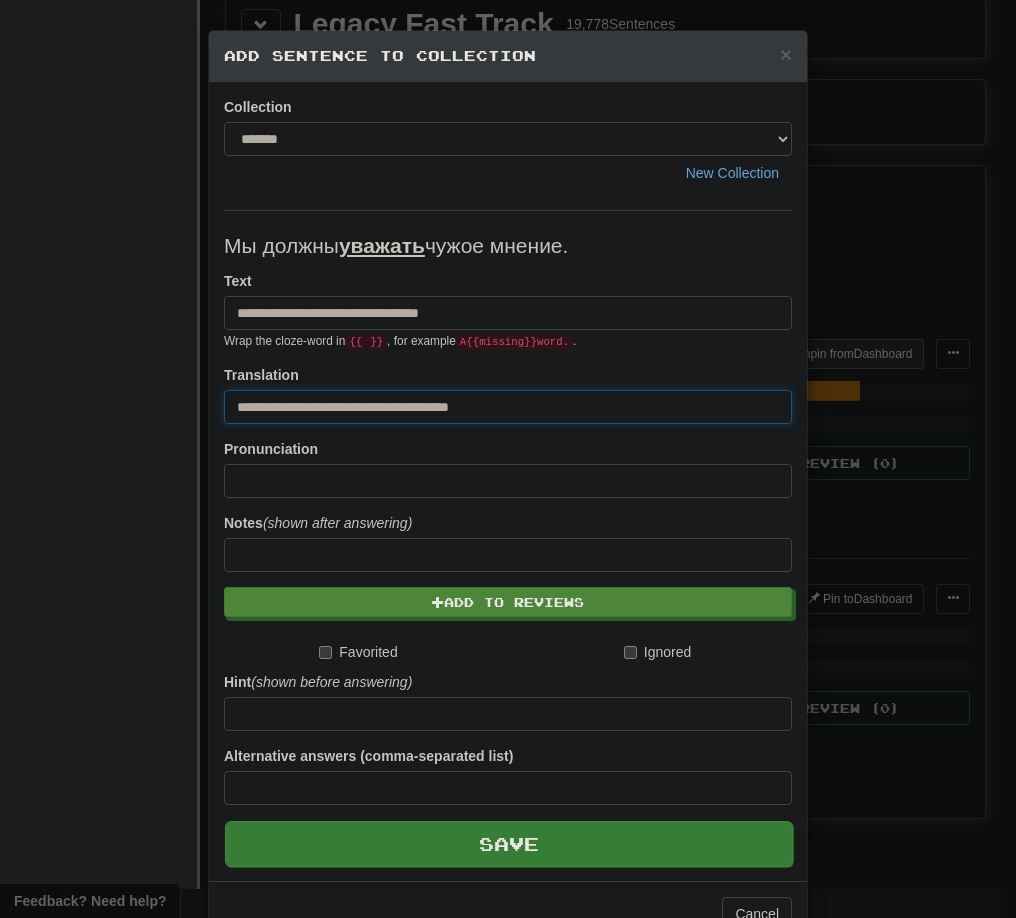 type on "**********" 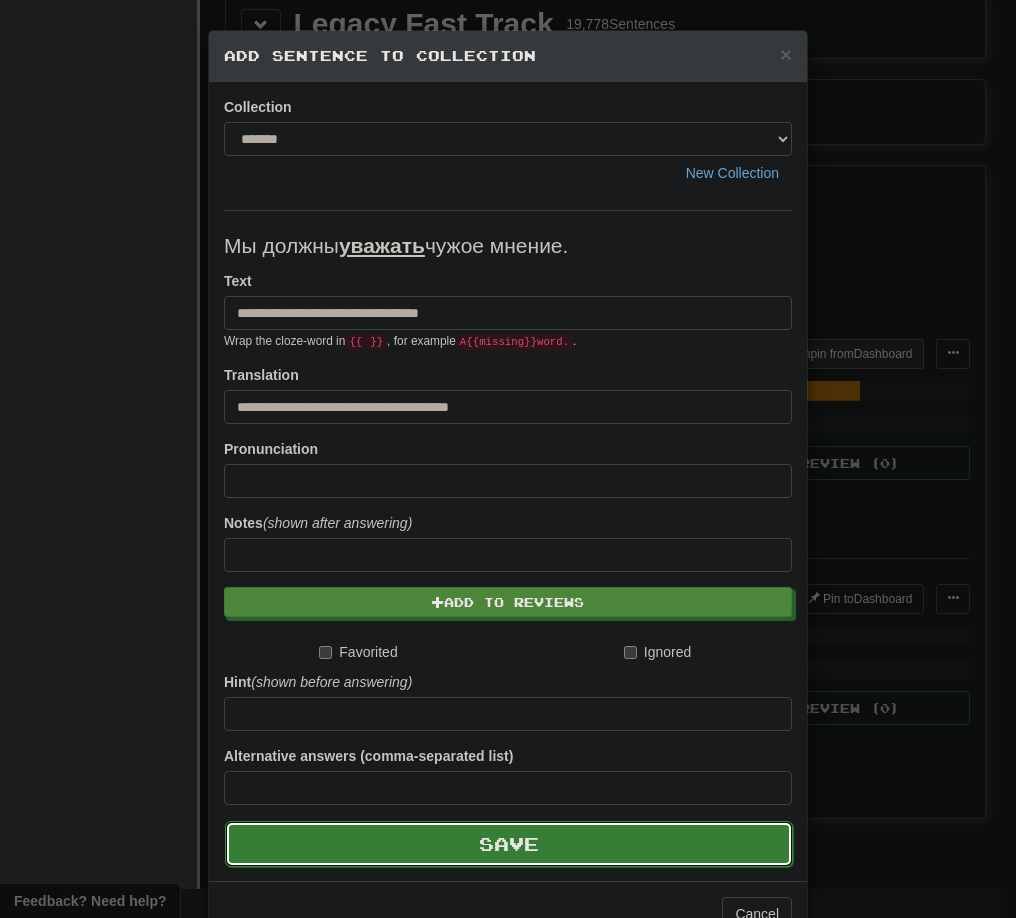 click on "Save" at bounding box center (509, 844) 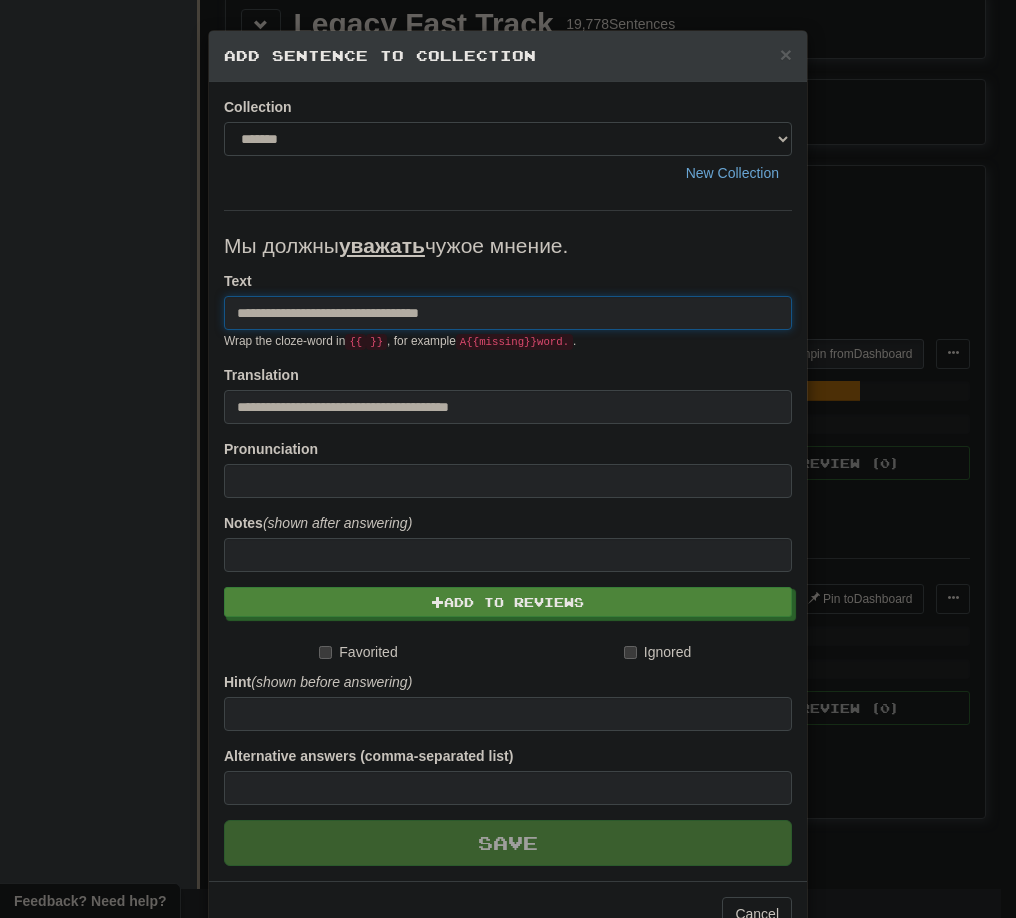 type 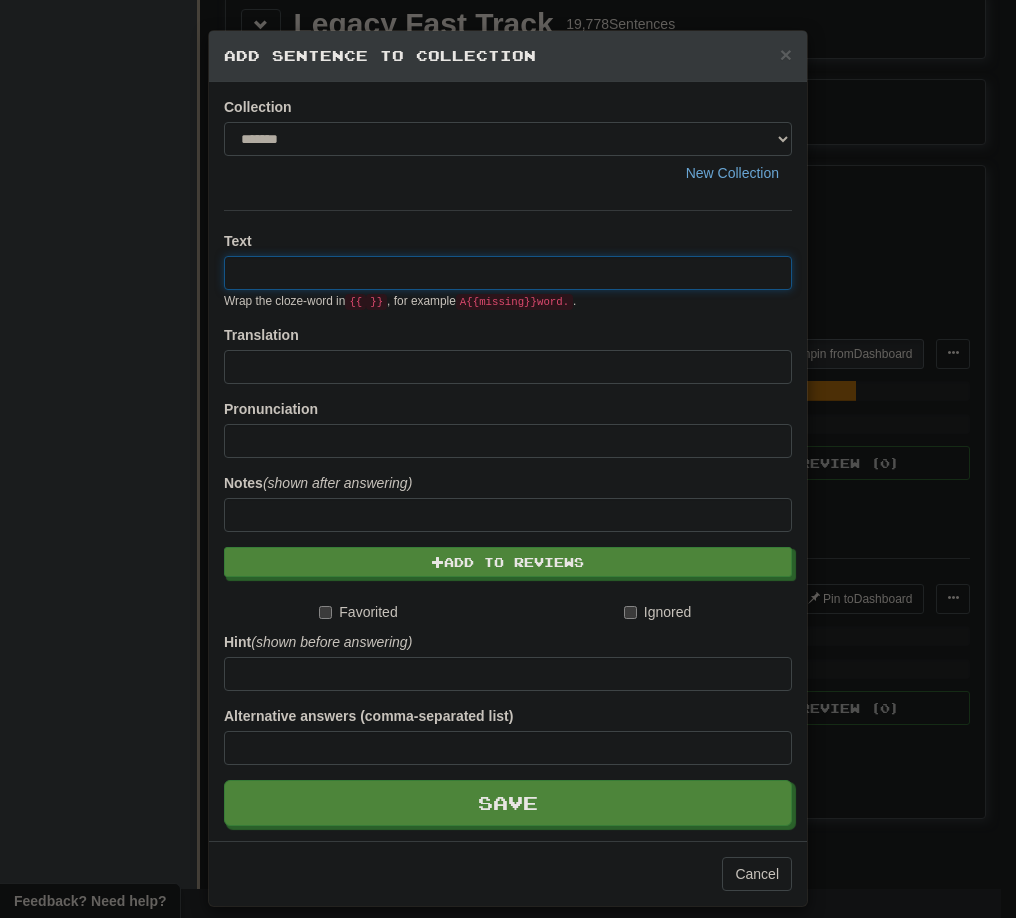 click on "× Add Sentence to Collection Collection ******* ******** New Collection Text Wrap the cloze-word in  {{ }} , for example  A  {{ missing }}  word. . Translation Pronunciation Notes  (shown after answering)  Add to Reviews  Favorited  Ignored Hint  (shown before answering) Alternative answers (comma-separated list) Save Cancel" at bounding box center [508, 459] 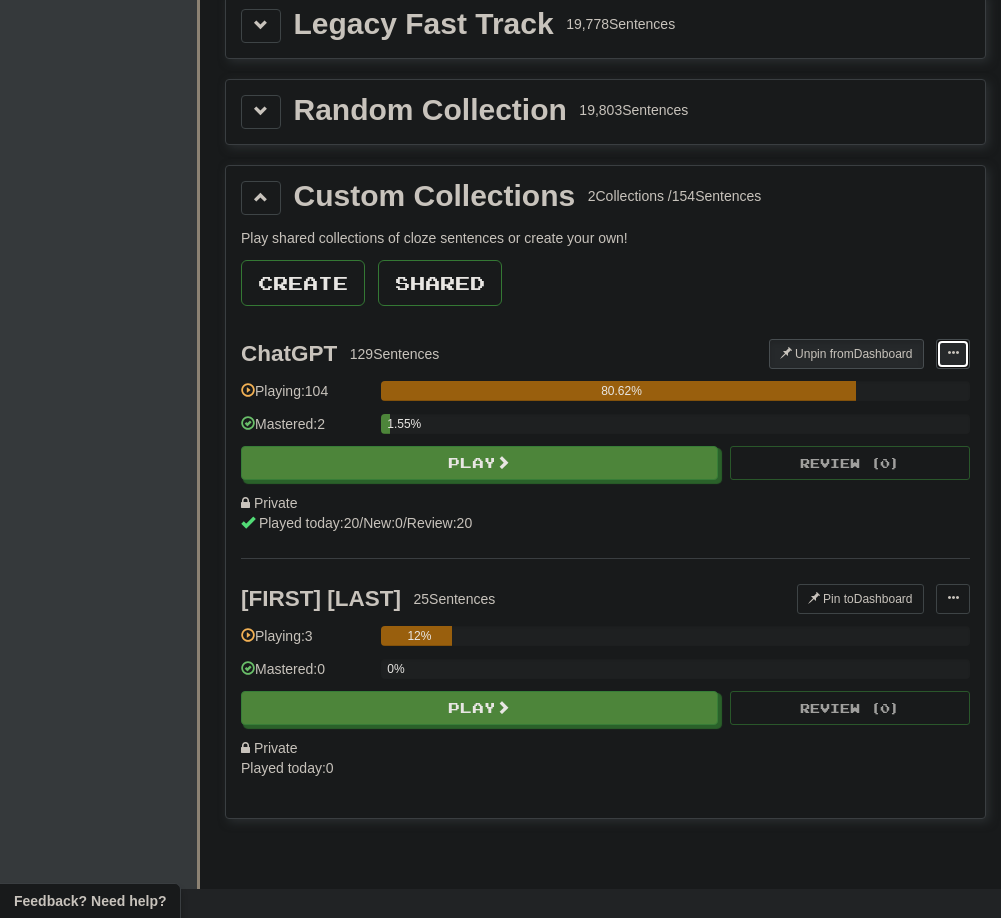click at bounding box center (953, 354) 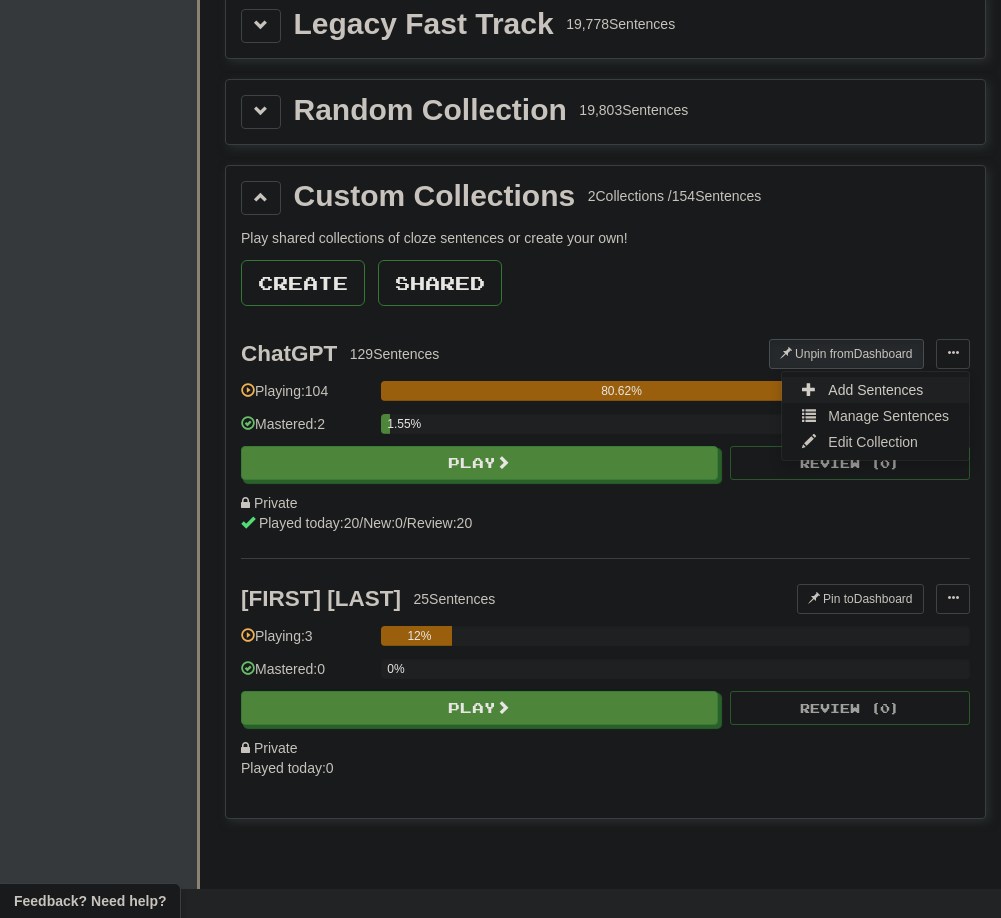 click on "Add Sentences" at bounding box center [875, 390] 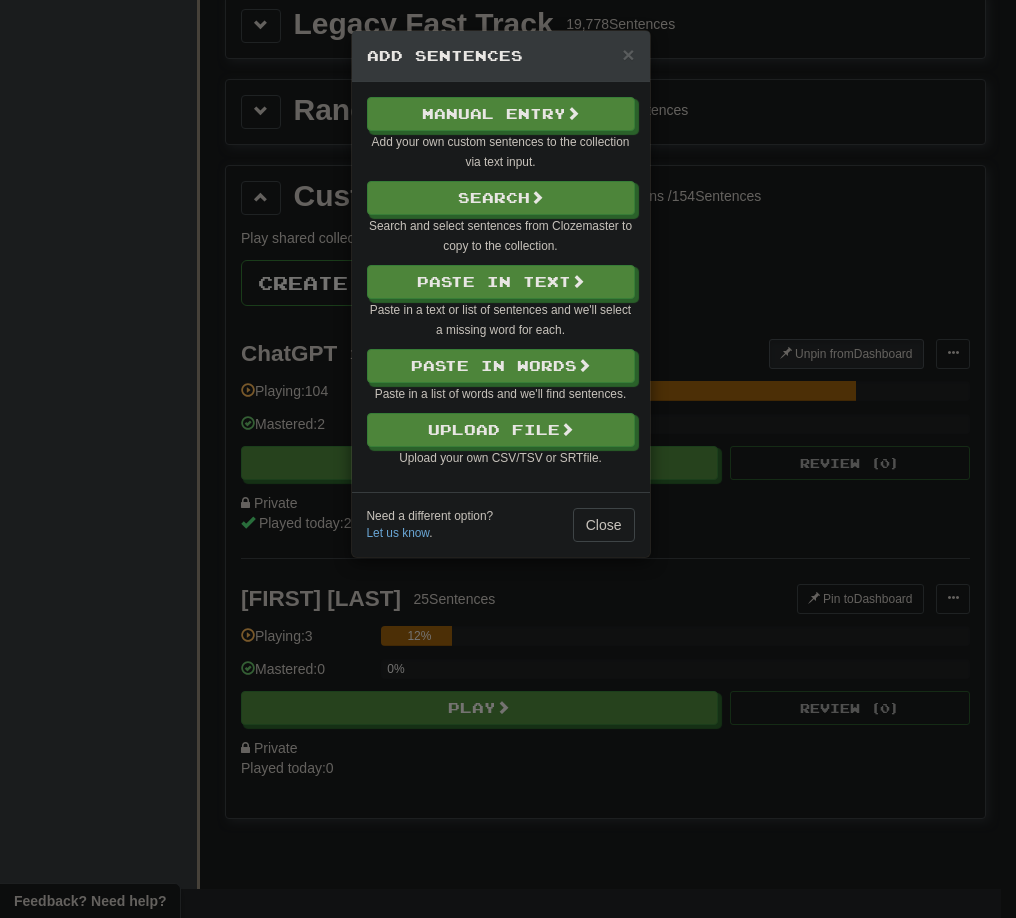 click on "× Add Sentences Manual Entry  Add your own custom sentences to the collection via text input. Search  Search and select sentences from Clozemaster to copy to the collection. Paste in Text  Paste in a text or list of sentences and we'll select a missing word for each. Paste in Words  Paste in a list of words and we'll find sentences. Upload File  Upload your own CSV/TSV or SRT  file. Close Need a different option? Let us know ." at bounding box center (508, 459) 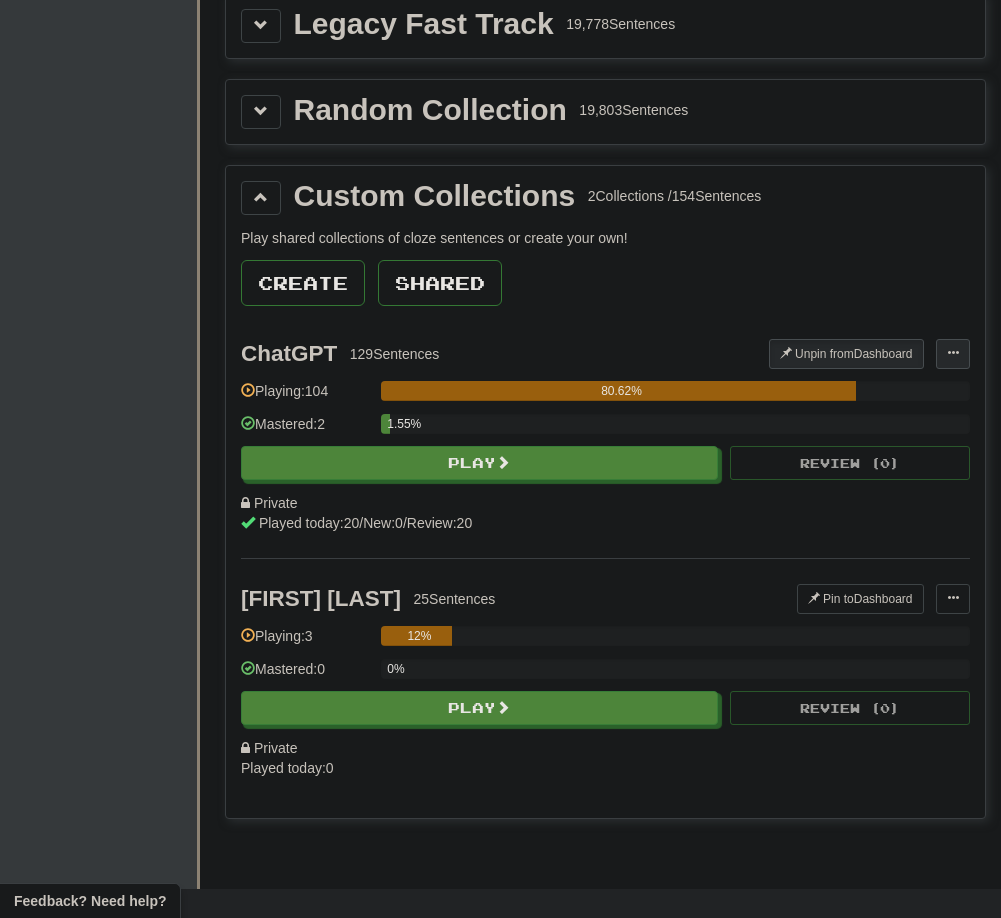 click at bounding box center (953, 353) 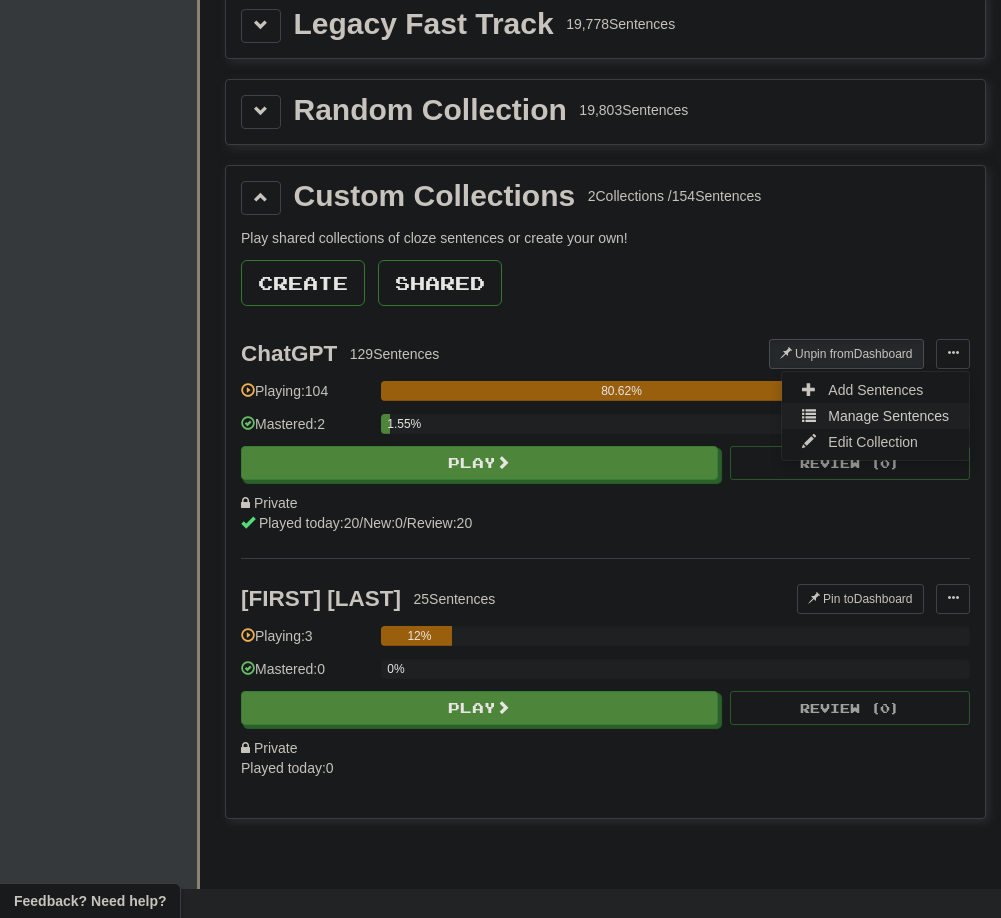 click on "Manage Sentences" at bounding box center [888, 416] 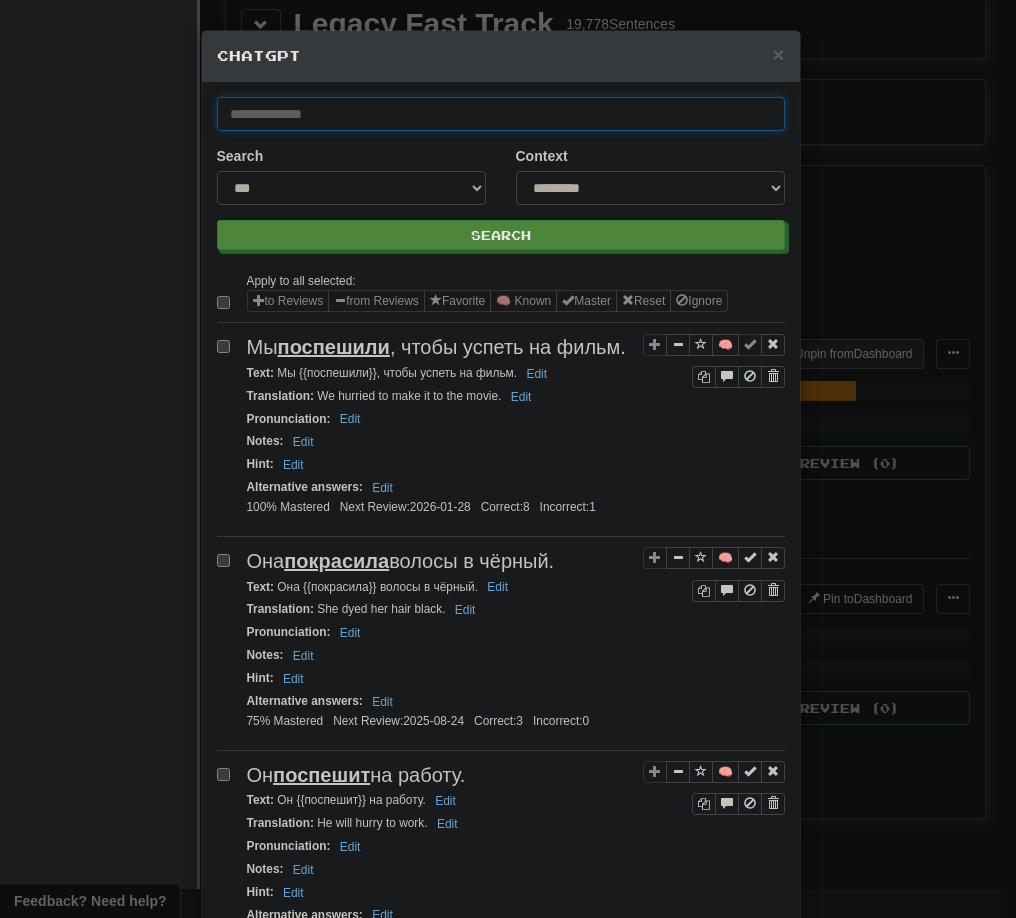 drag, startPoint x: 400, startPoint y: 133, endPoint x: 417, endPoint y: 119, distance: 22.022715 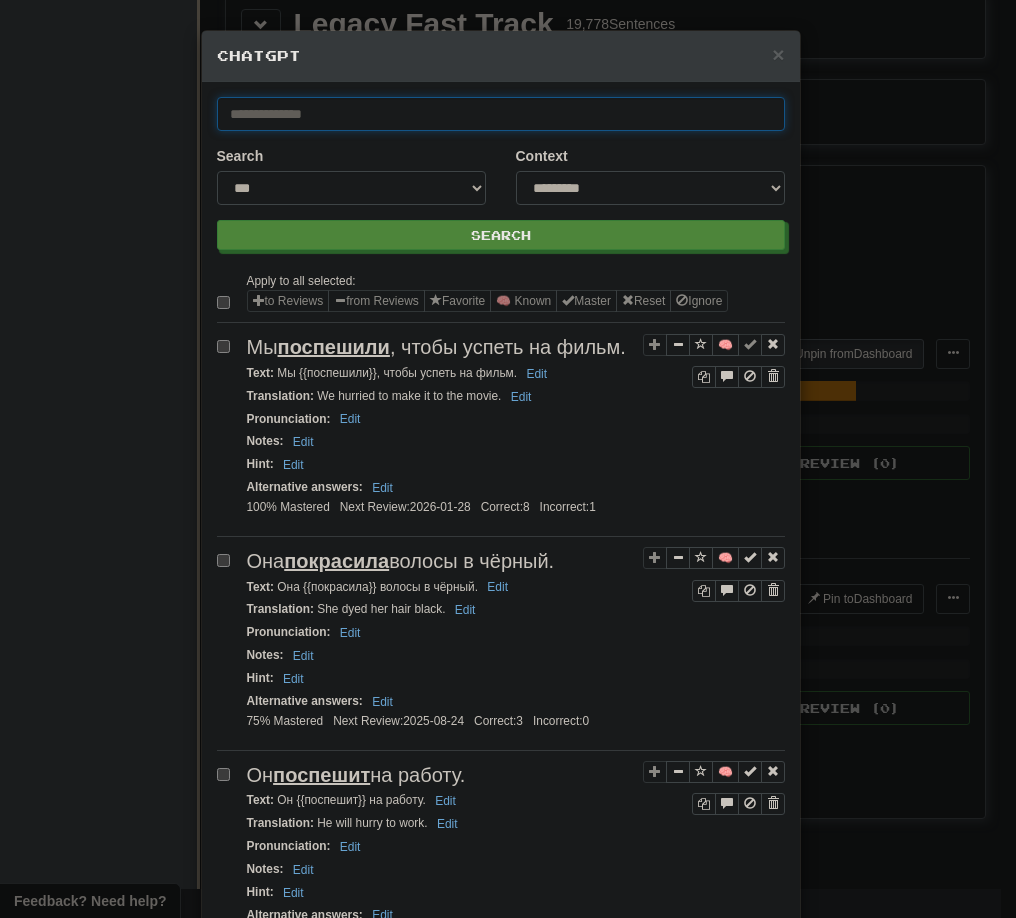drag, startPoint x: 417, startPoint y: 119, endPoint x: 216, endPoint y: 423, distance: 364.44067 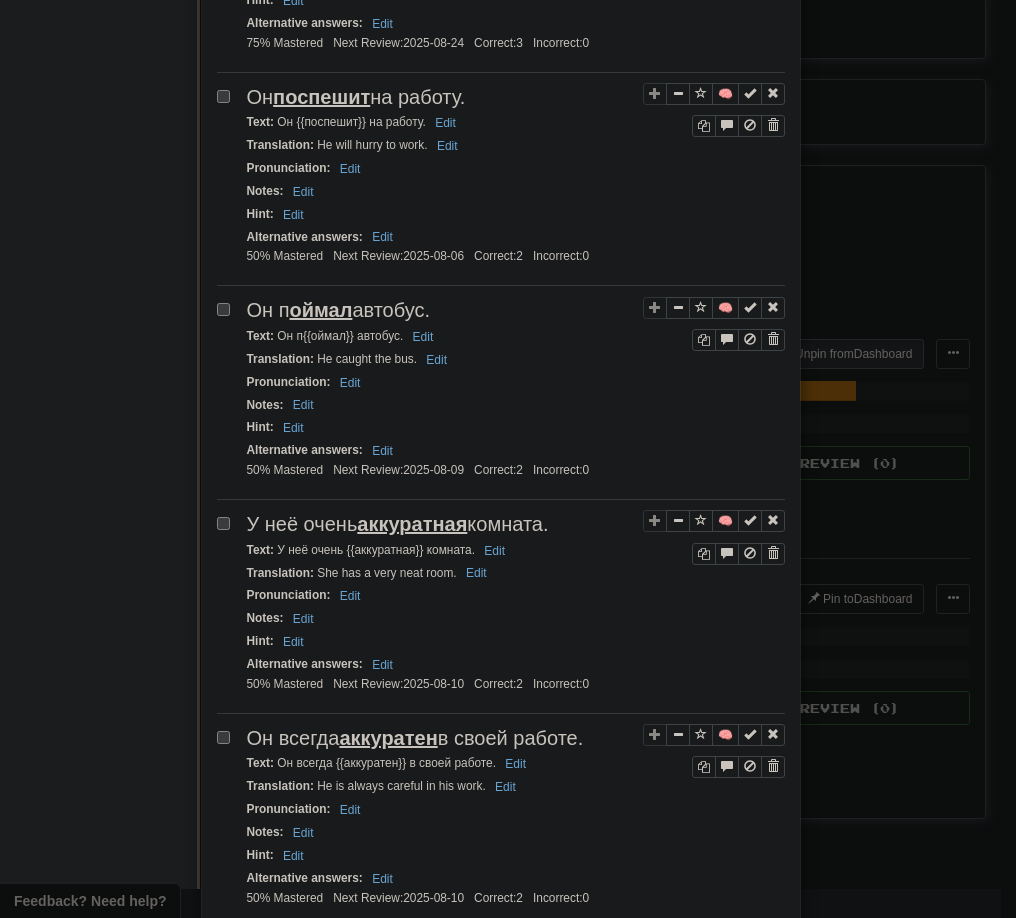 scroll, scrollTop: 700, scrollLeft: 0, axis: vertical 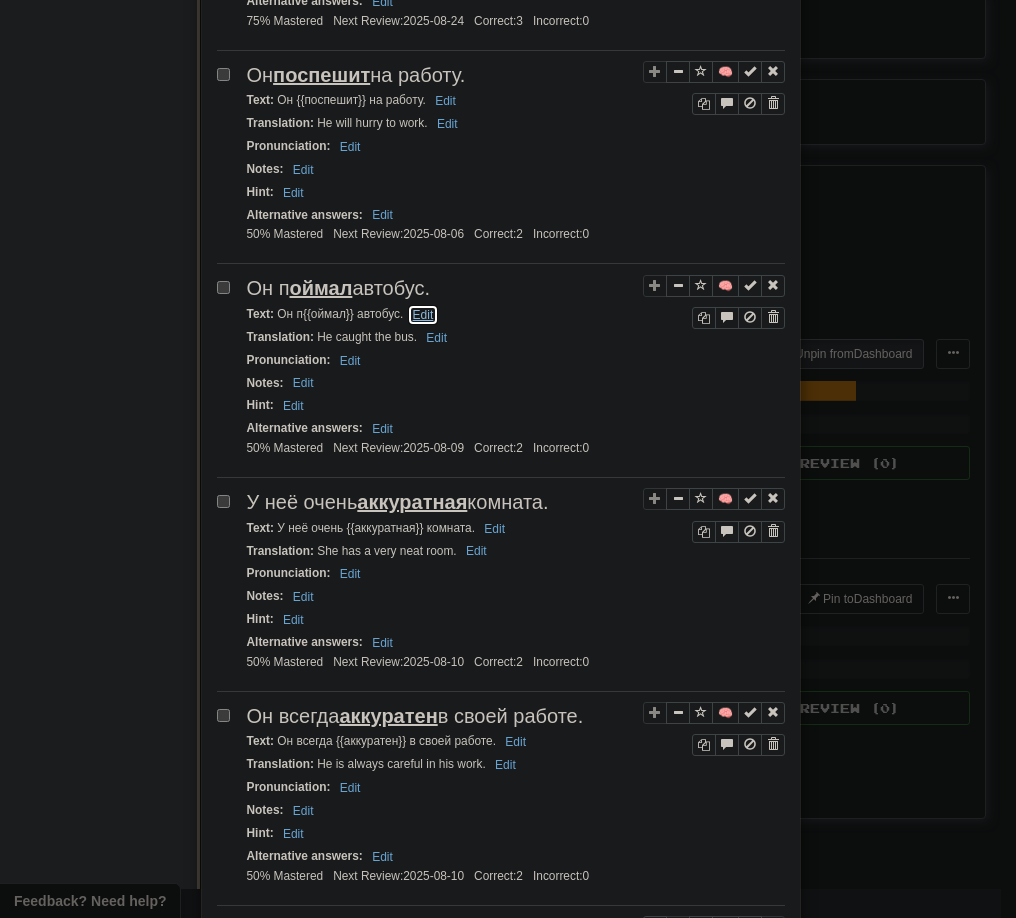 click on "Edit" at bounding box center [423, 315] 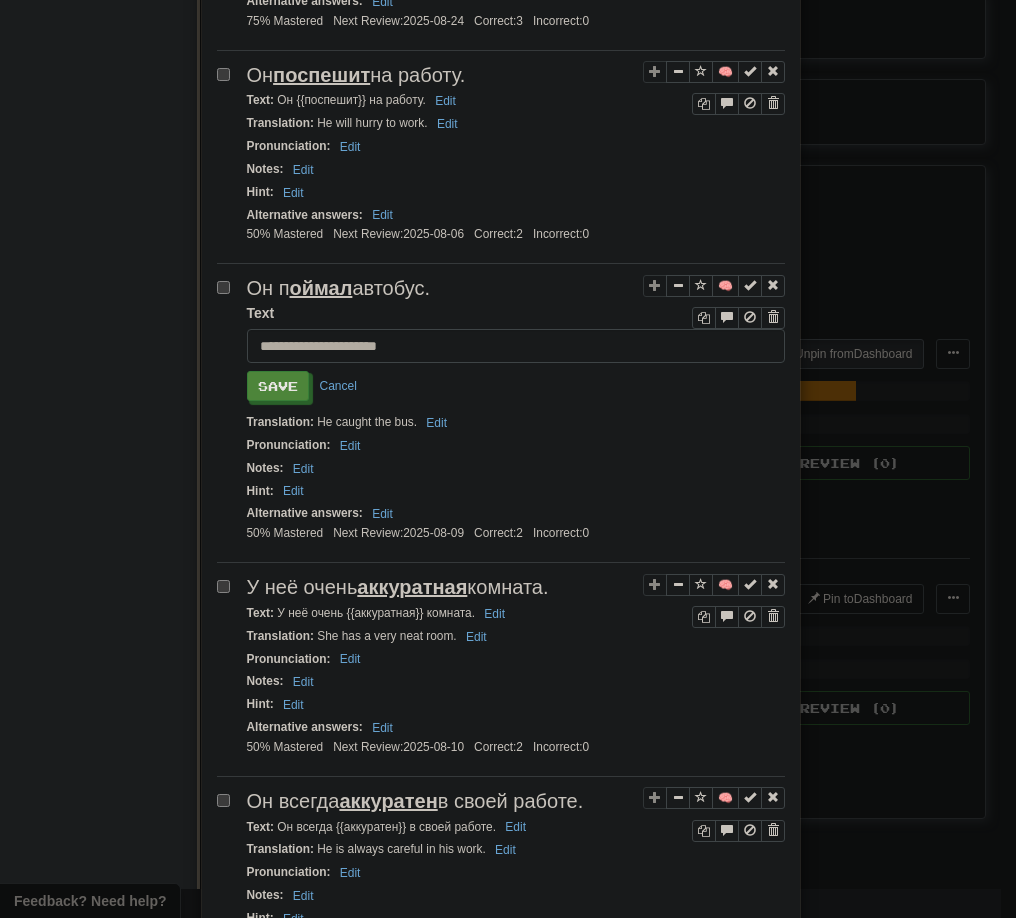 click on "**********" at bounding box center (516, 346) 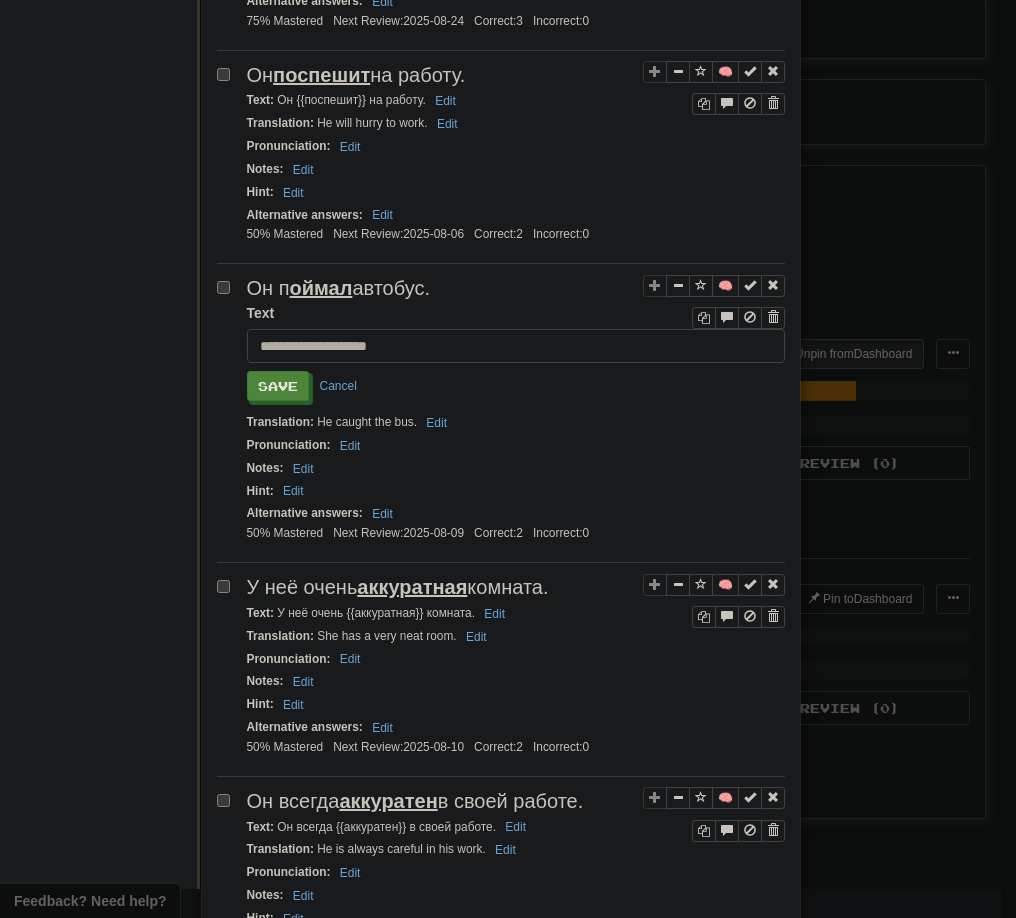 drag, startPoint x: 277, startPoint y: 381, endPoint x: 472, endPoint y: 381, distance: 195 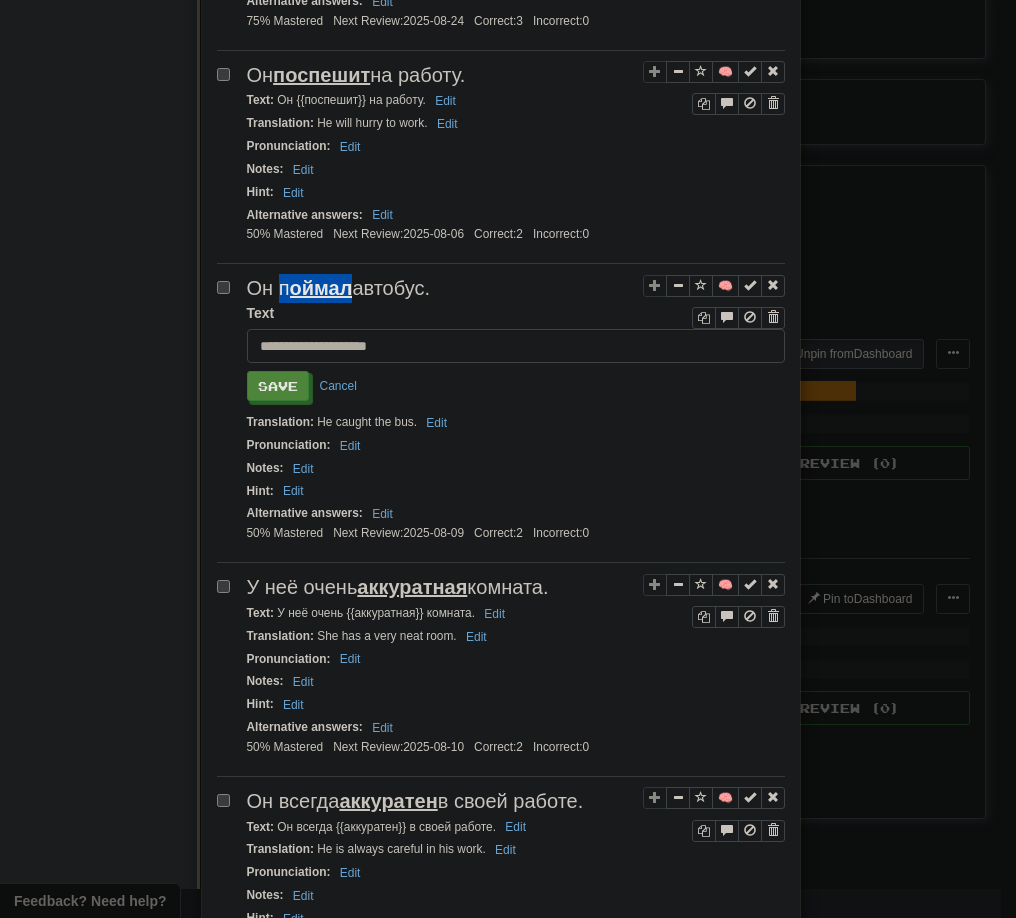 drag, startPoint x: 275, startPoint y: 319, endPoint x: 346, endPoint y: 327, distance: 71.44928 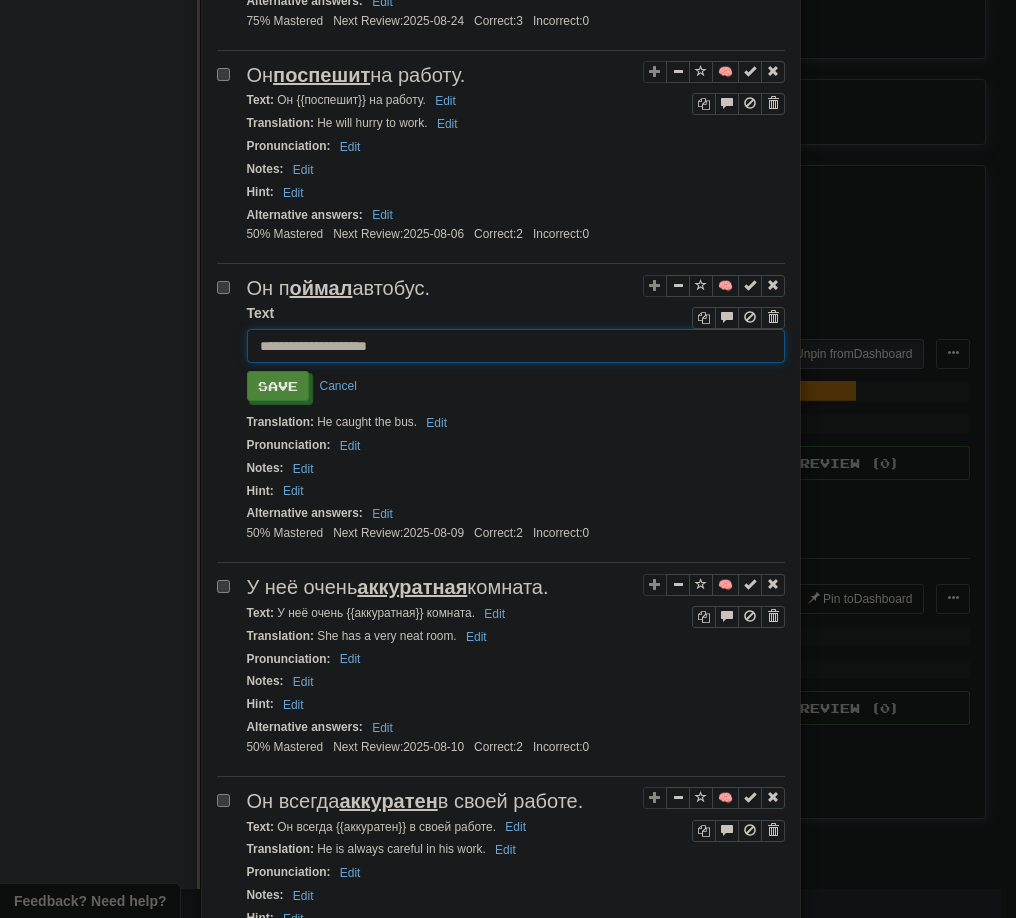 click on "**********" at bounding box center [516, 346] 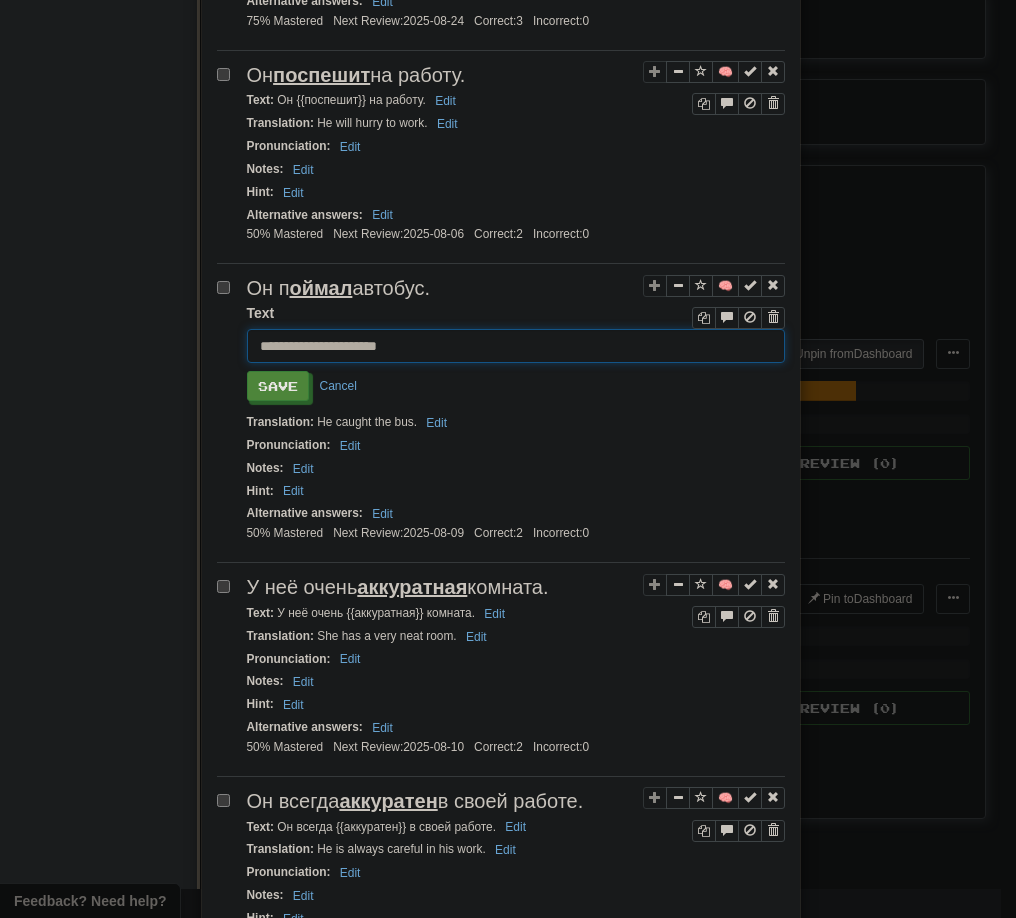 click on "Pronunciation :     Edit" at bounding box center [516, 445] 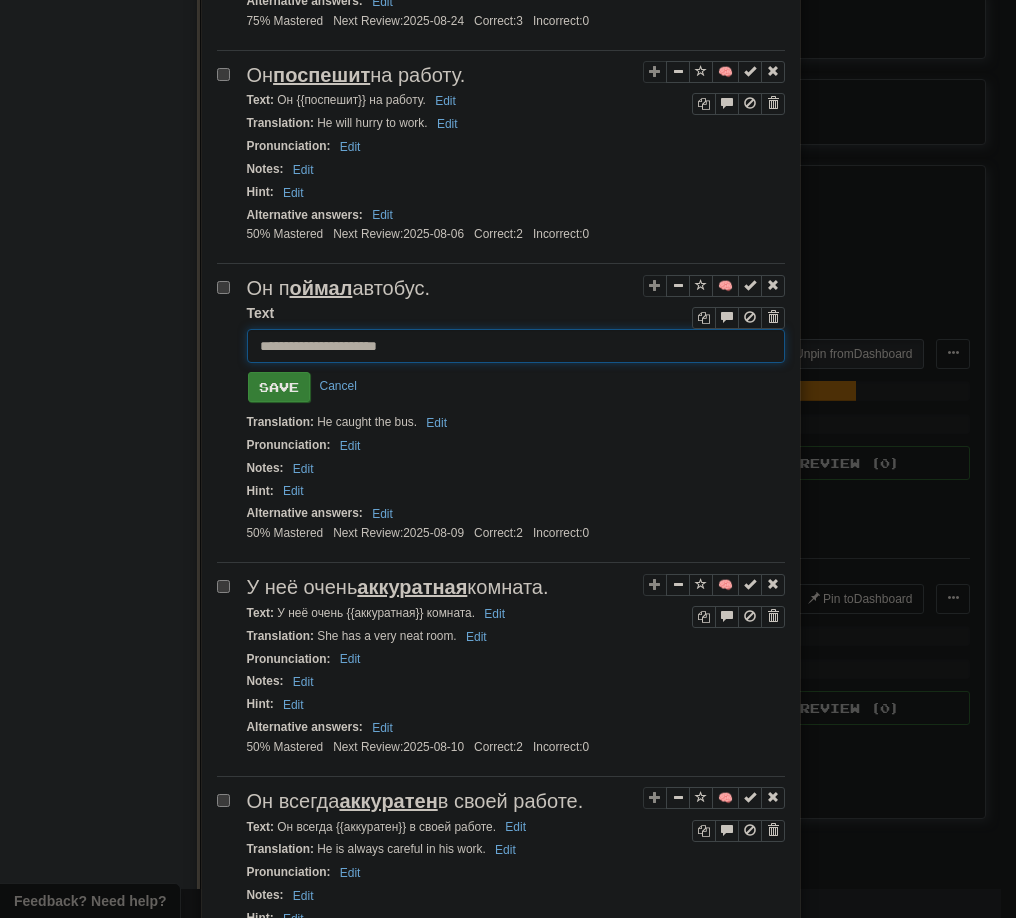 type on "**********" 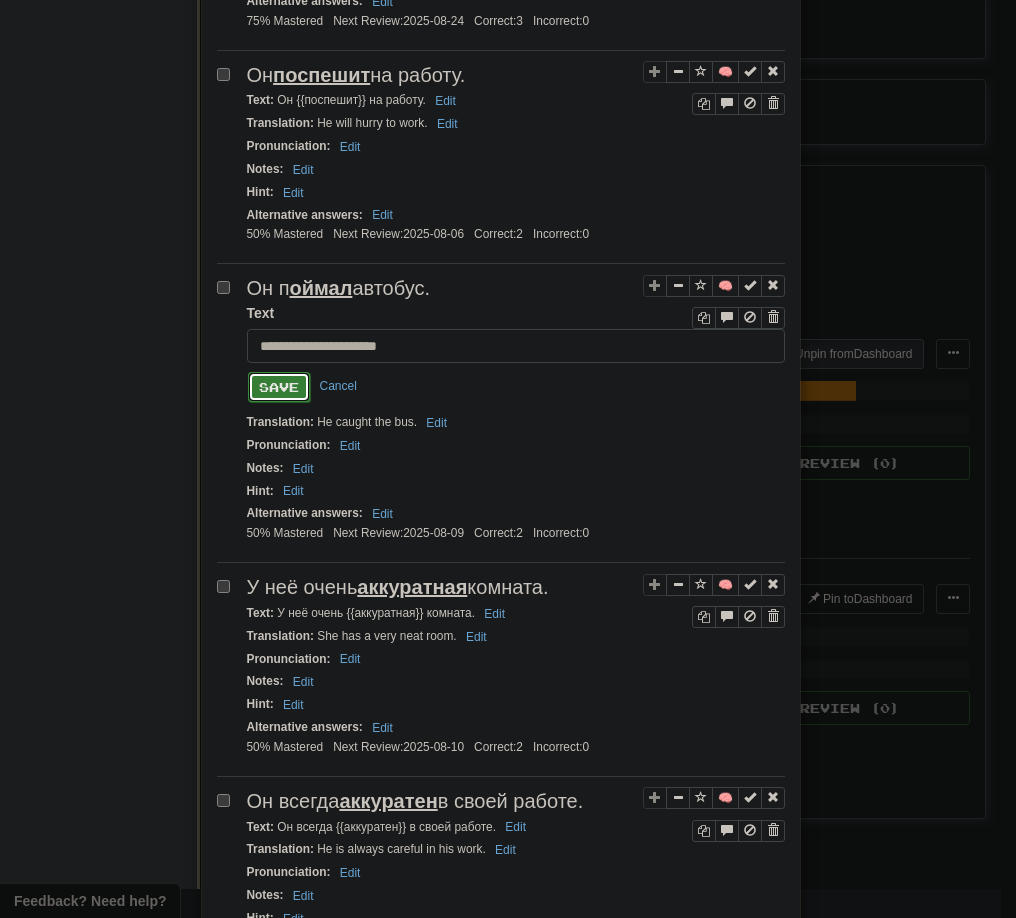 click on "Save" at bounding box center (279, 387) 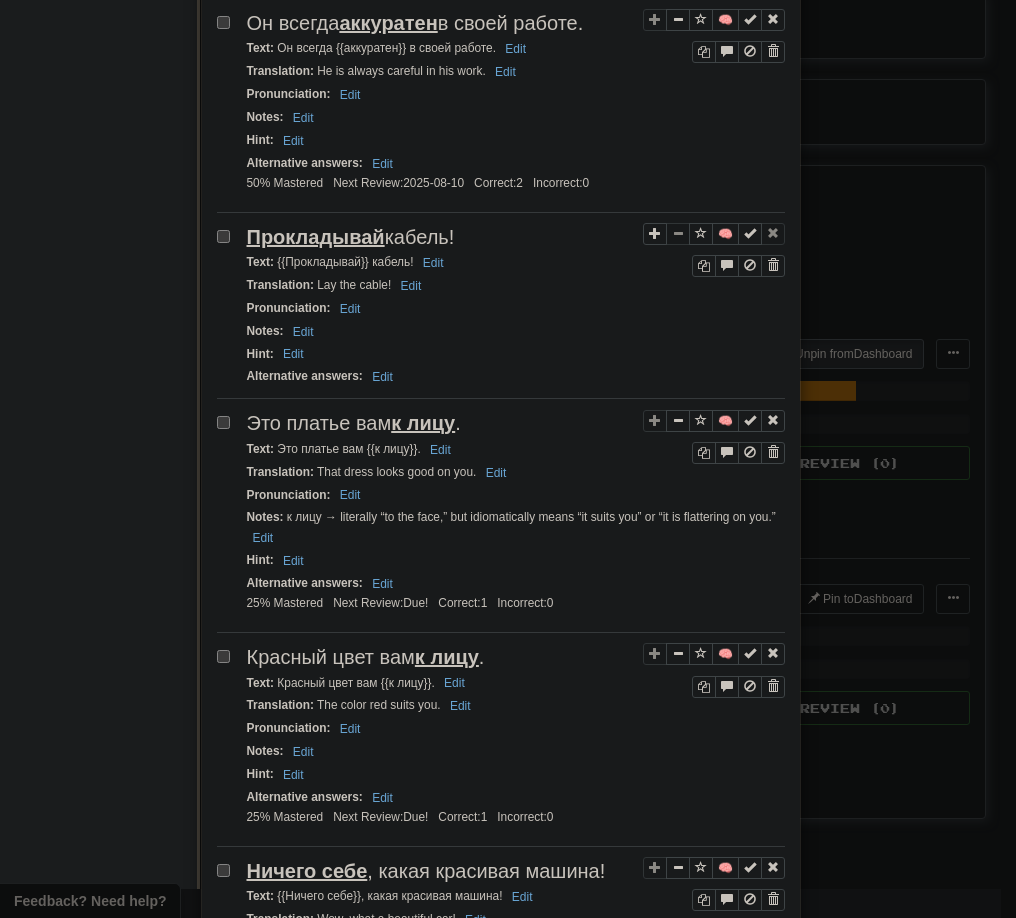 scroll, scrollTop: 1423, scrollLeft: 0, axis: vertical 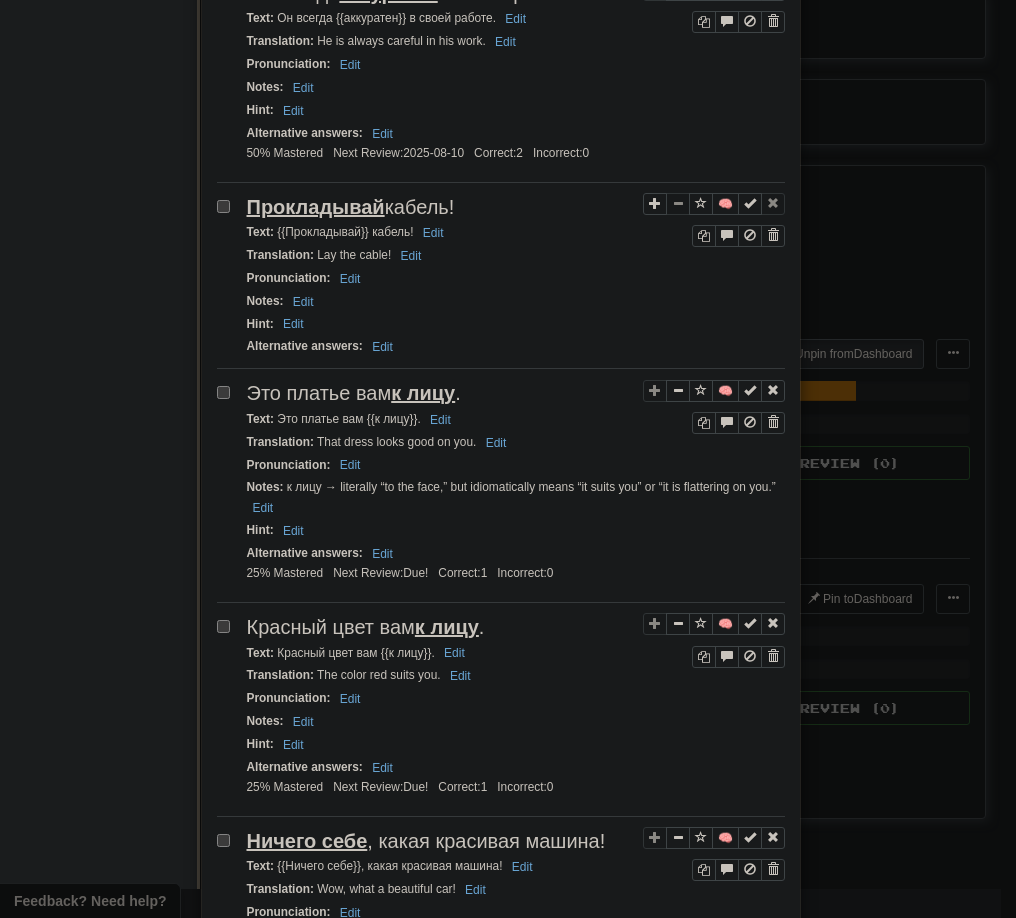 drag, startPoint x: 586, startPoint y: 605, endPoint x: 645, endPoint y: 336, distance: 275.39426 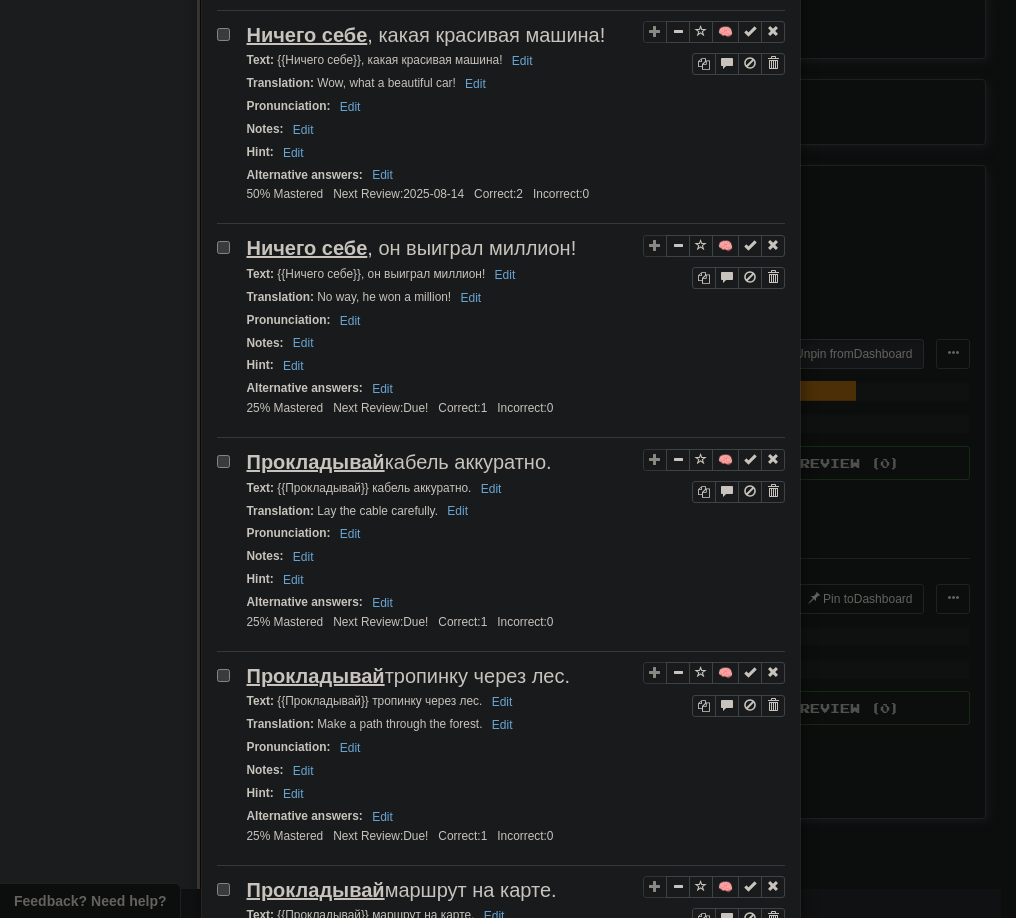 scroll, scrollTop: 2576, scrollLeft: 0, axis: vertical 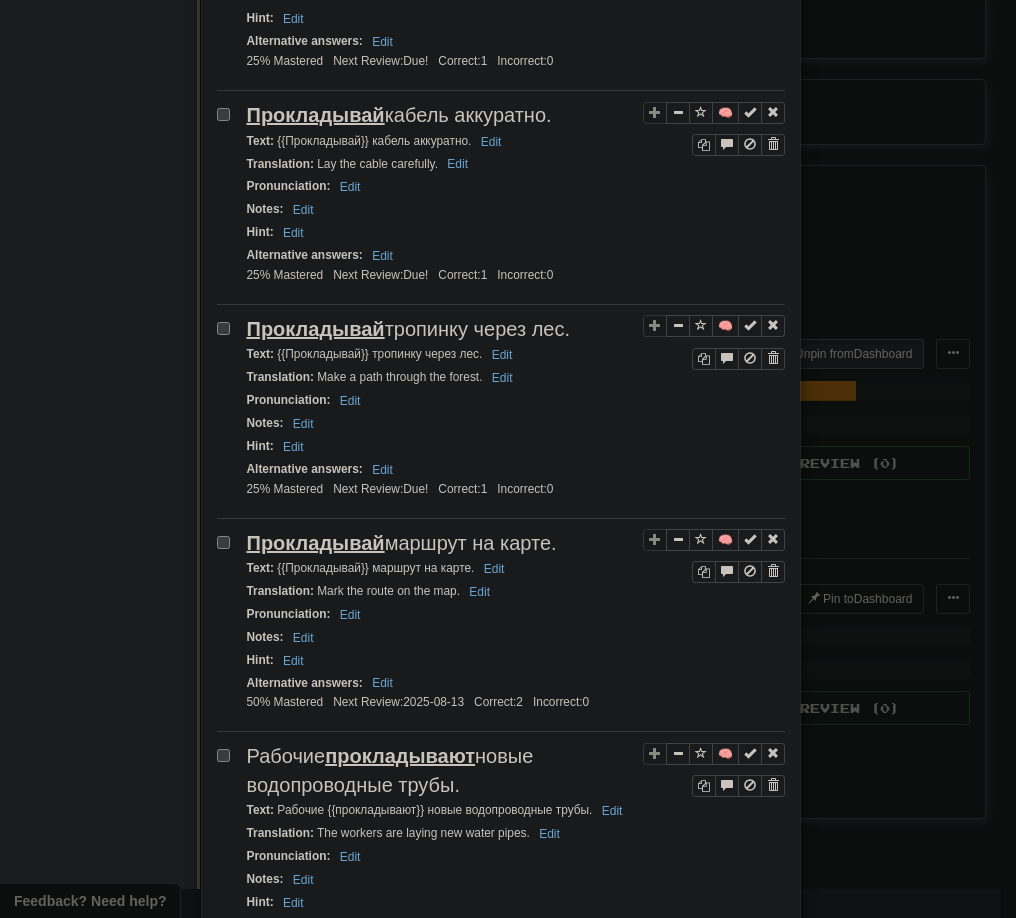 drag, startPoint x: 590, startPoint y: 414, endPoint x: 615, endPoint y: 33, distance: 381.81934 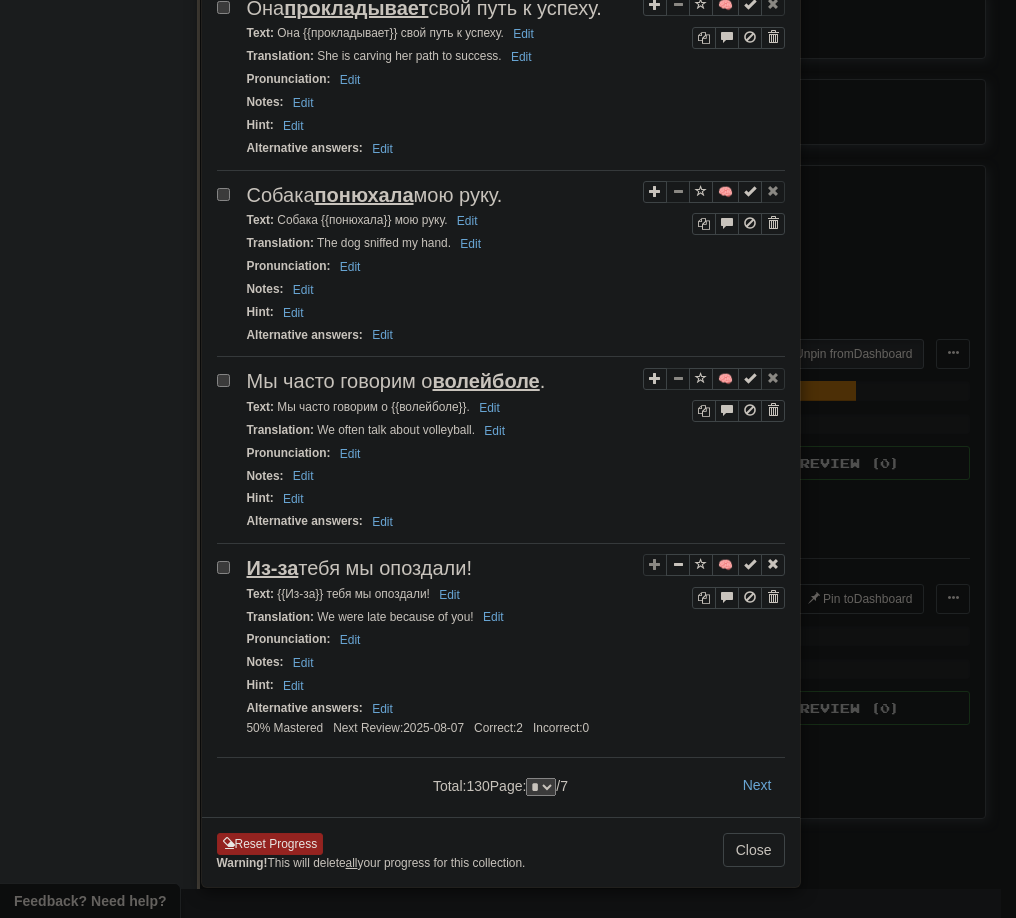 scroll, scrollTop: 3831, scrollLeft: 0, axis: vertical 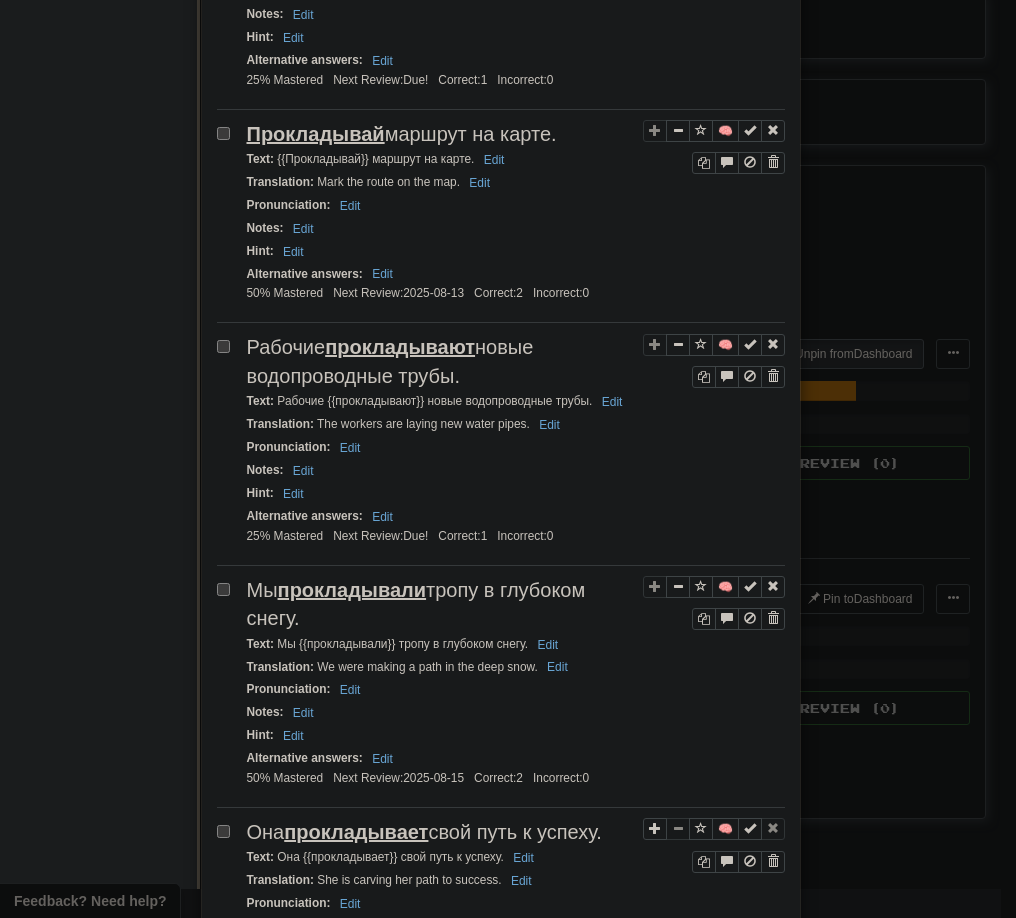 drag, startPoint x: 585, startPoint y: 652, endPoint x: 666, endPoint y: 613, distance: 89.89995 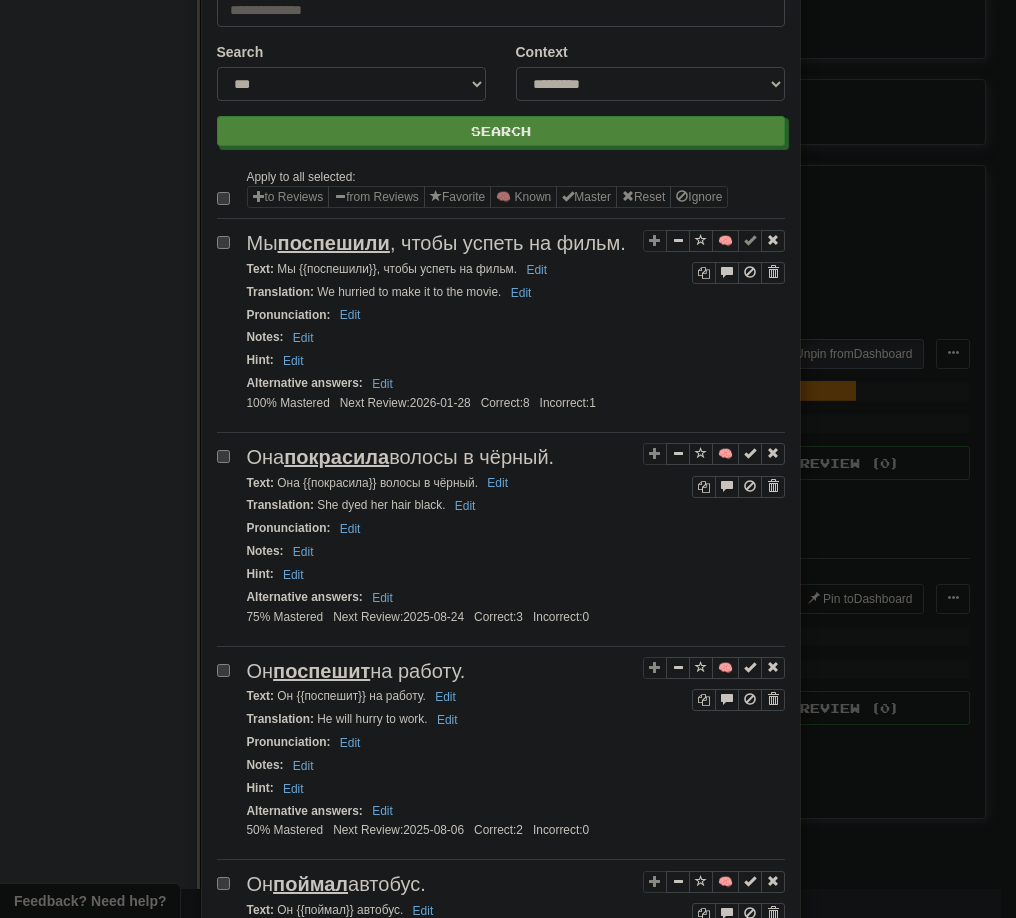 scroll, scrollTop: 0, scrollLeft: 0, axis: both 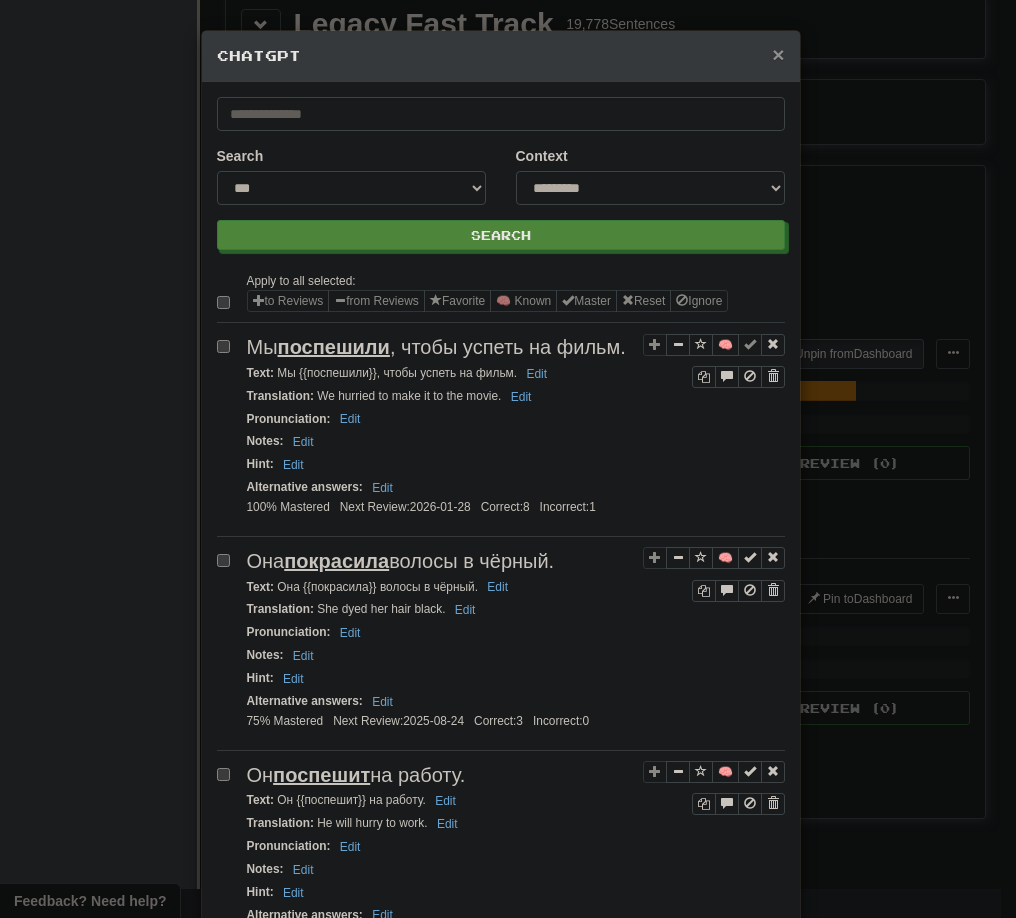 click on "×" at bounding box center [778, 54] 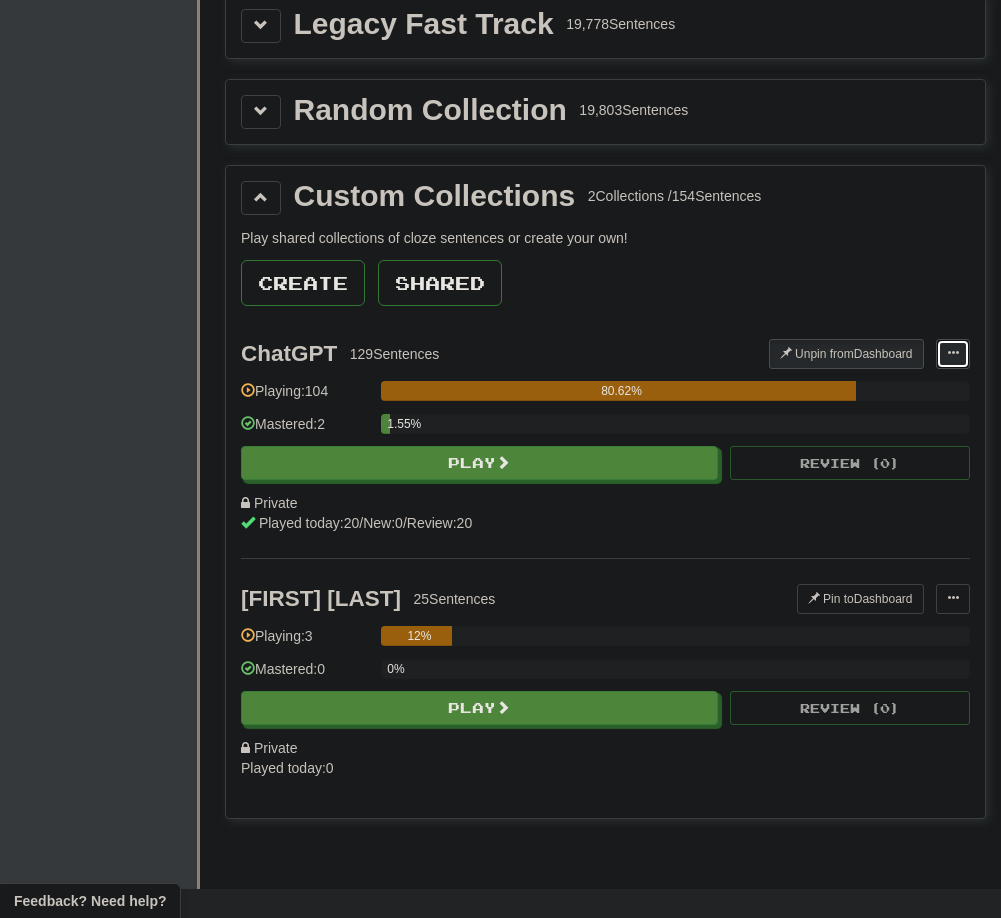 click at bounding box center (953, 354) 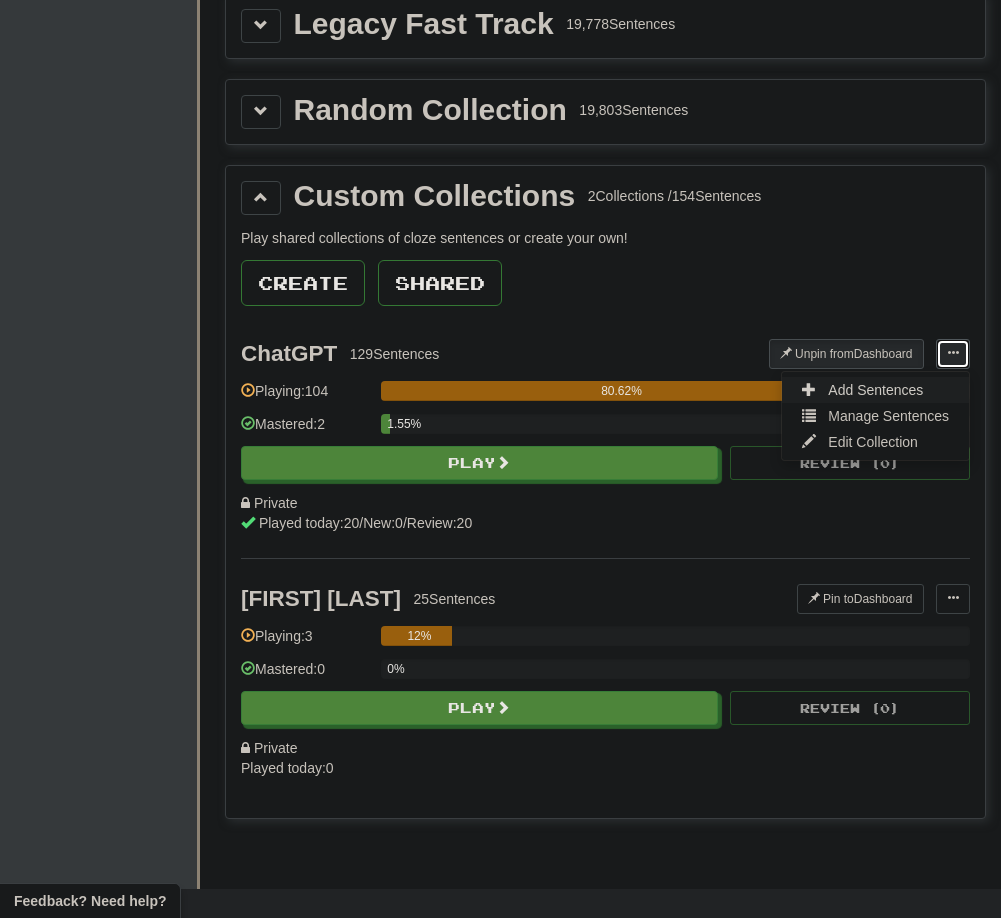 click on "Add Sentences" at bounding box center (875, 390) 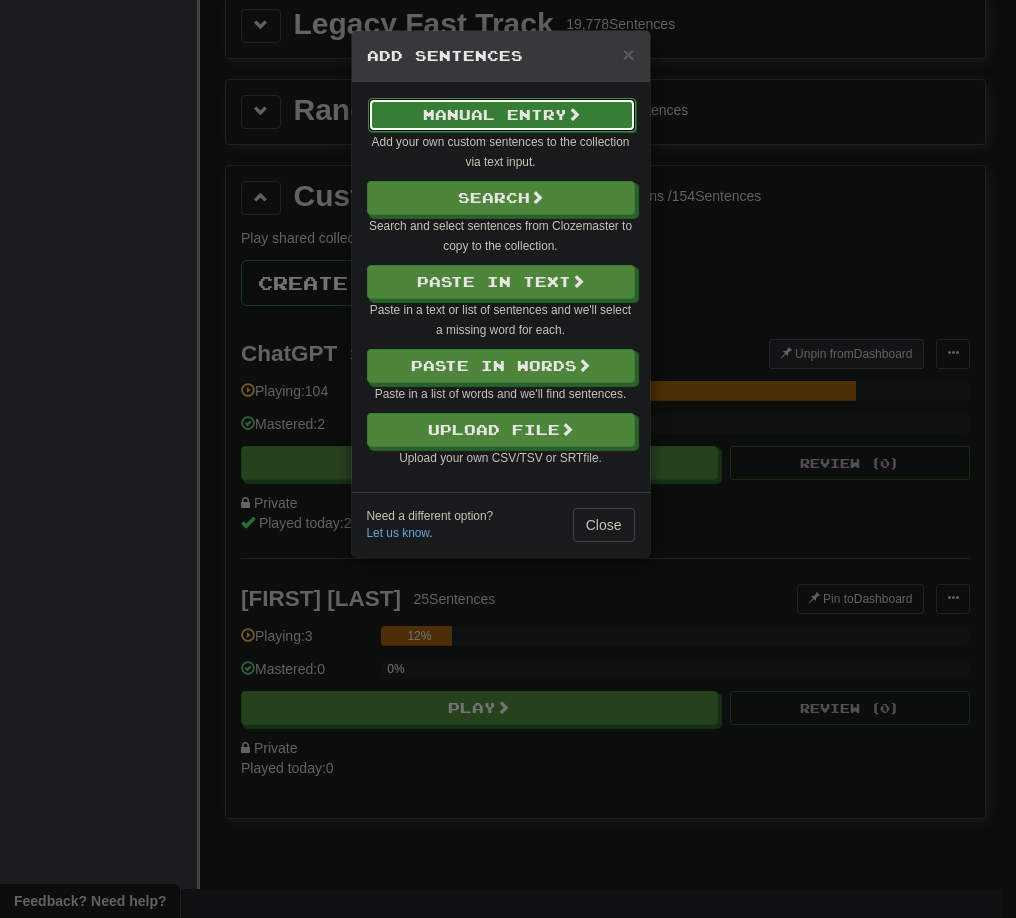 click on "Manual Entry" at bounding box center [502, 115] 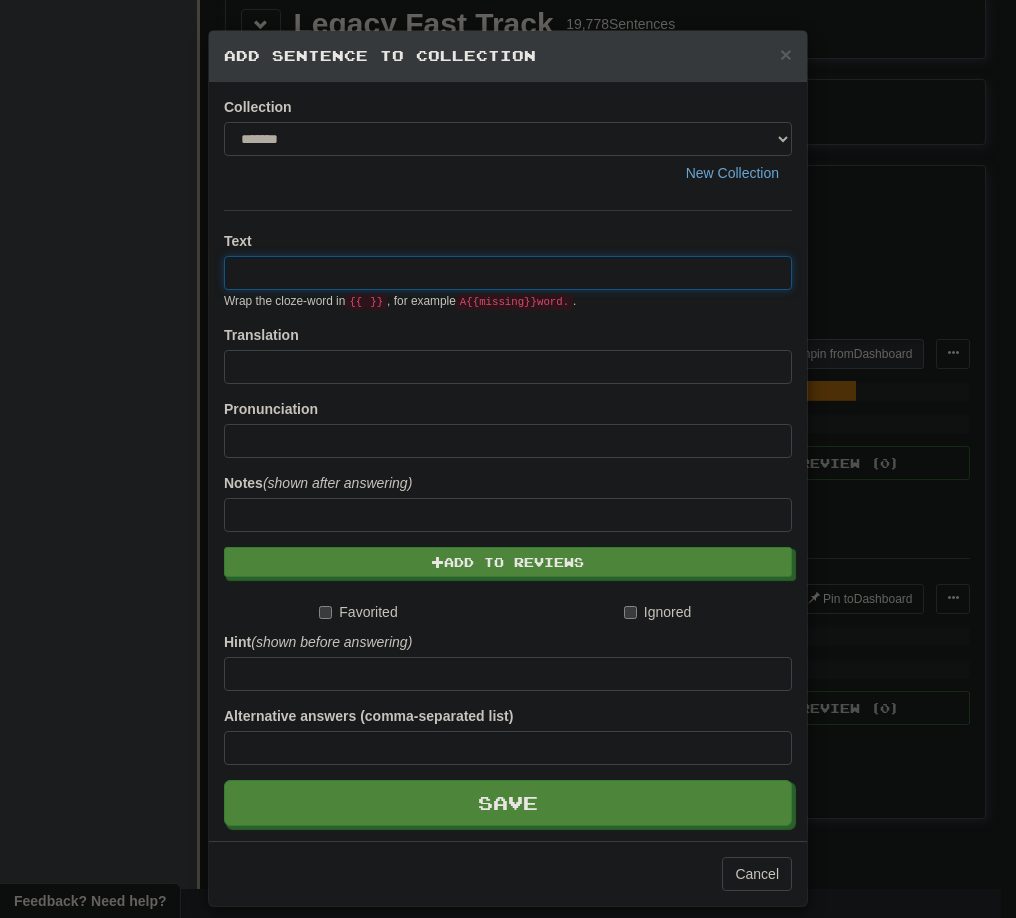paste on "**********" 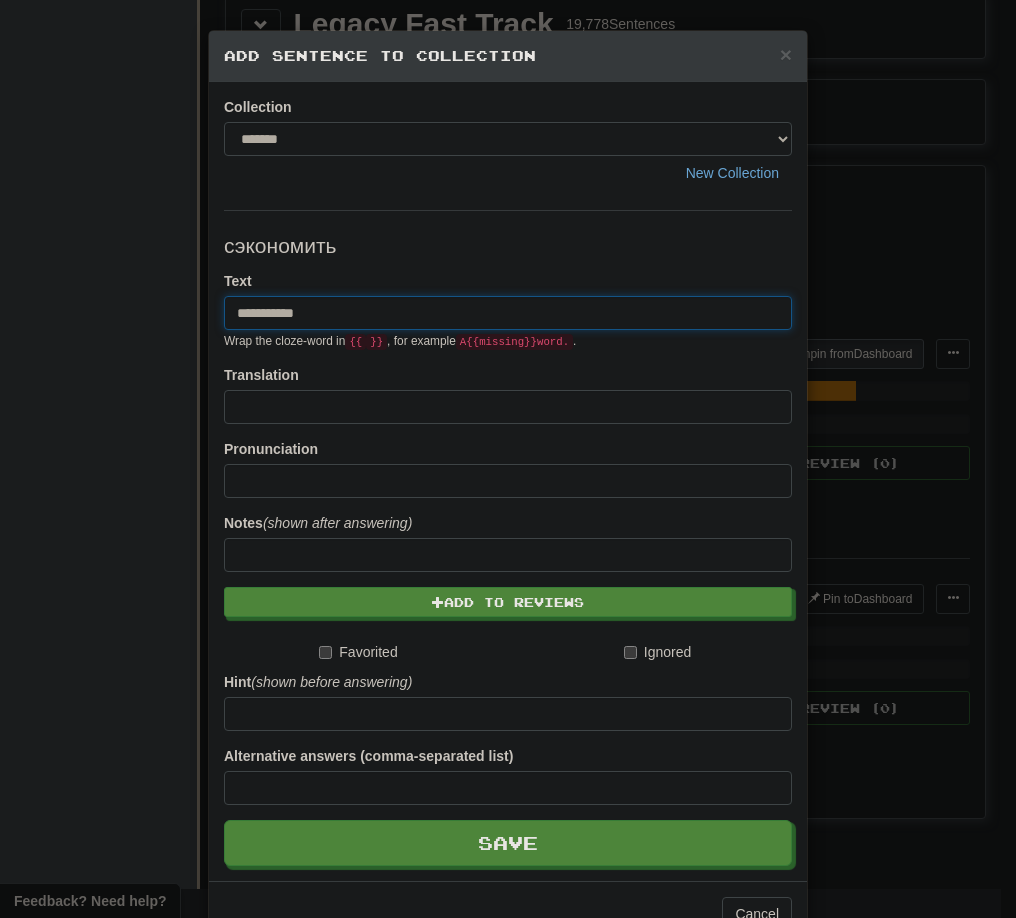 drag, startPoint x: 331, startPoint y: 316, endPoint x: 113, endPoint y: 298, distance: 218.74185 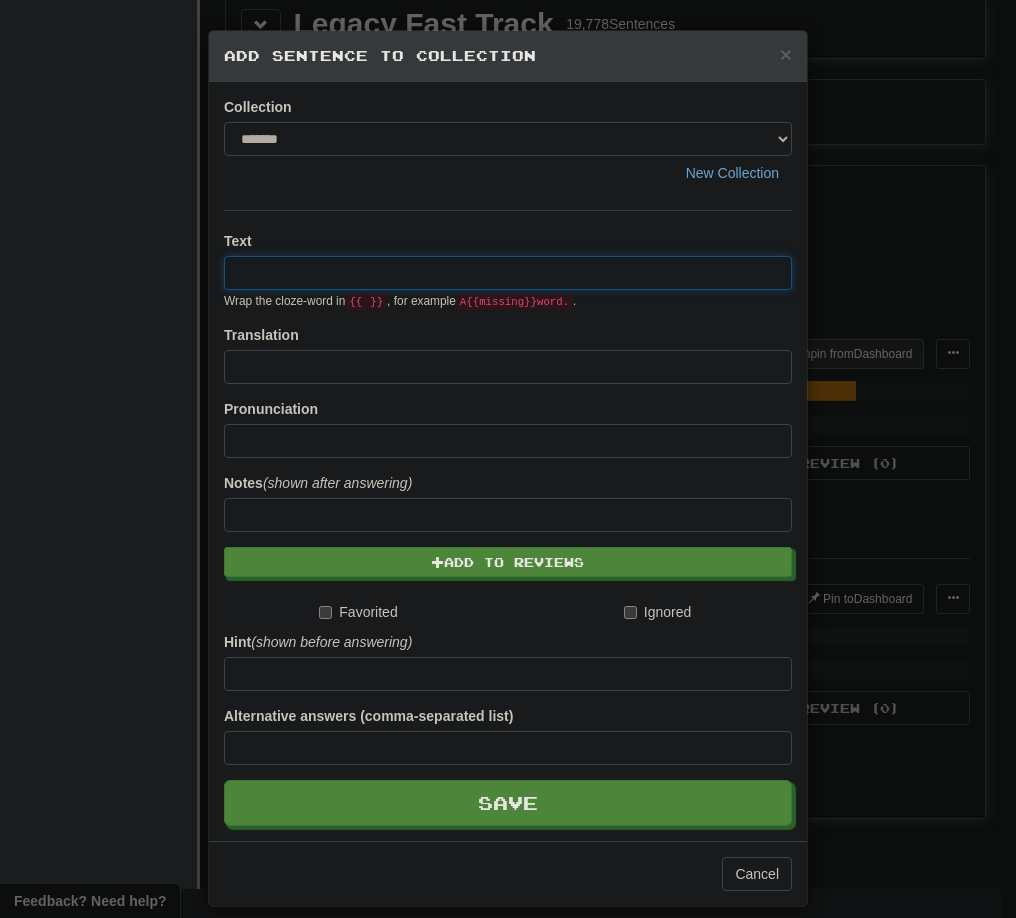 paste on "**********" 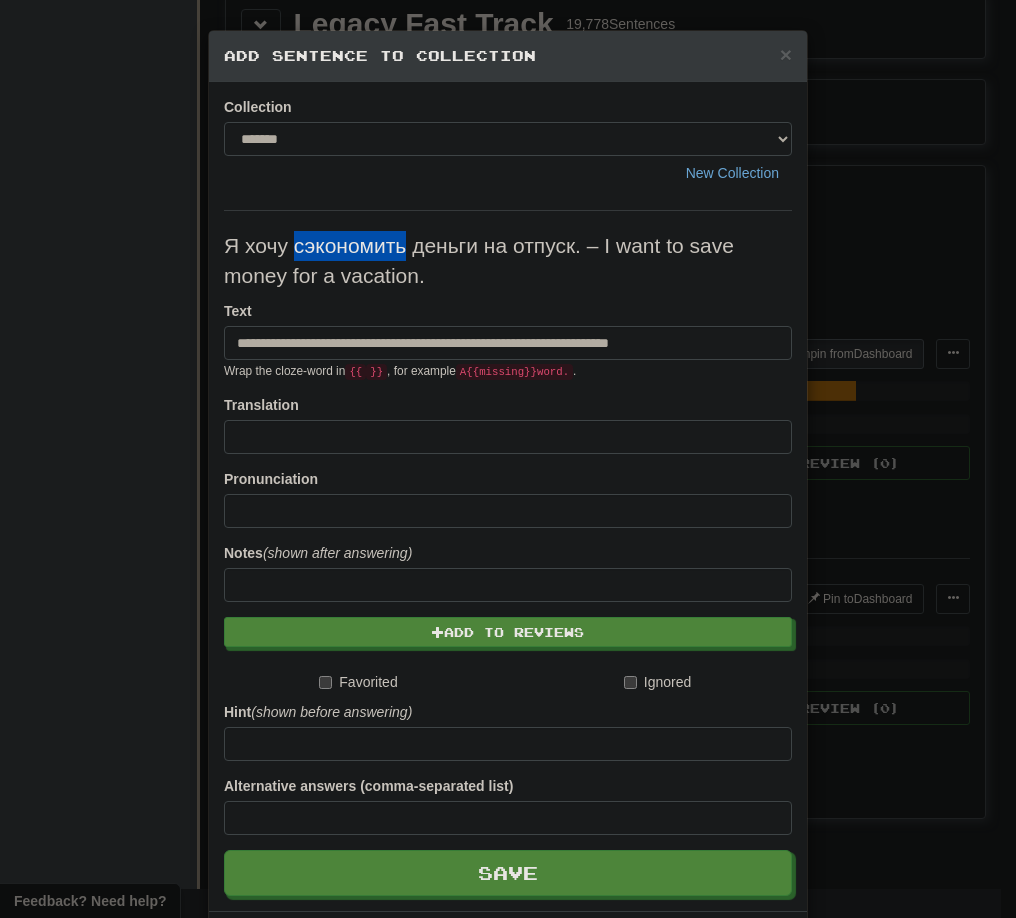 drag, startPoint x: 290, startPoint y: 252, endPoint x: 396, endPoint y: 241, distance: 106.56923 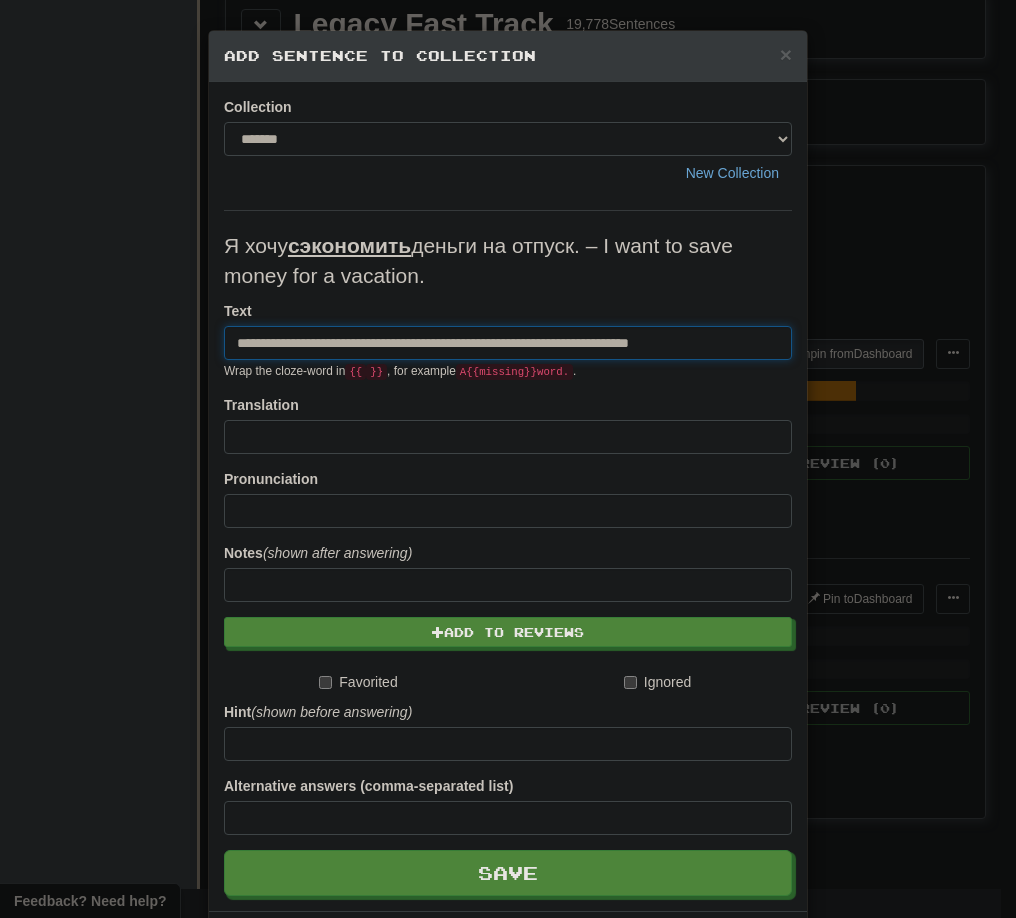 drag, startPoint x: 490, startPoint y: 347, endPoint x: 747, endPoint y: 338, distance: 257.15753 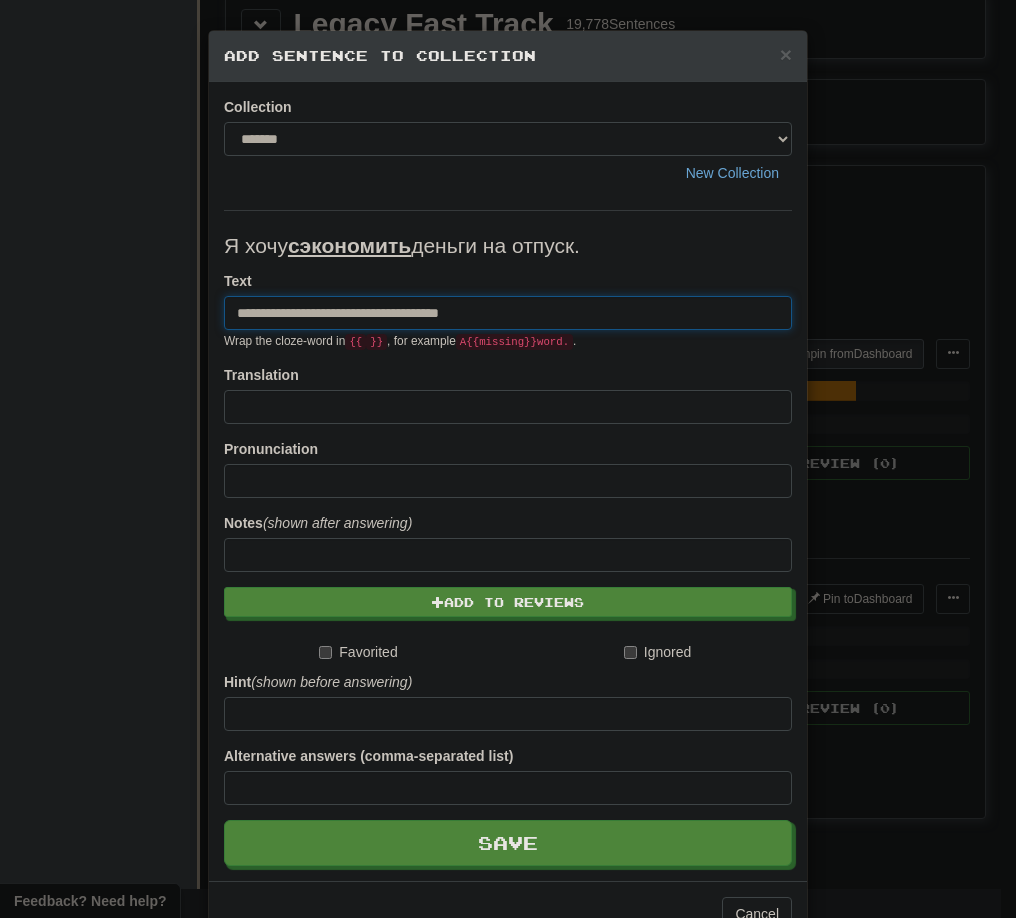 type on "**********" 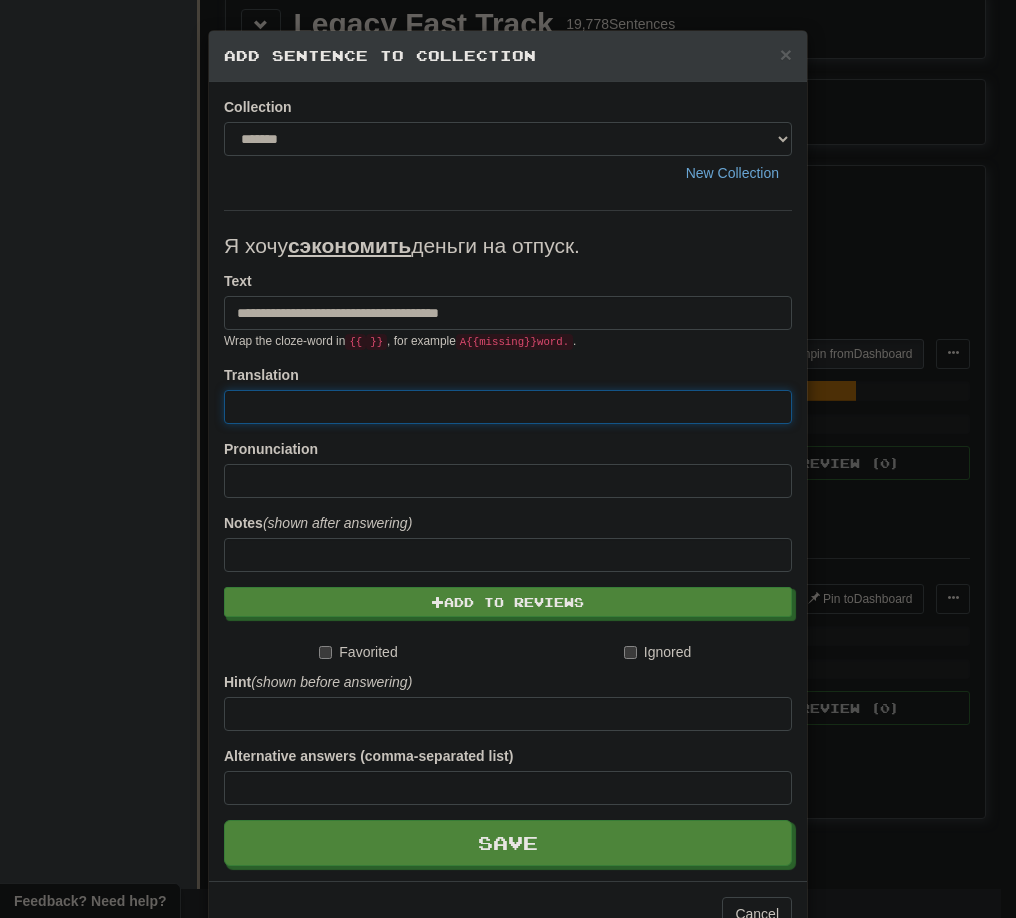 paste on "**********" 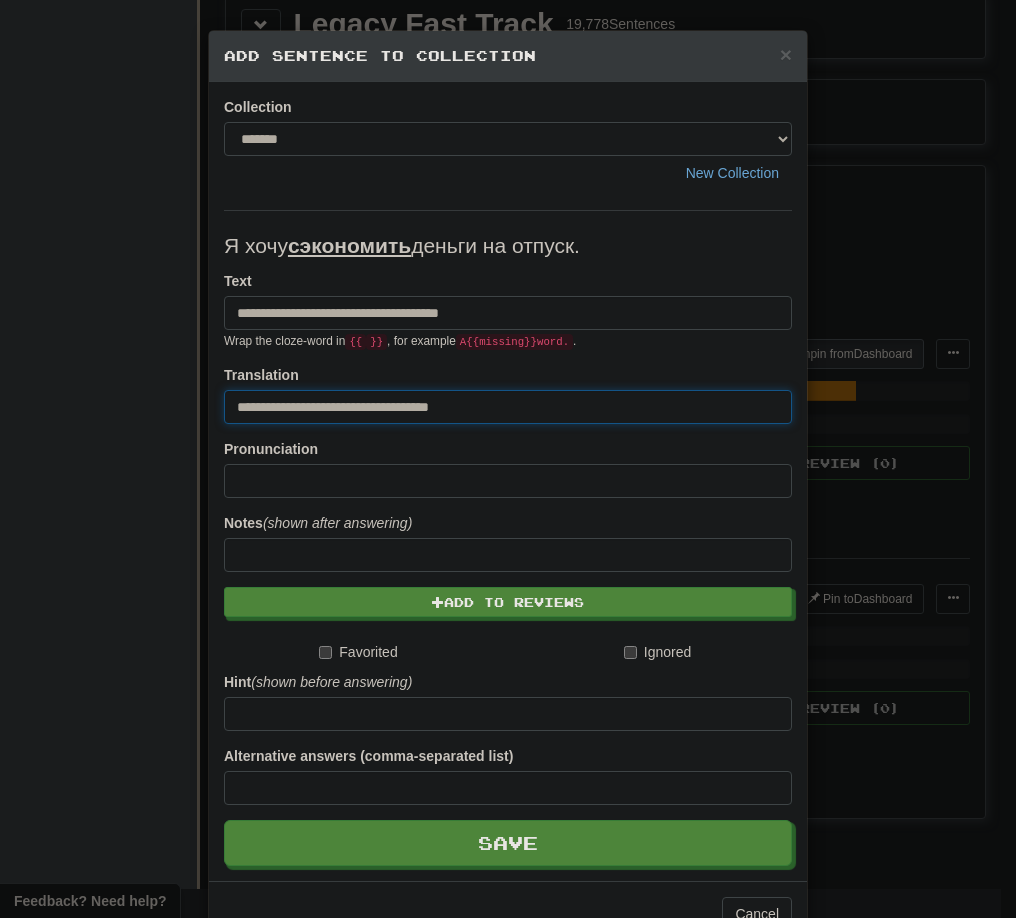 drag, startPoint x: 244, startPoint y: 402, endPoint x: 181, endPoint y: 401, distance: 63.007935 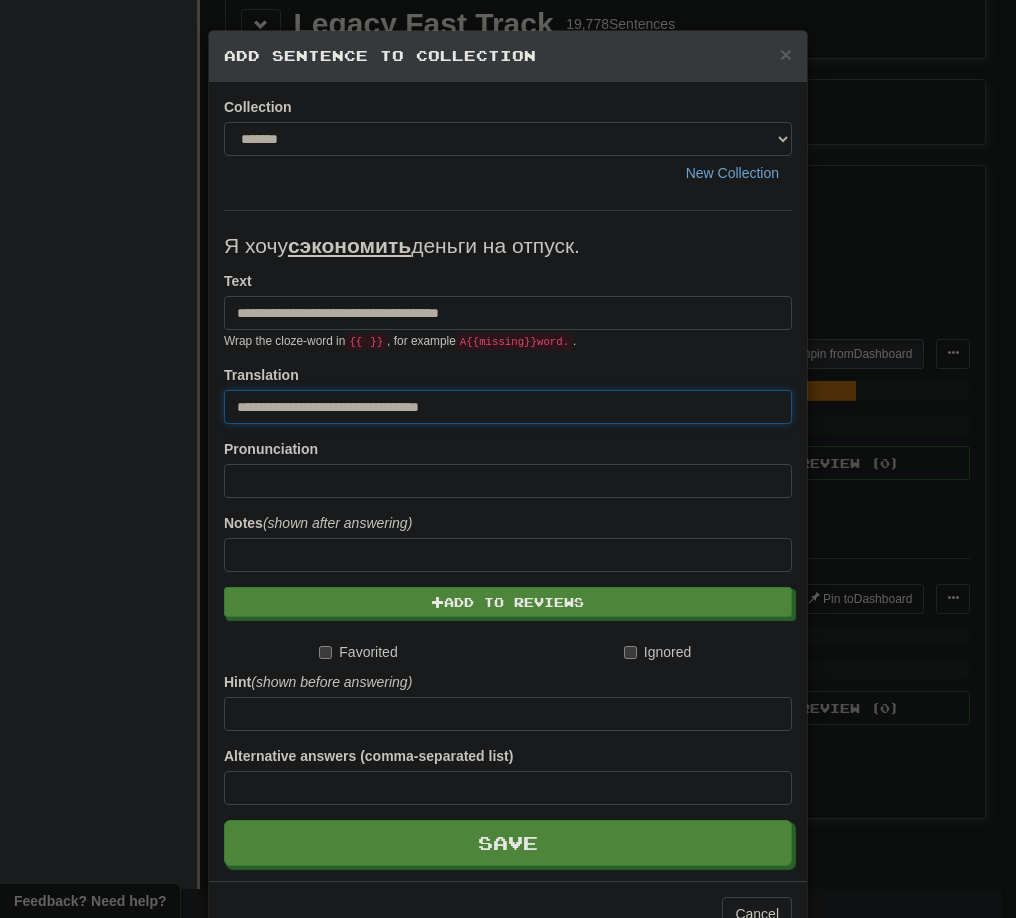 click on "**********" at bounding box center (508, 407) 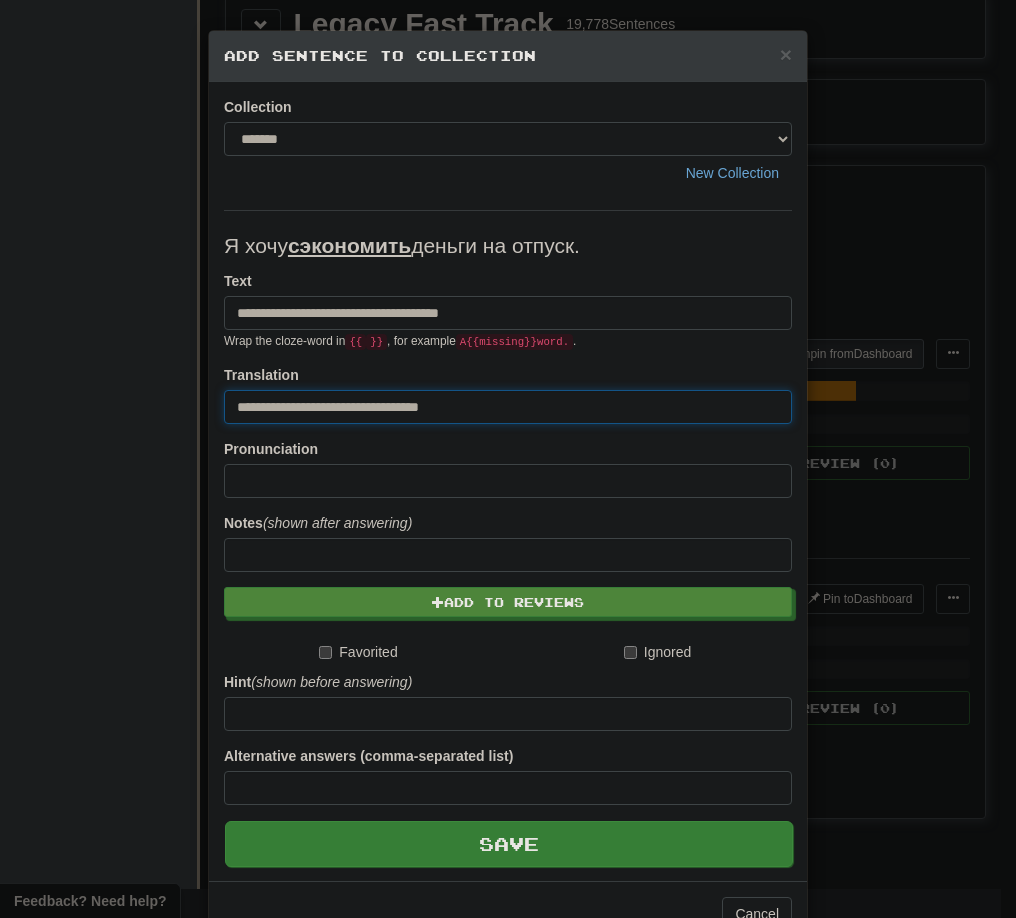 type on "**********" 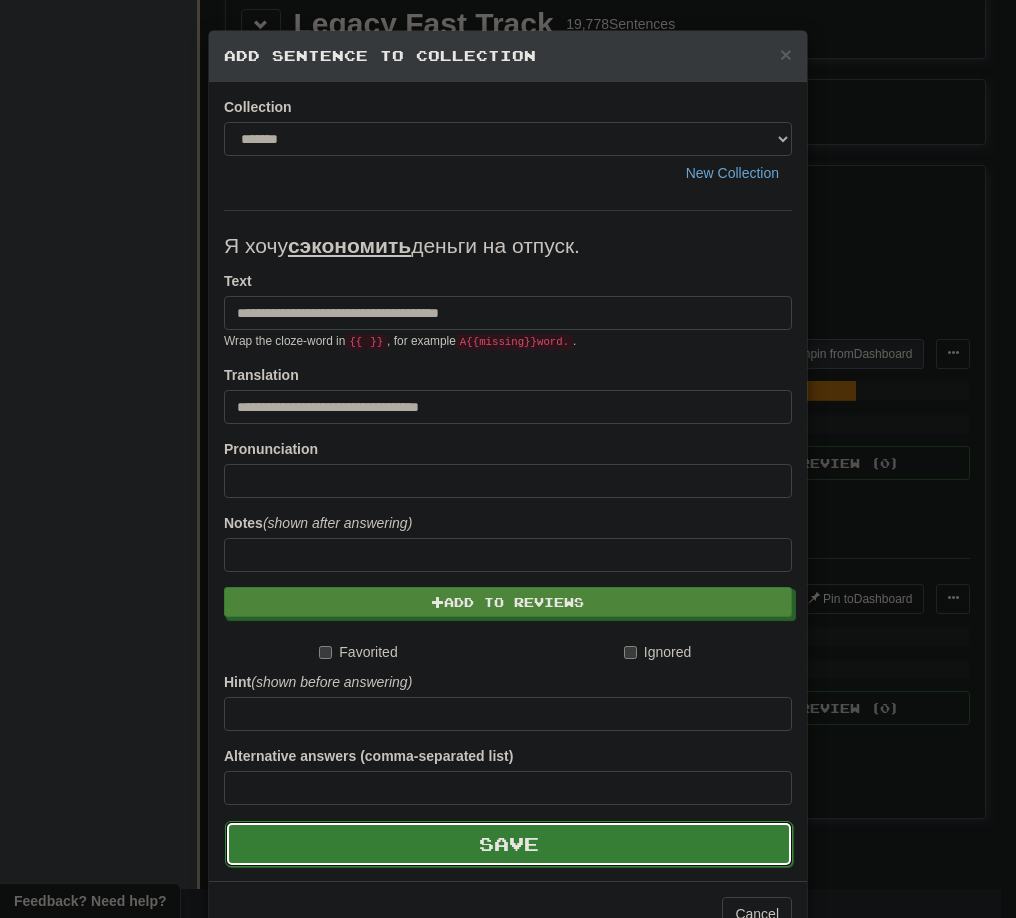 click on "Save" at bounding box center (509, 844) 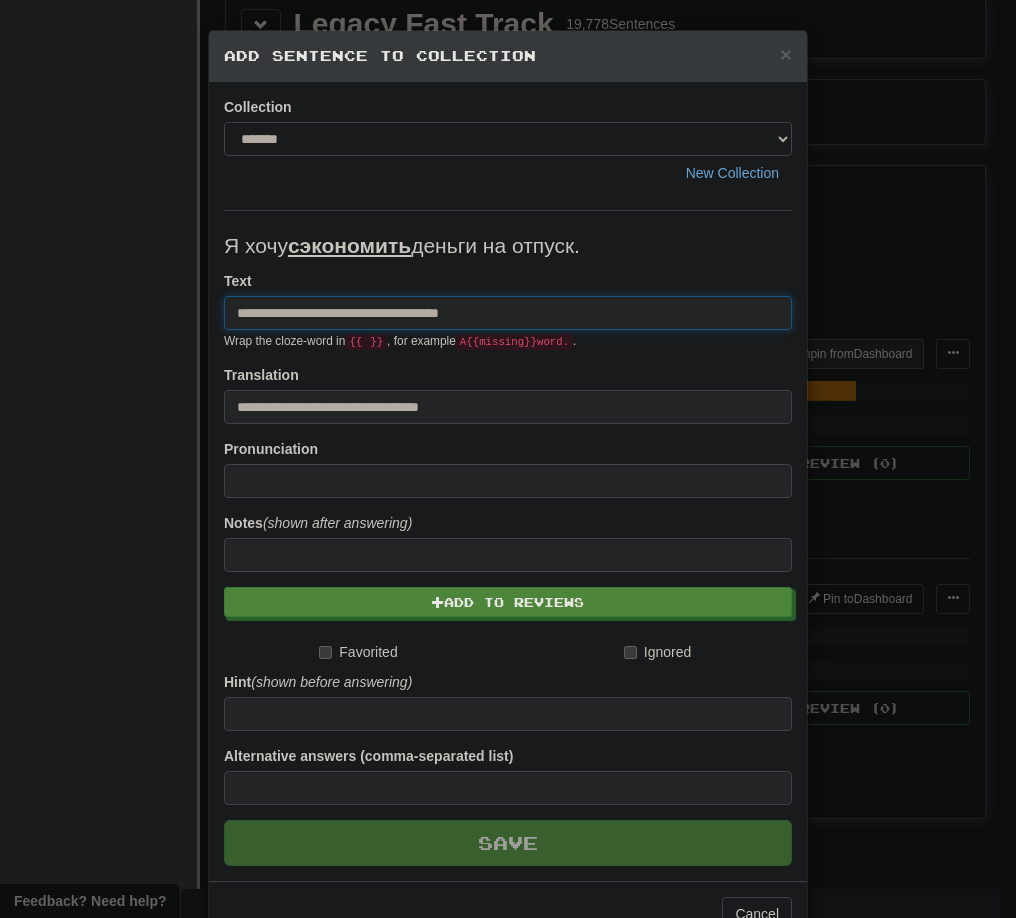 type 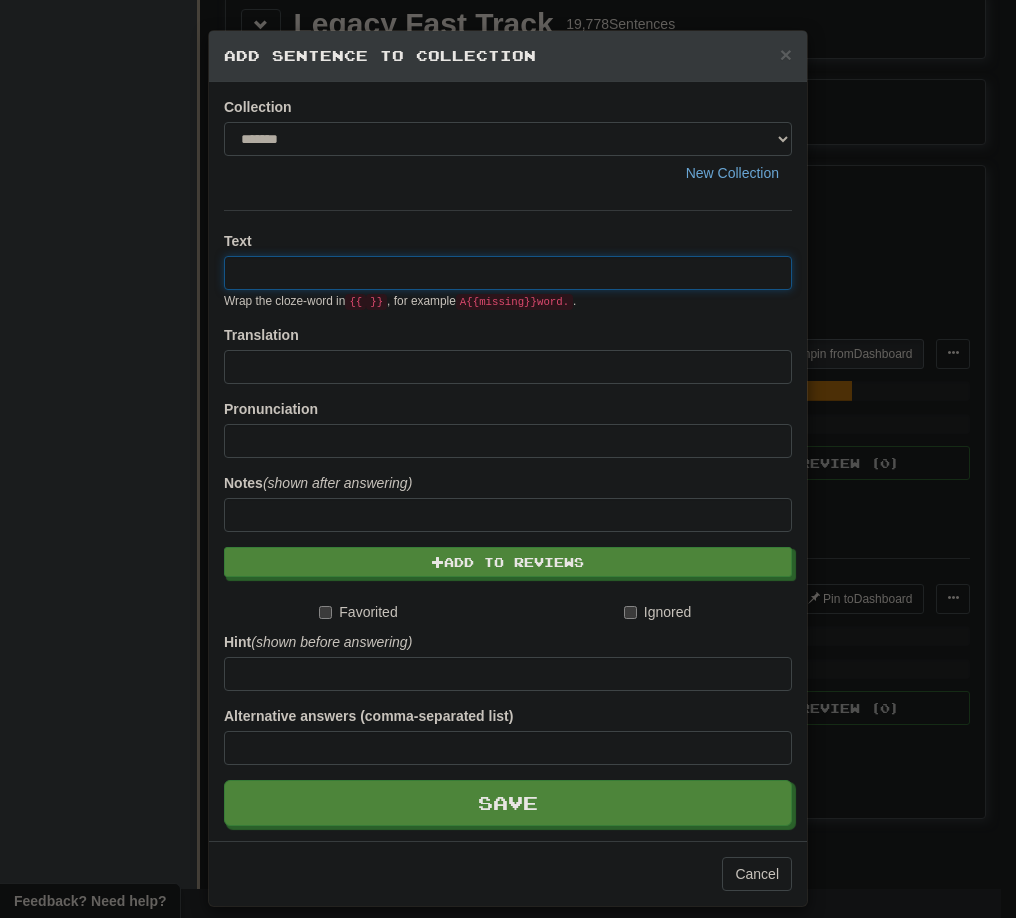 paste on "**********" 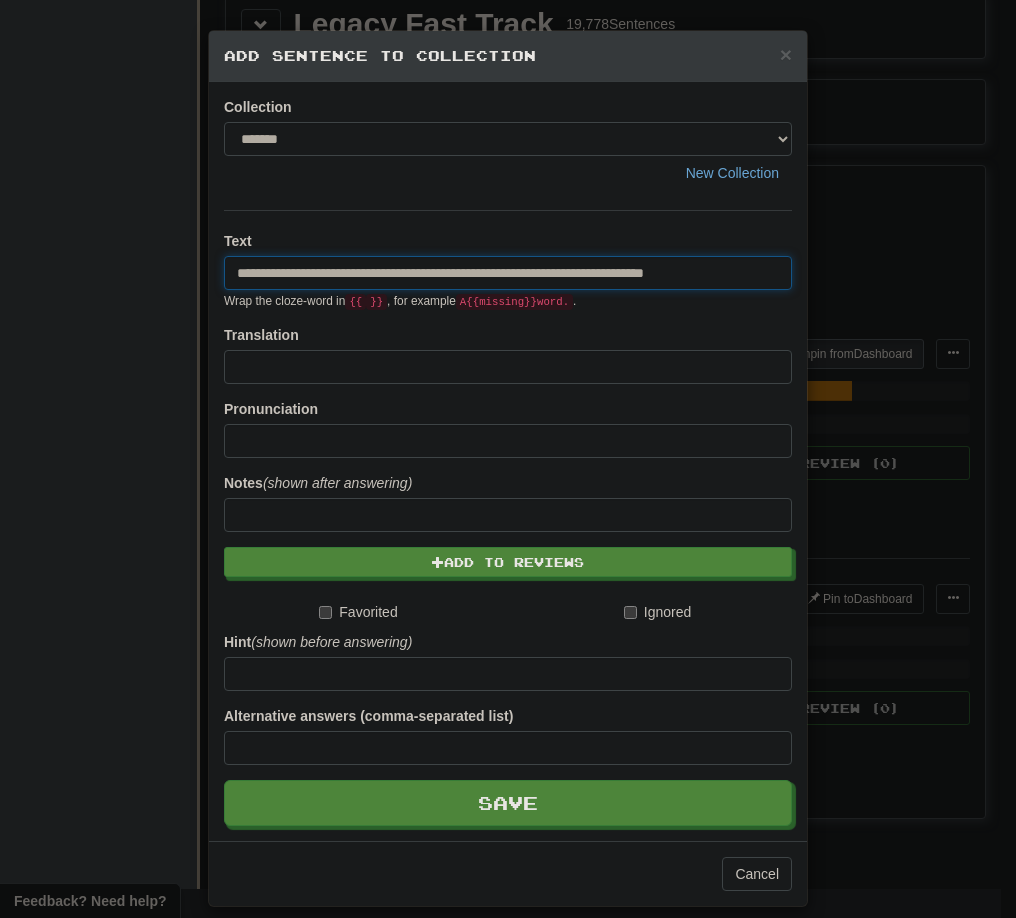 scroll, scrollTop: 0, scrollLeft: 2, axis: horizontal 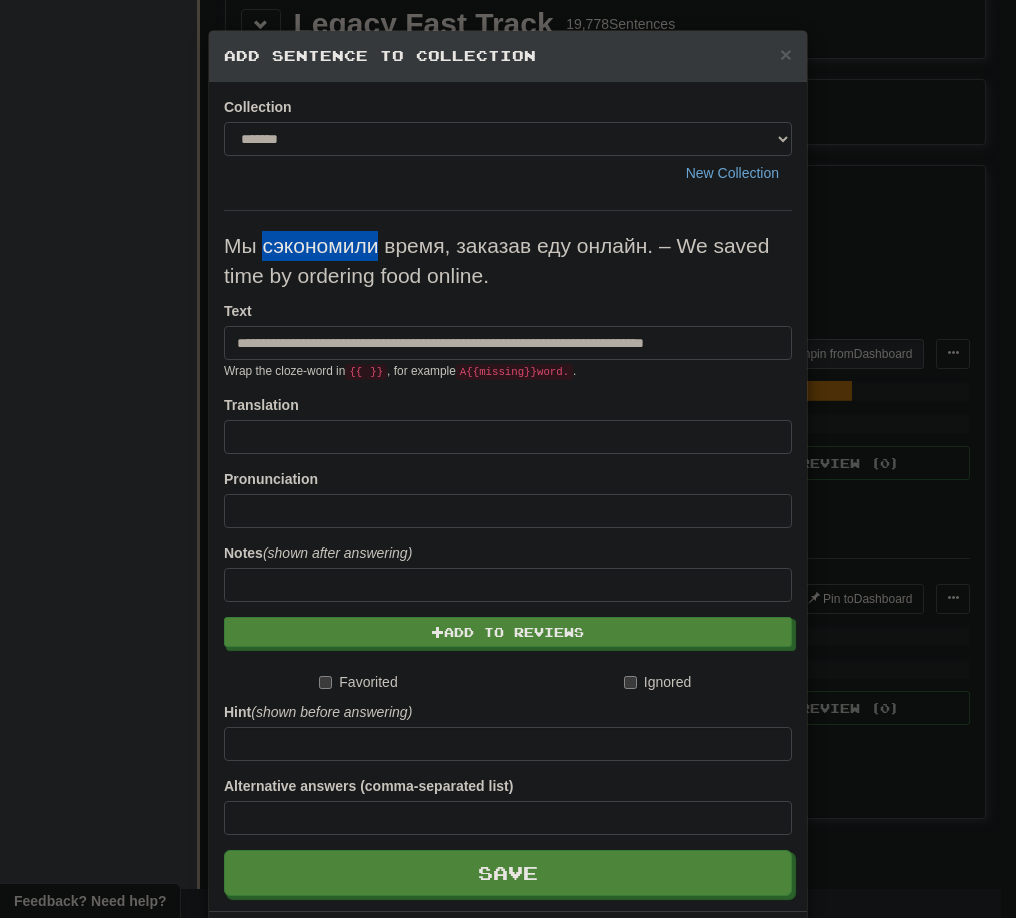 drag, startPoint x: 256, startPoint y: 248, endPoint x: 368, endPoint y: 255, distance: 112.21854 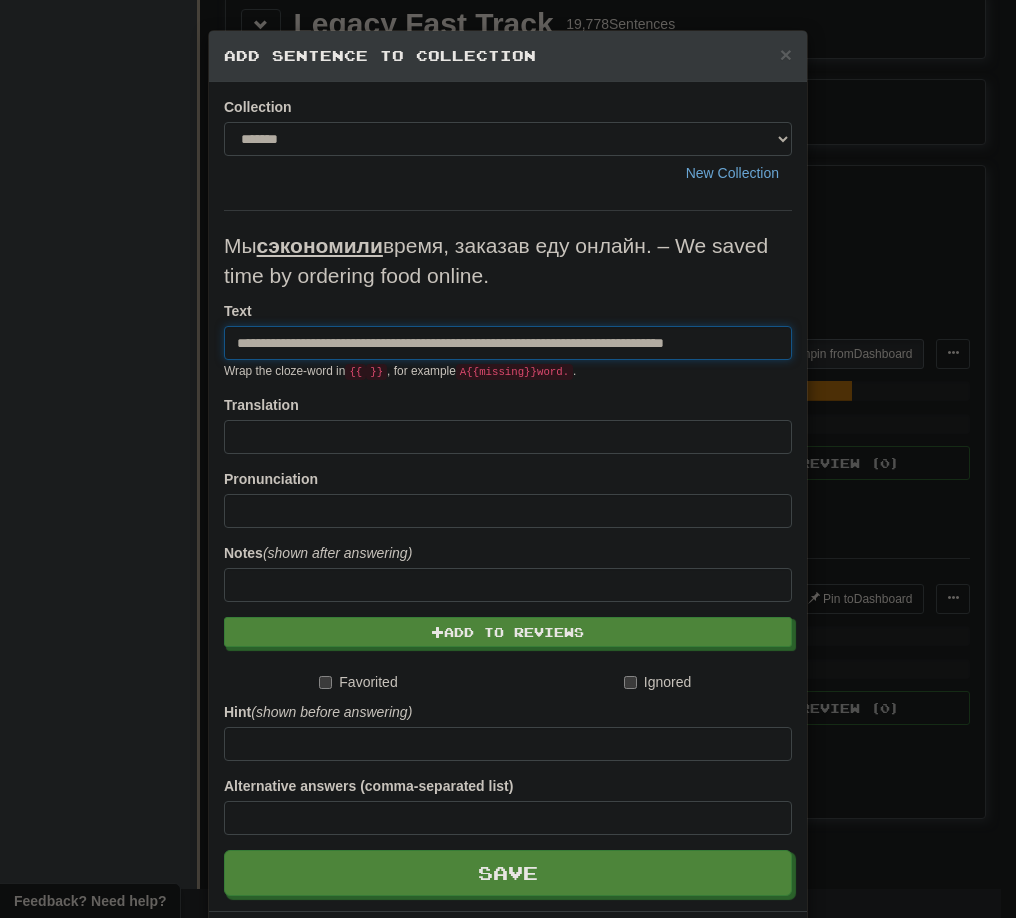 scroll, scrollTop: 0, scrollLeft: 21, axis: horizontal 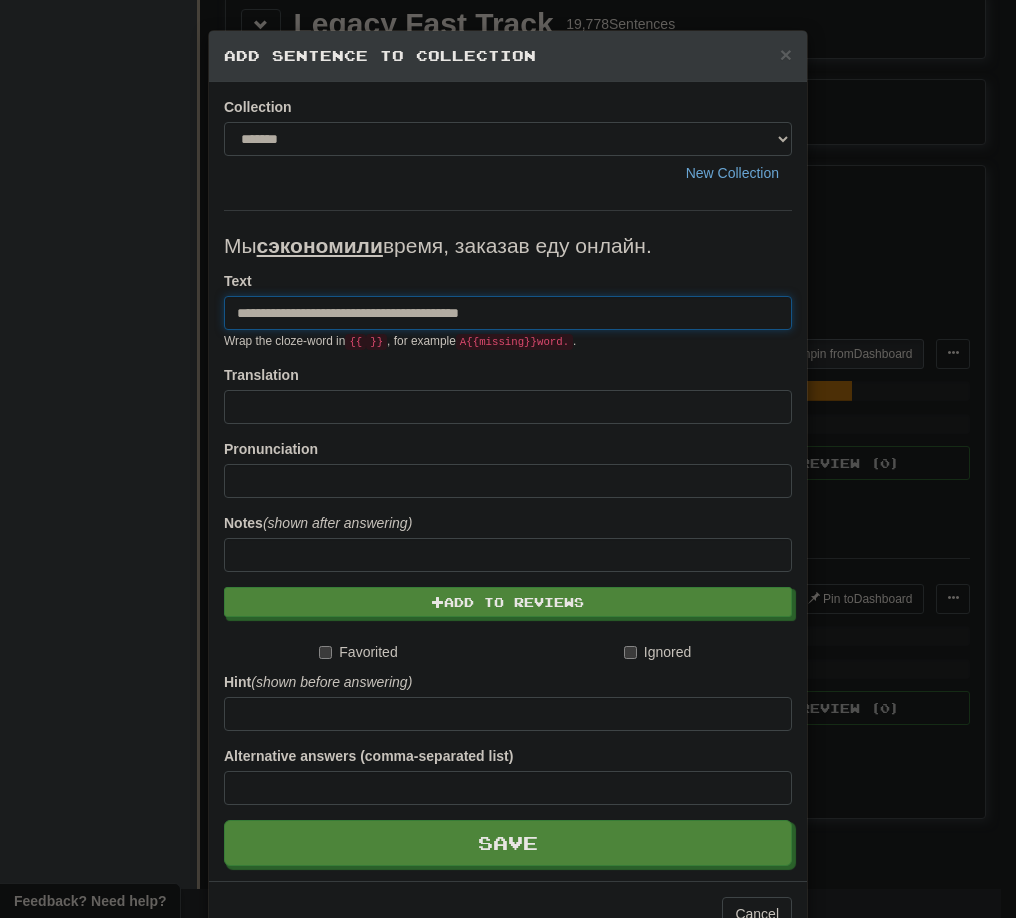 type on "**********" 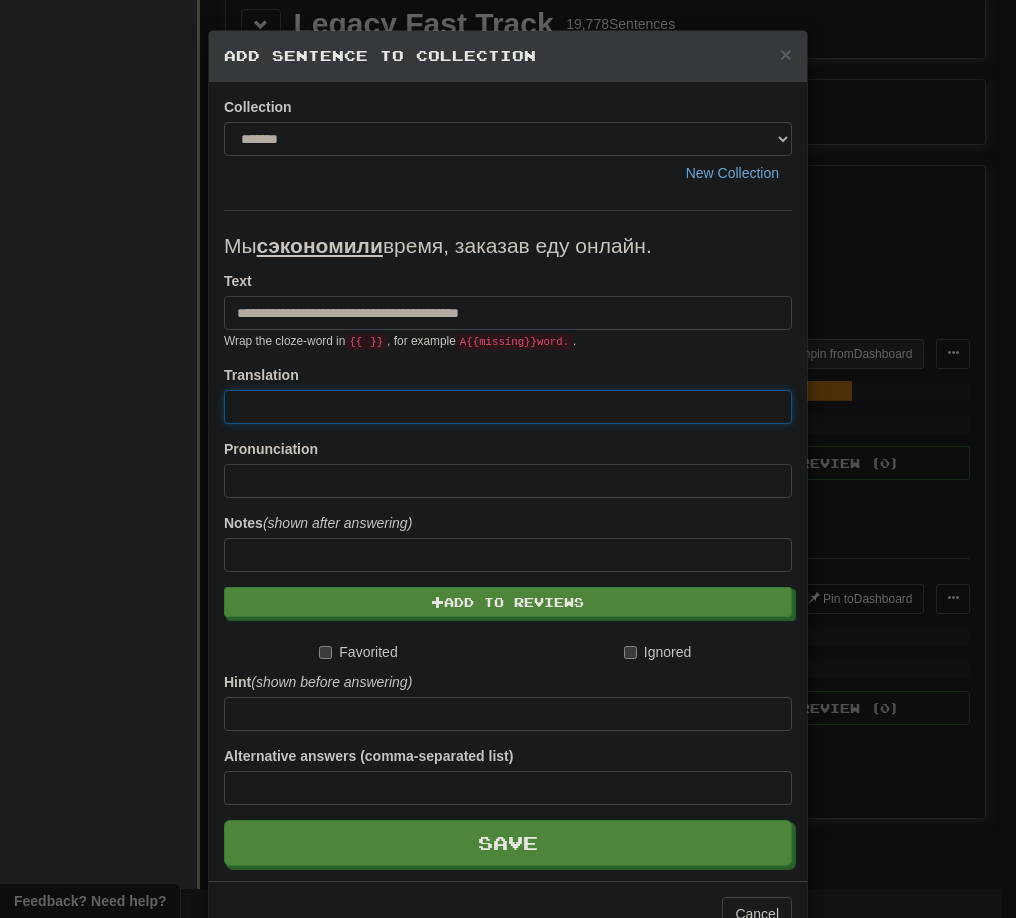 paste on "**********" 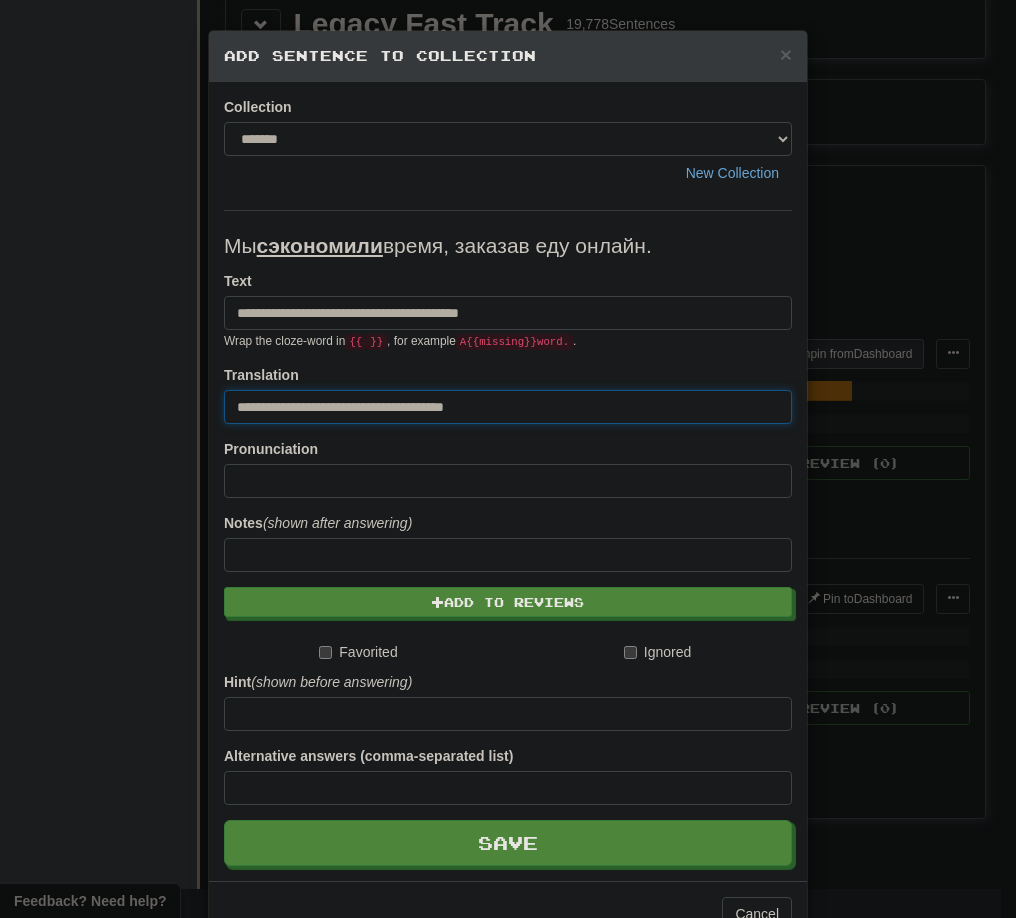 drag, startPoint x: 246, startPoint y: 411, endPoint x: 171, endPoint y: 411, distance: 75 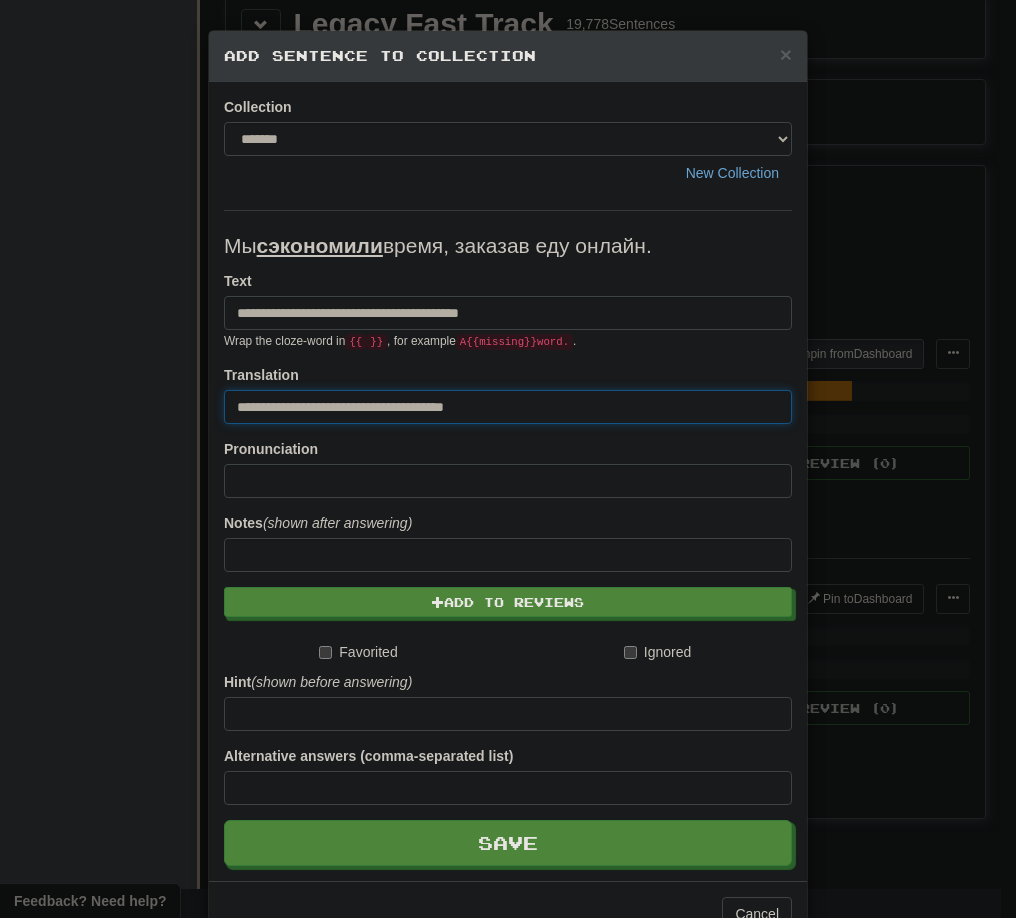 click on "**********" at bounding box center (508, 459) 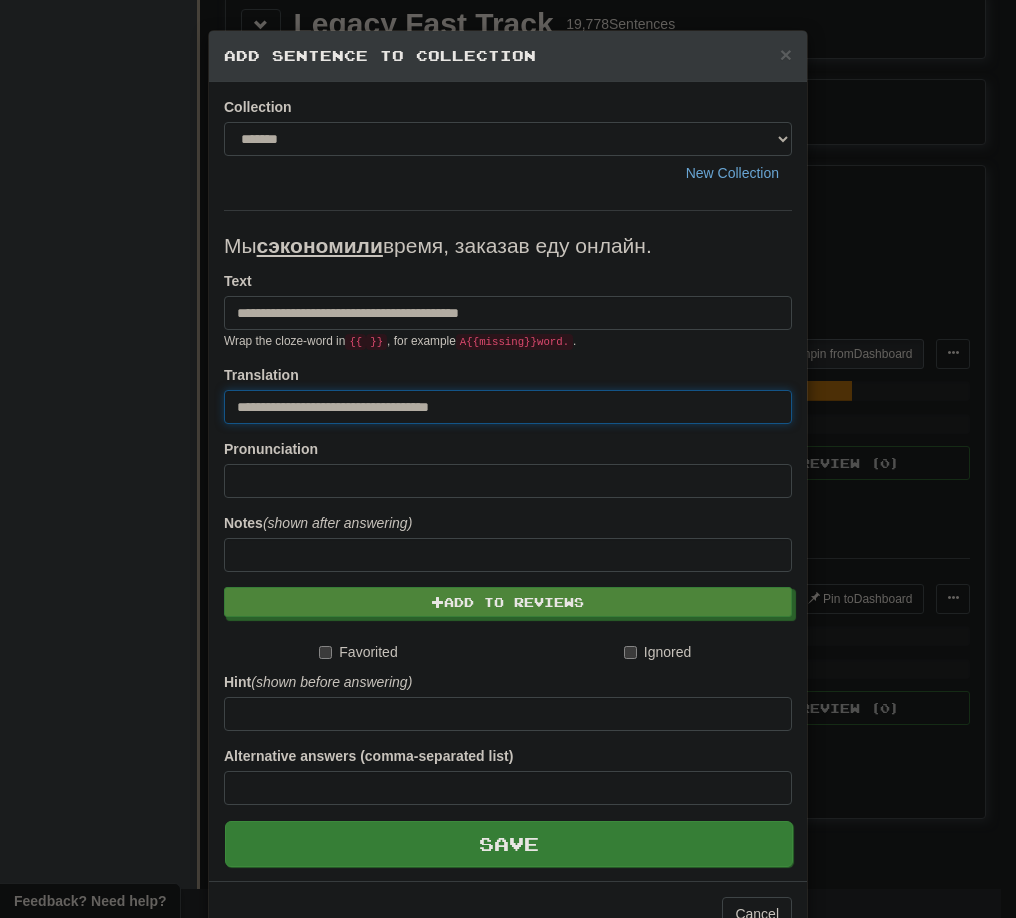 type on "**********" 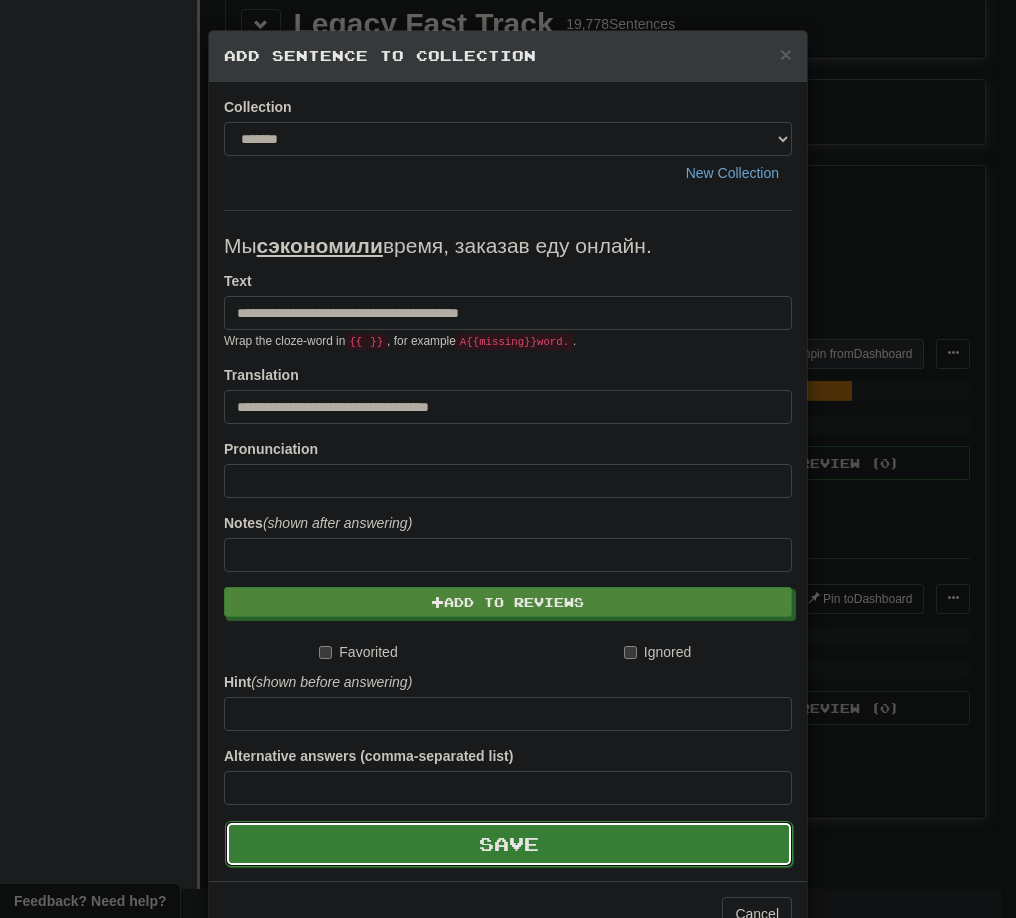 click on "Save" at bounding box center [509, 844] 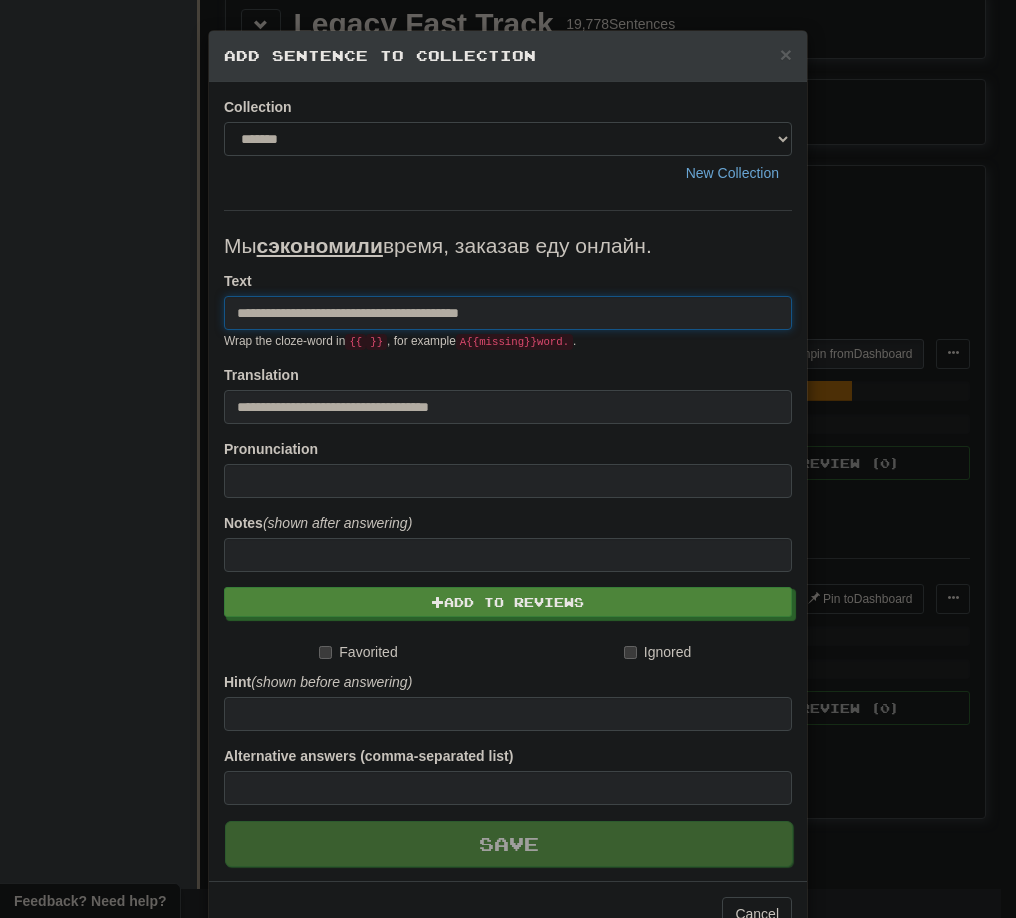 type 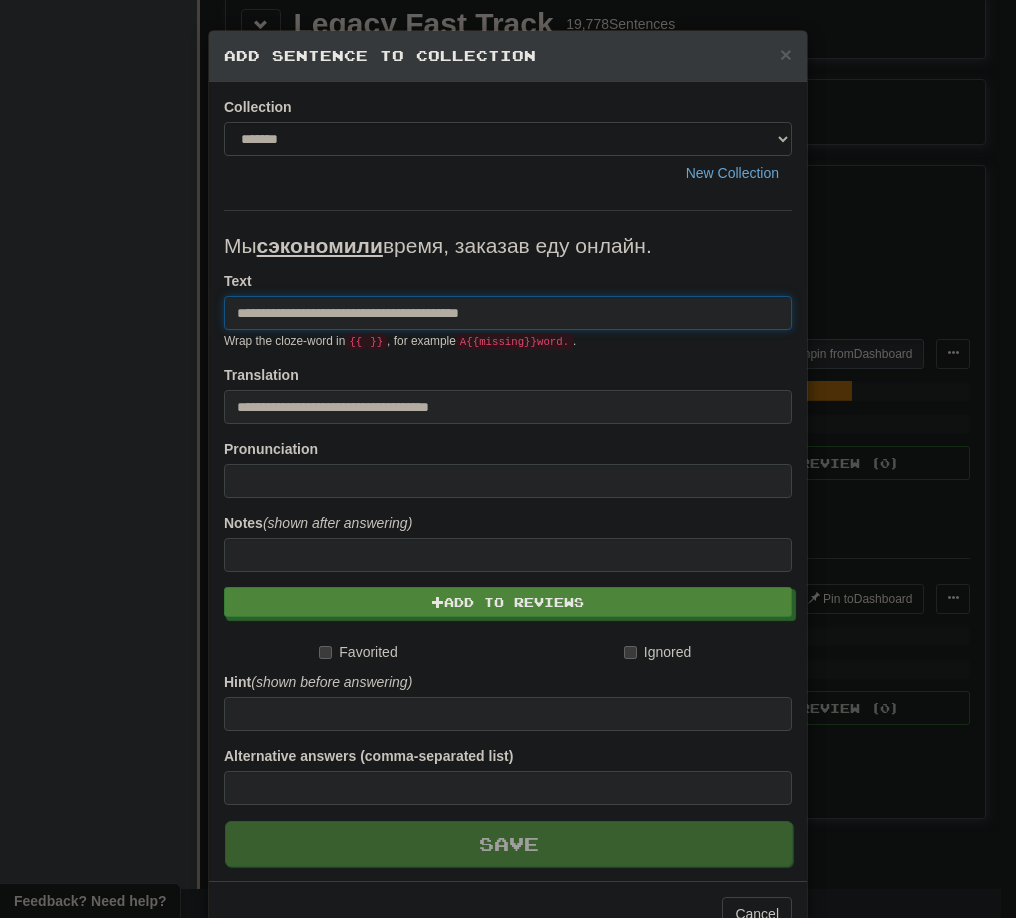 type 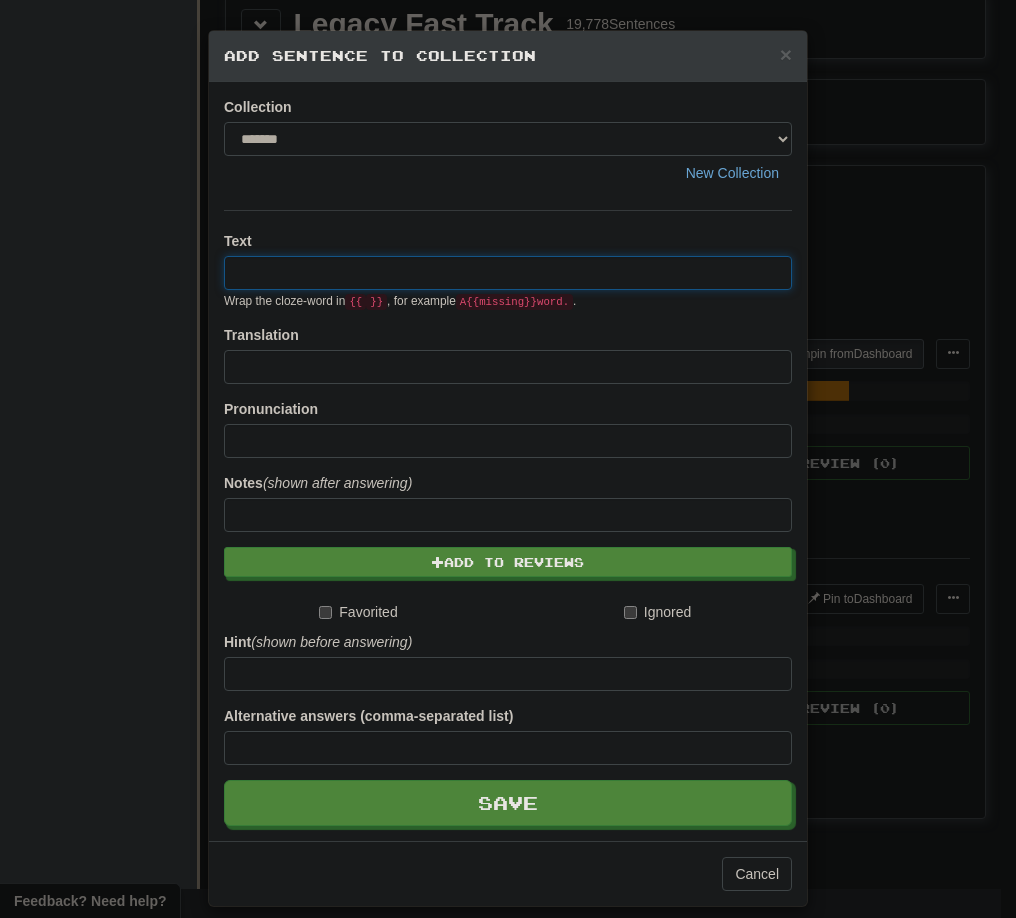 paste on "**********" 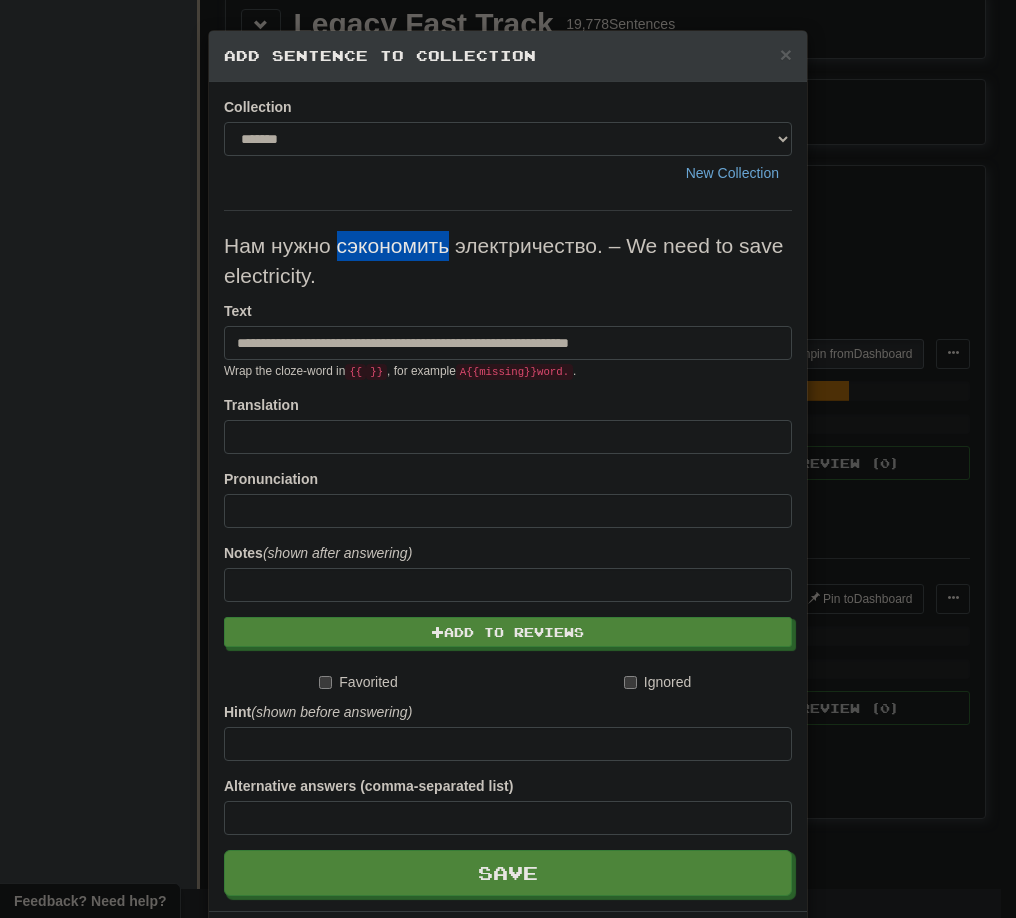 drag, startPoint x: 334, startPoint y: 251, endPoint x: 440, endPoint y: 247, distance: 106.07545 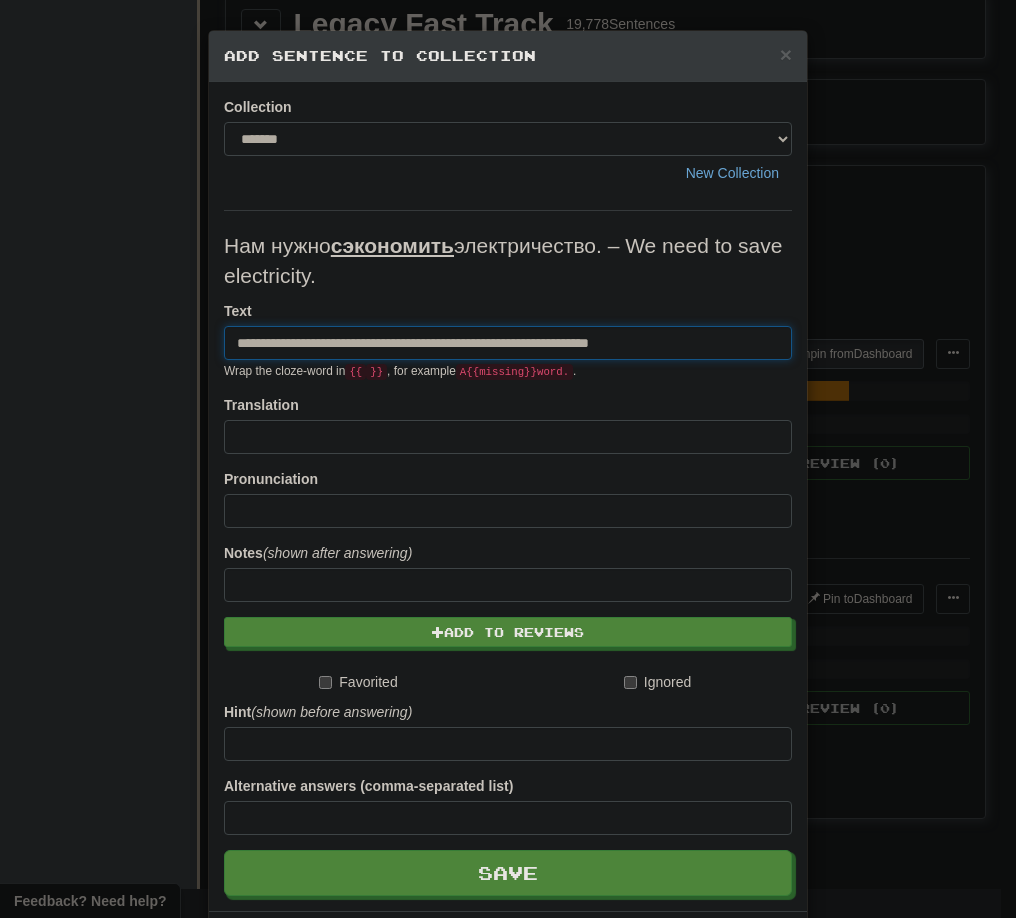 drag, startPoint x: 503, startPoint y: 346, endPoint x: 753, endPoint y: 346, distance: 250 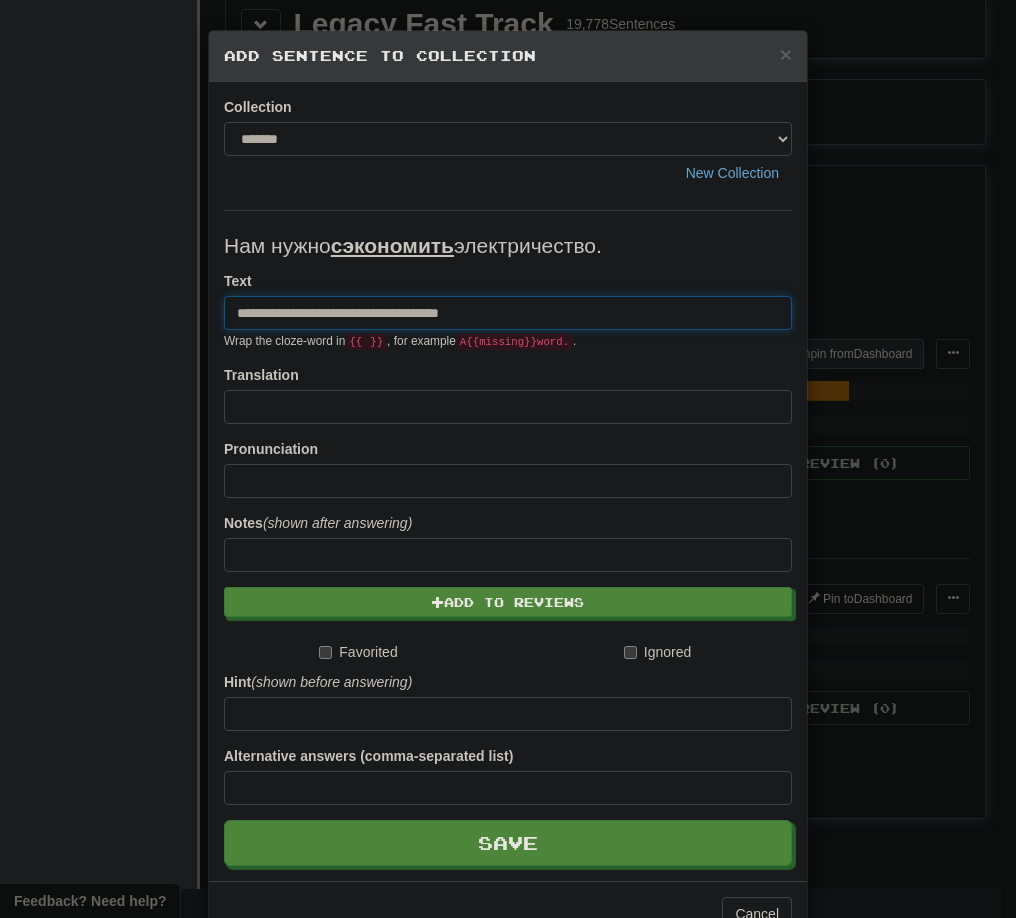 type on "**********" 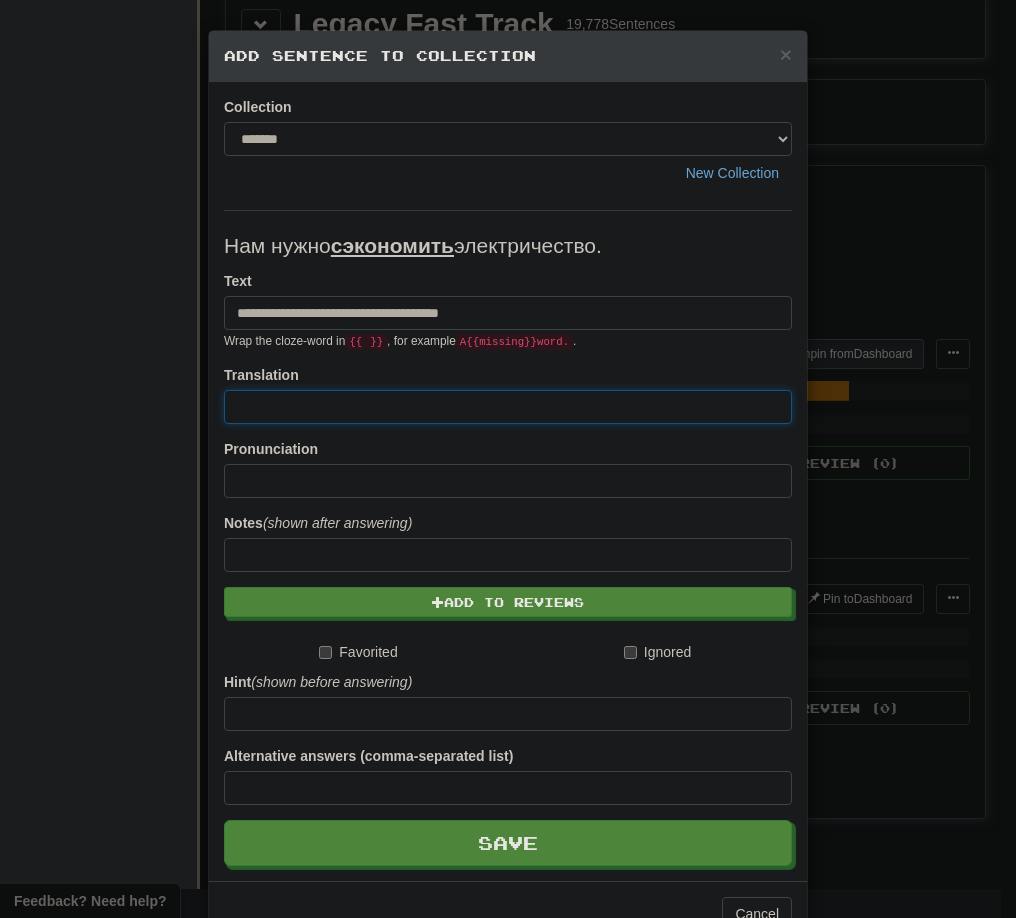paste on "**********" 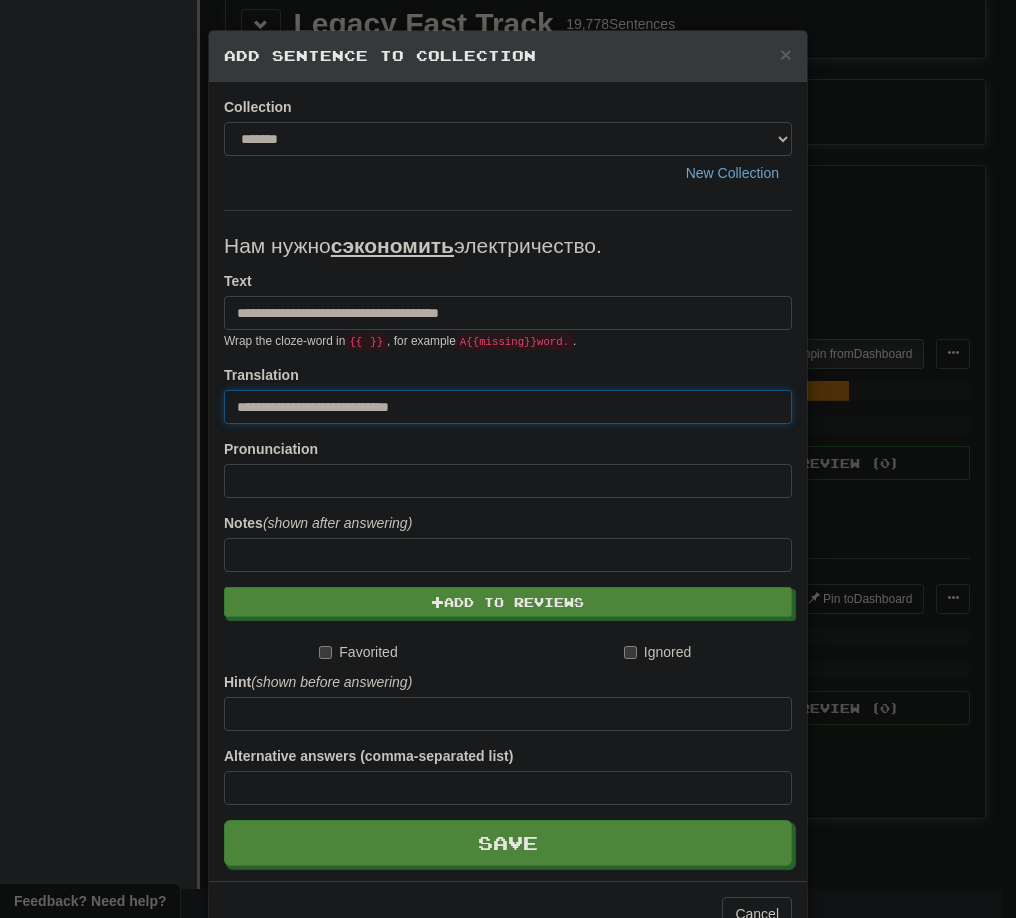 drag, startPoint x: 247, startPoint y: 403, endPoint x: 197, endPoint y: 403, distance: 50 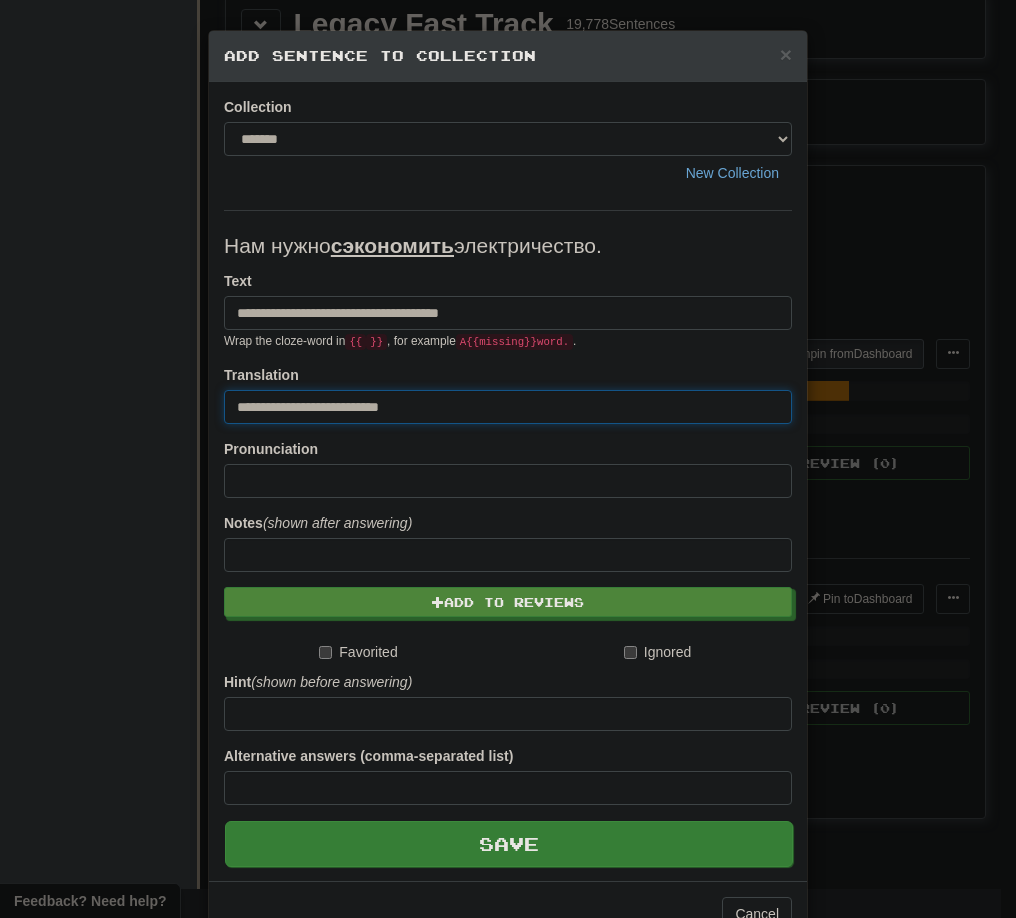 type on "**********" 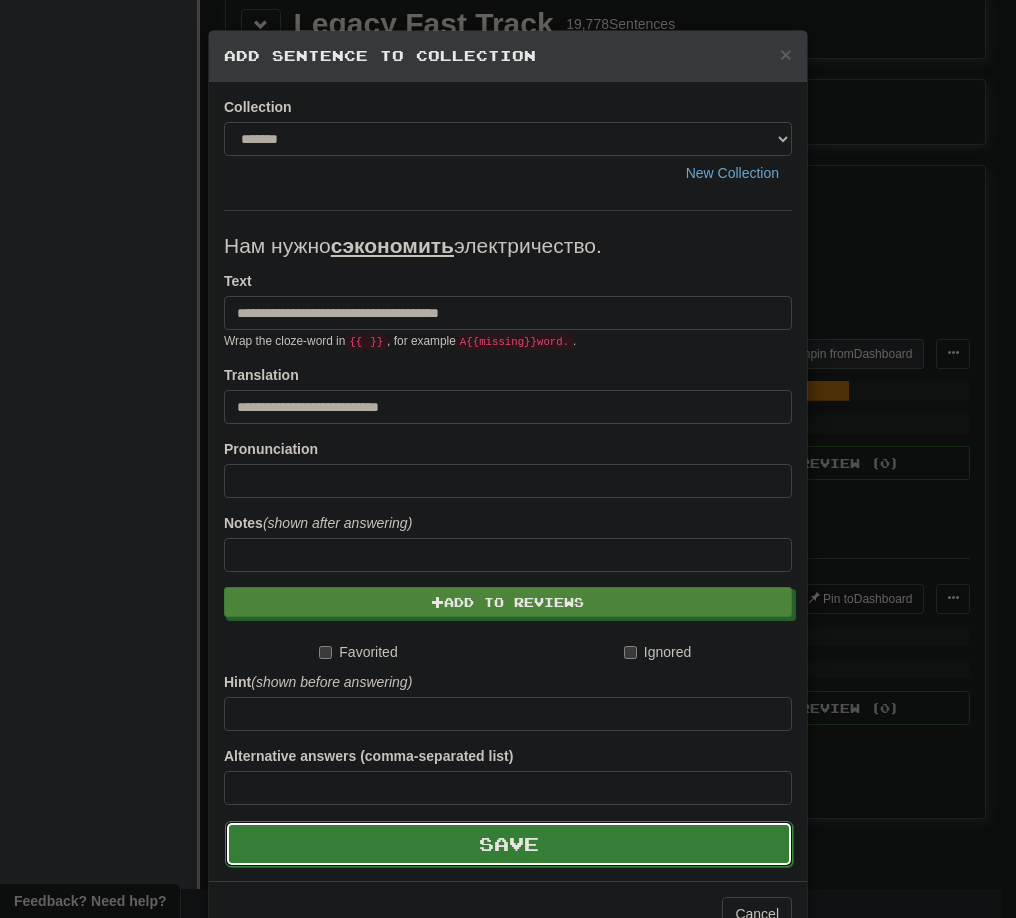 click on "Save" at bounding box center (509, 844) 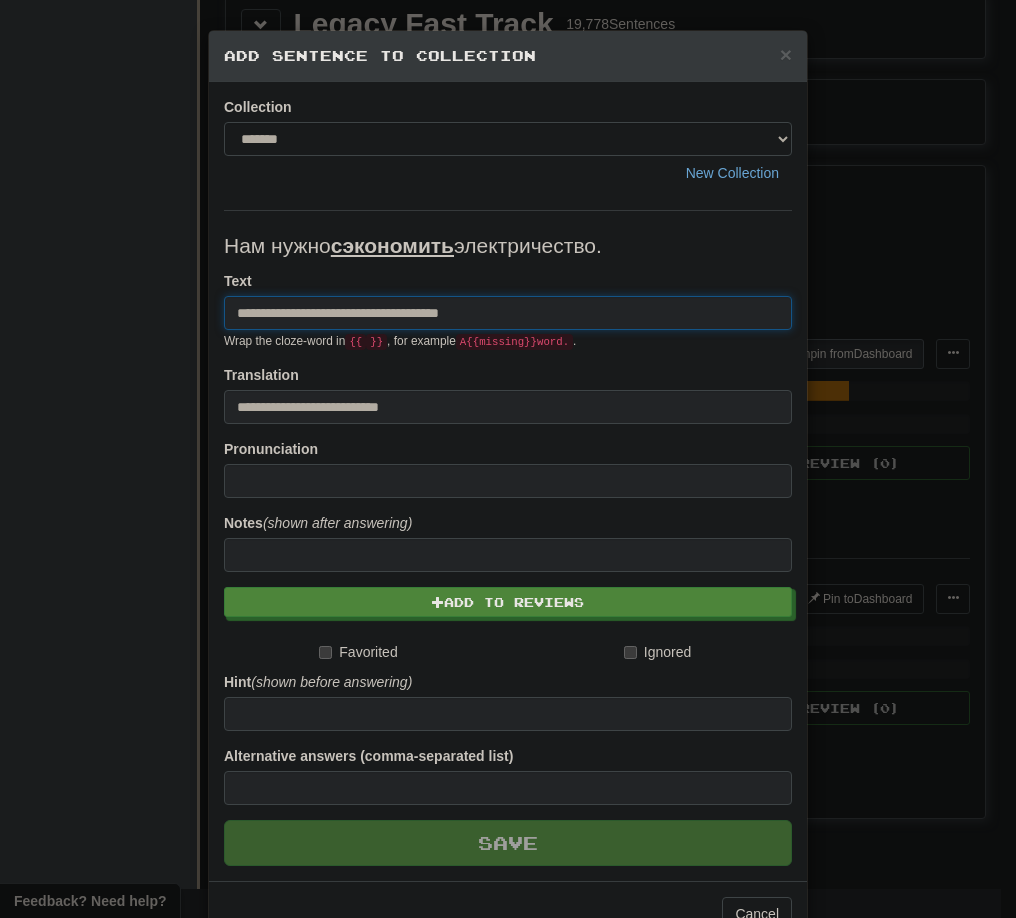 type 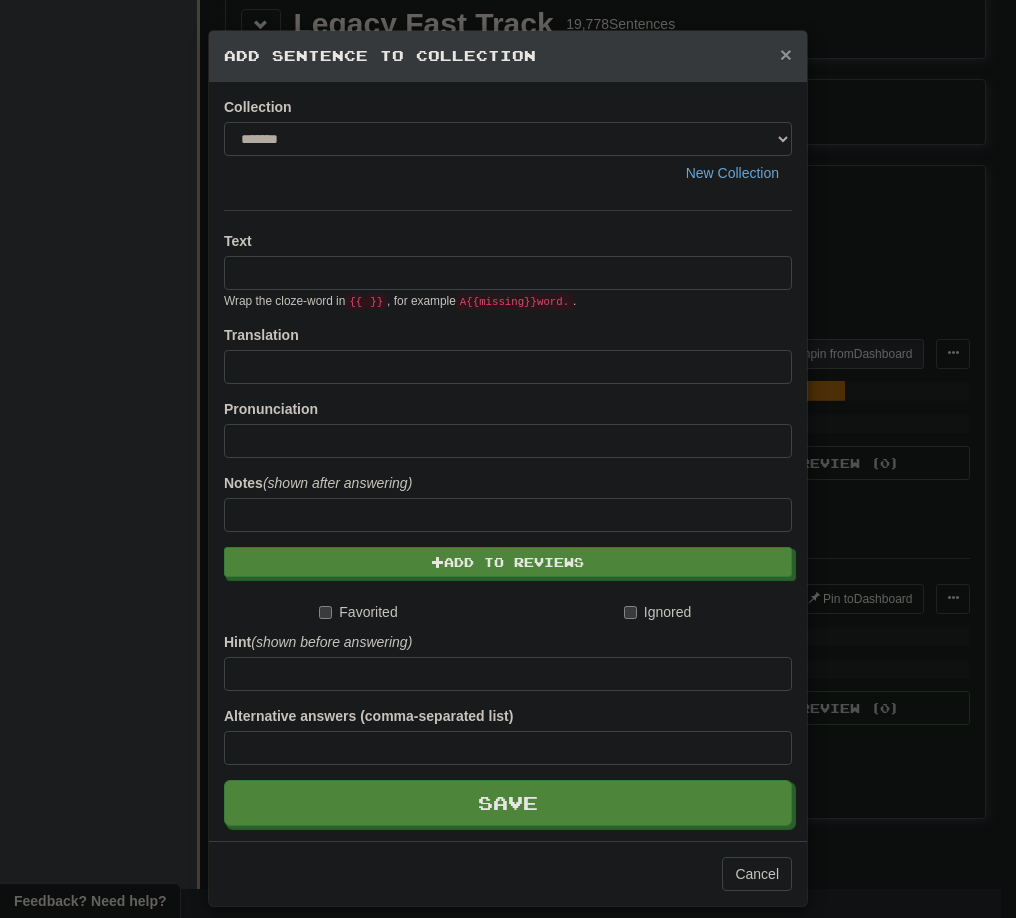 click on "×" at bounding box center [786, 54] 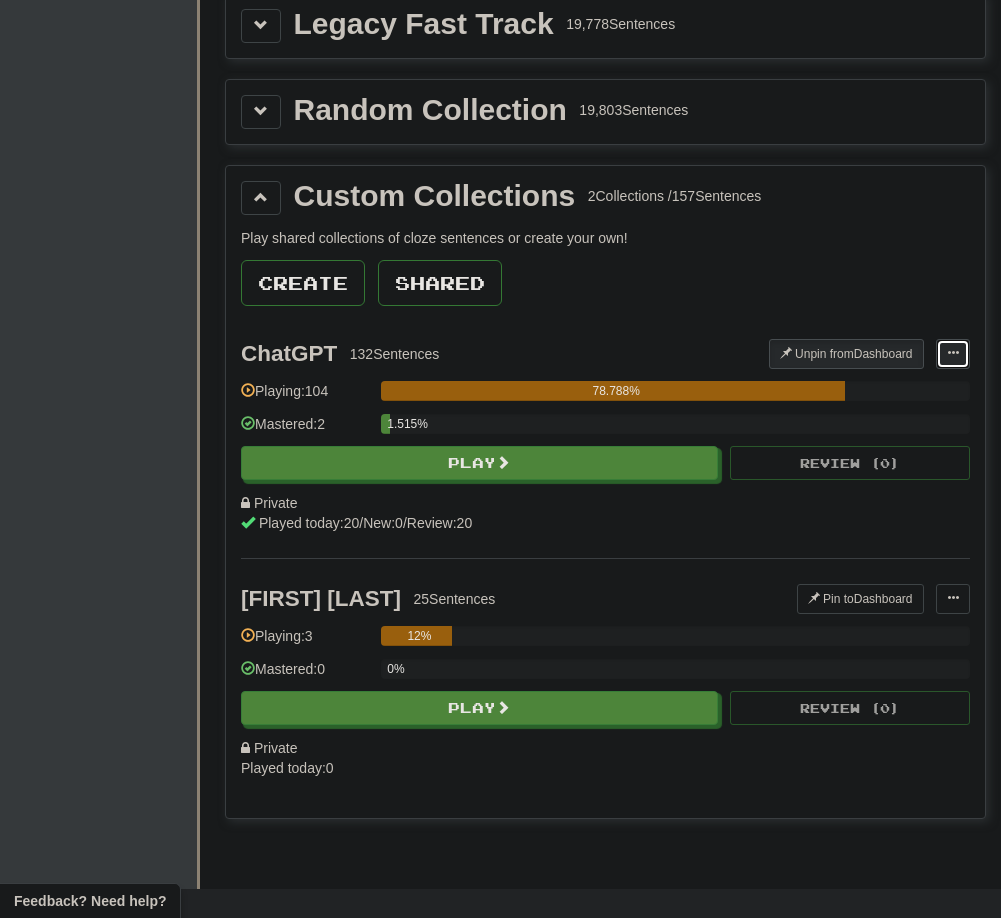 click at bounding box center [953, 354] 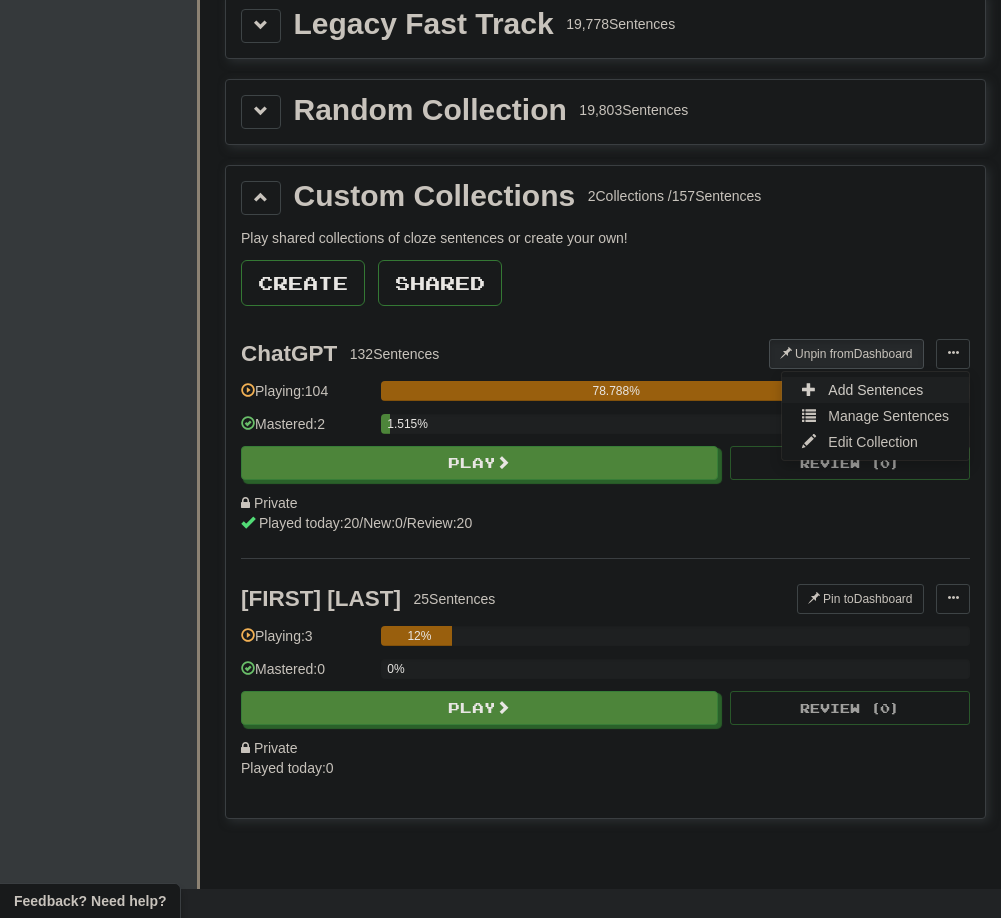 click on "Add Sentences" at bounding box center [875, 390] 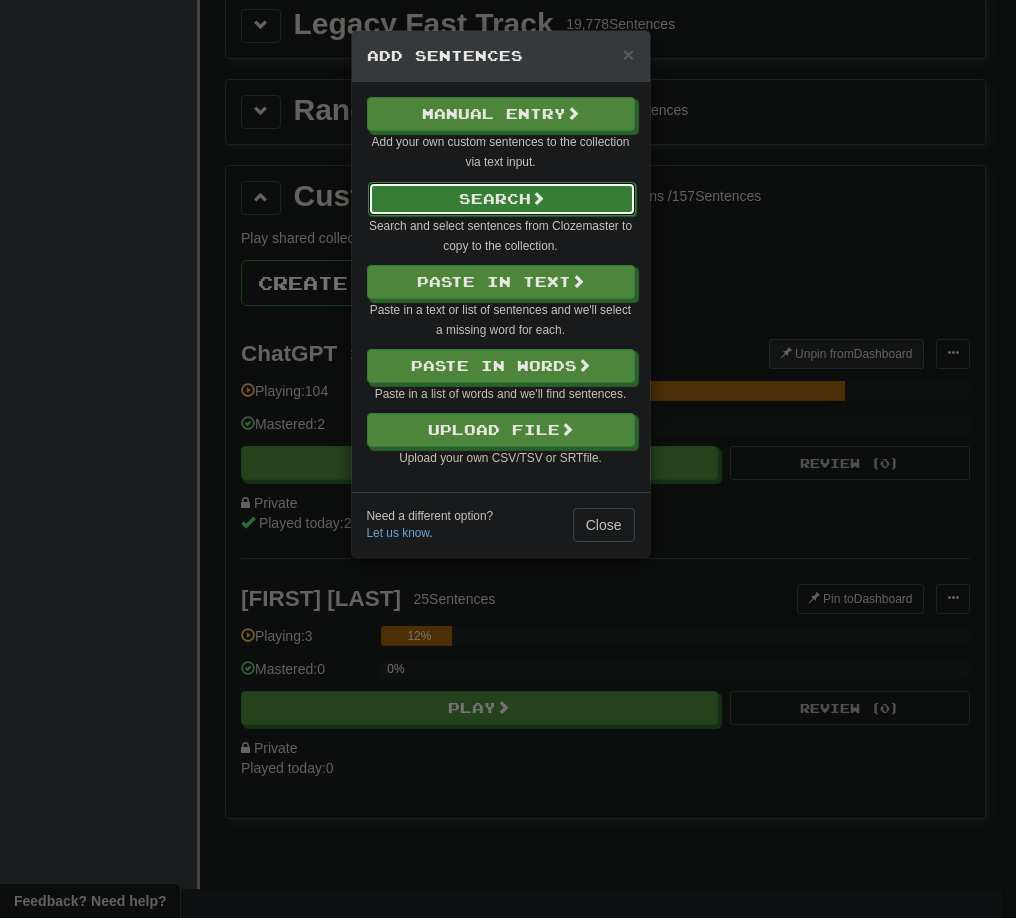 click on "Search" at bounding box center (502, 199) 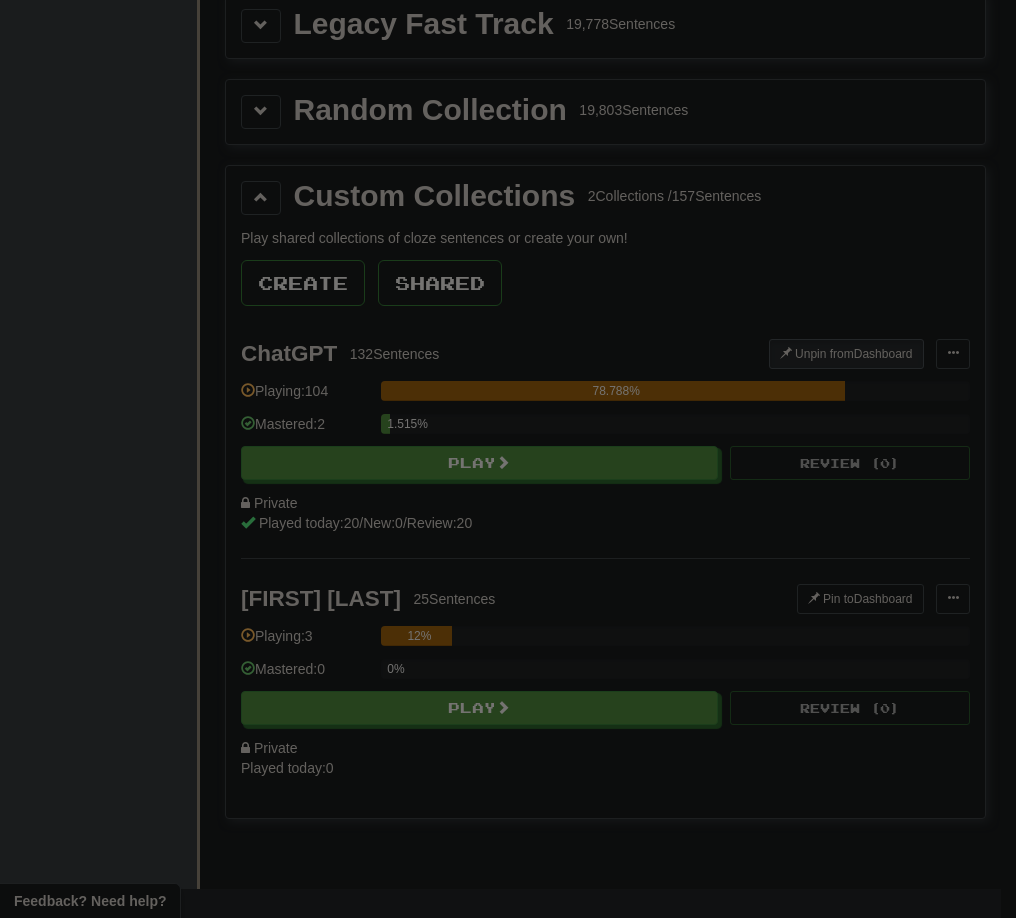 select on "****" 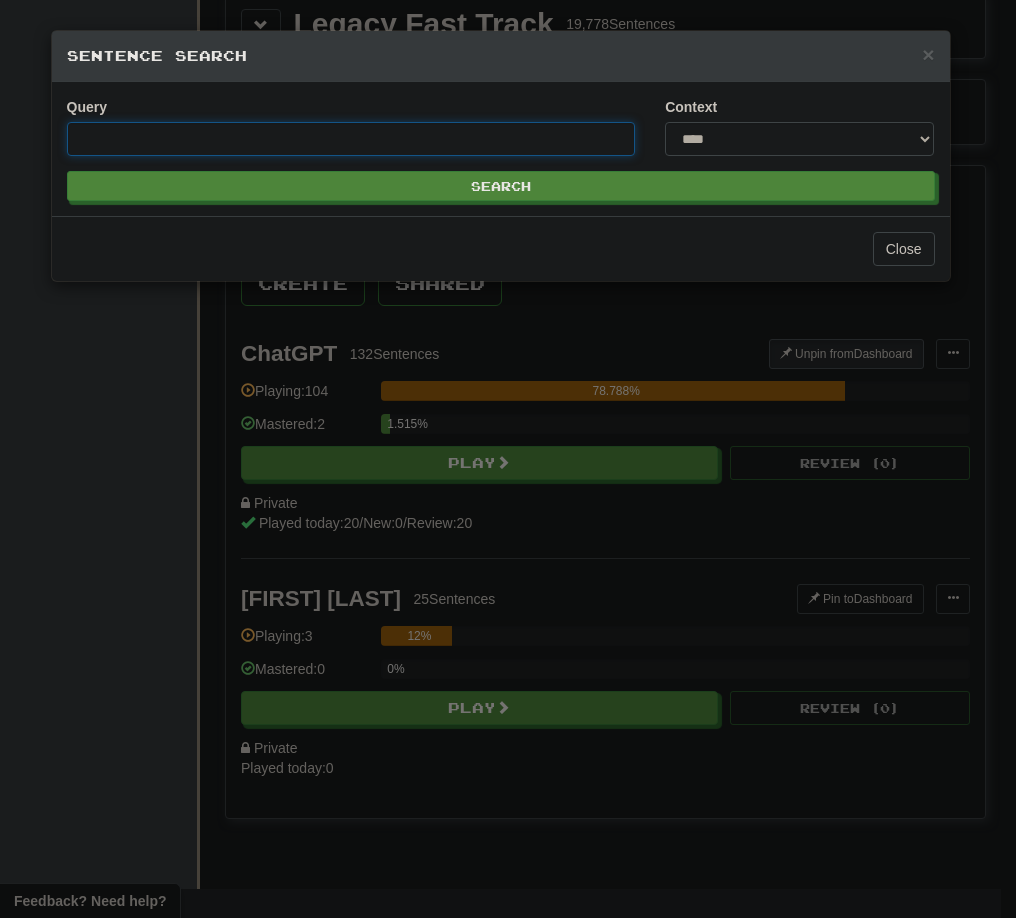 paste on "**********" 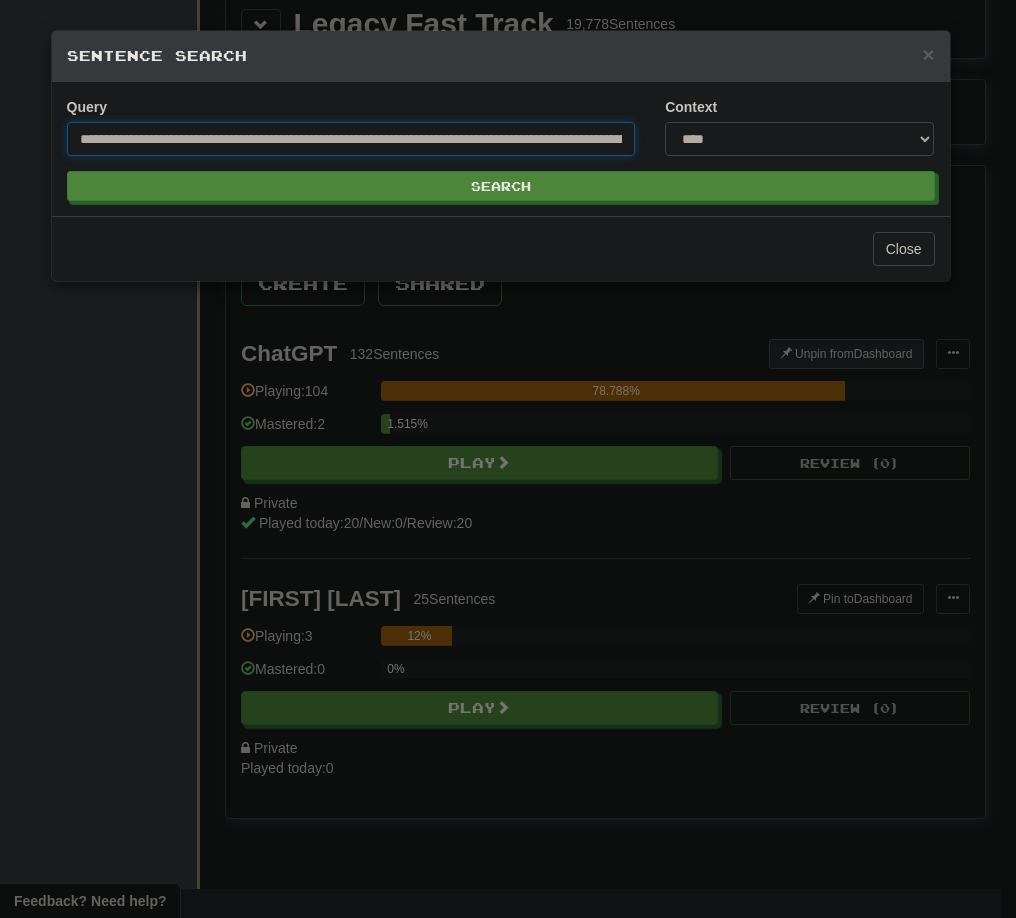 scroll, scrollTop: 0, scrollLeft: 187, axis: horizontal 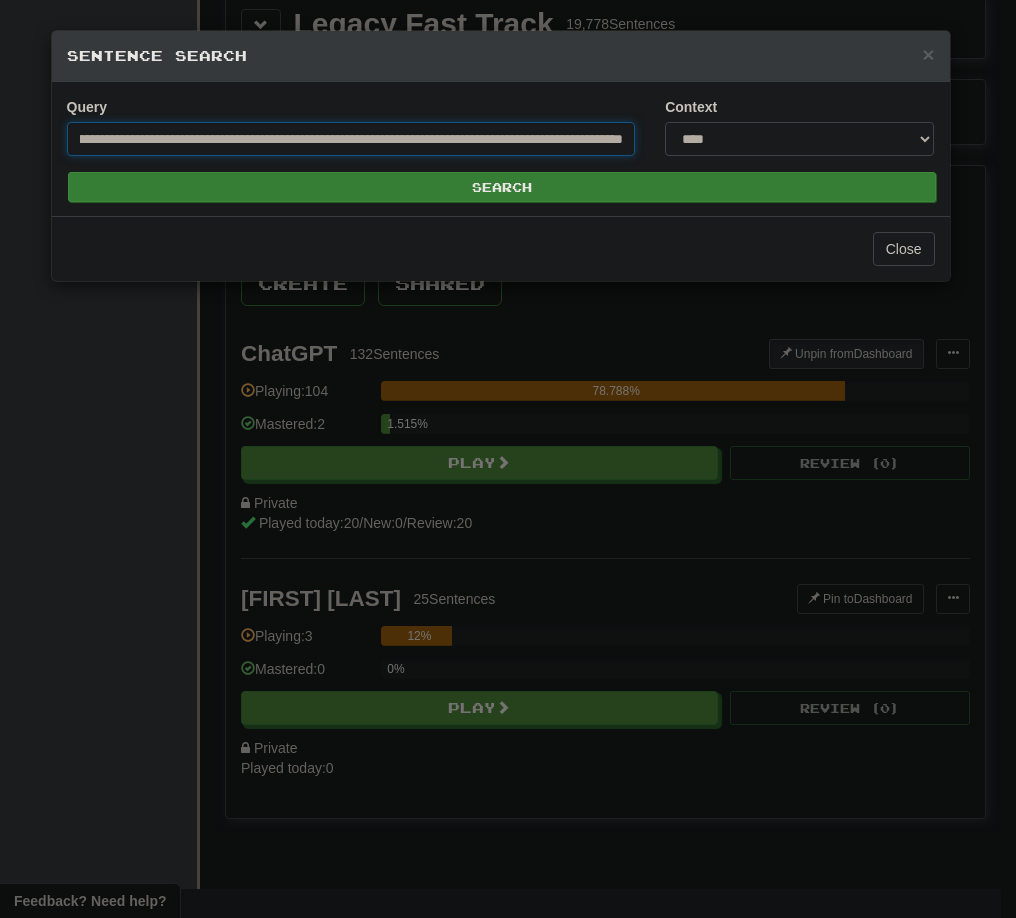 type on "**********" 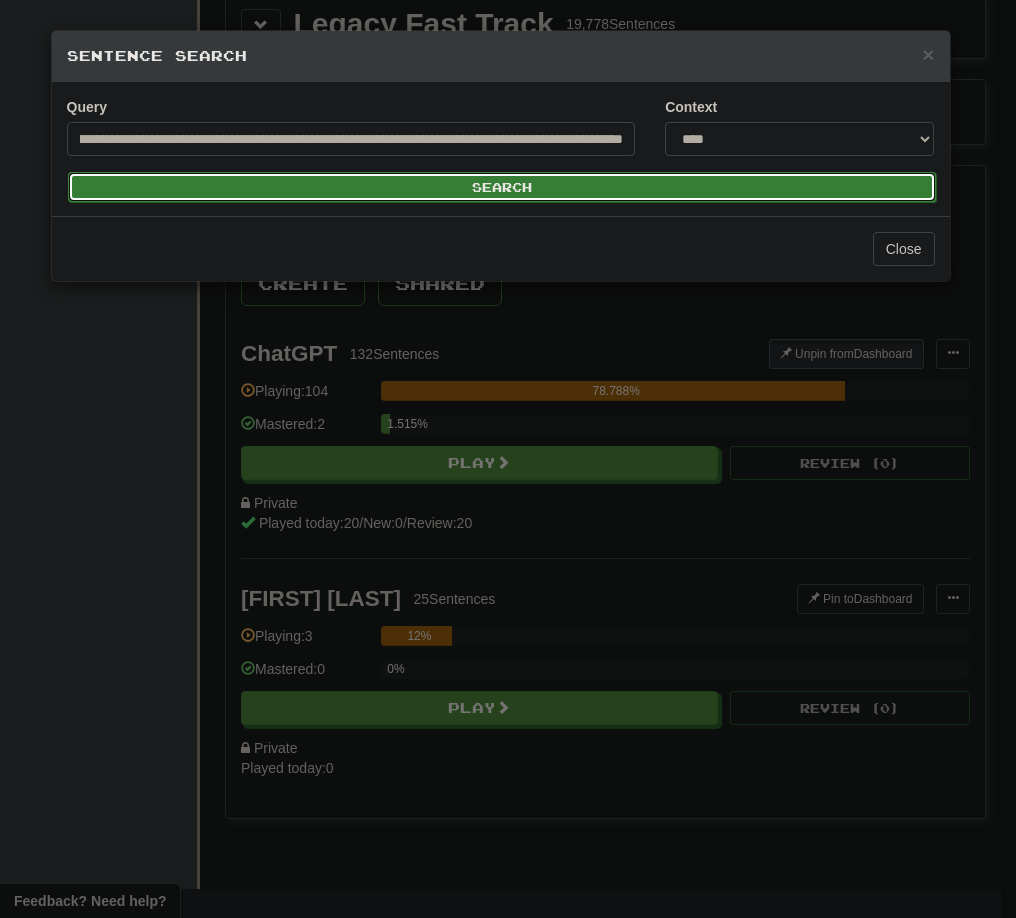 scroll, scrollTop: 0, scrollLeft: 0, axis: both 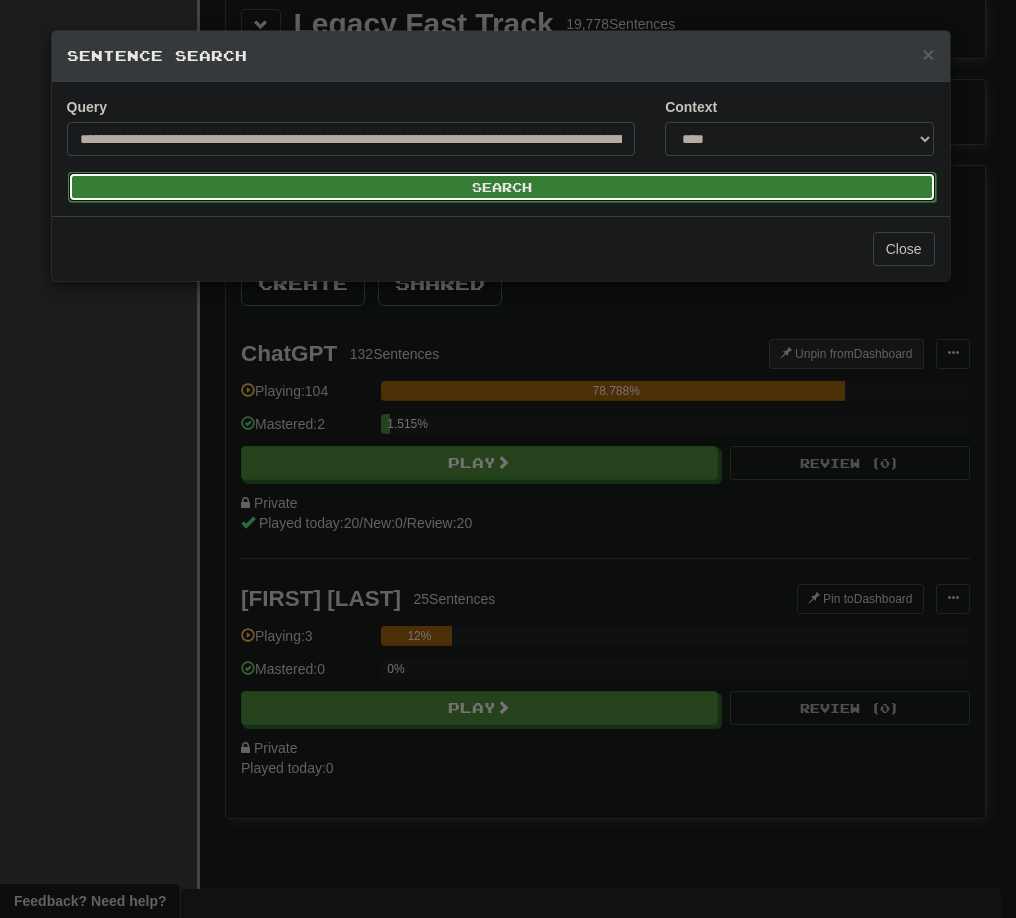 click on "Search" at bounding box center [502, 187] 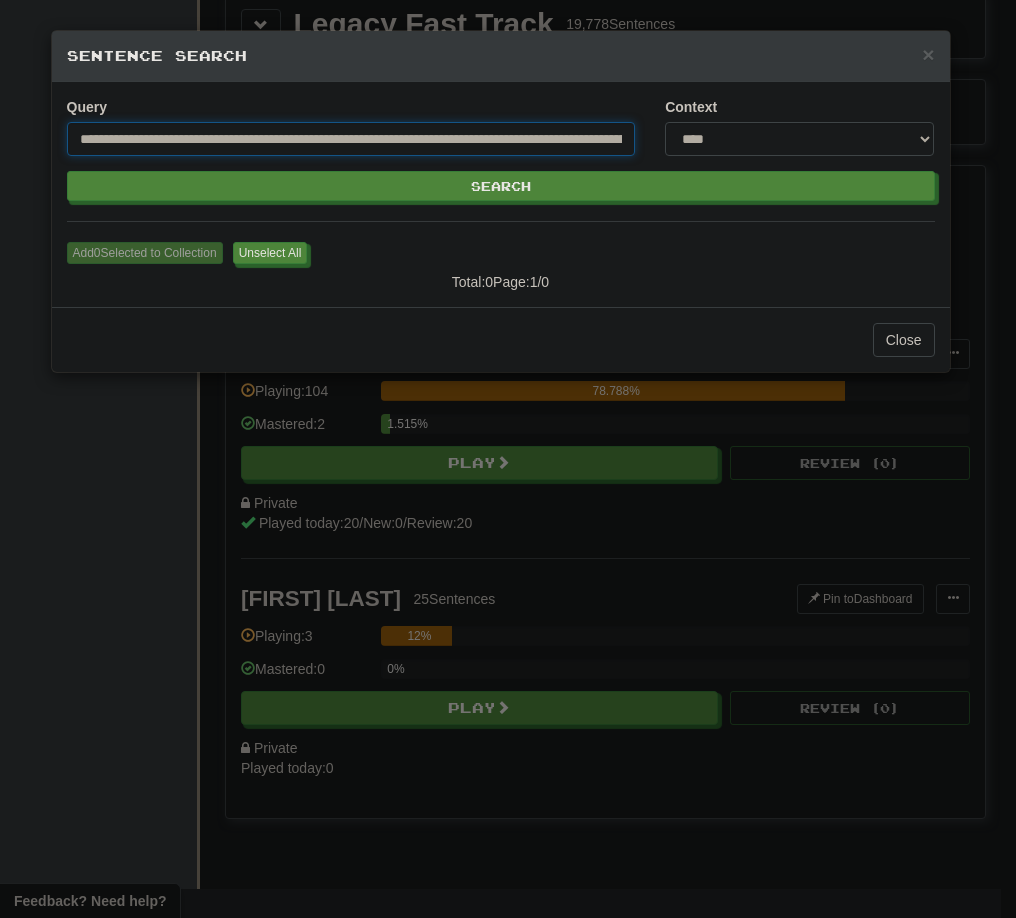 scroll, scrollTop: 0, scrollLeft: 187, axis: horizontal 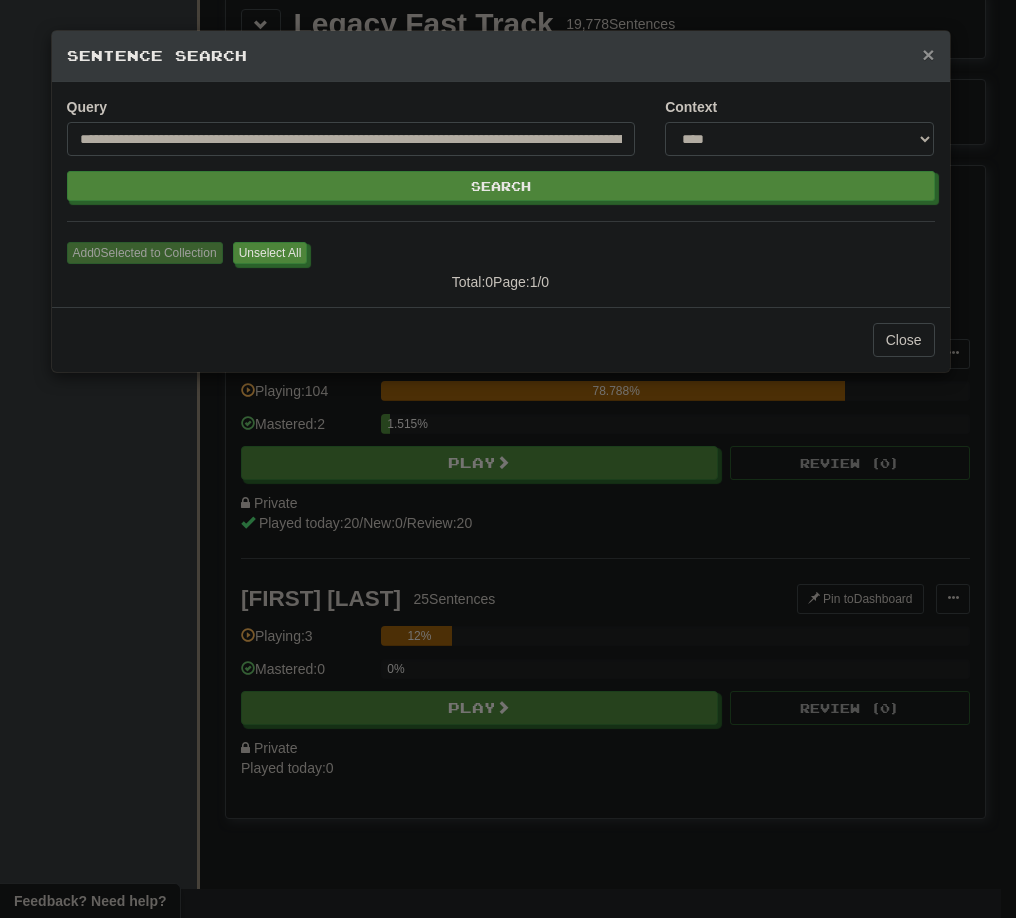 click on "×" at bounding box center (928, 54) 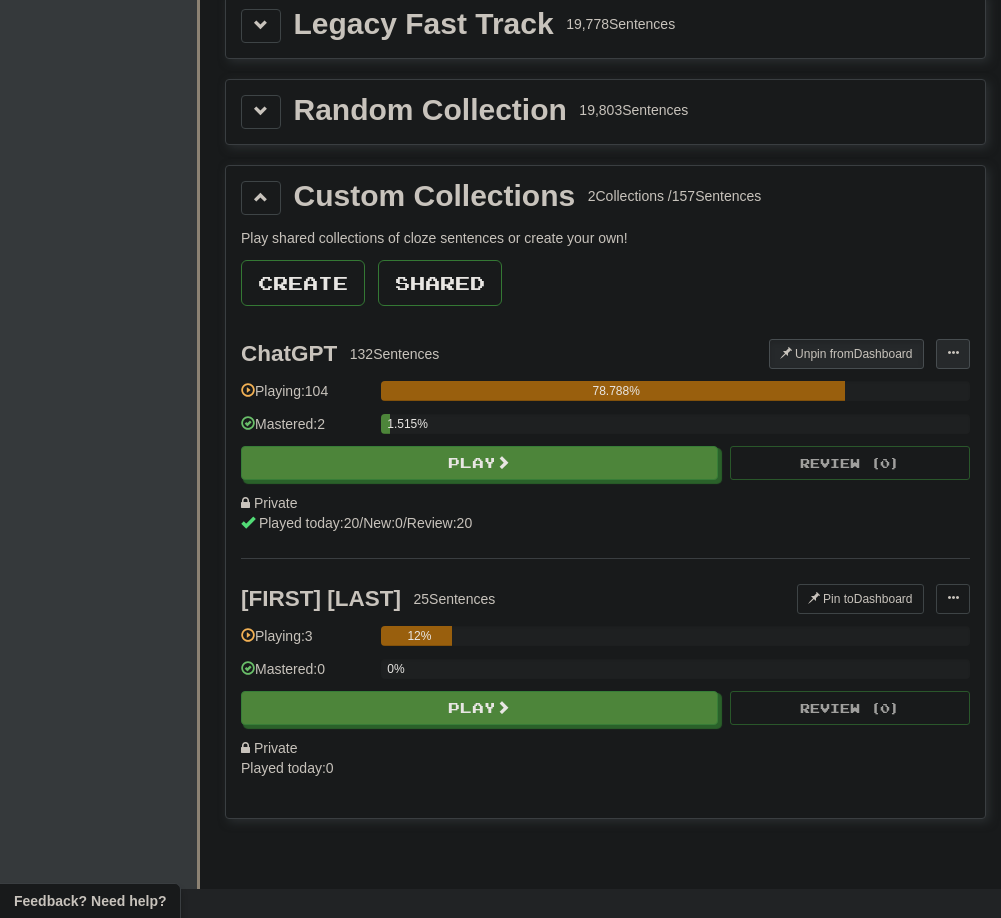 click at bounding box center [953, 353] 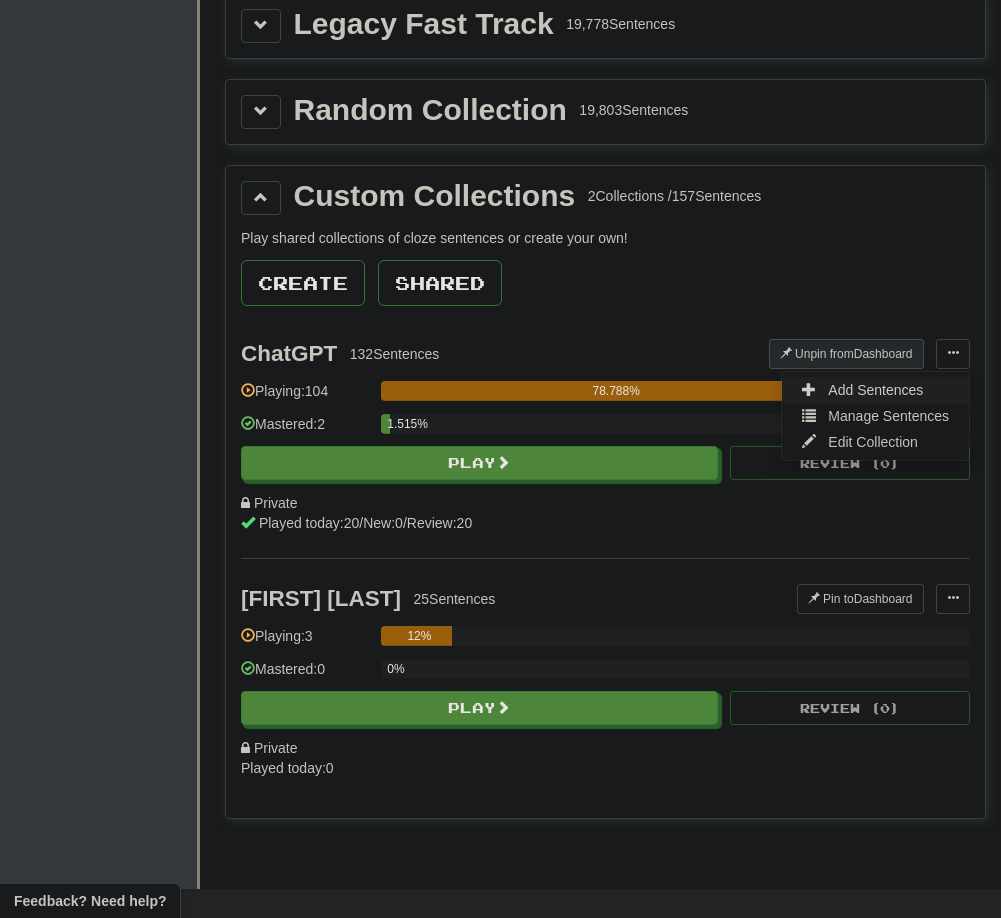 click on "Add Sentences" at bounding box center [875, 390] 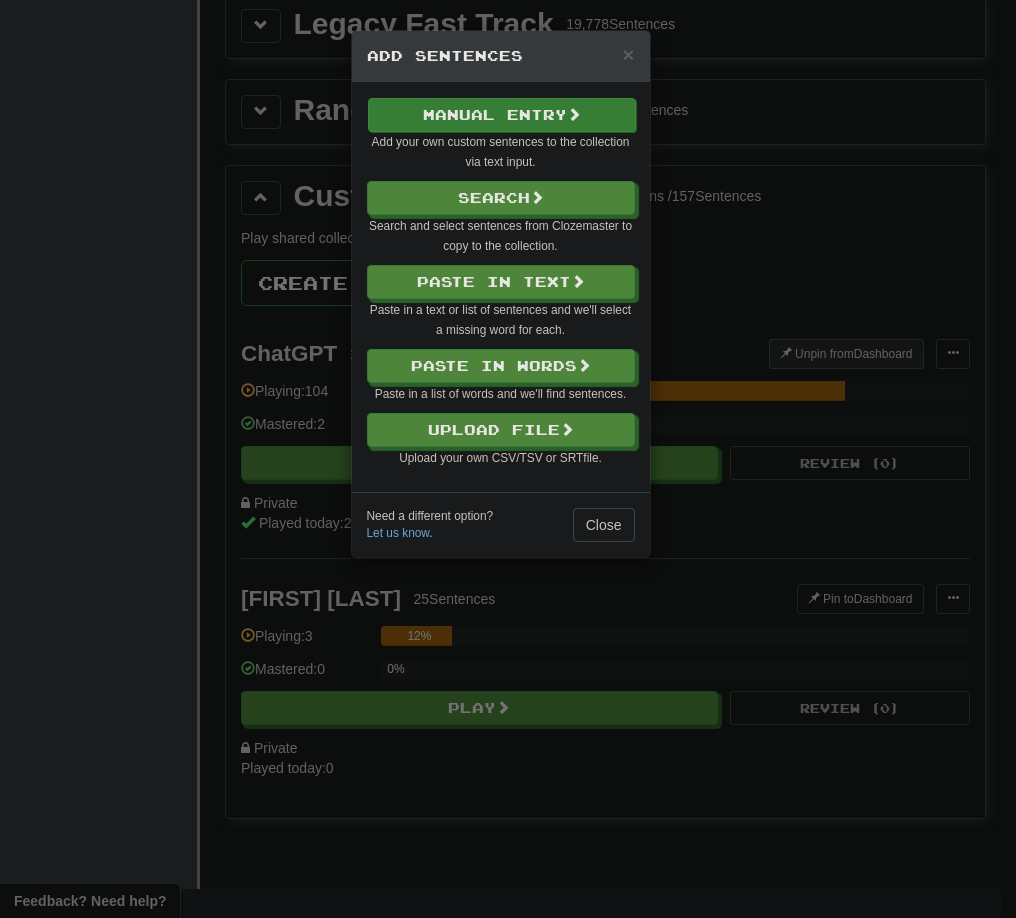 click at bounding box center (574, 114) 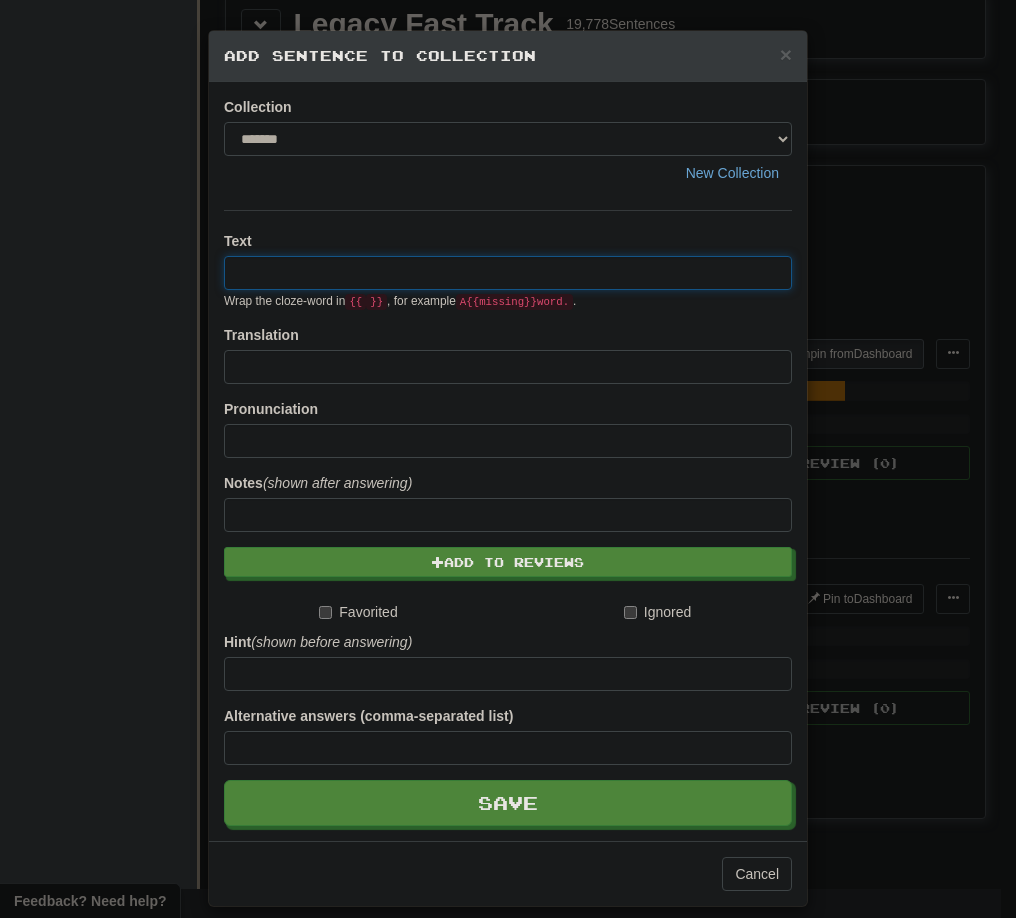 paste on "**********" 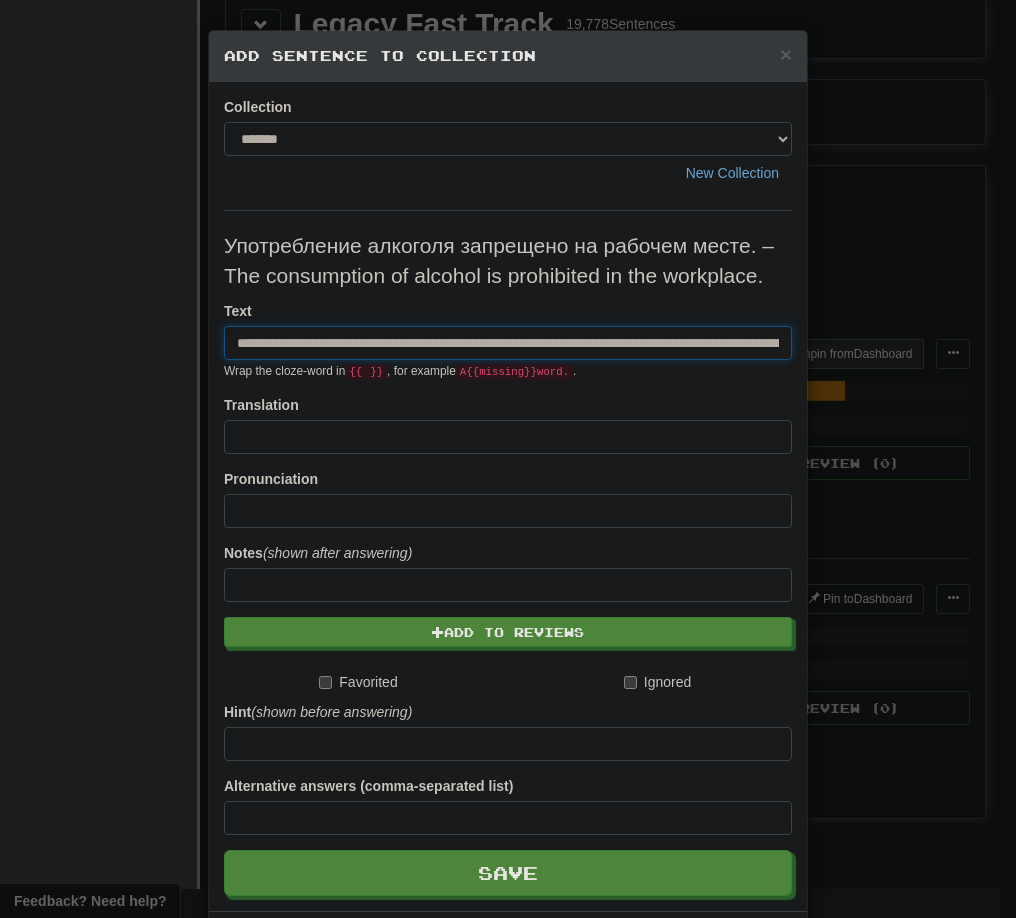 scroll, scrollTop: 0, scrollLeft: 188, axis: horizontal 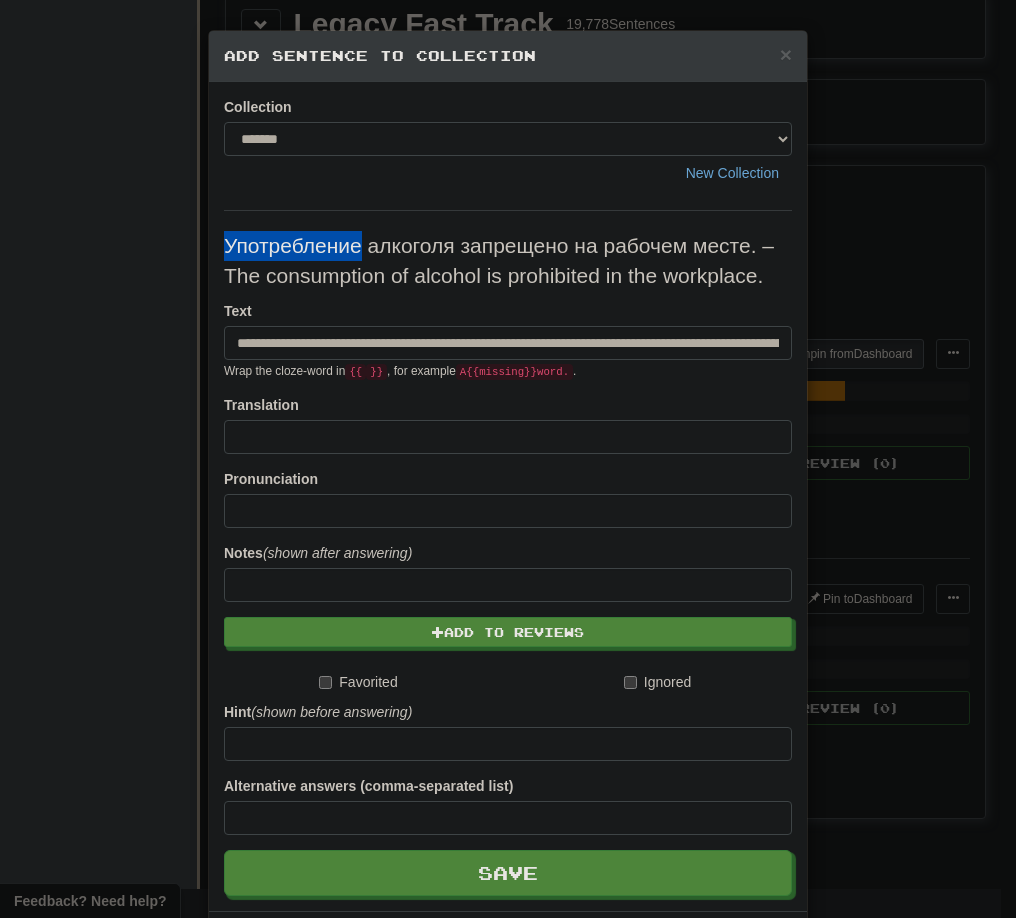 drag, startPoint x: 219, startPoint y: 248, endPoint x: 356, endPoint y: 246, distance: 137.0146 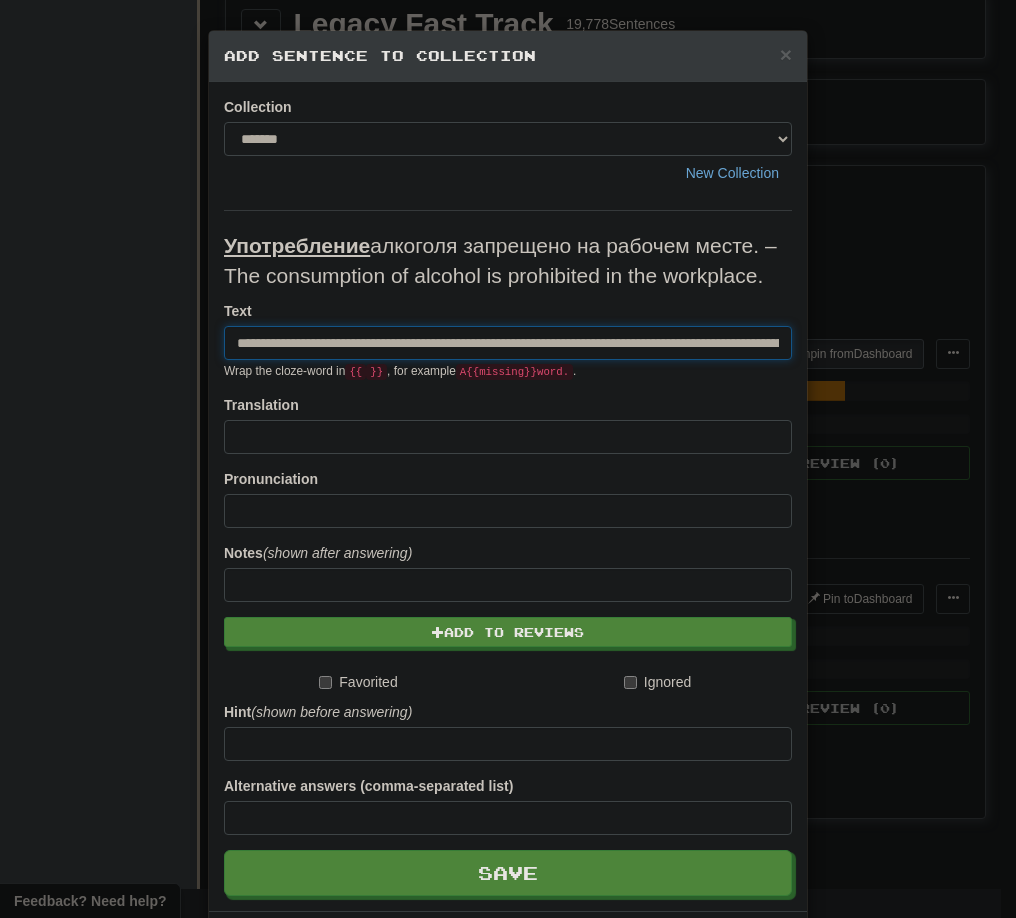 scroll, scrollTop: 0, scrollLeft: 207, axis: horizontal 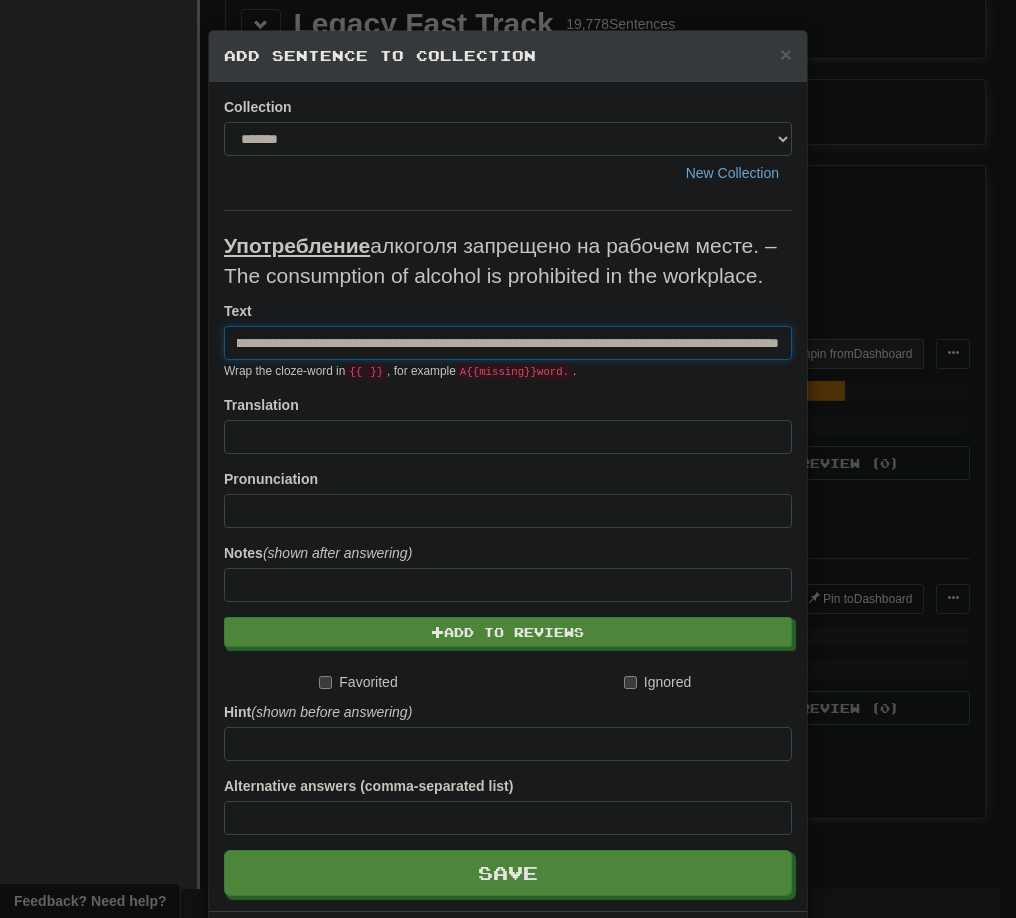 drag, startPoint x: 611, startPoint y: 350, endPoint x: 1092, endPoint y: 321, distance: 481.8734 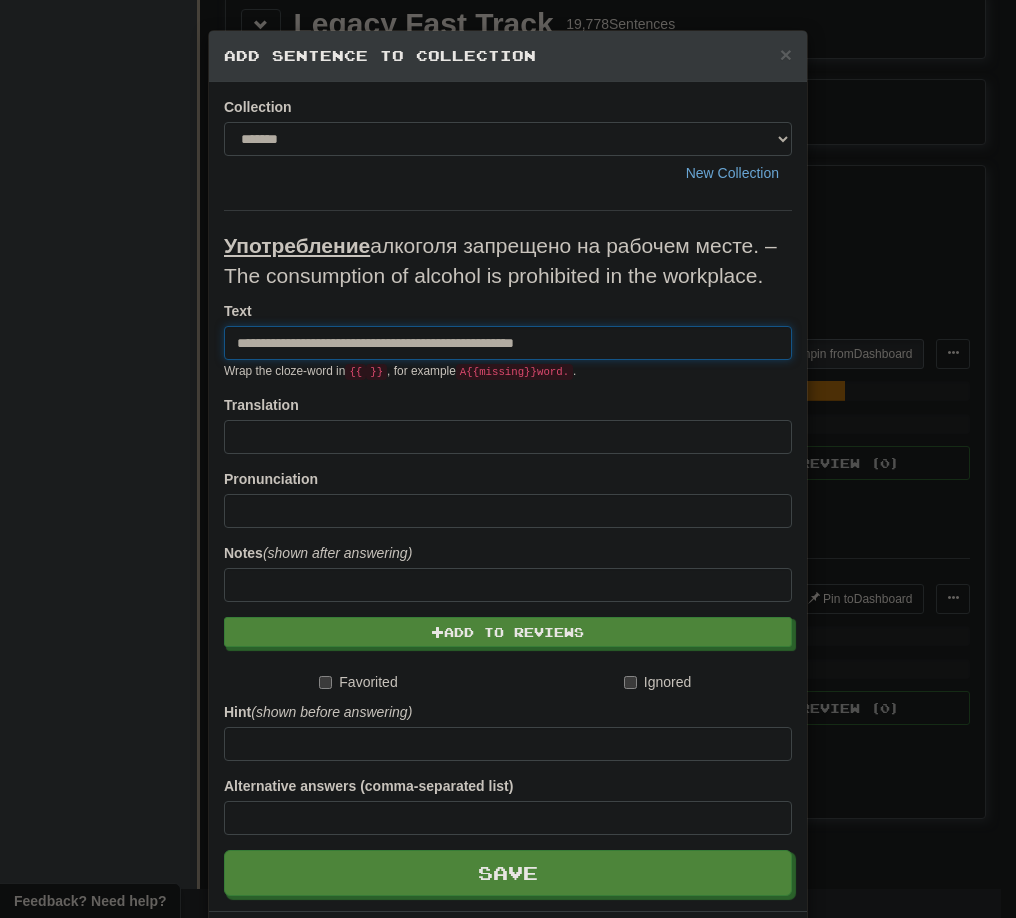 scroll, scrollTop: 0, scrollLeft: 0, axis: both 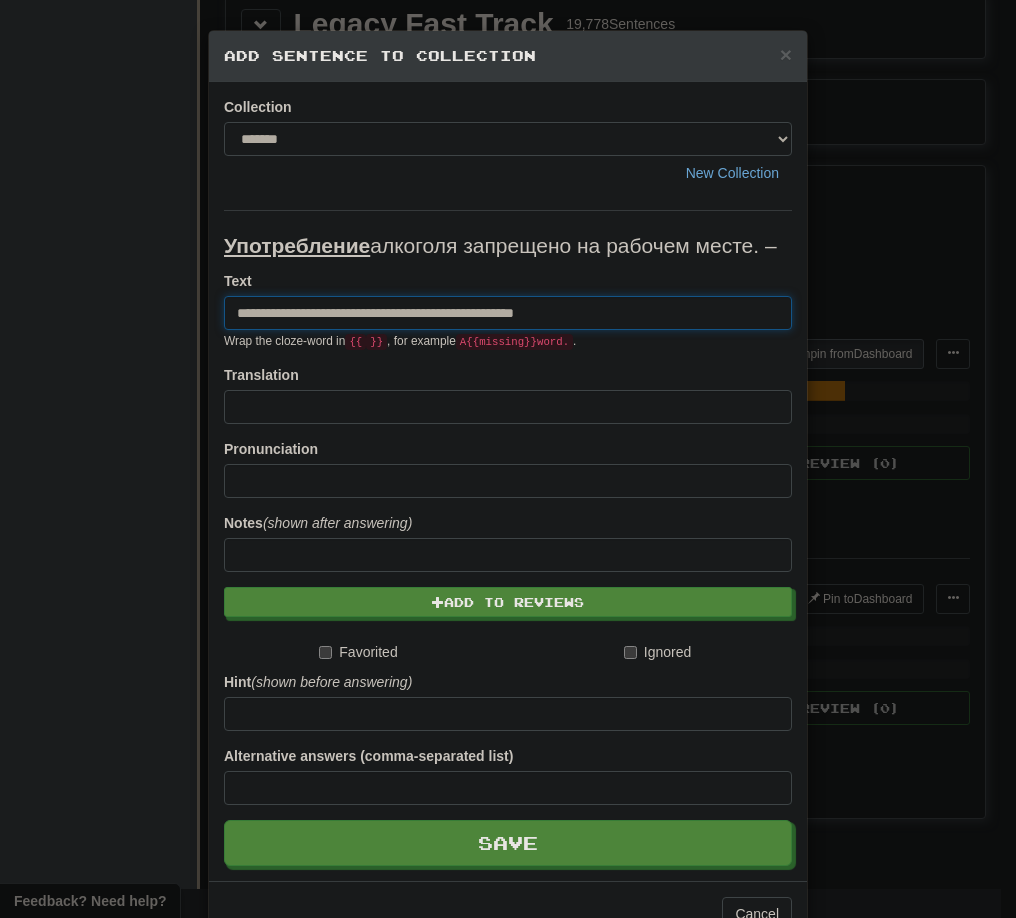 type on "**********" 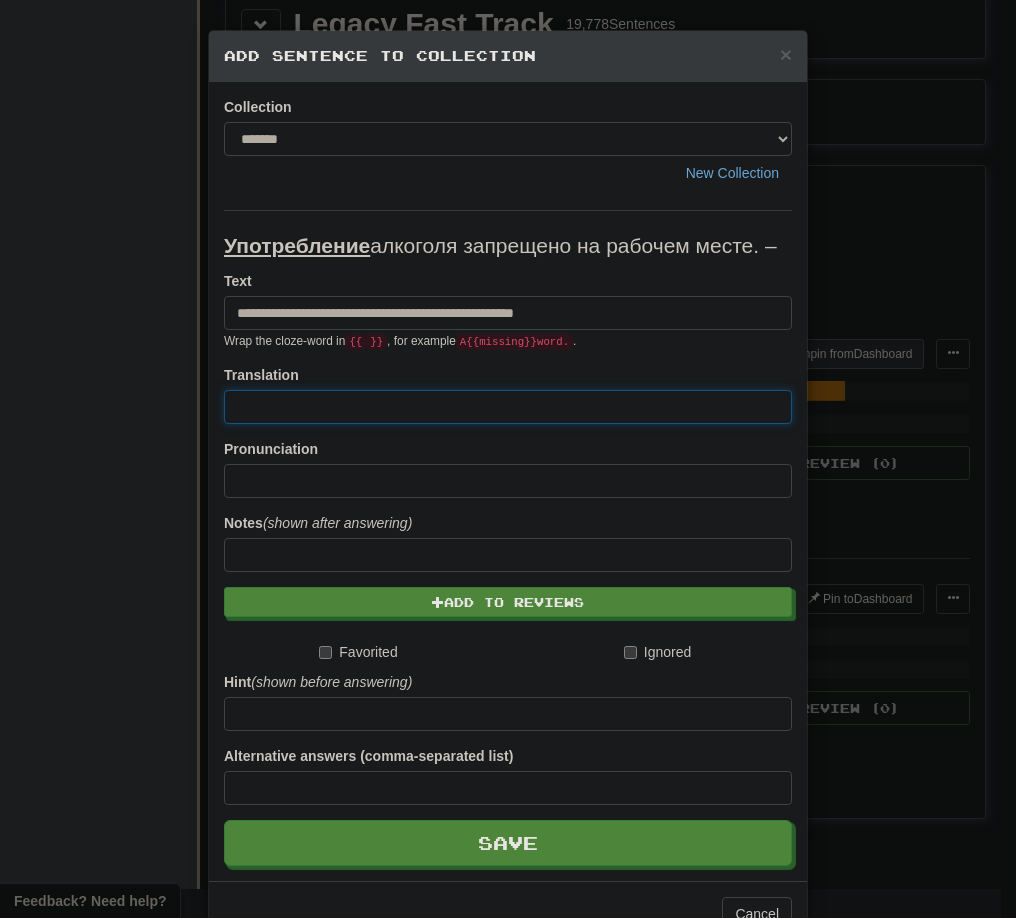 paste on "**********" 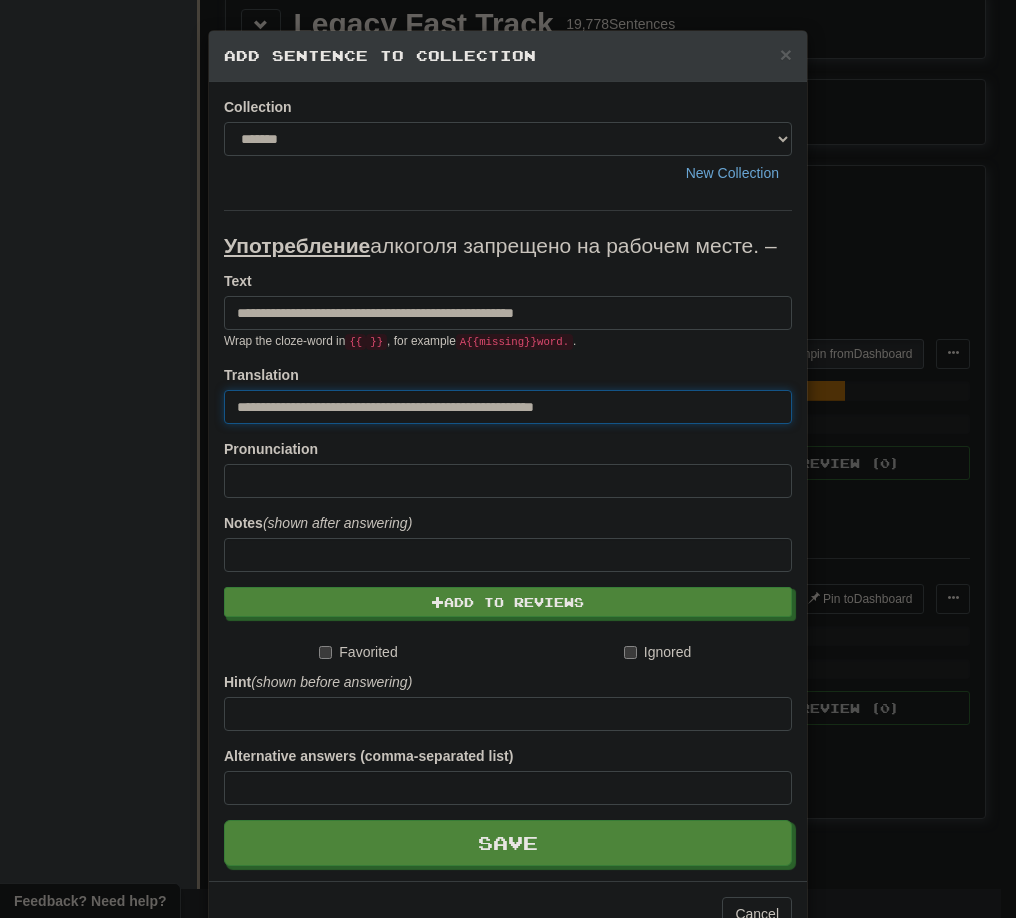 click on "**********" at bounding box center (508, 407) 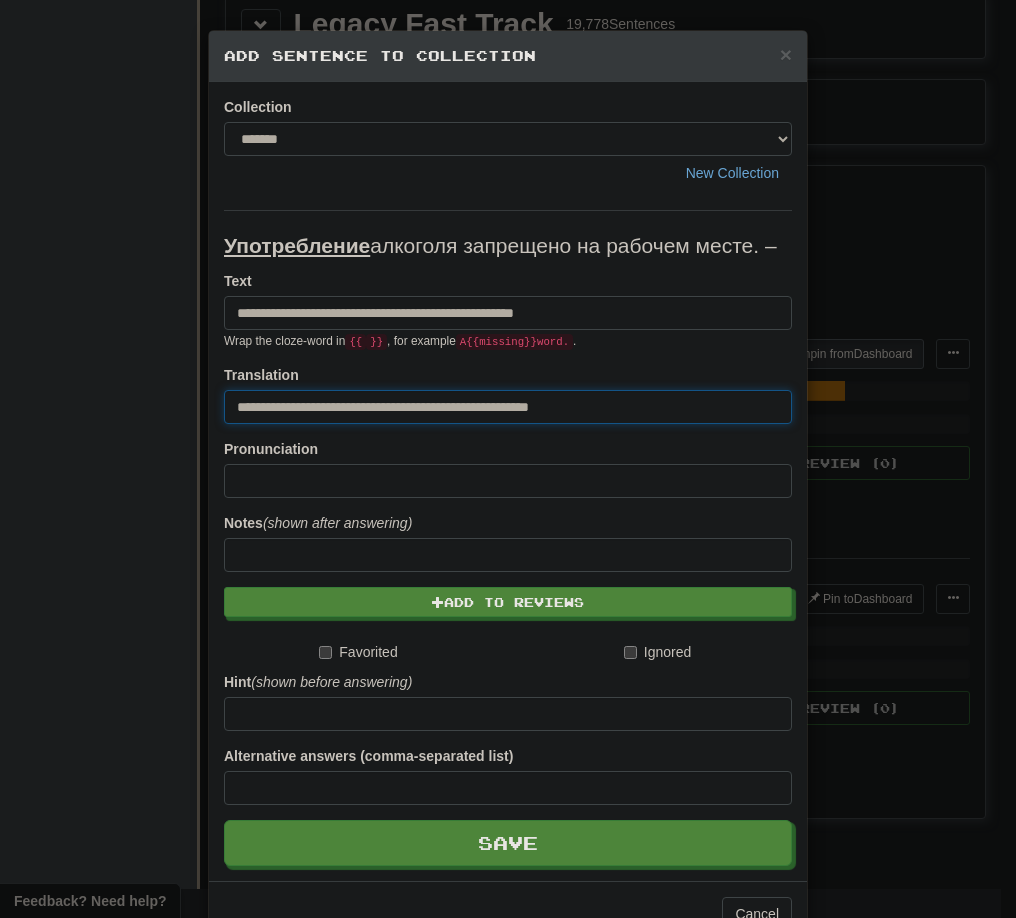 type on "**********" 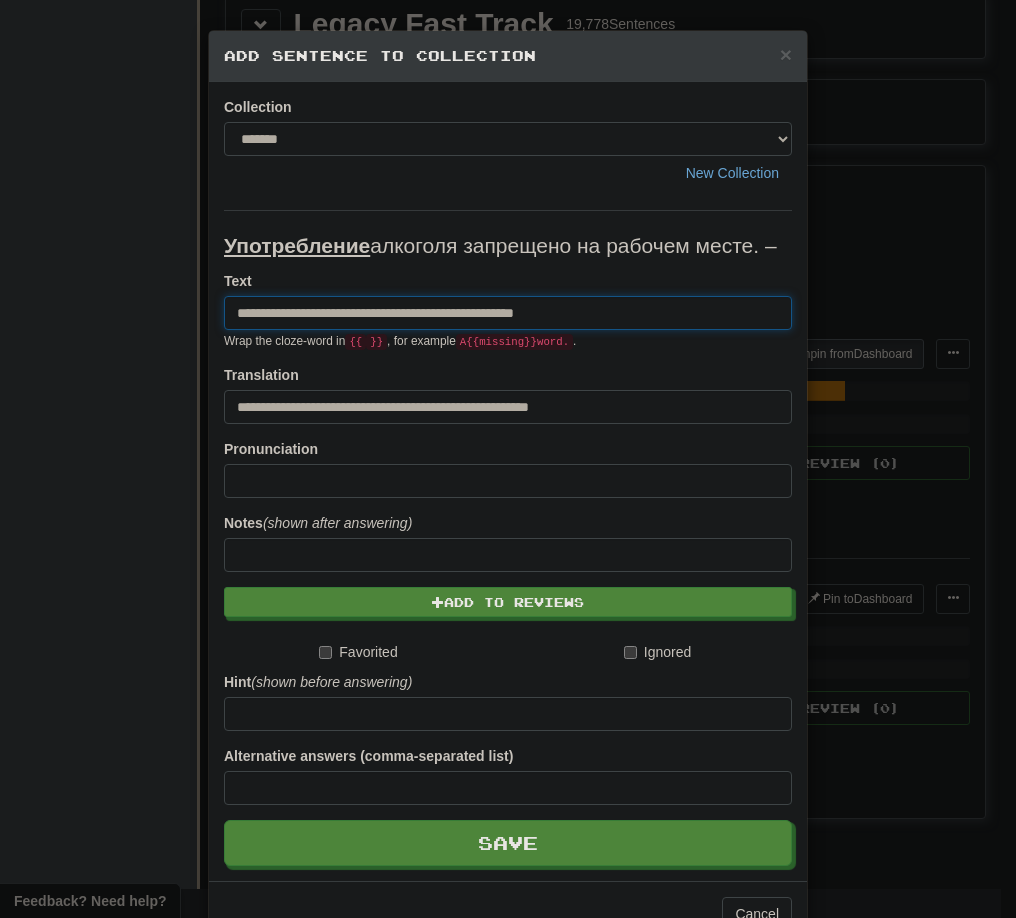 click on "**********" at bounding box center (508, 313) 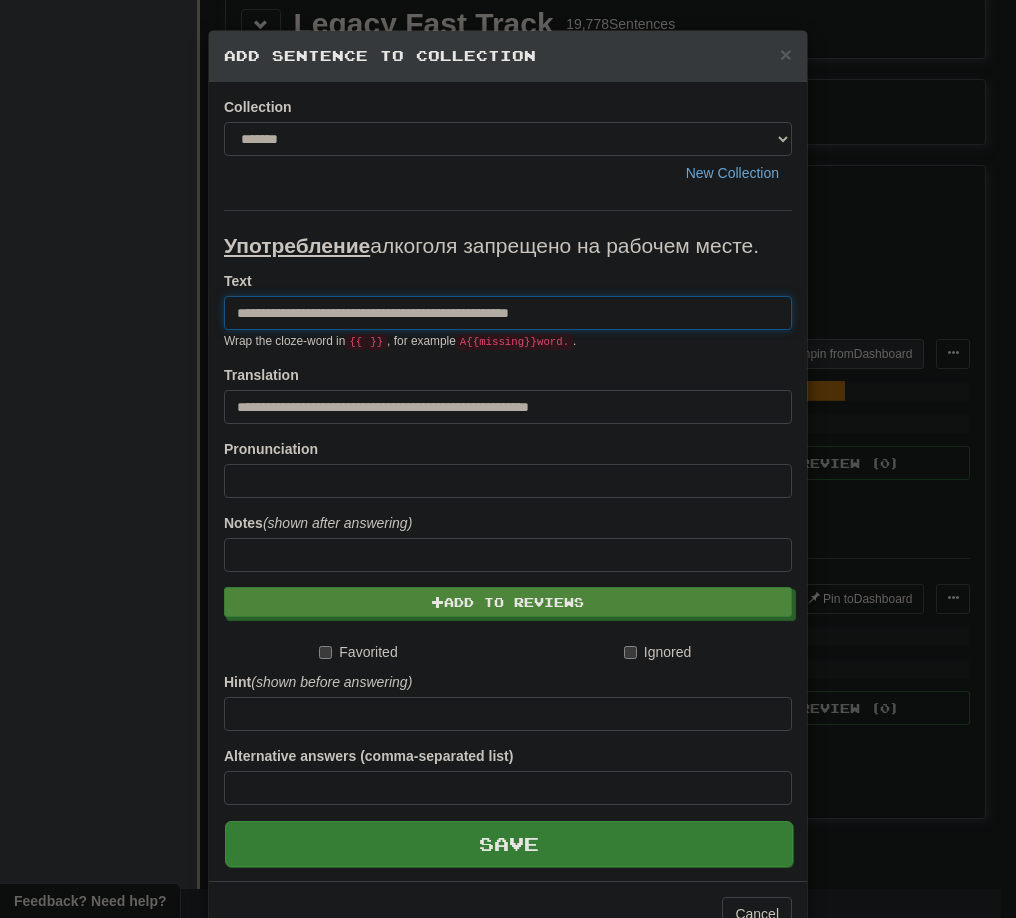 type on "**********" 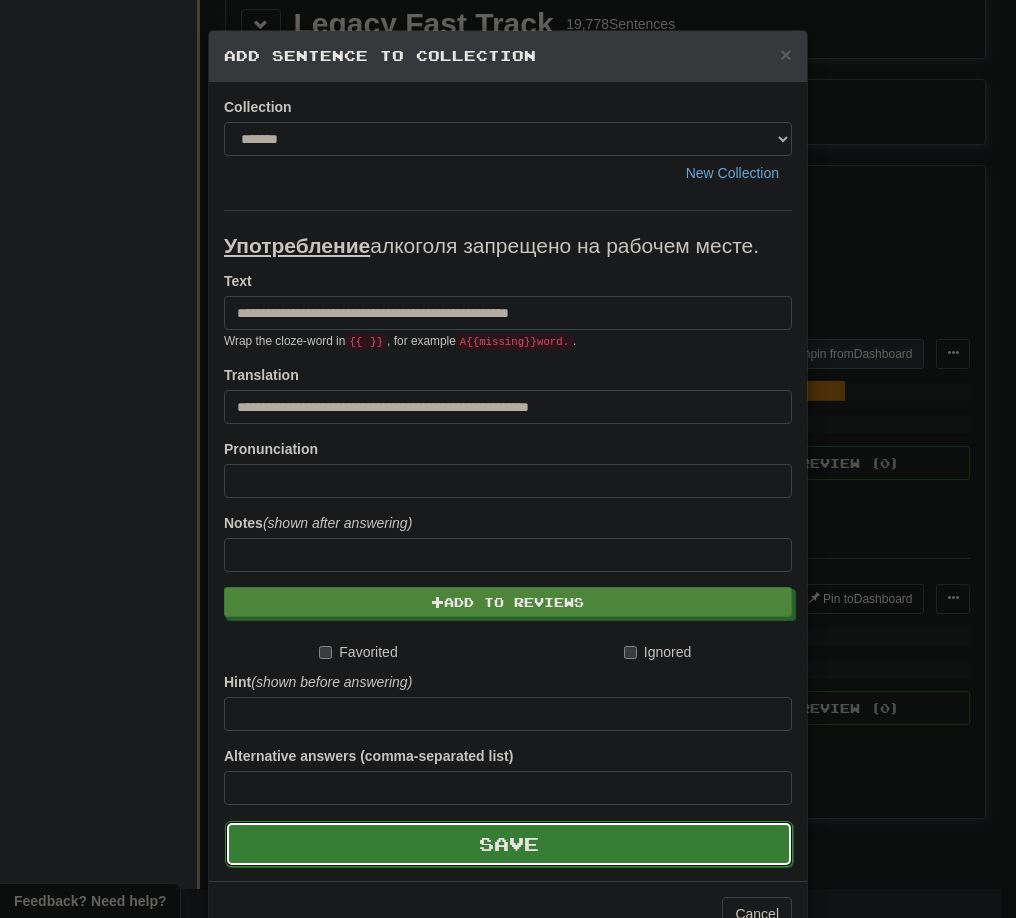 click on "Save" at bounding box center [509, 844] 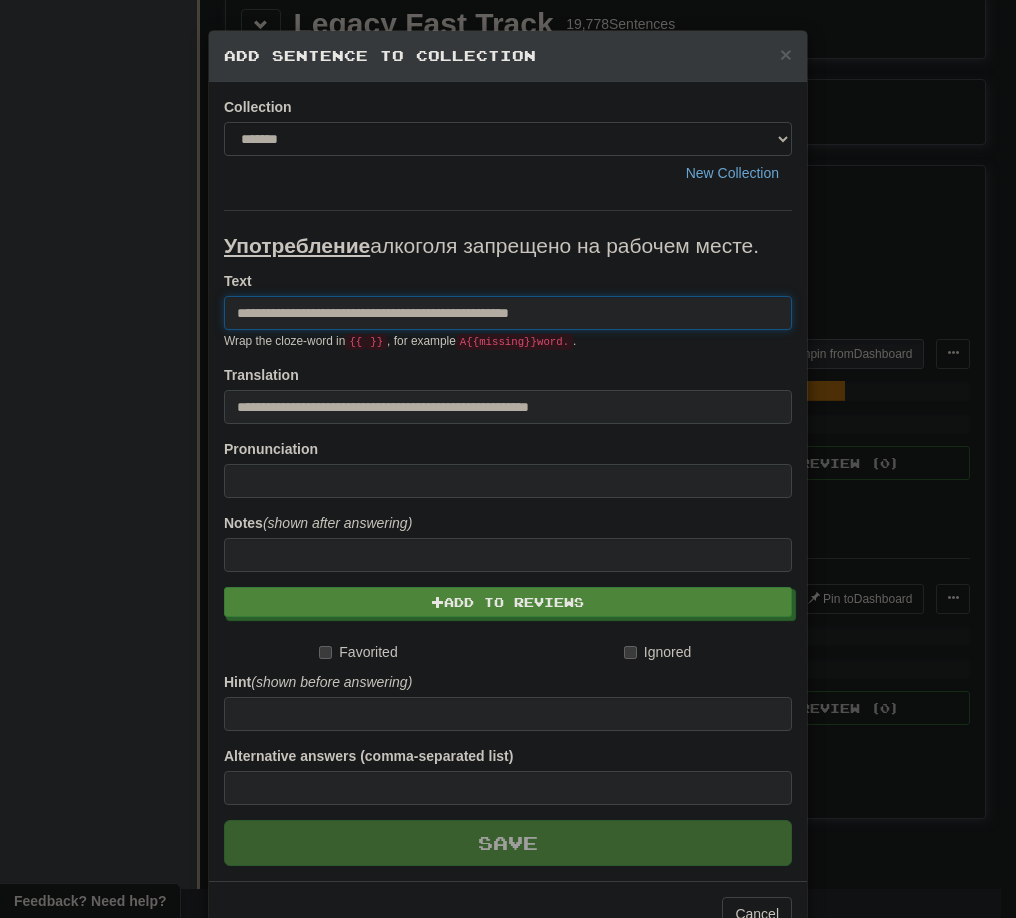 type 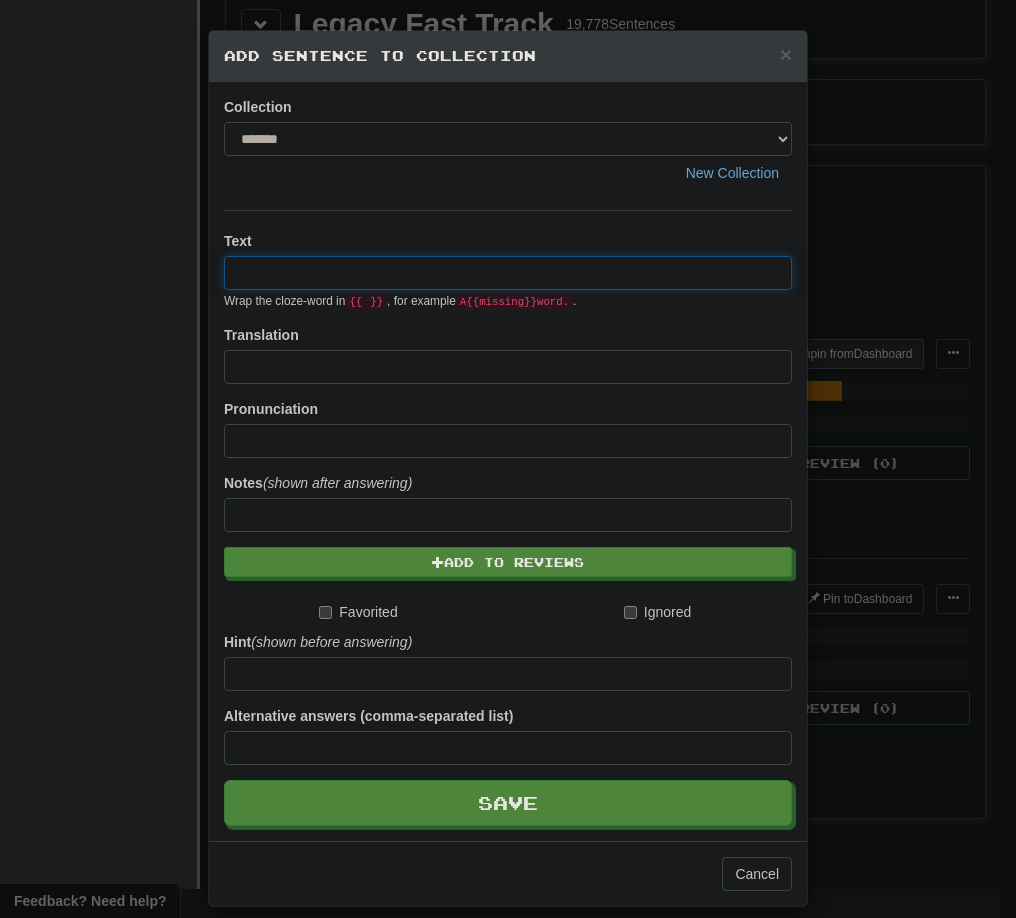 paste on "**********" 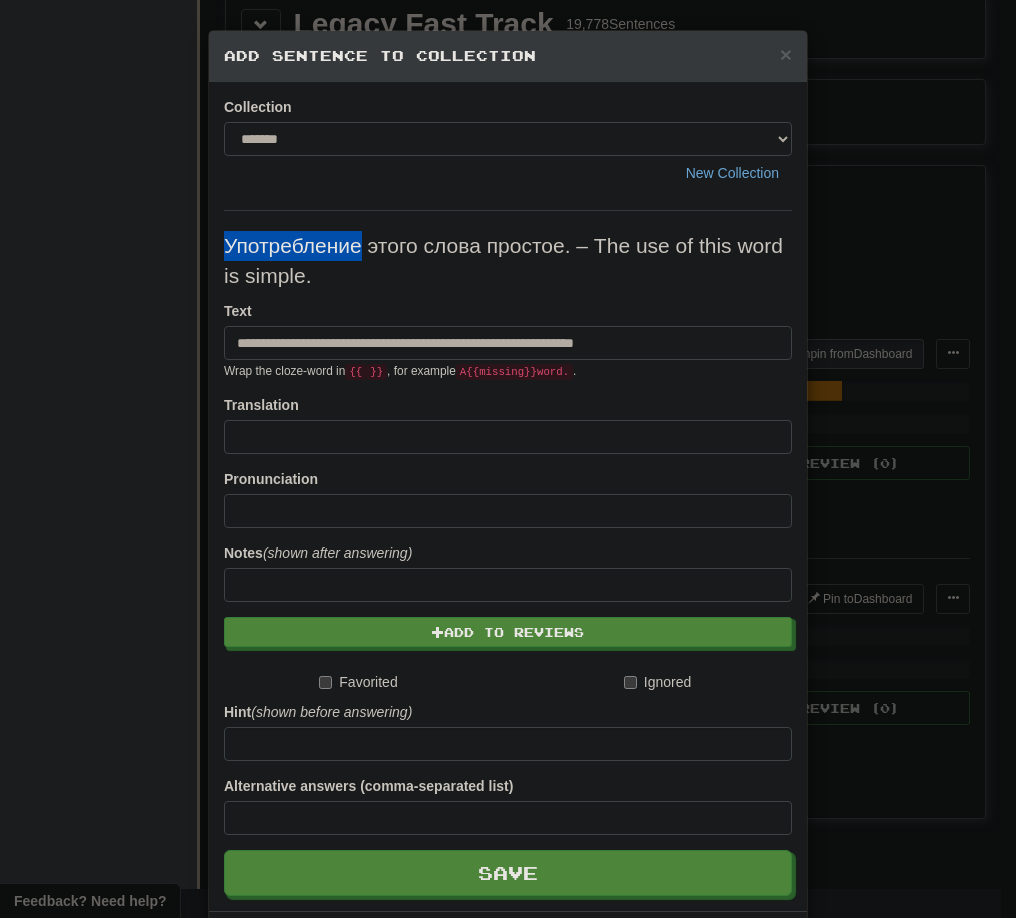 drag, startPoint x: 222, startPoint y: 243, endPoint x: 349, endPoint y: 244, distance: 127.00394 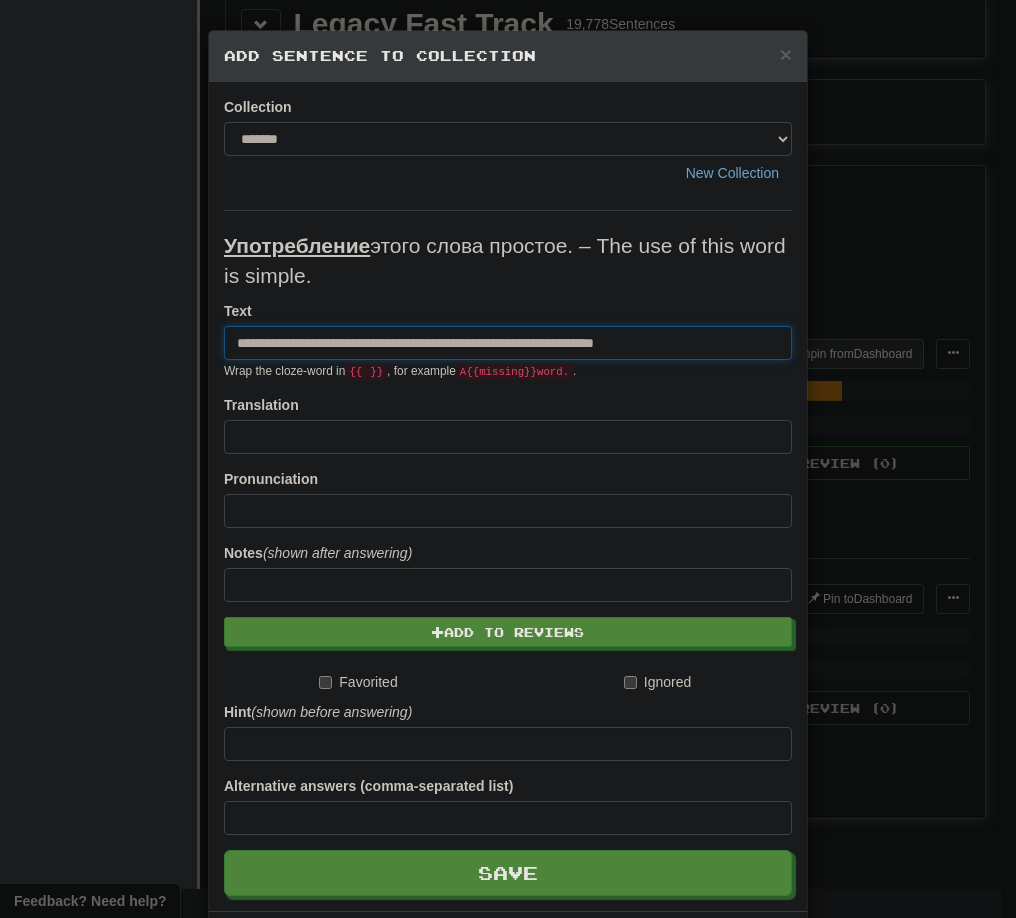 drag, startPoint x: 485, startPoint y: 346, endPoint x: 792, endPoint y: 364, distance: 307.52722 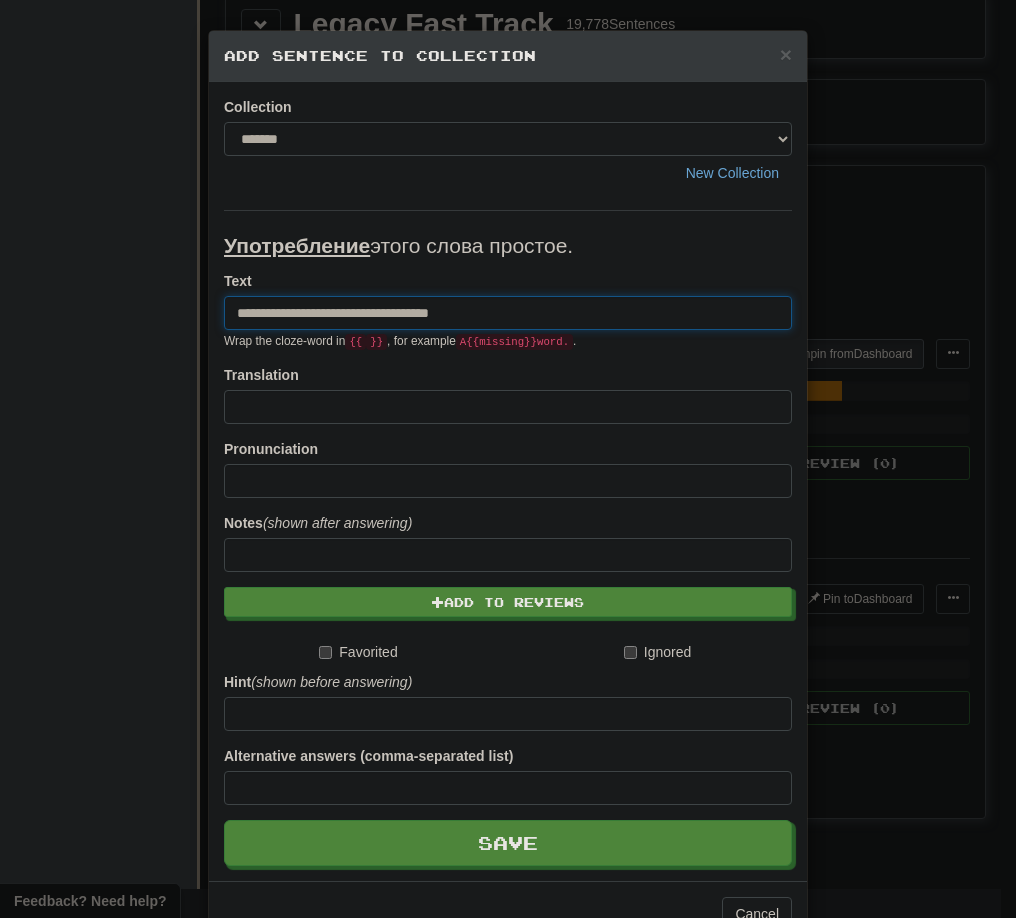 type on "**********" 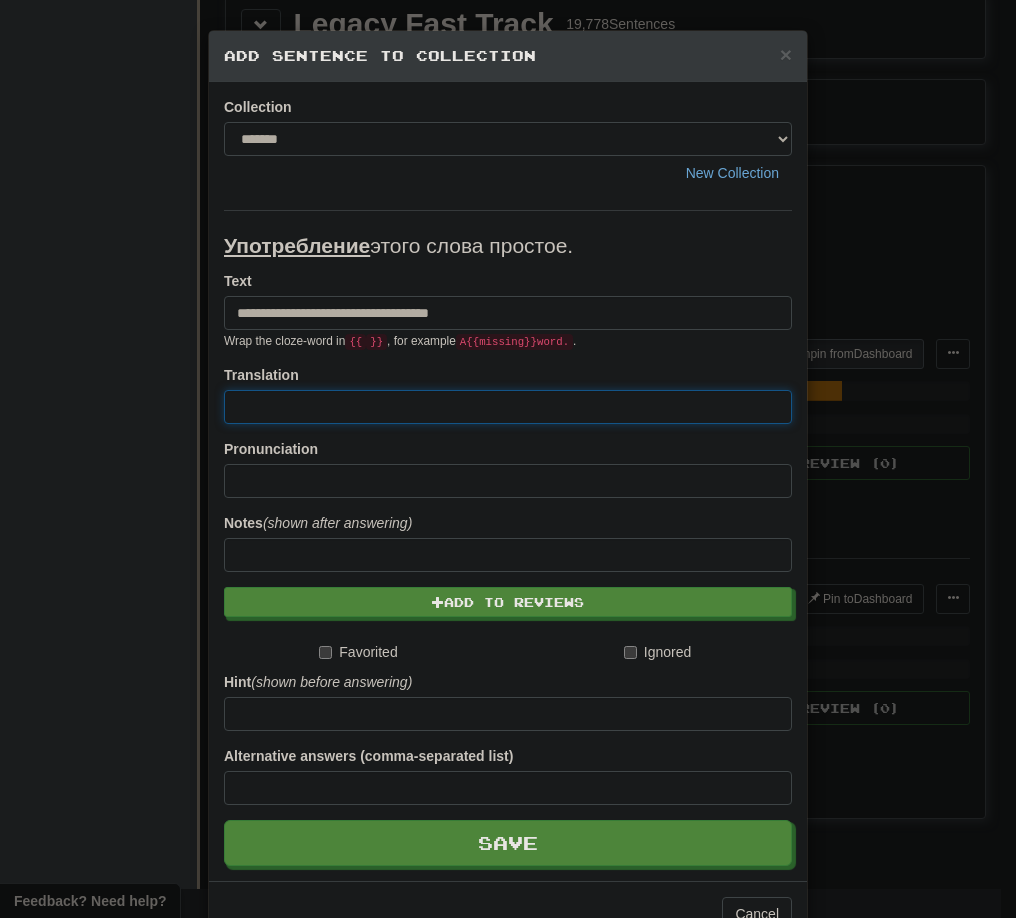 paste on "**********" 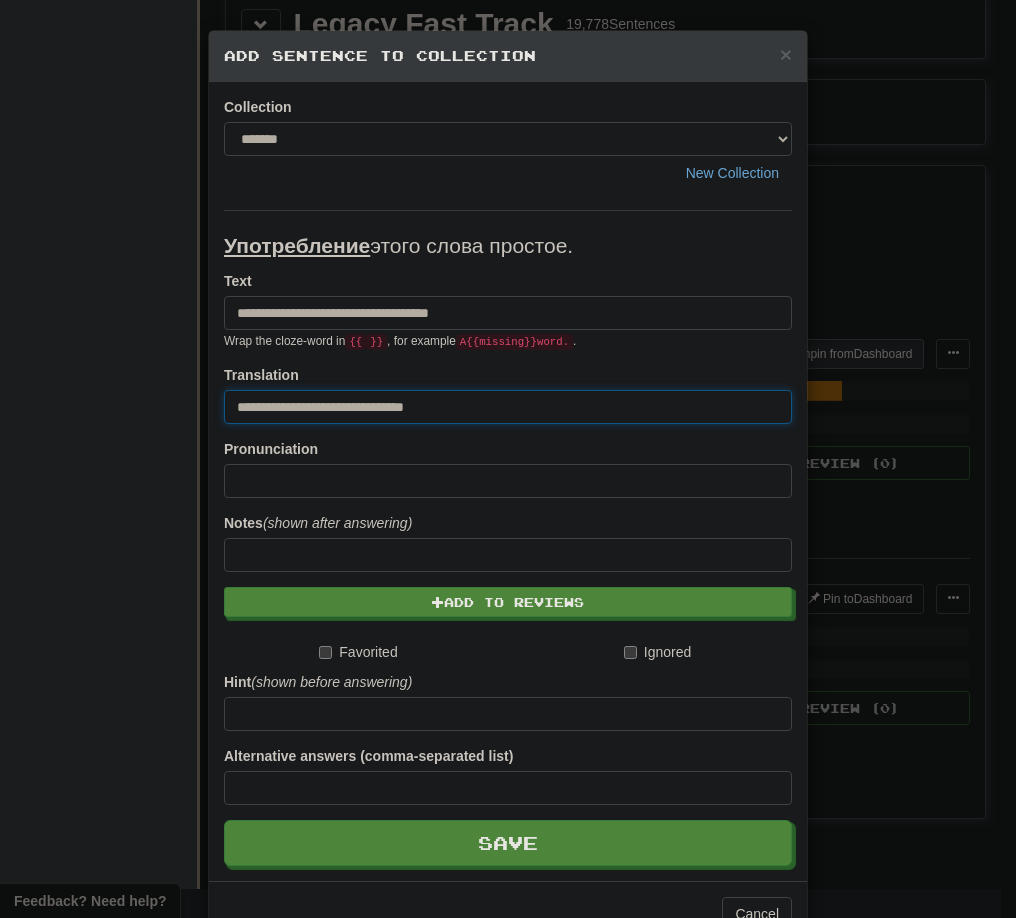 drag, startPoint x: 242, startPoint y: 405, endPoint x: 199, endPoint y: 409, distance: 43.185646 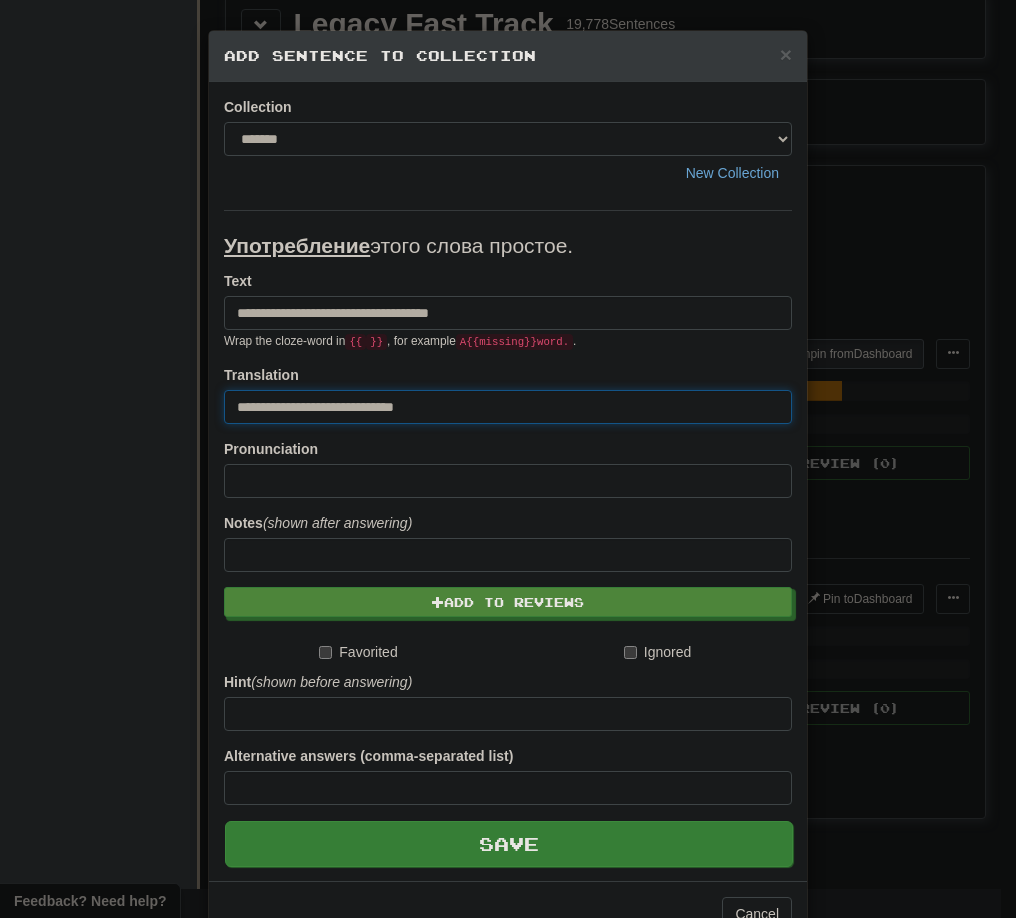 type on "**********" 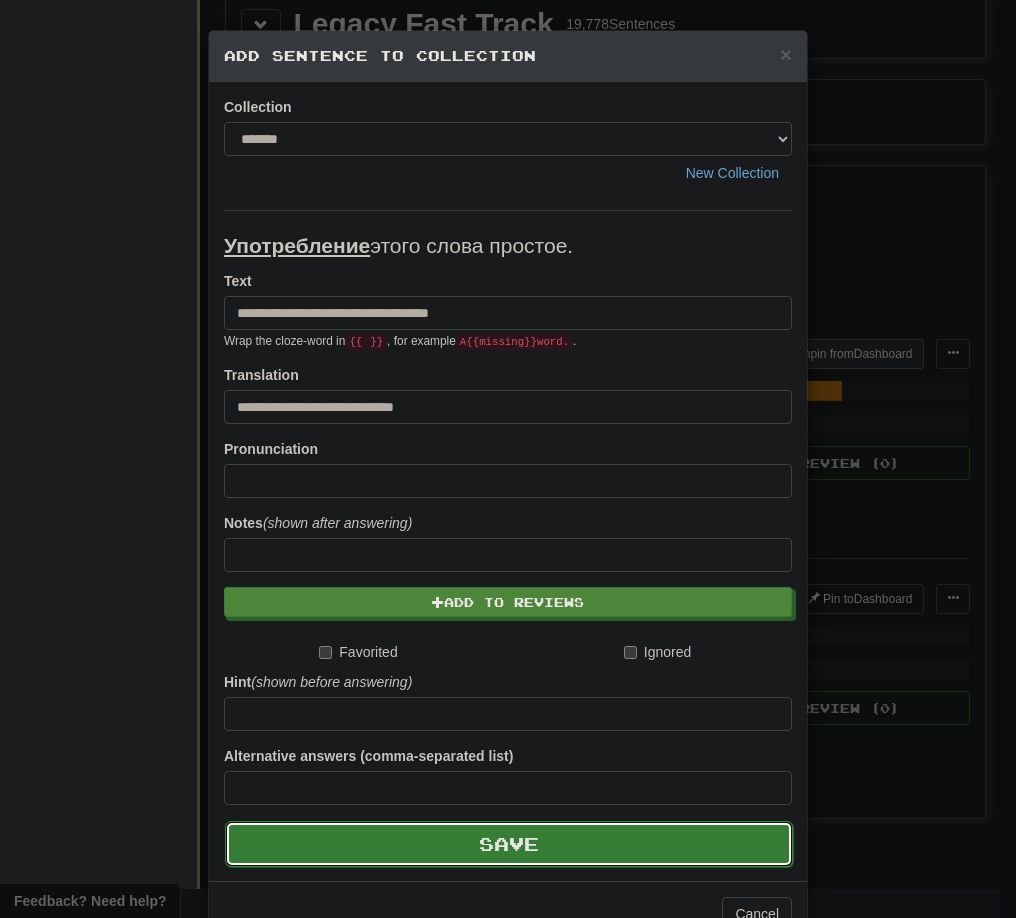 click on "Save" at bounding box center (509, 844) 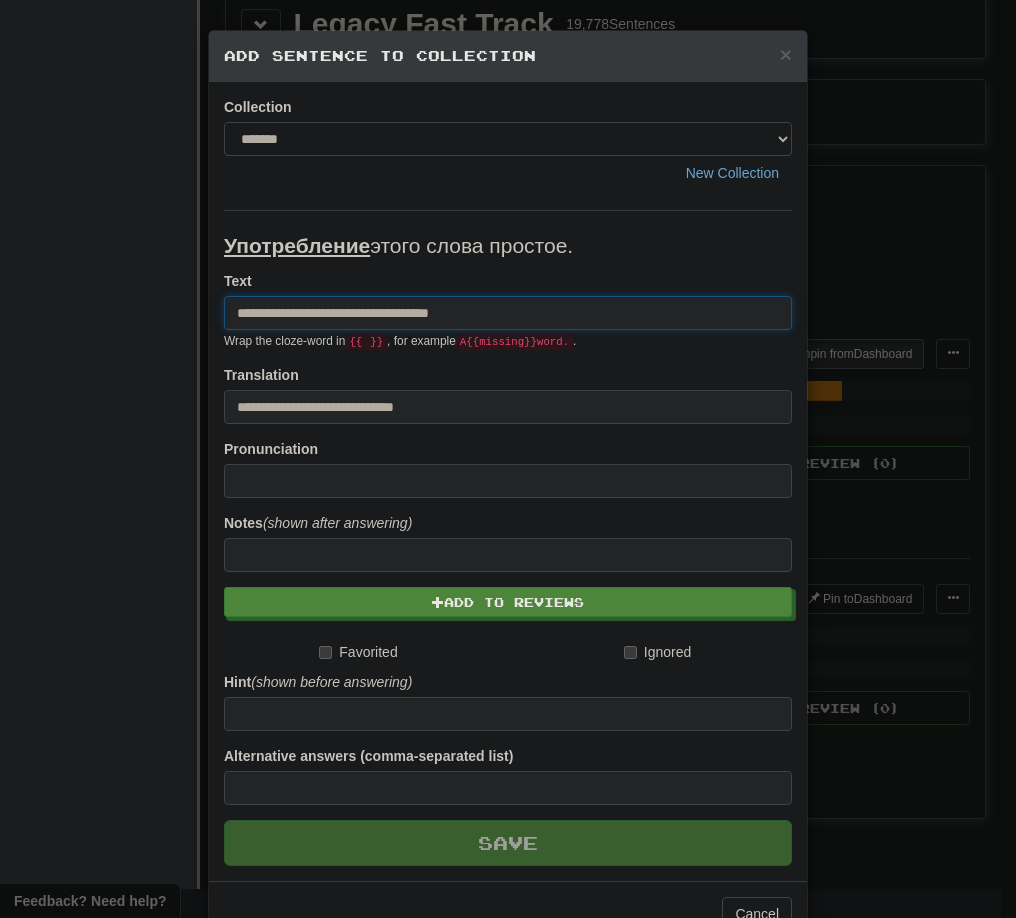 type 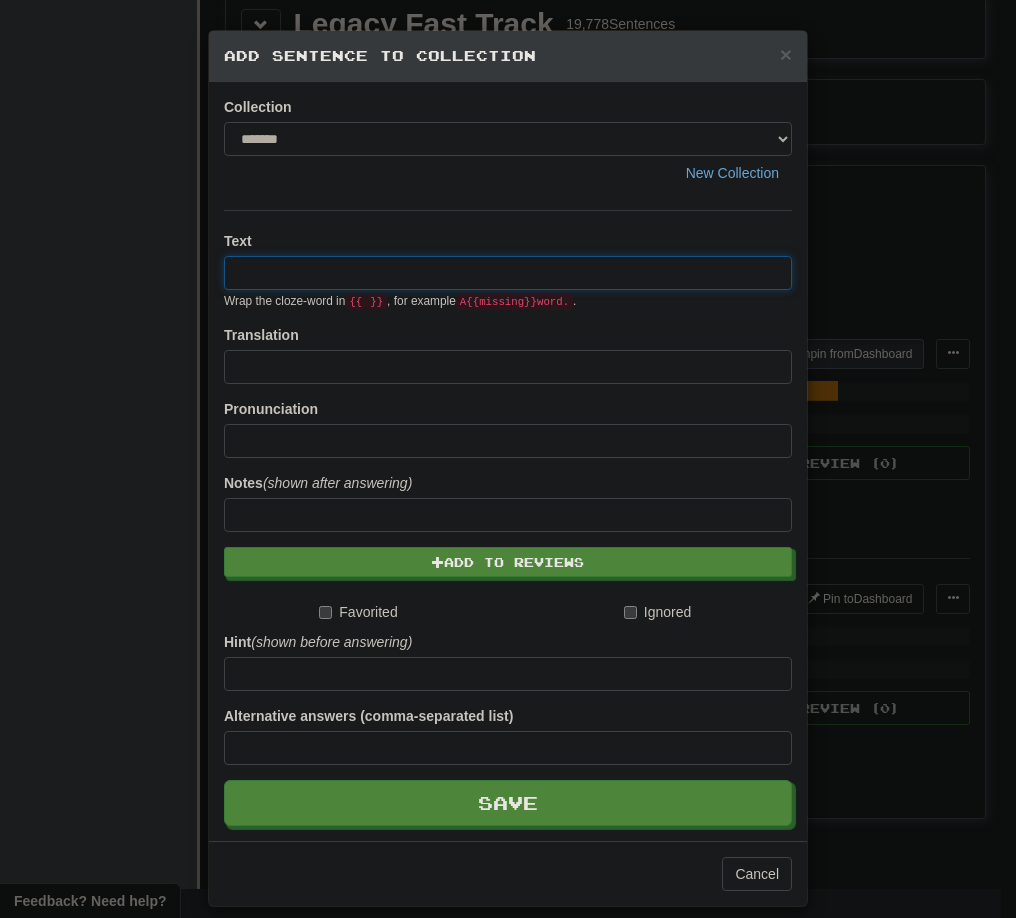 paste on "**********" 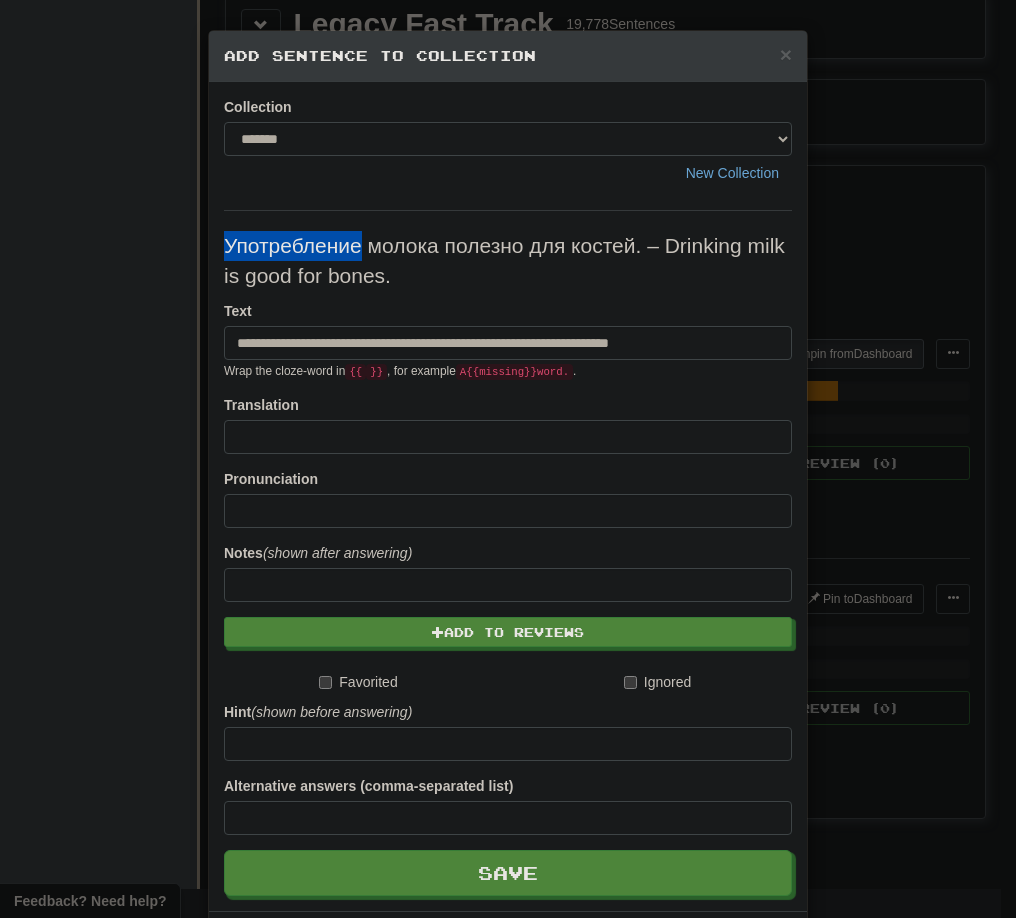 drag, startPoint x: 218, startPoint y: 247, endPoint x: 354, endPoint y: 243, distance: 136.0588 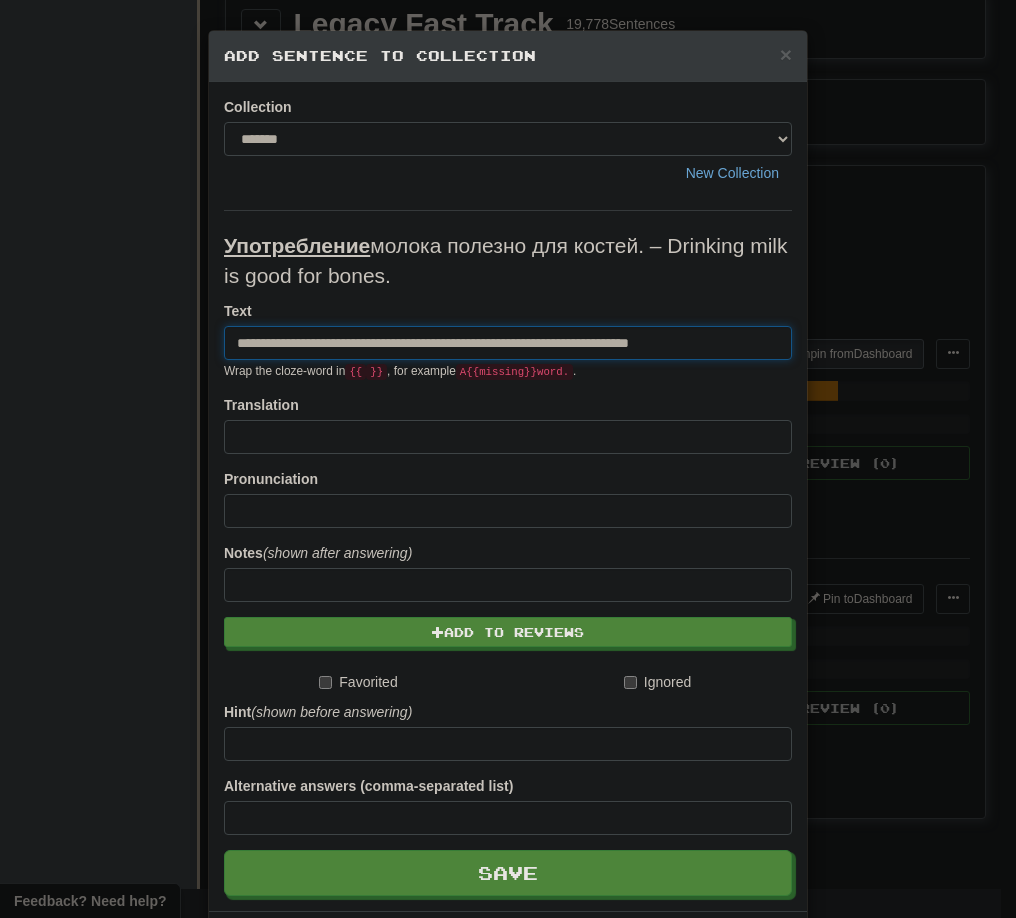 drag, startPoint x: 528, startPoint y: 349, endPoint x: 802, endPoint y: 349, distance: 274 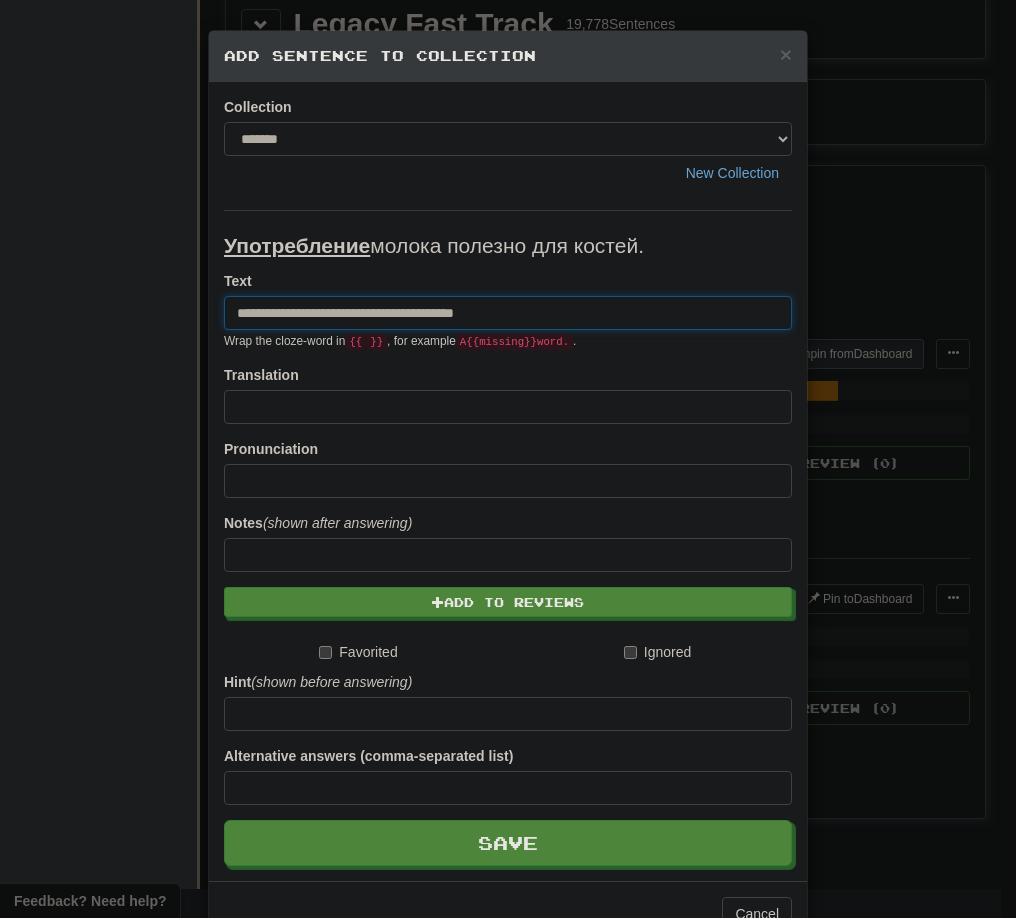 type on "**********" 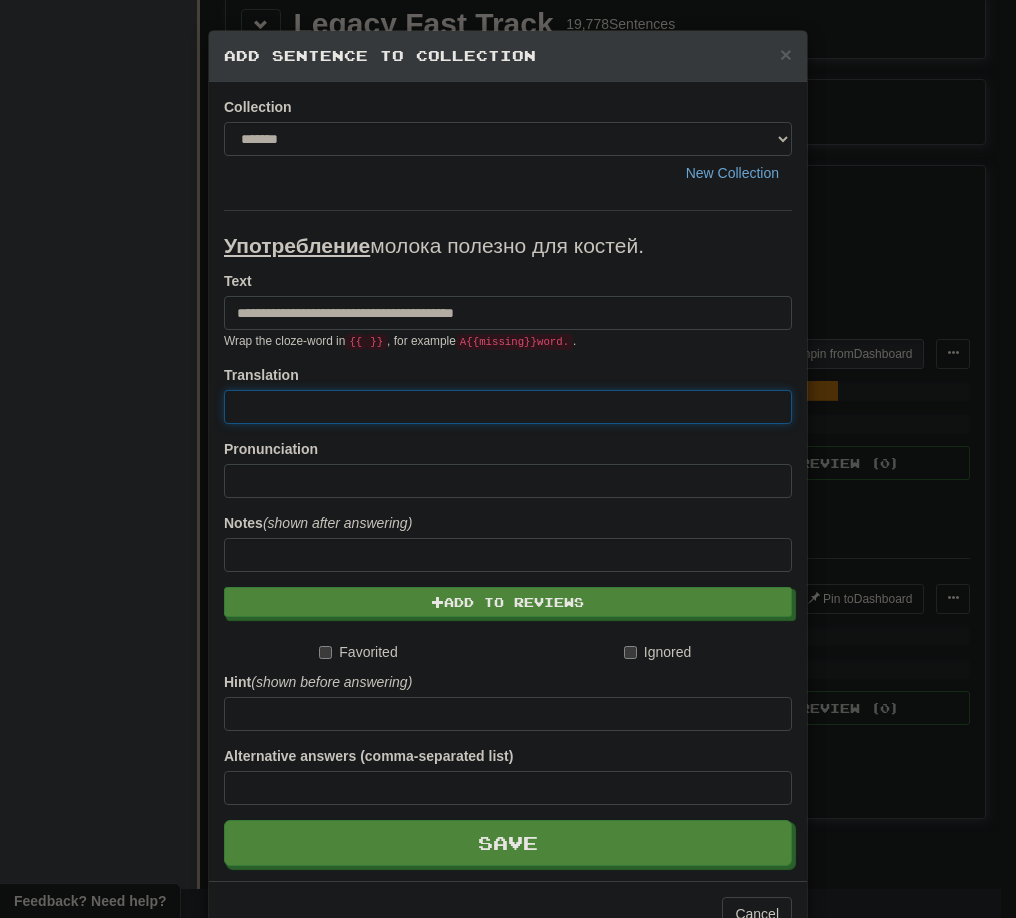 paste on "**********" 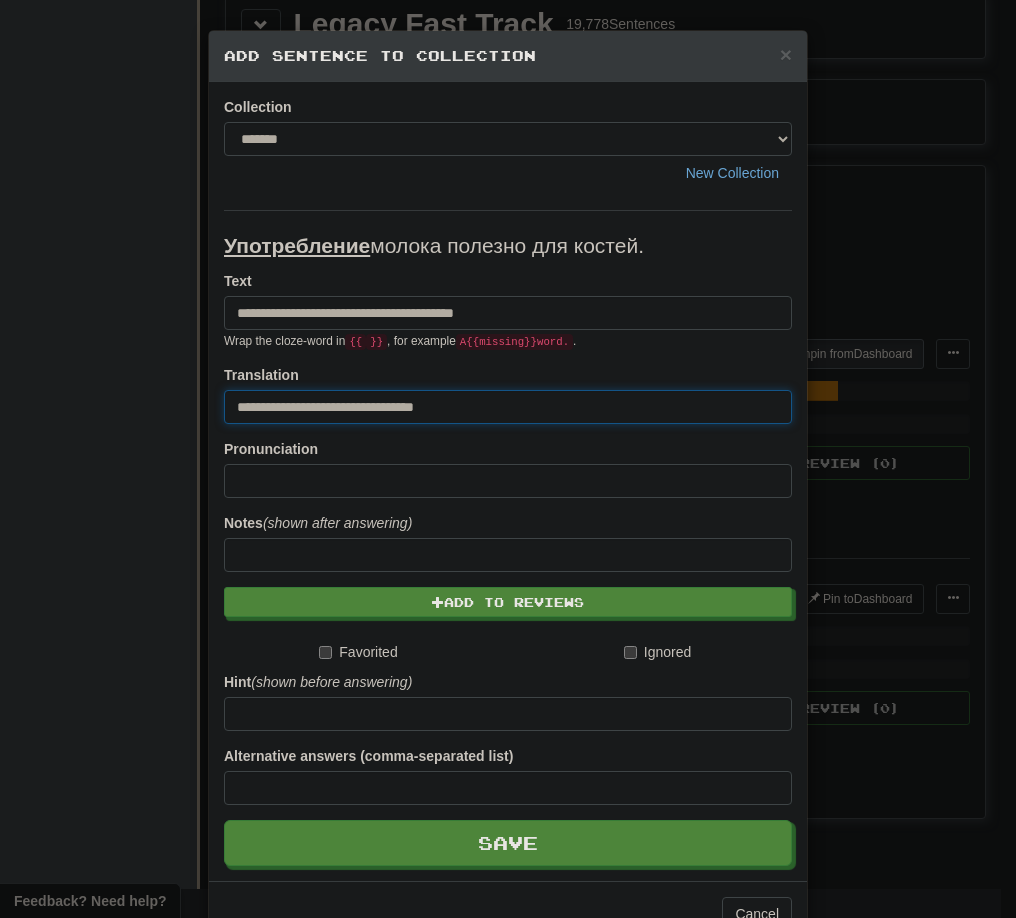 drag, startPoint x: 248, startPoint y: 405, endPoint x: 196, endPoint y: 407, distance: 52.03845 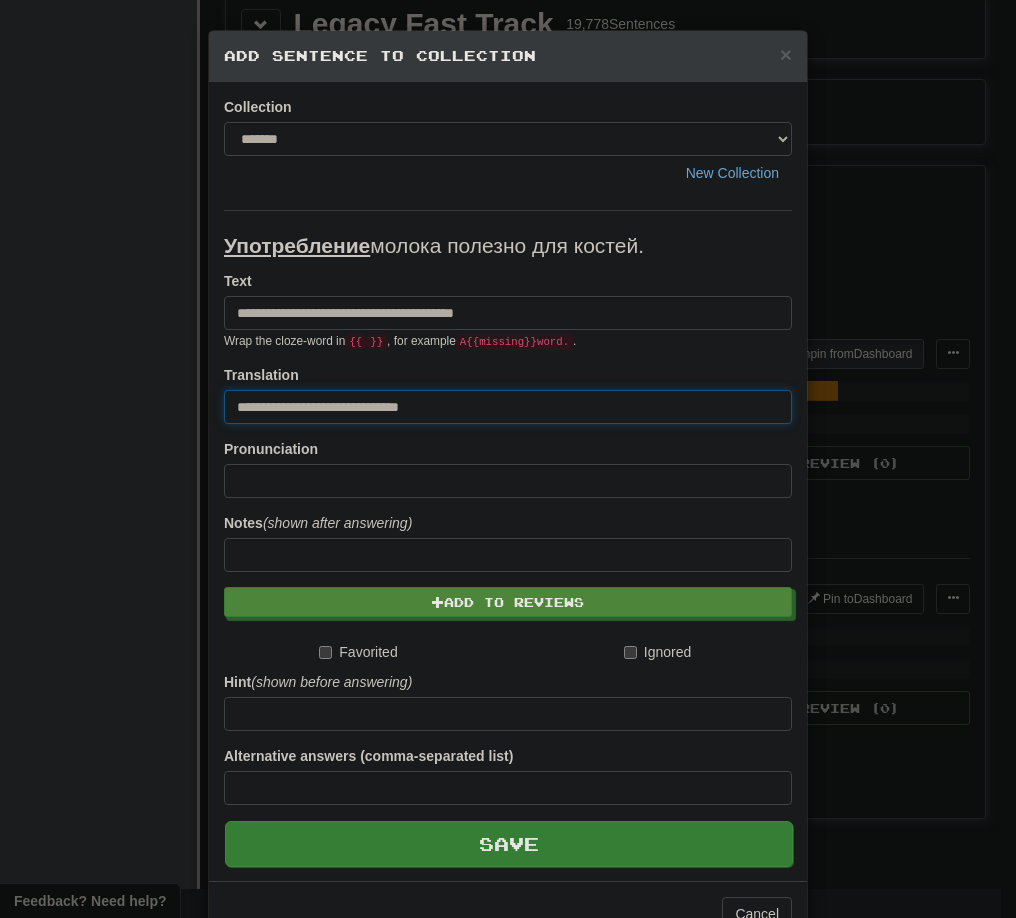 type on "**********" 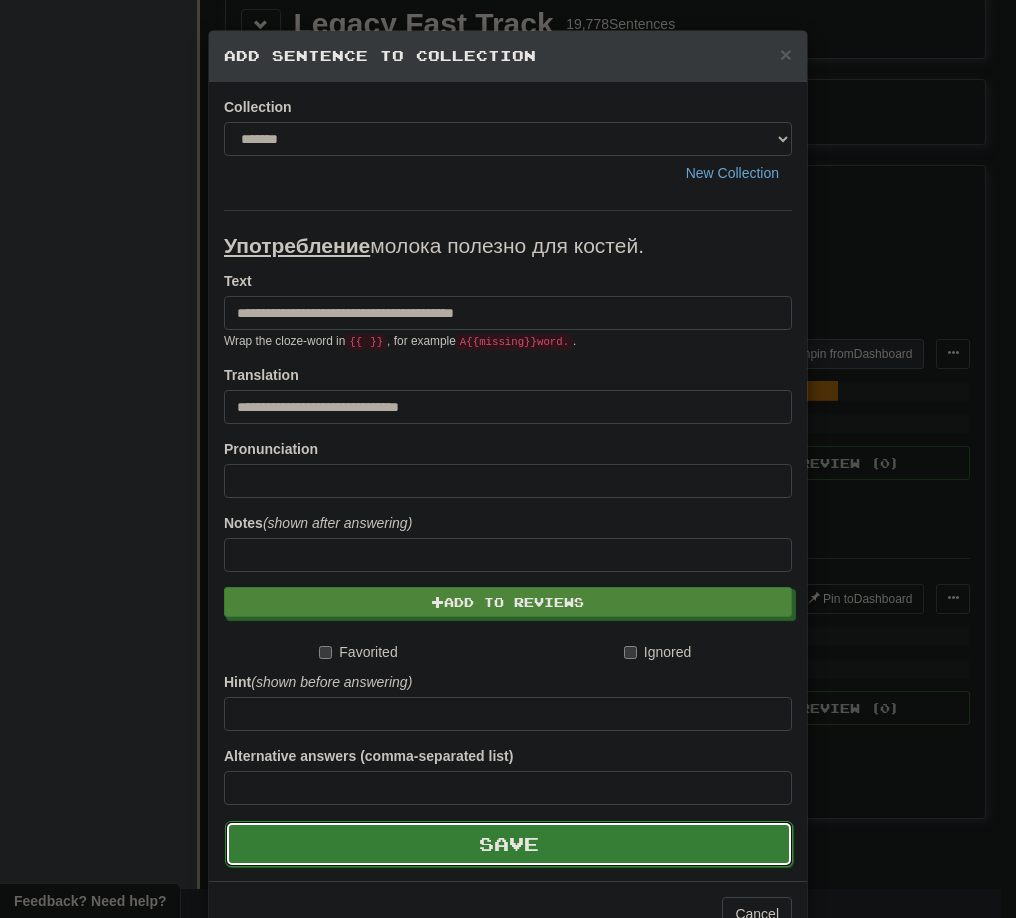 click on "Save" at bounding box center [509, 844] 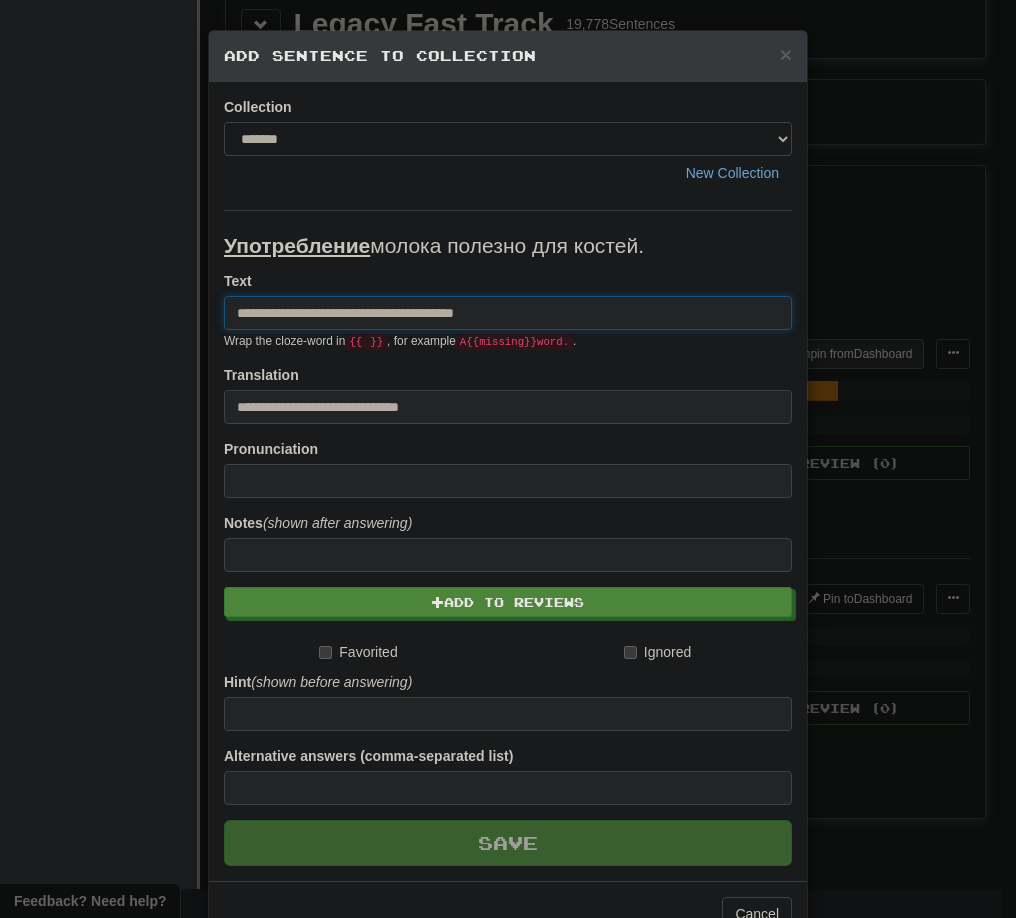 type 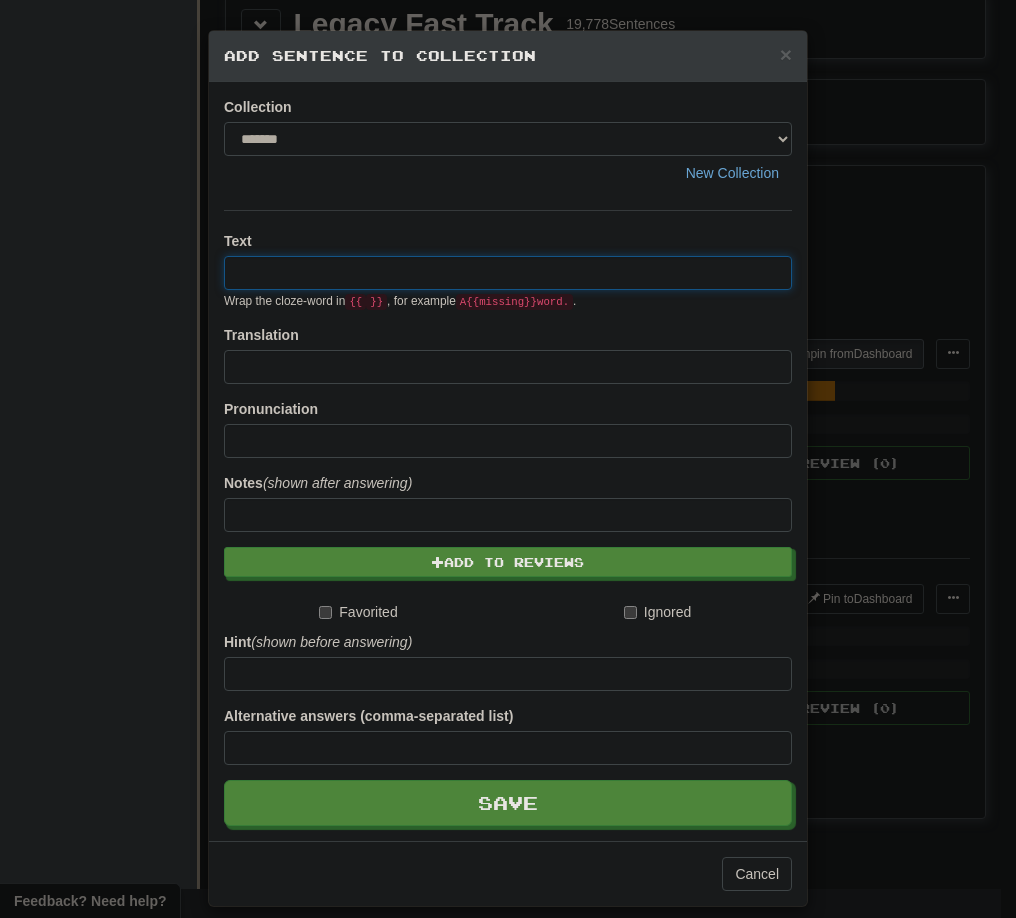 paste on "**********" 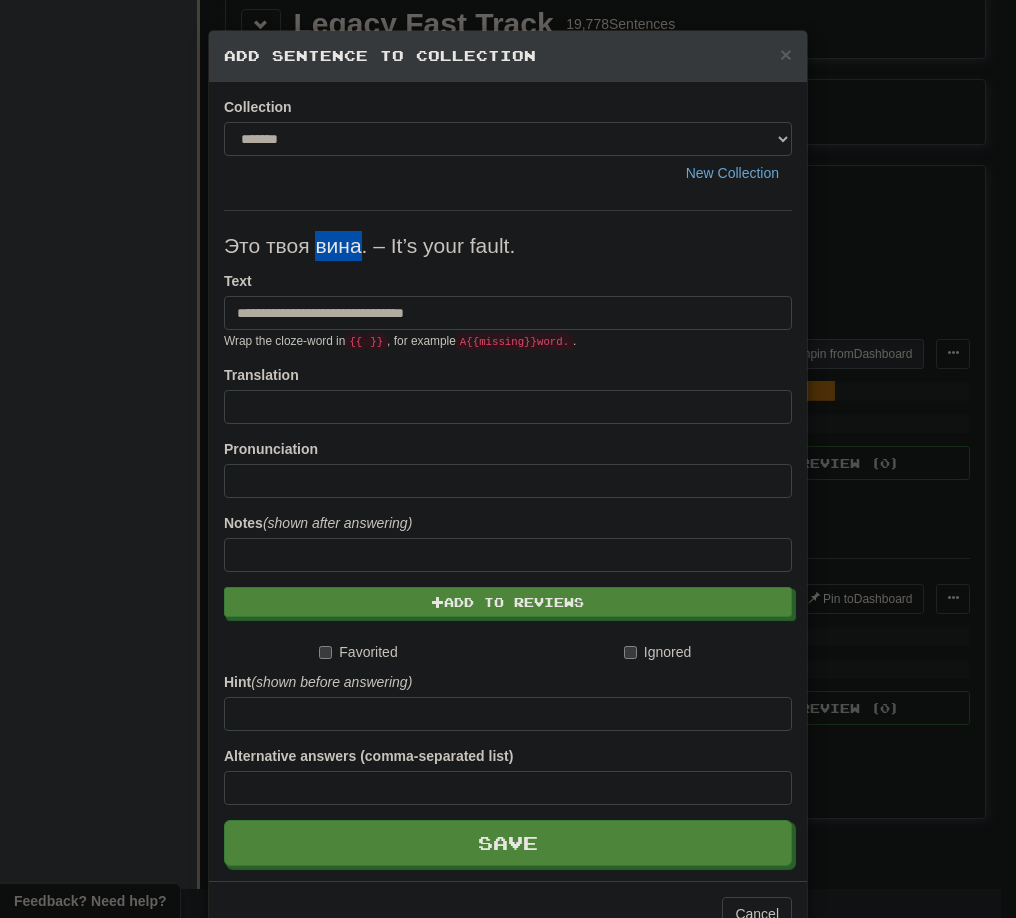 drag, startPoint x: 312, startPoint y: 249, endPoint x: 350, endPoint y: 252, distance: 38.118237 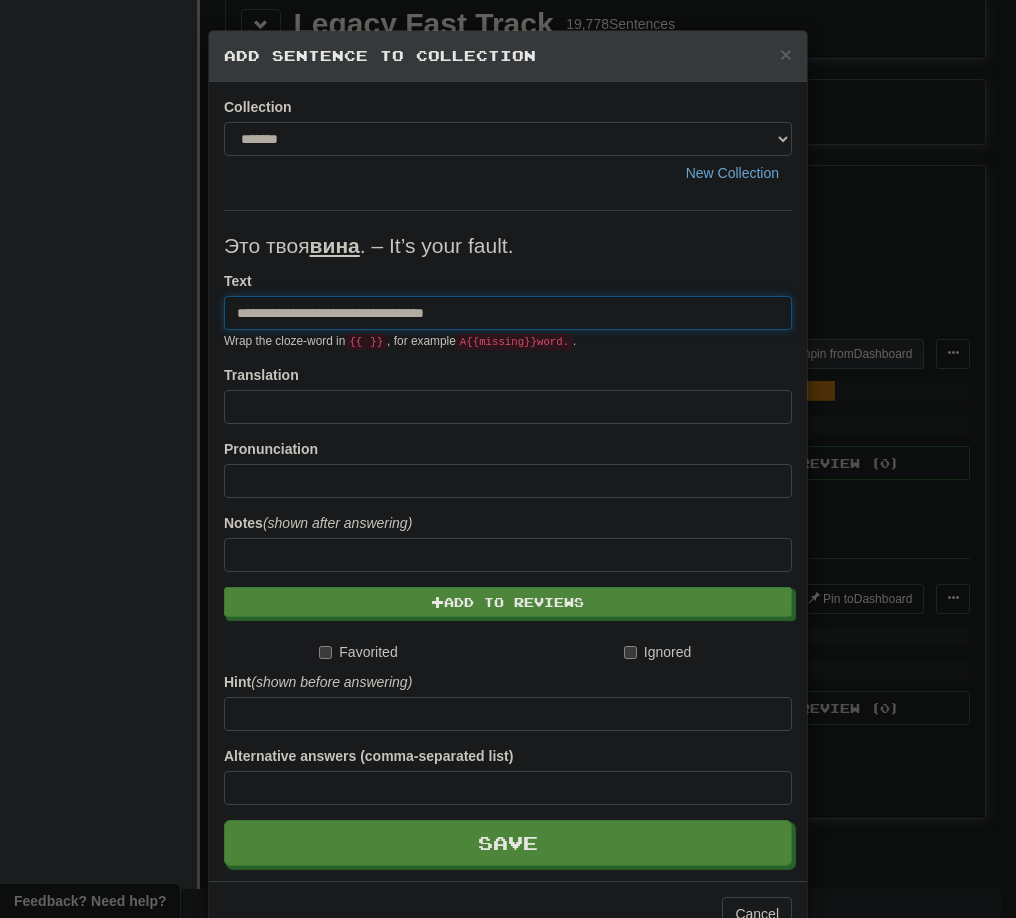 drag, startPoint x: 351, startPoint y: 316, endPoint x: 496, endPoint y: 316, distance: 145 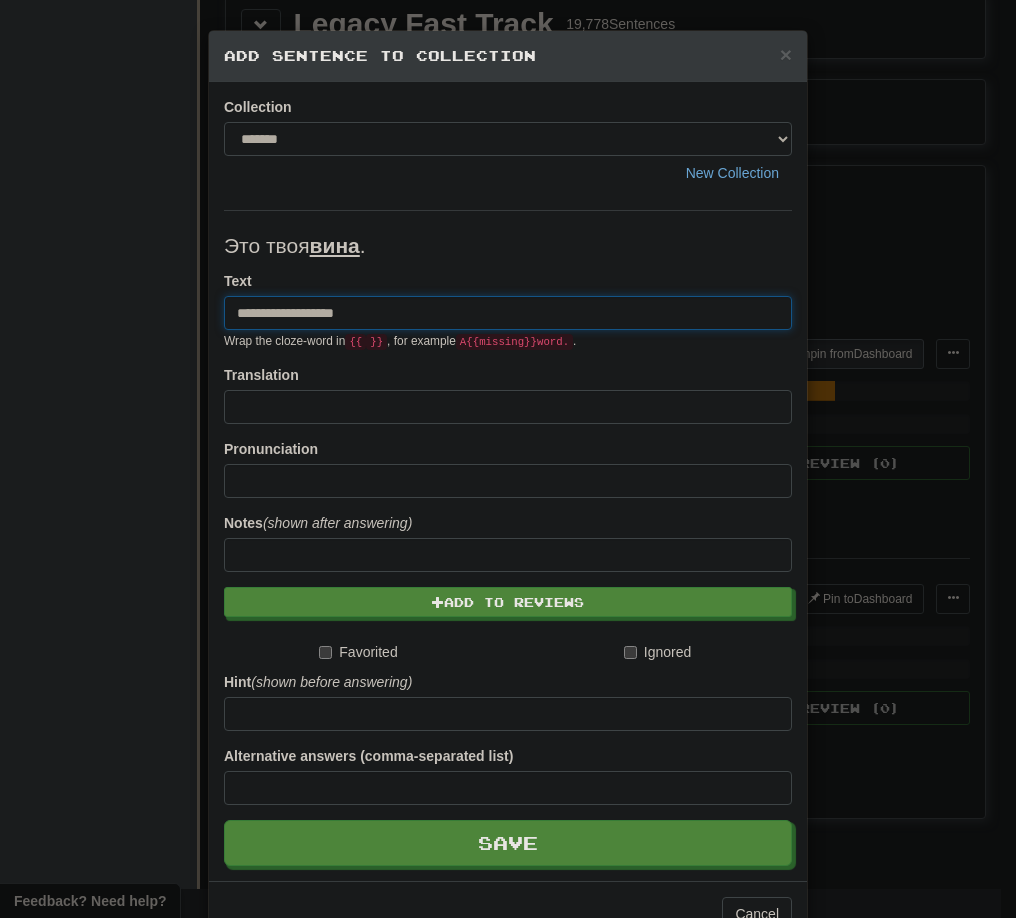 type on "**********" 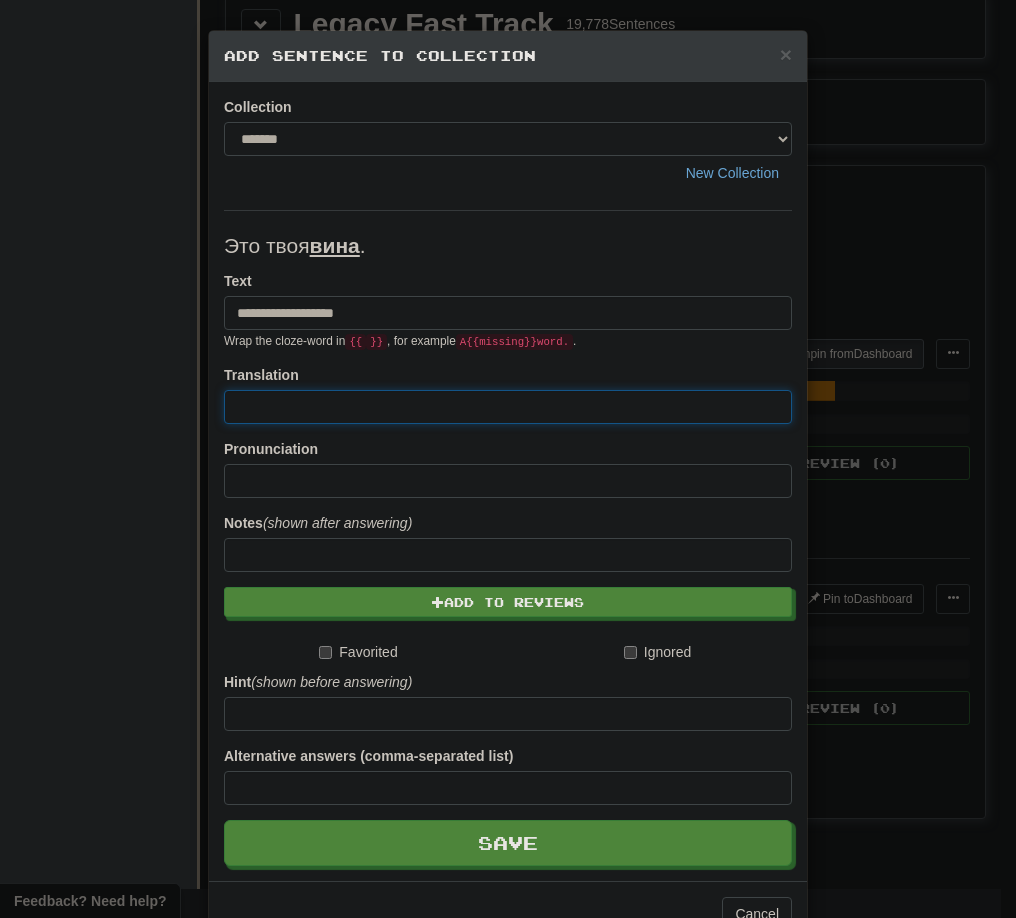 paste on "**********" 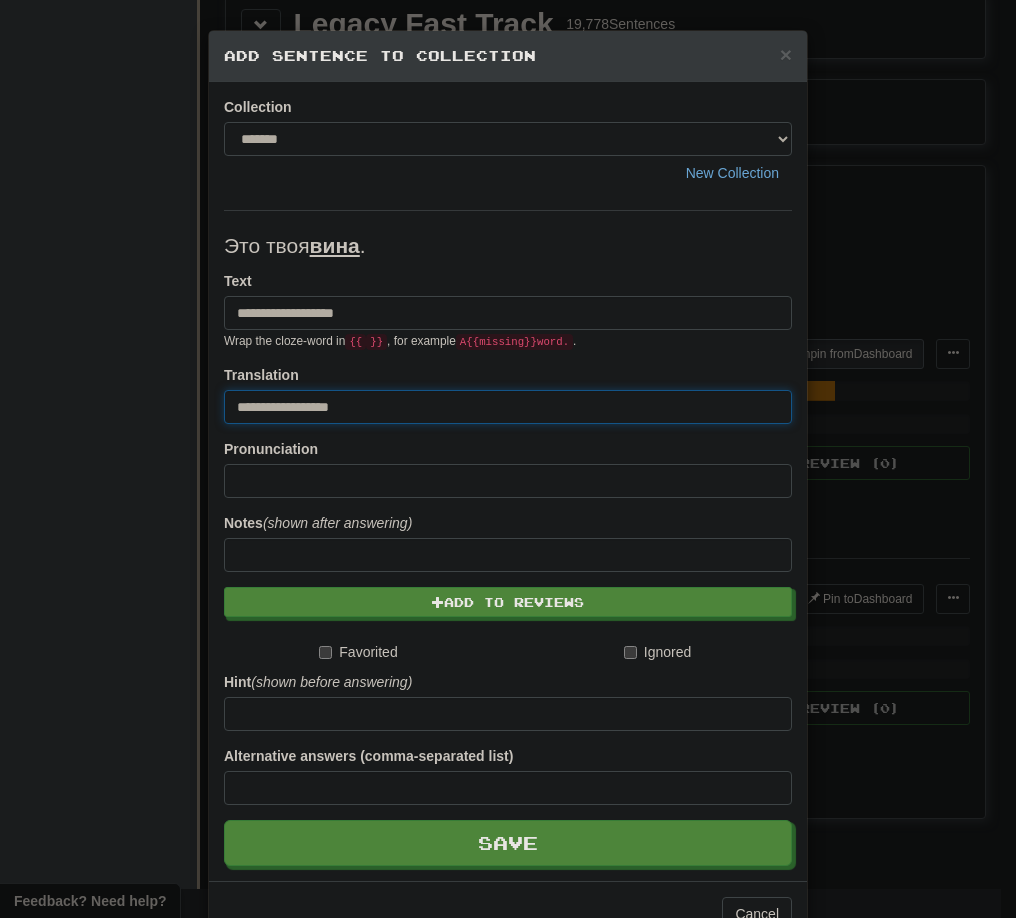drag, startPoint x: 242, startPoint y: 406, endPoint x: 192, endPoint y: 406, distance: 50 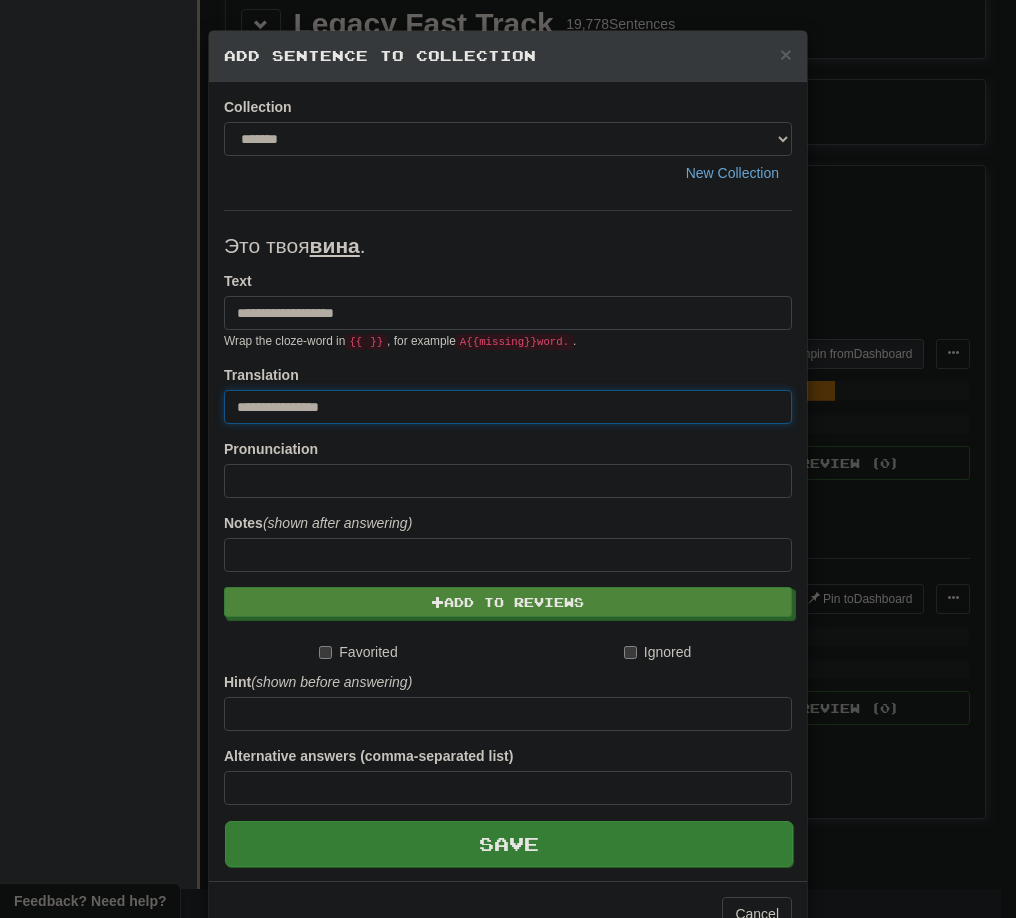 type on "**********" 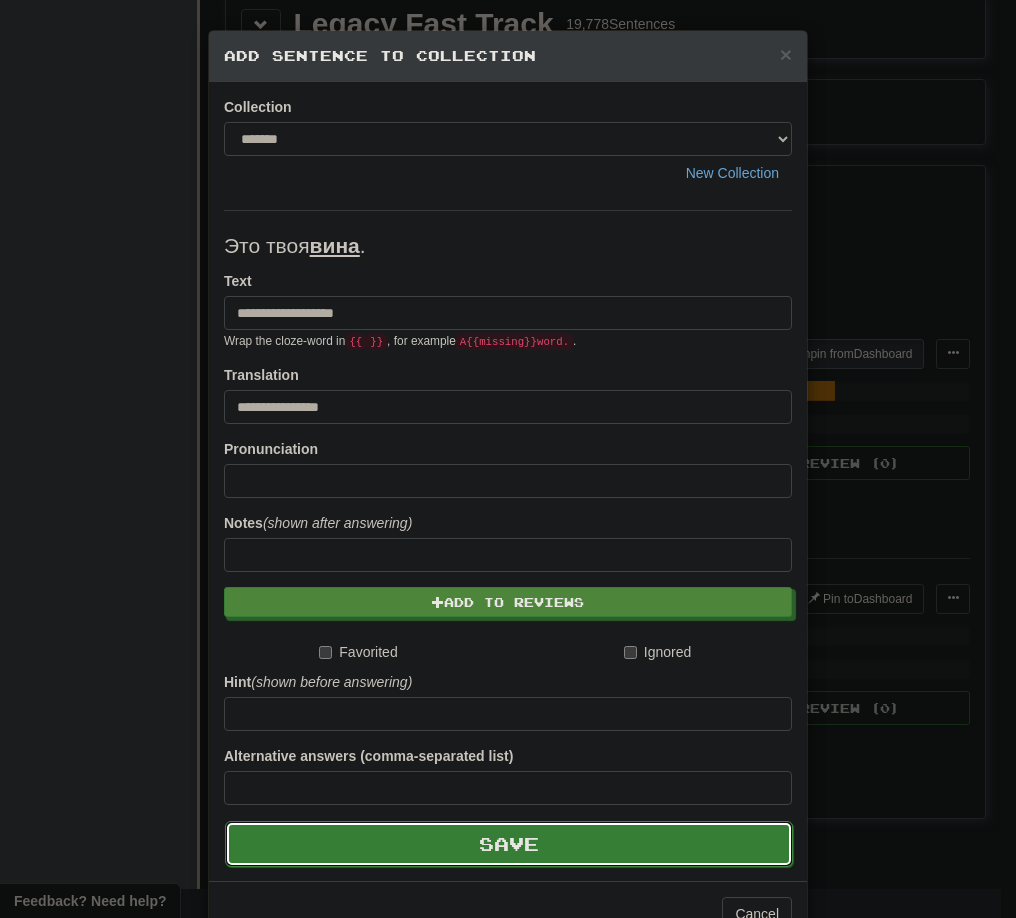 click on "Save" at bounding box center (509, 844) 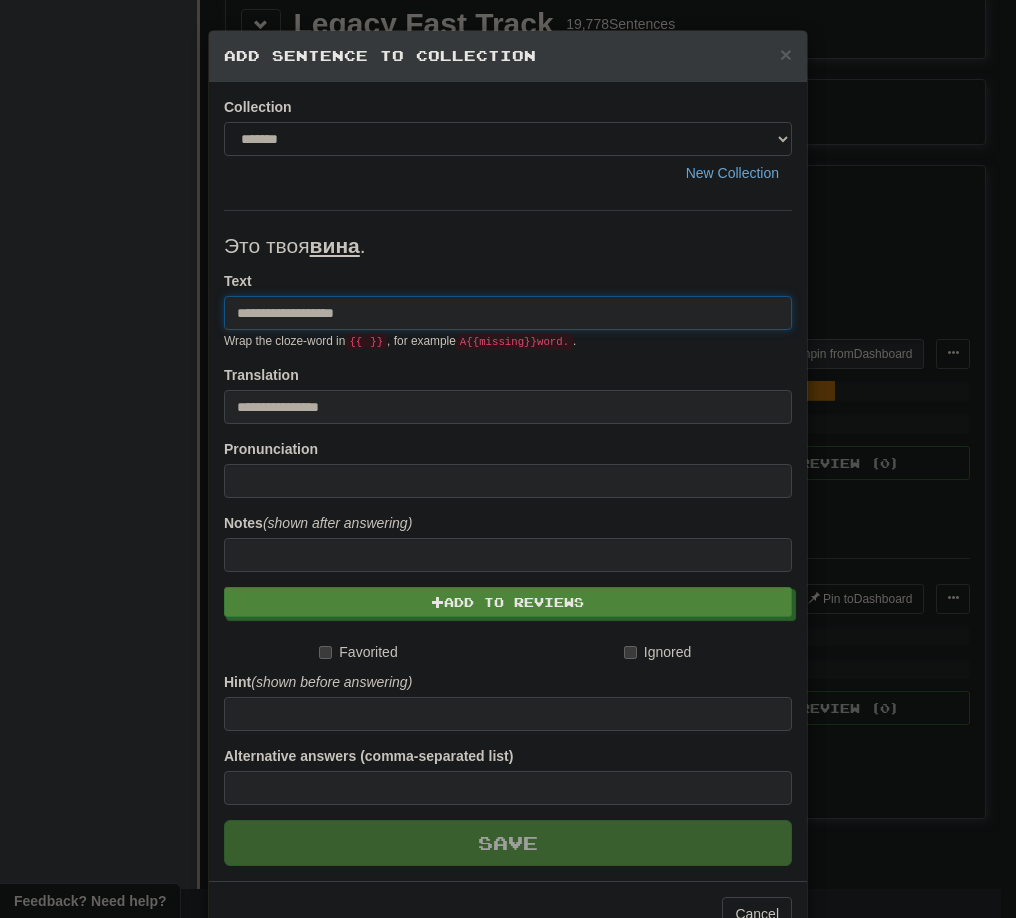 type 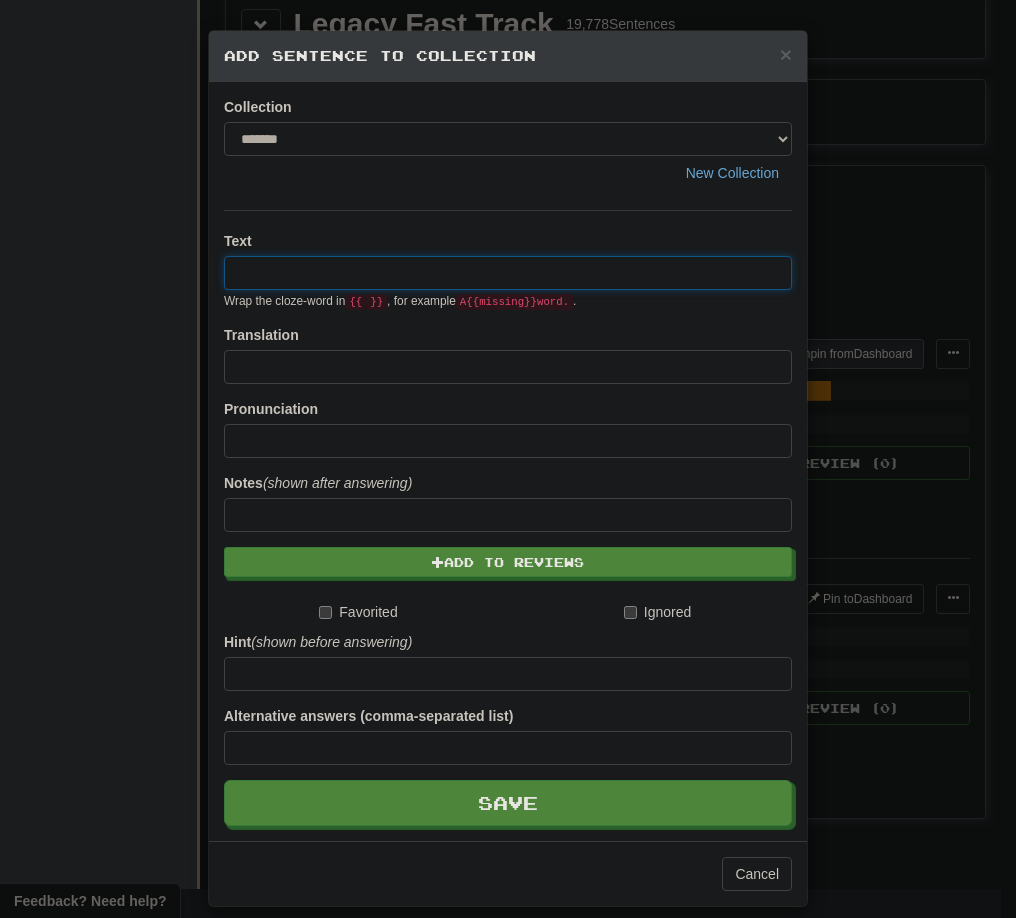 paste on "**********" 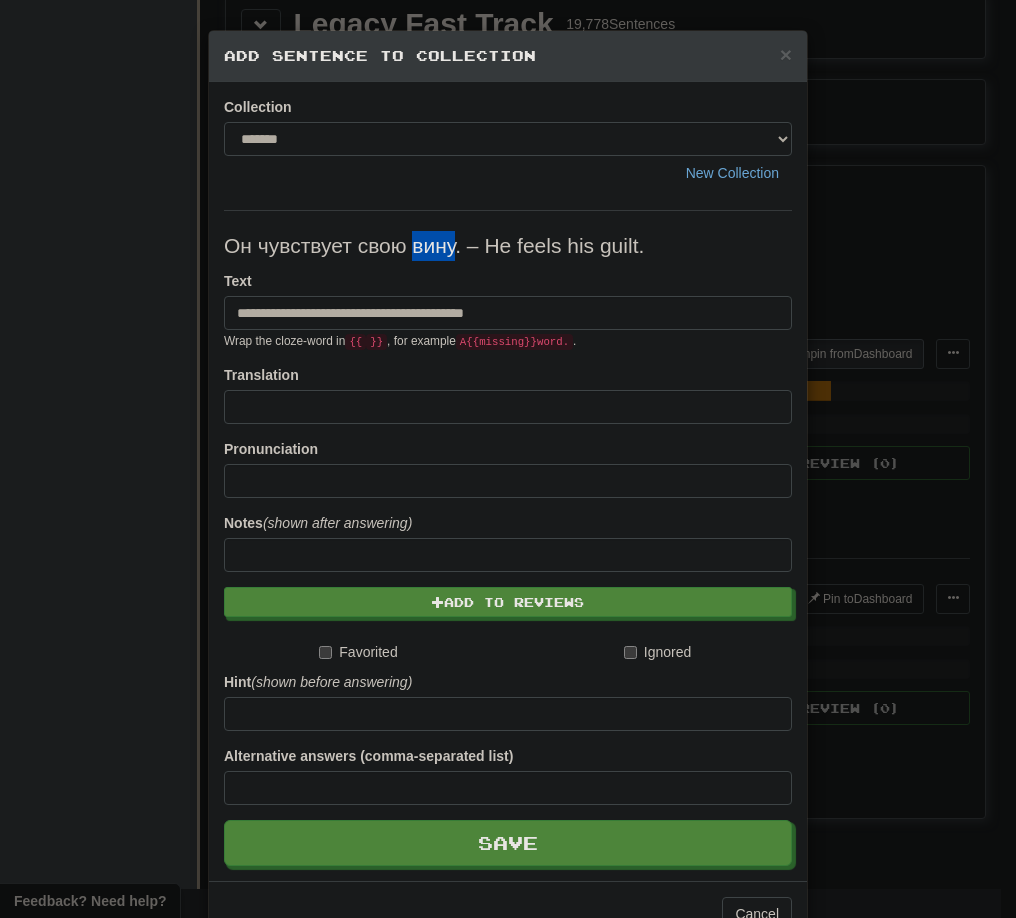 drag, startPoint x: 404, startPoint y: 243, endPoint x: 448, endPoint y: 249, distance: 44.407207 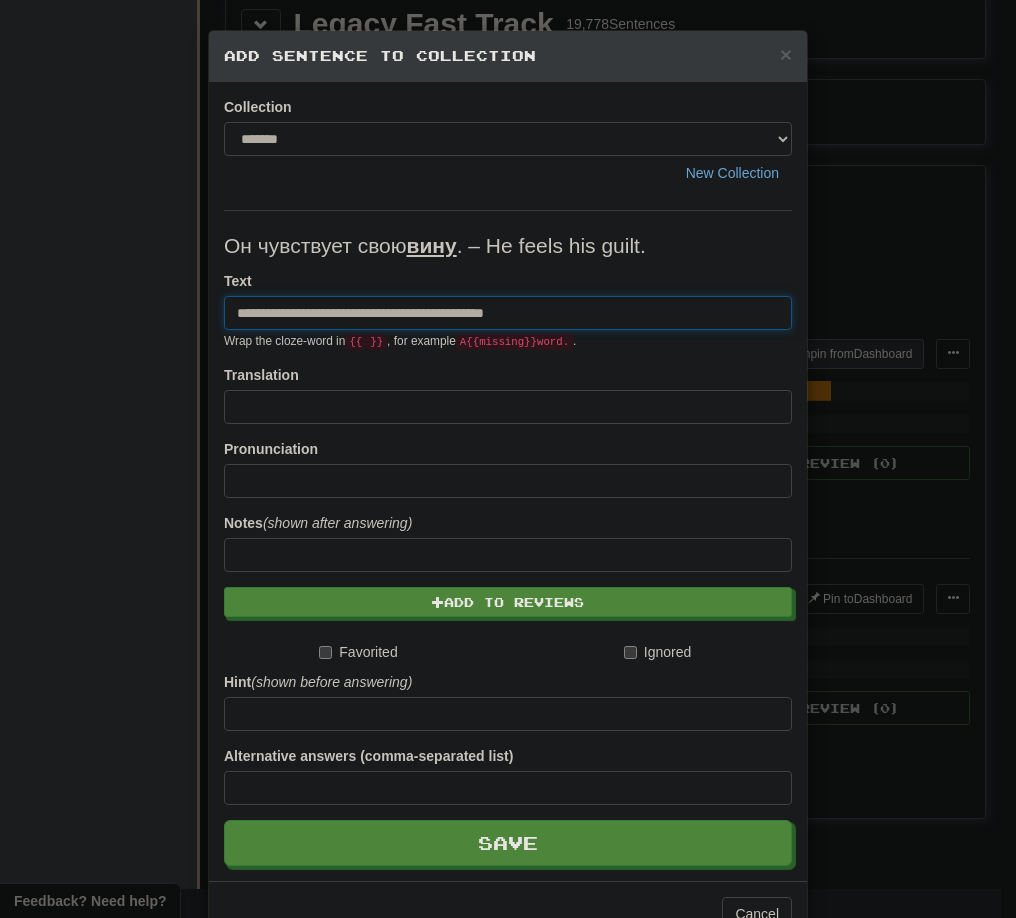 drag, startPoint x: 413, startPoint y: 313, endPoint x: 621, endPoint y: 317, distance: 208.03845 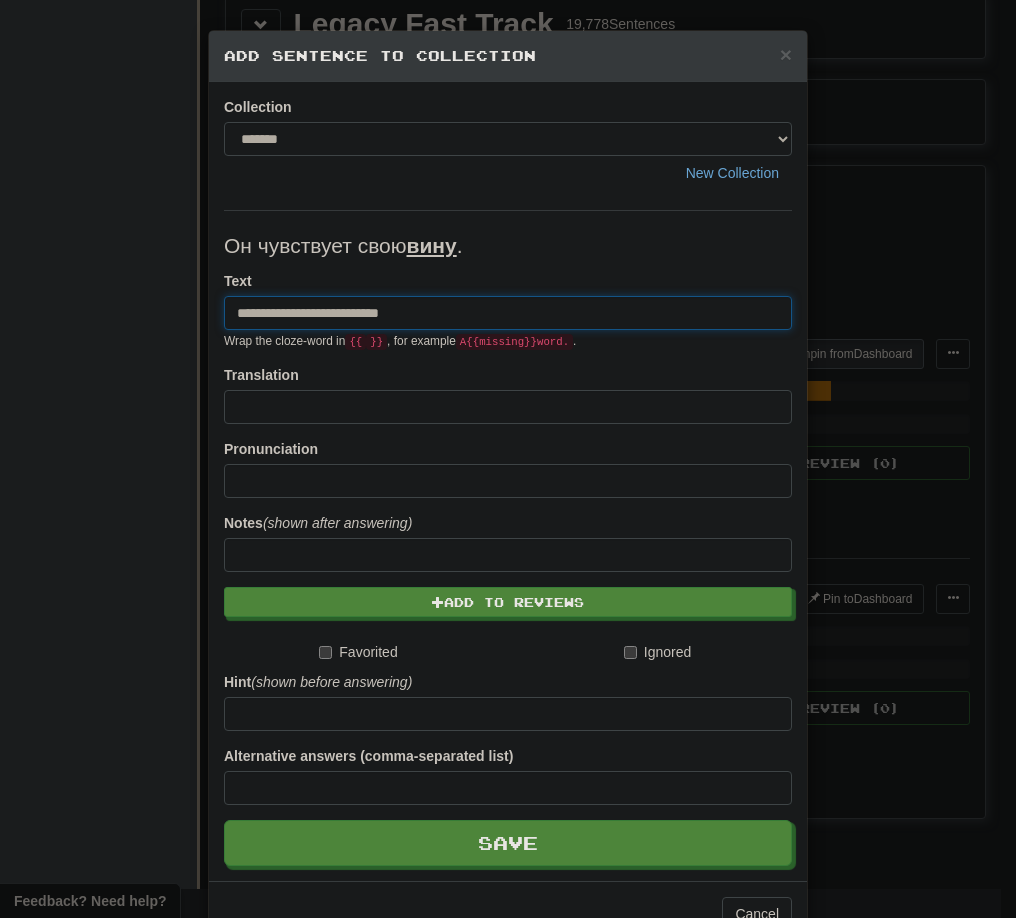 type on "**********" 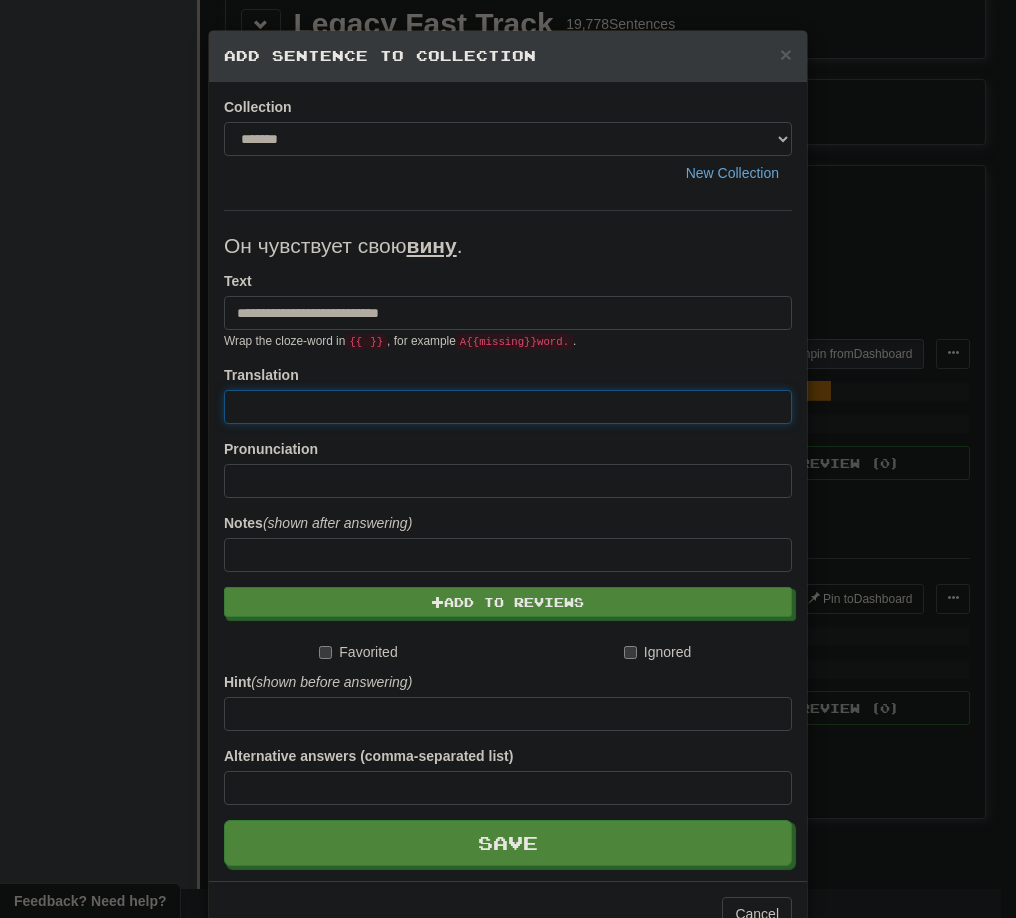 paste on "**********" 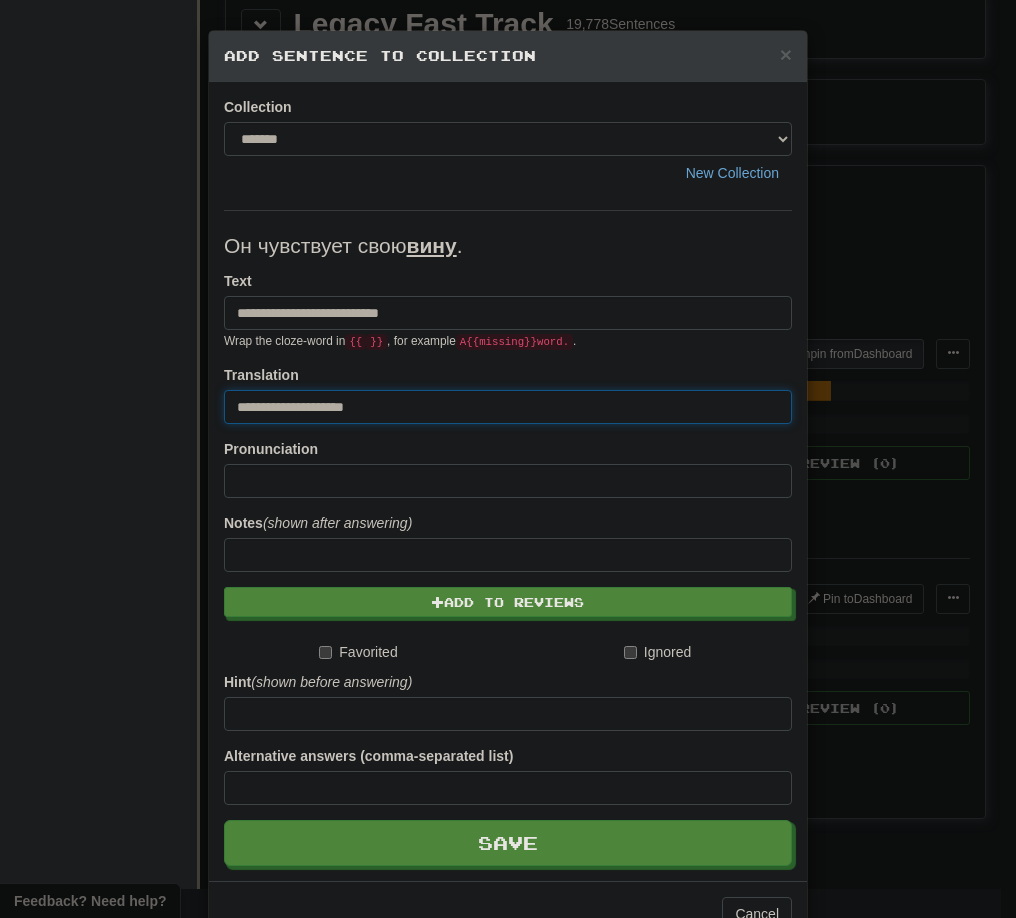 drag, startPoint x: 240, startPoint y: 399, endPoint x: 174, endPoint y: 407, distance: 66.48308 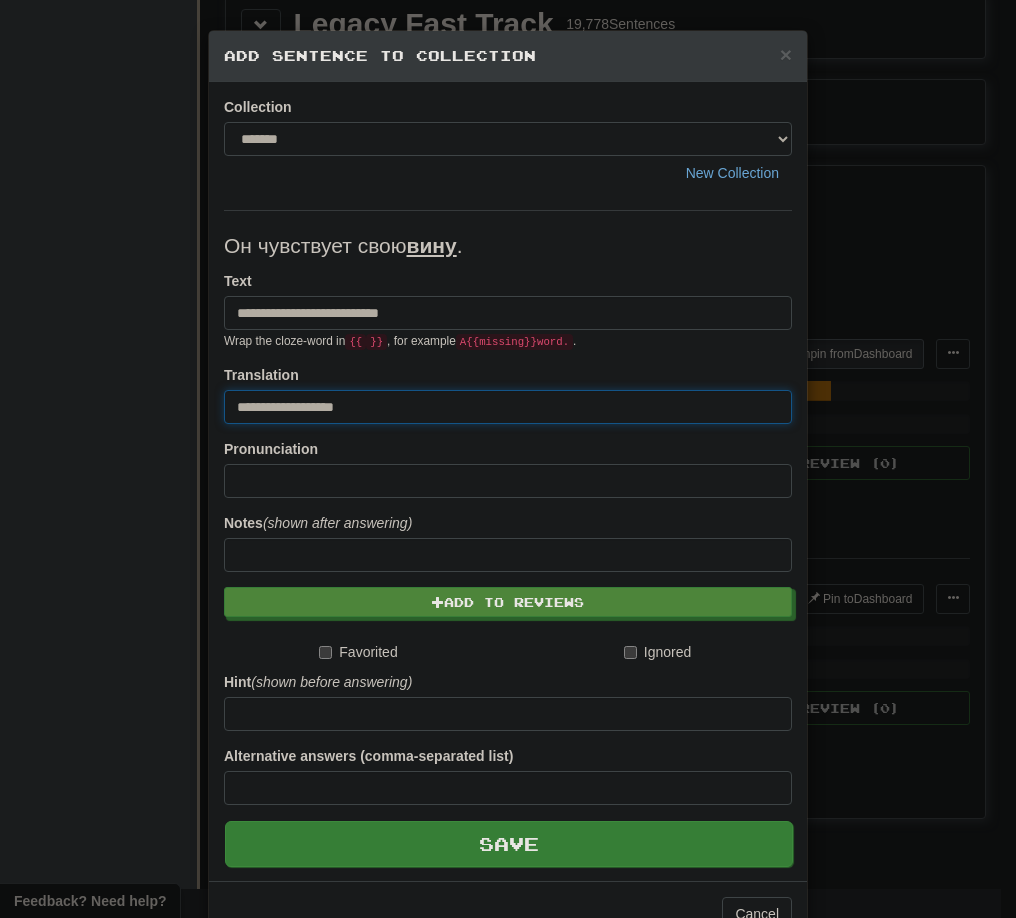 type on "**********" 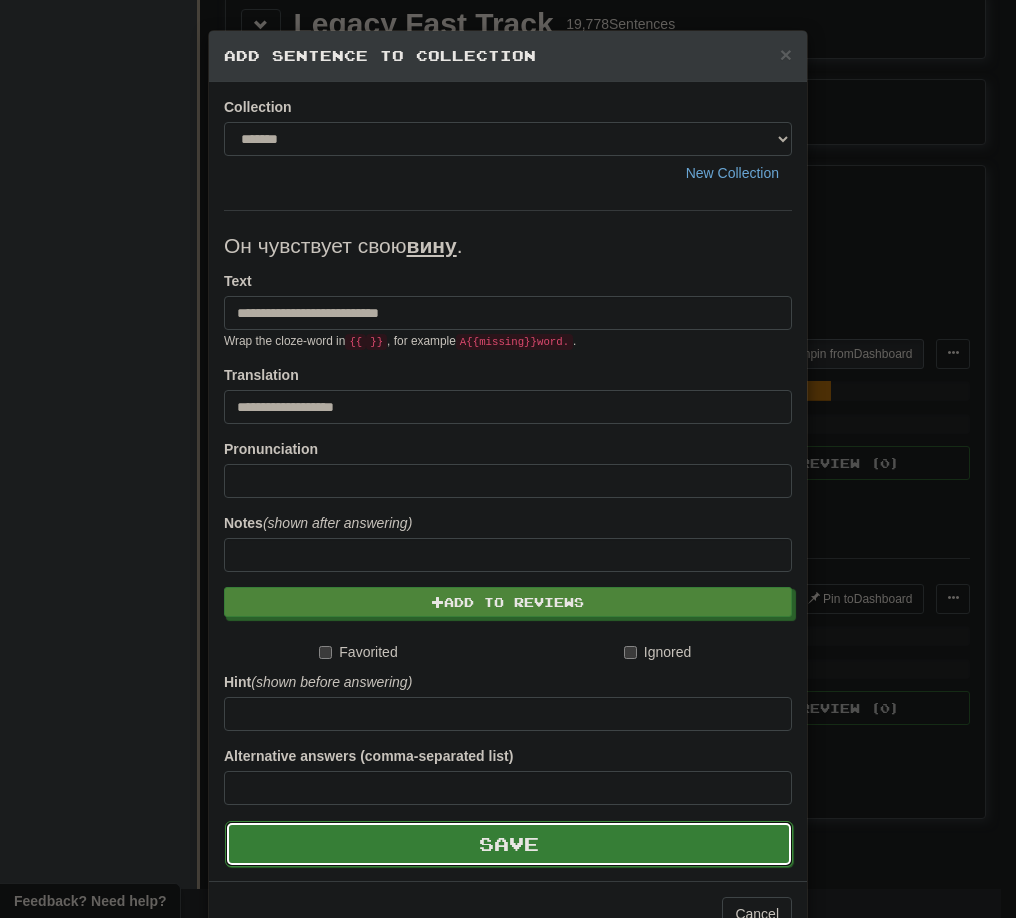 click on "Save" at bounding box center (509, 844) 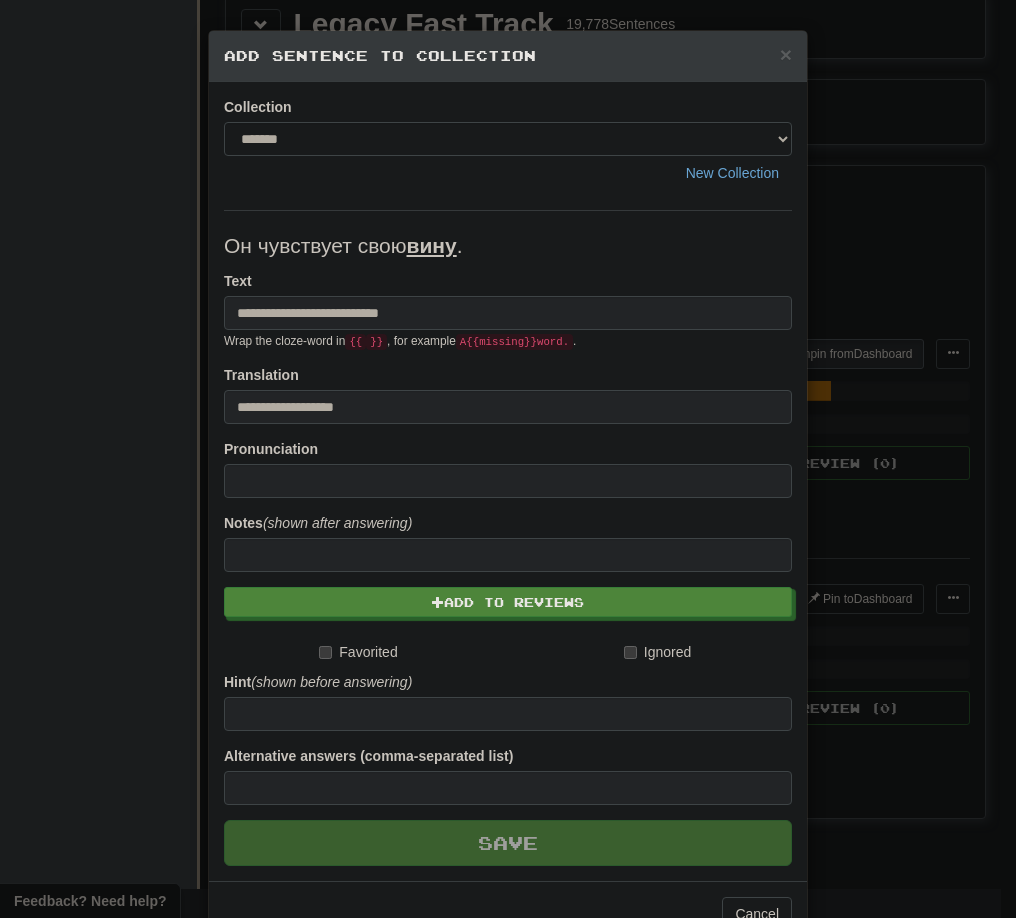 type 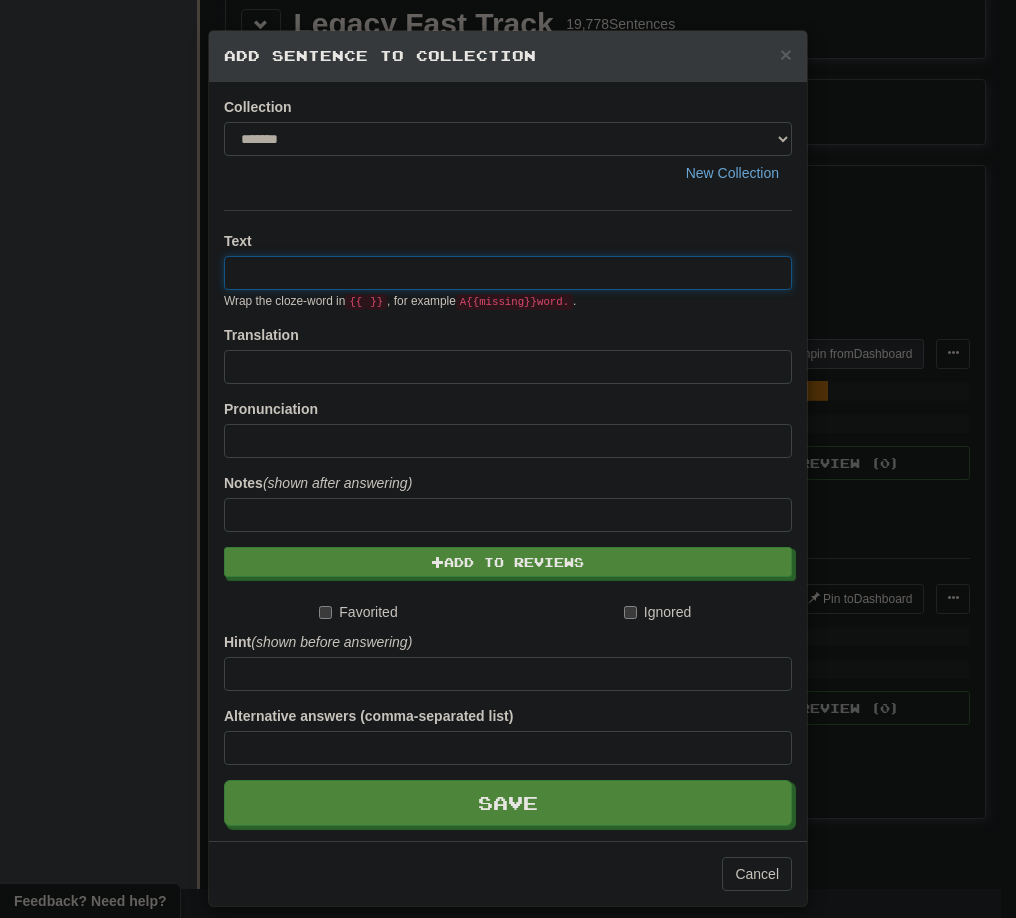 paste on "**********" 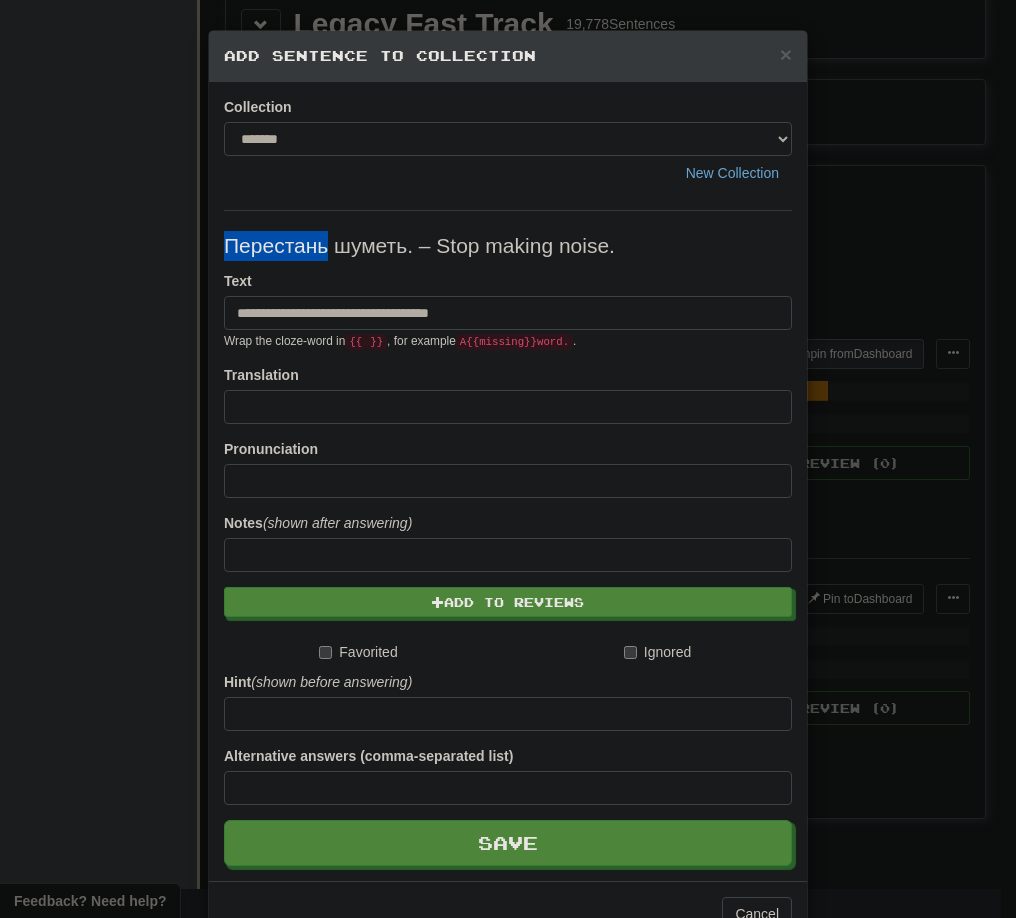 drag, startPoint x: 319, startPoint y: 238, endPoint x: 190, endPoint y: 238, distance: 129 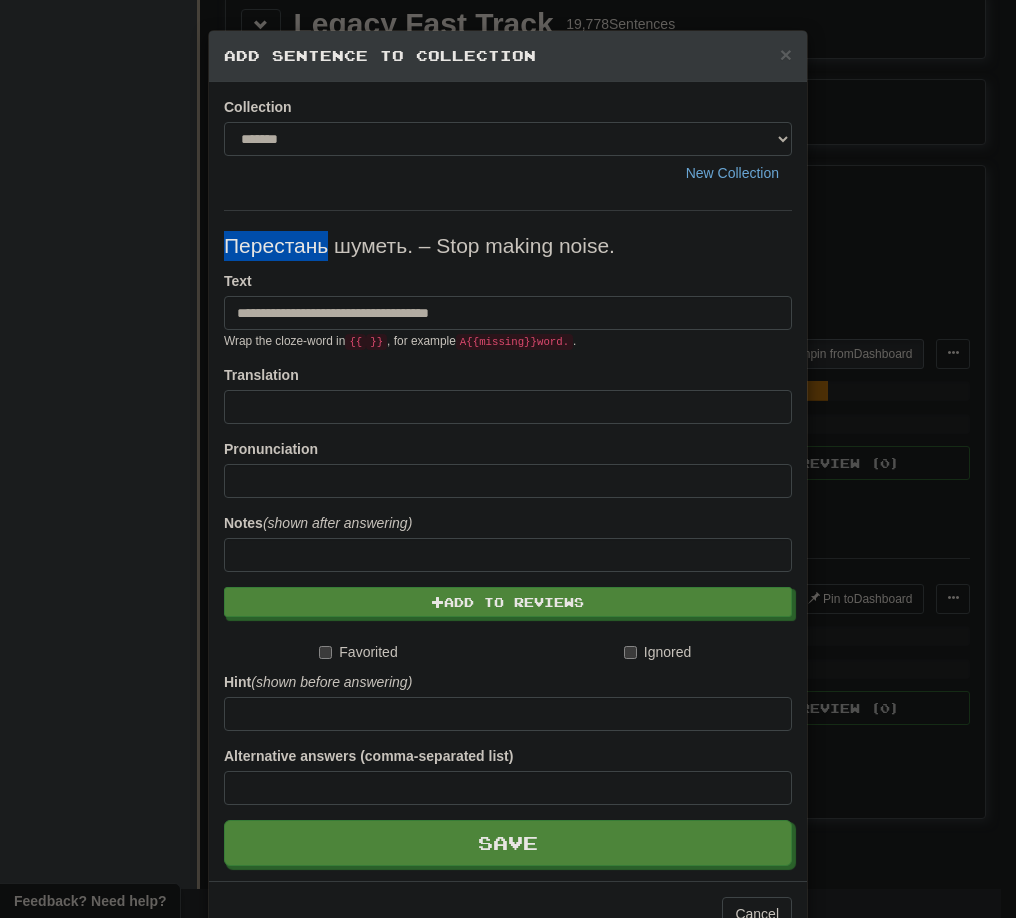 click on "**********" at bounding box center (508, 310) 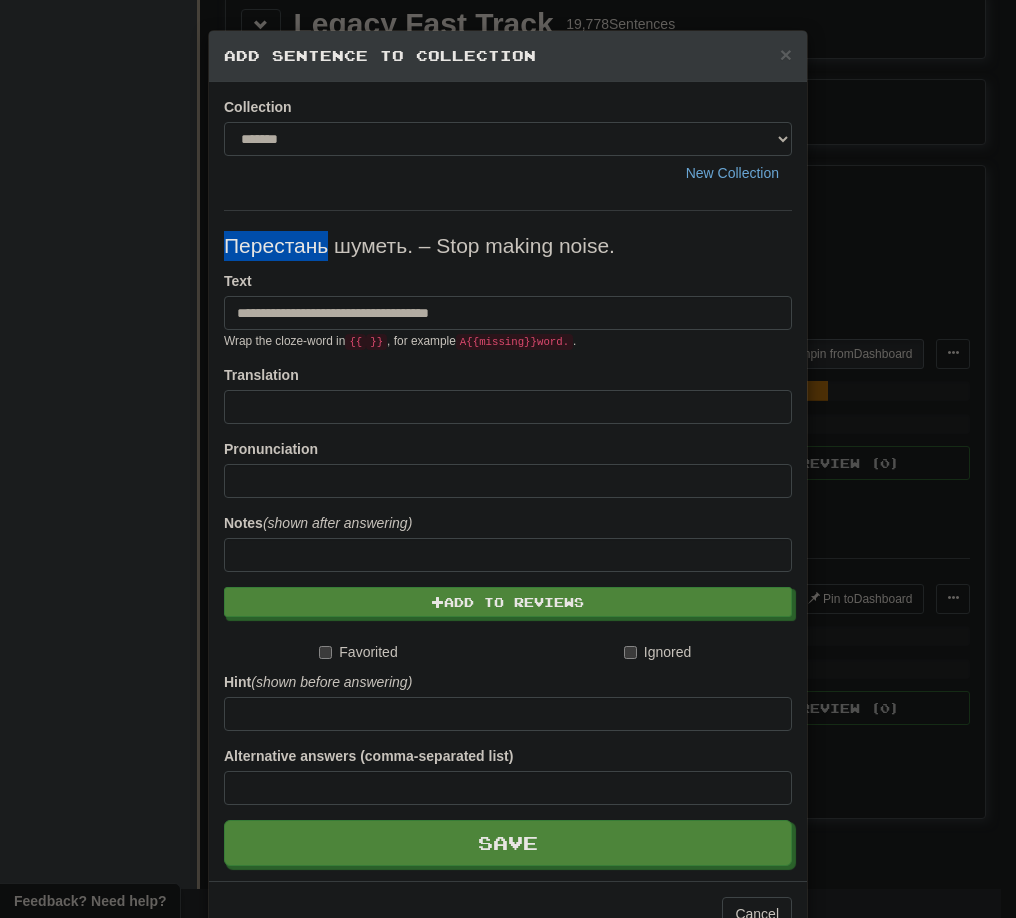 drag, startPoint x: 318, startPoint y: 249, endPoint x: 192, endPoint y: 246, distance: 126.035706 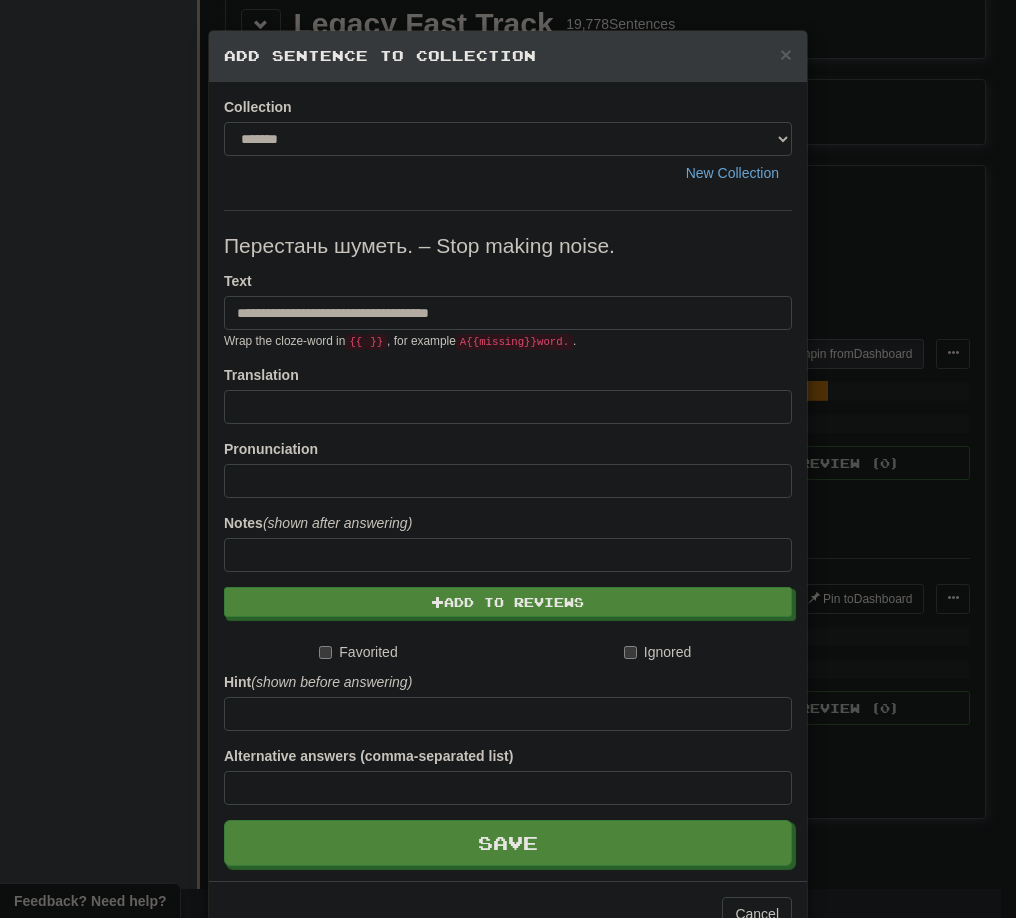 click on "Перестань шуметь. – Stop making noise." at bounding box center [508, 246] 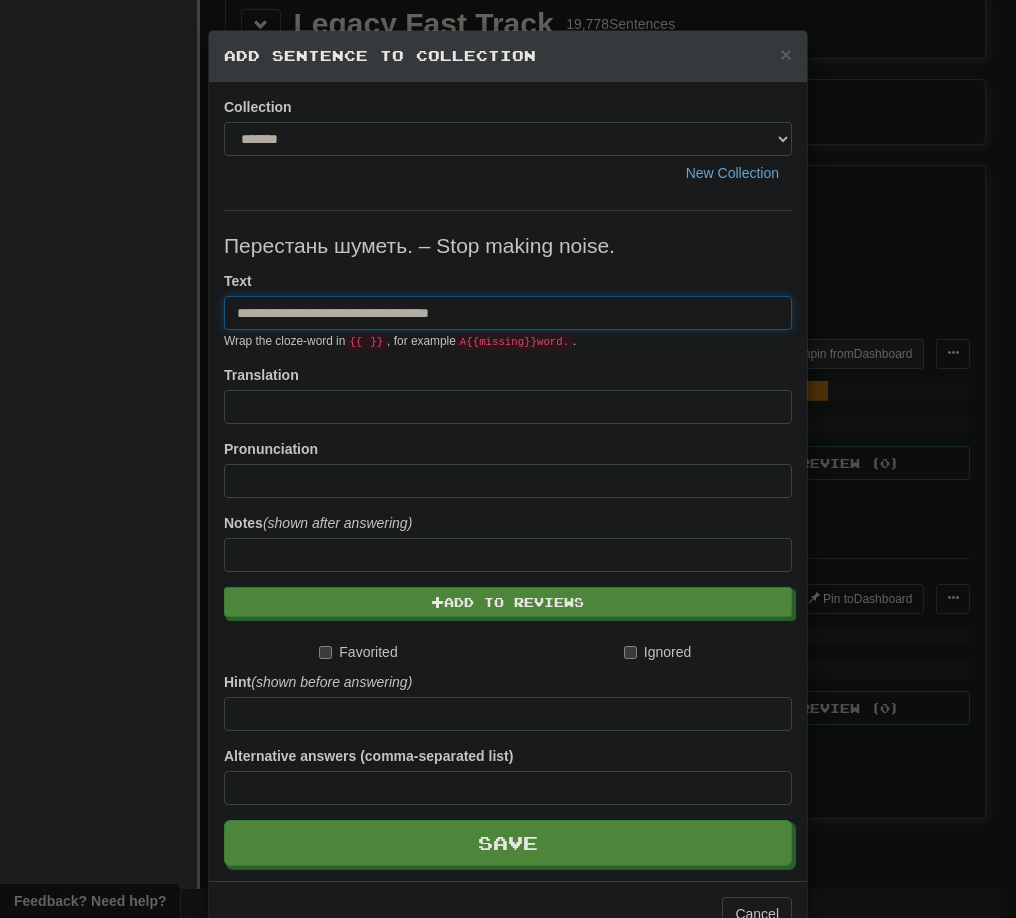 drag, startPoint x: 353, startPoint y: 314, endPoint x: 587, endPoint y: 314, distance: 234 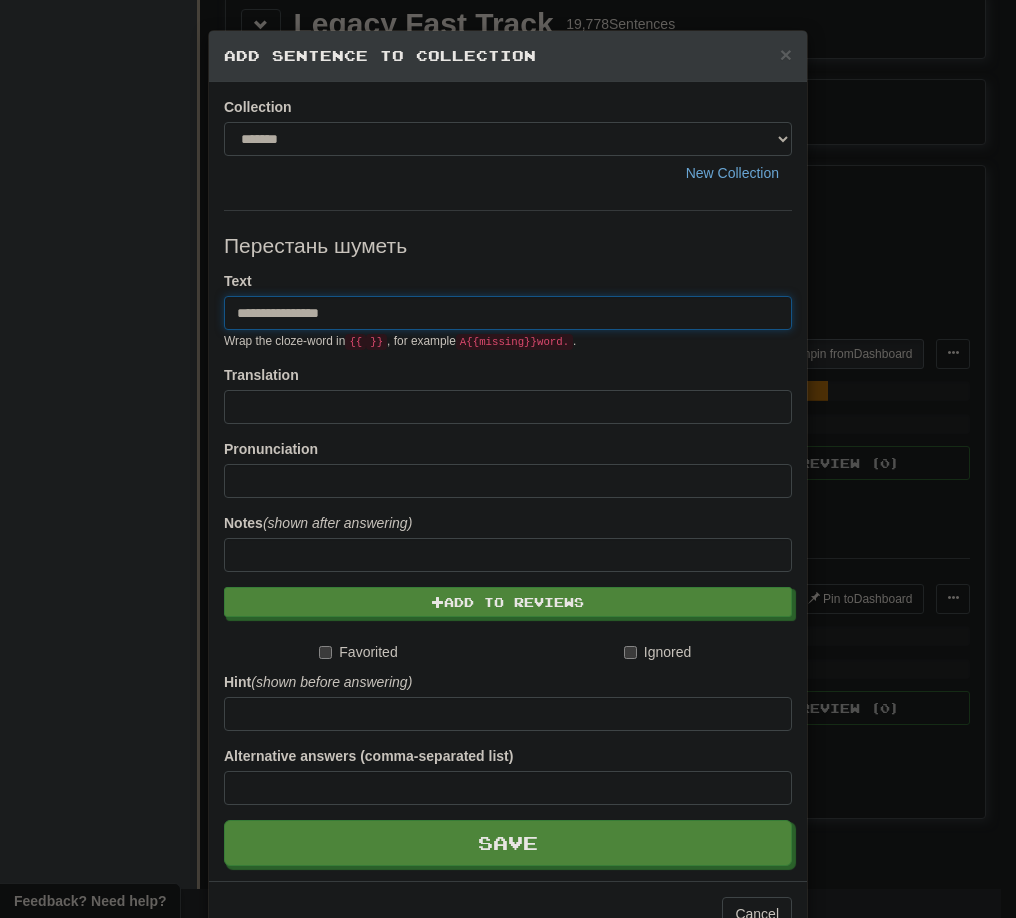 type on "**********" 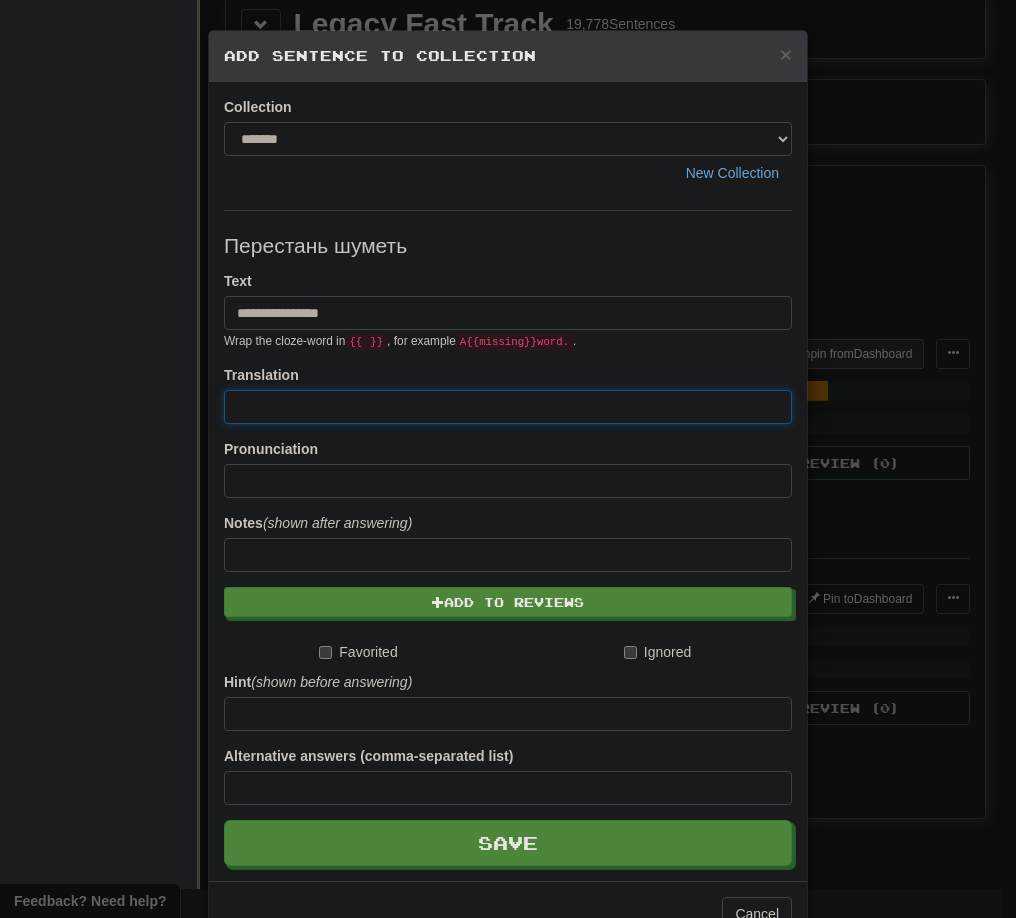 paste on "**********" 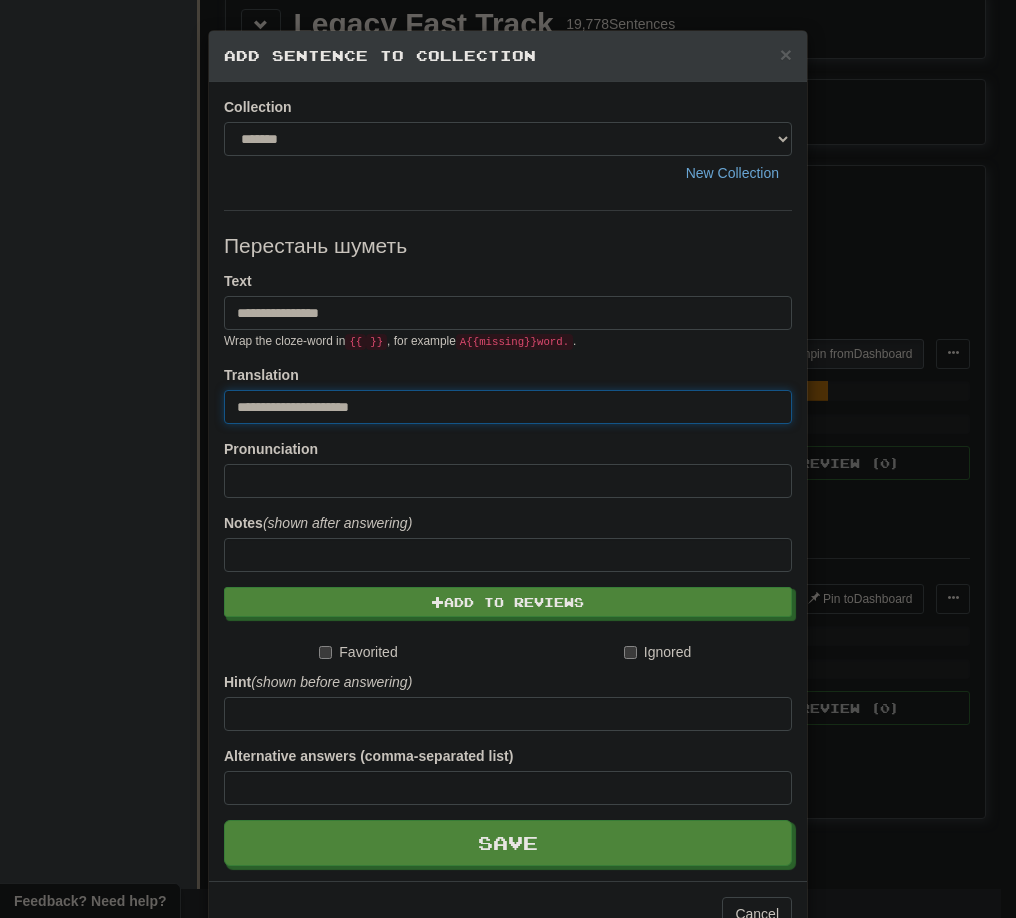 drag, startPoint x: 251, startPoint y: 402, endPoint x: 167, endPoint y: 406, distance: 84.095184 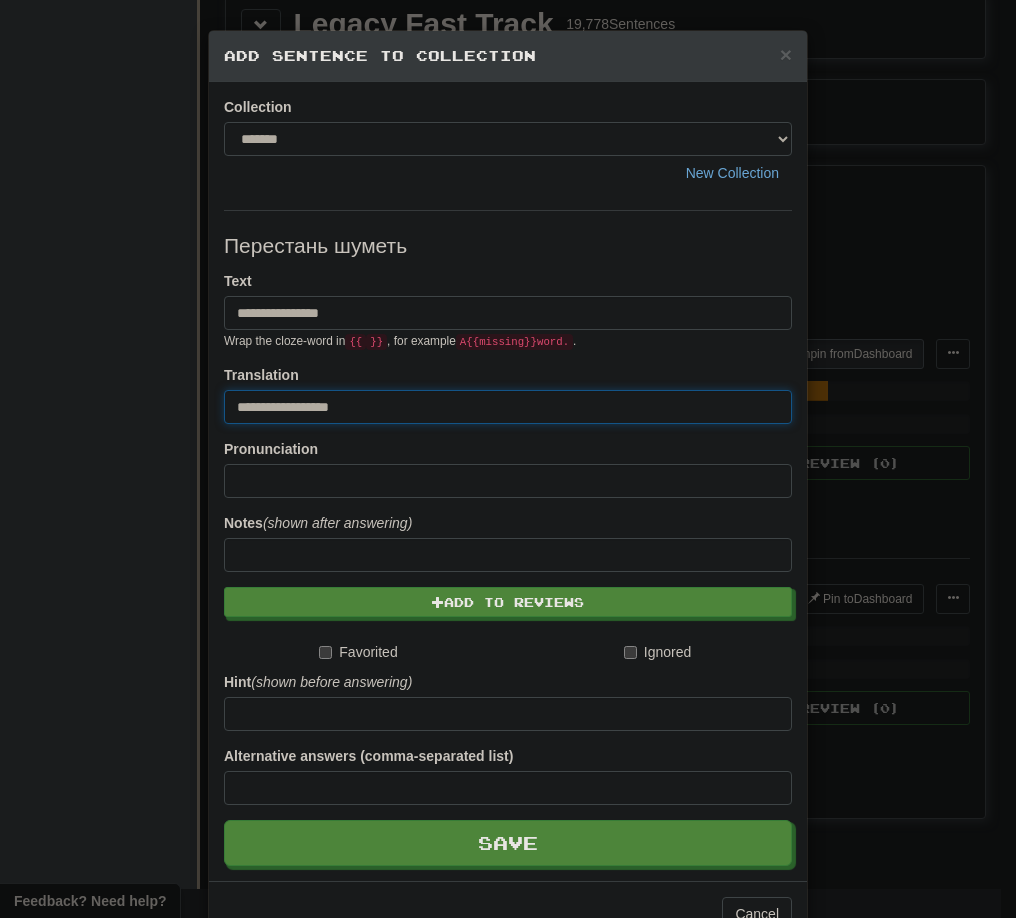 type on "**********" 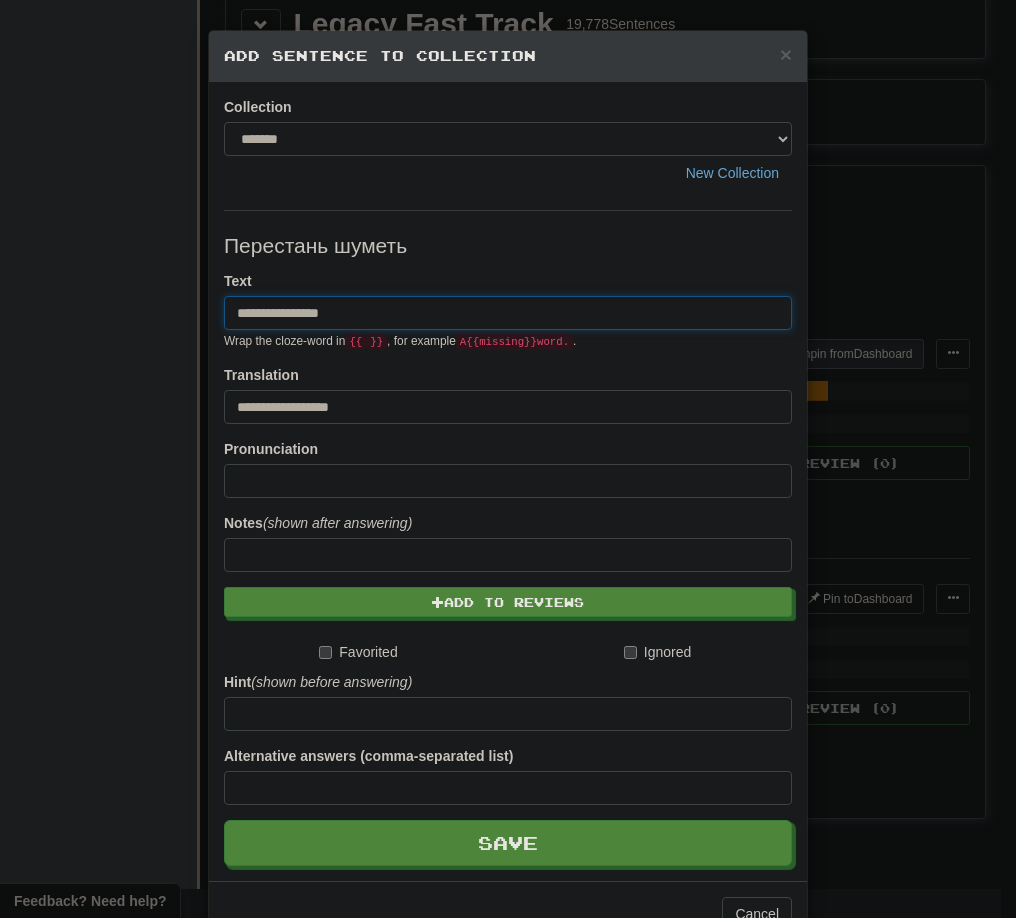 click on "**********" at bounding box center [508, 313] 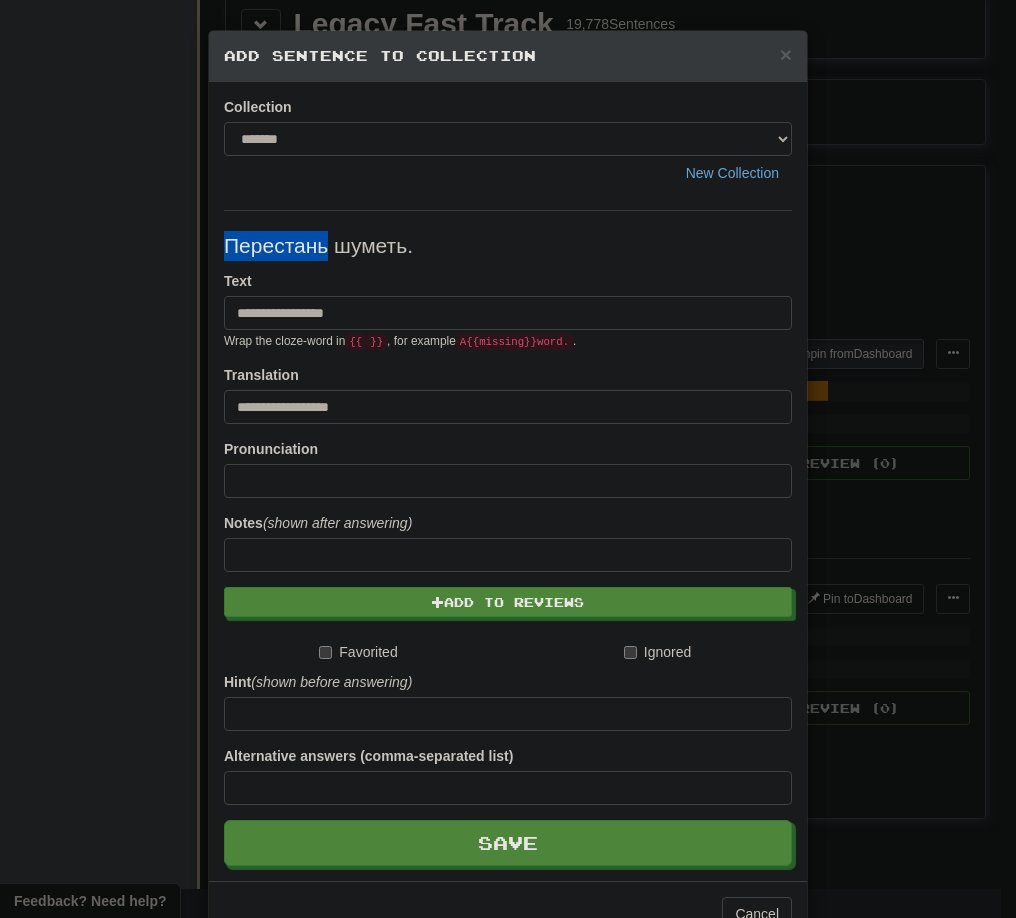 drag, startPoint x: 220, startPoint y: 251, endPoint x: 318, endPoint y: 248, distance: 98.045906 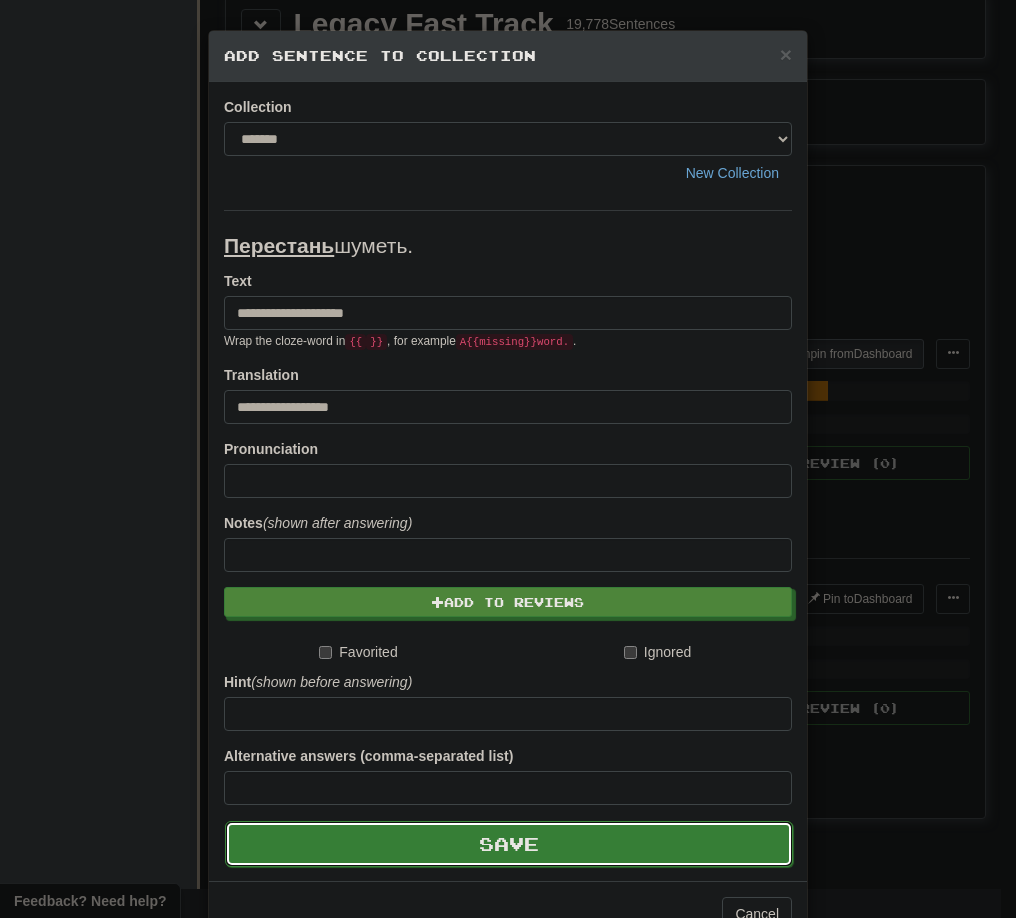 click on "Save" at bounding box center [509, 844] 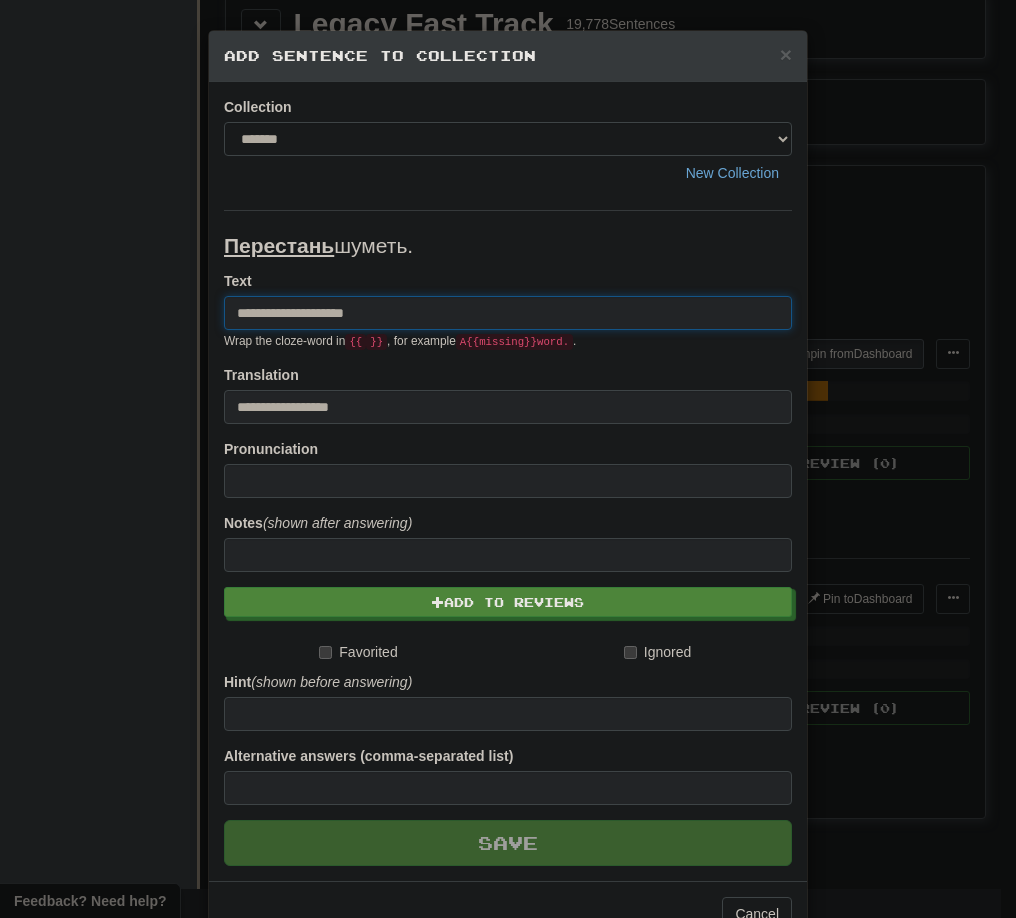 type 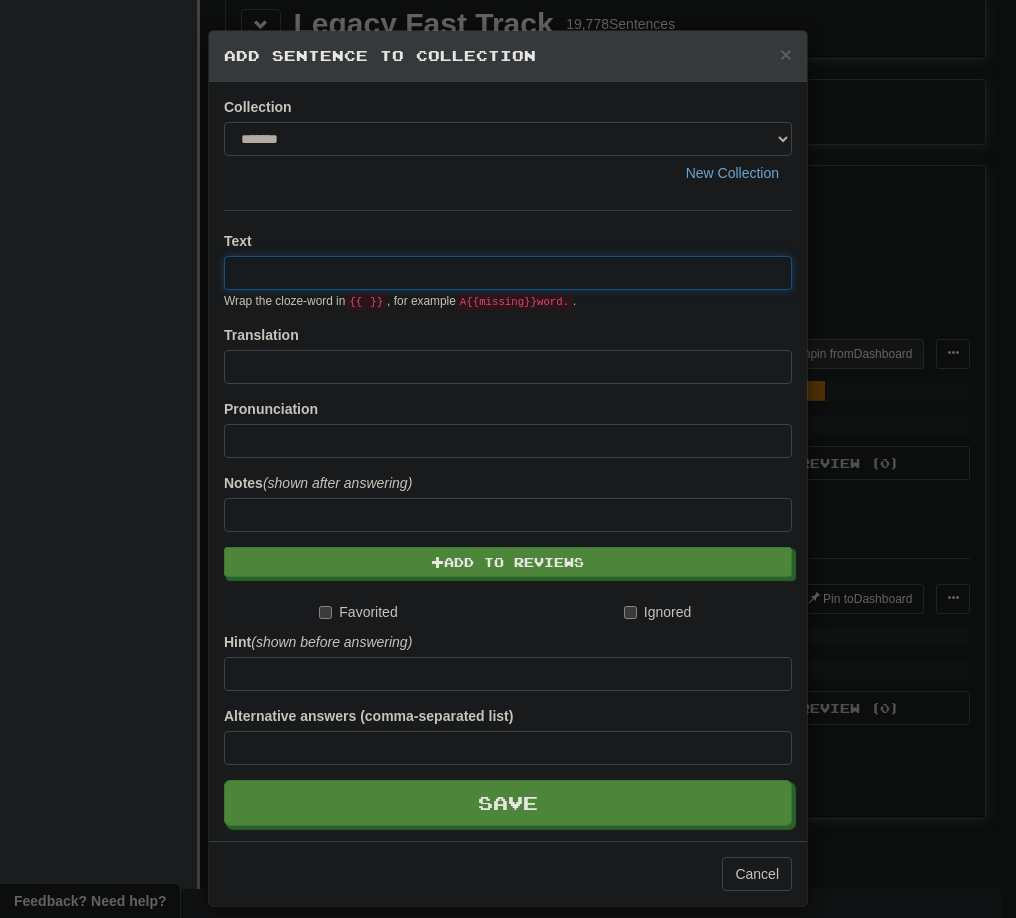 paste on "**********" 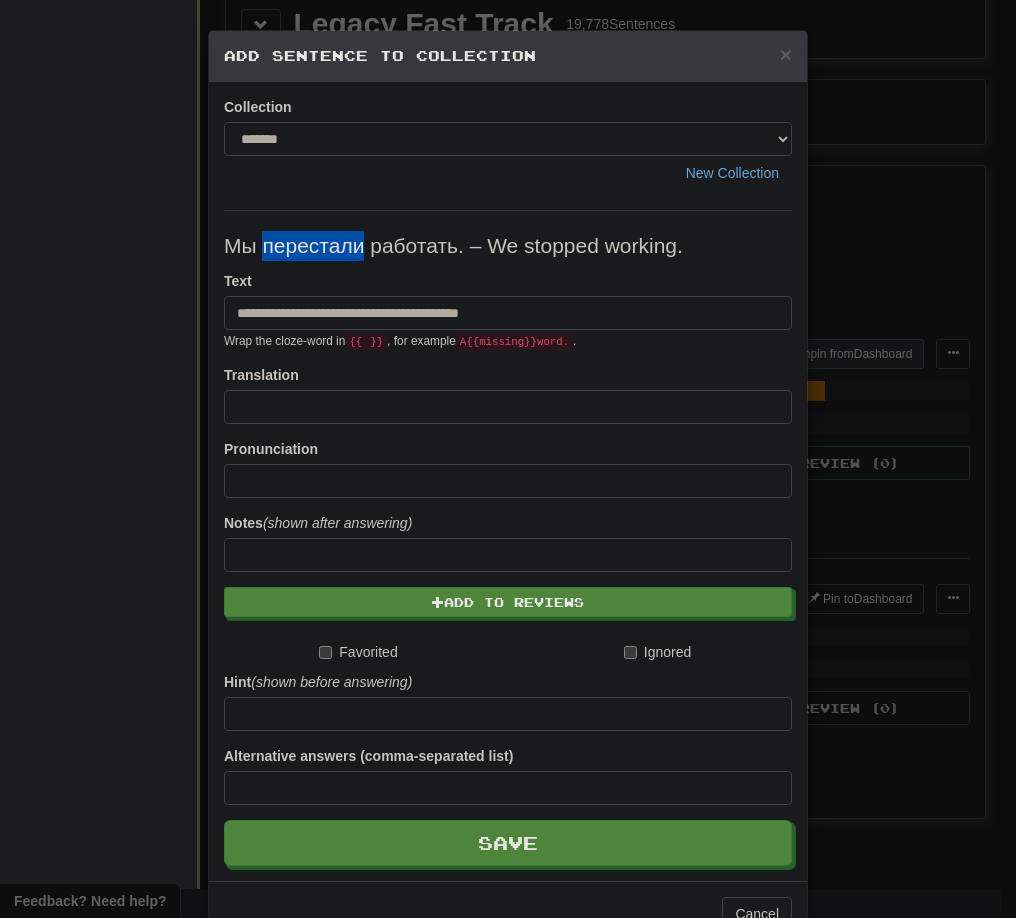 drag, startPoint x: 357, startPoint y: 251, endPoint x: 260, endPoint y: 250, distance: 97.00516 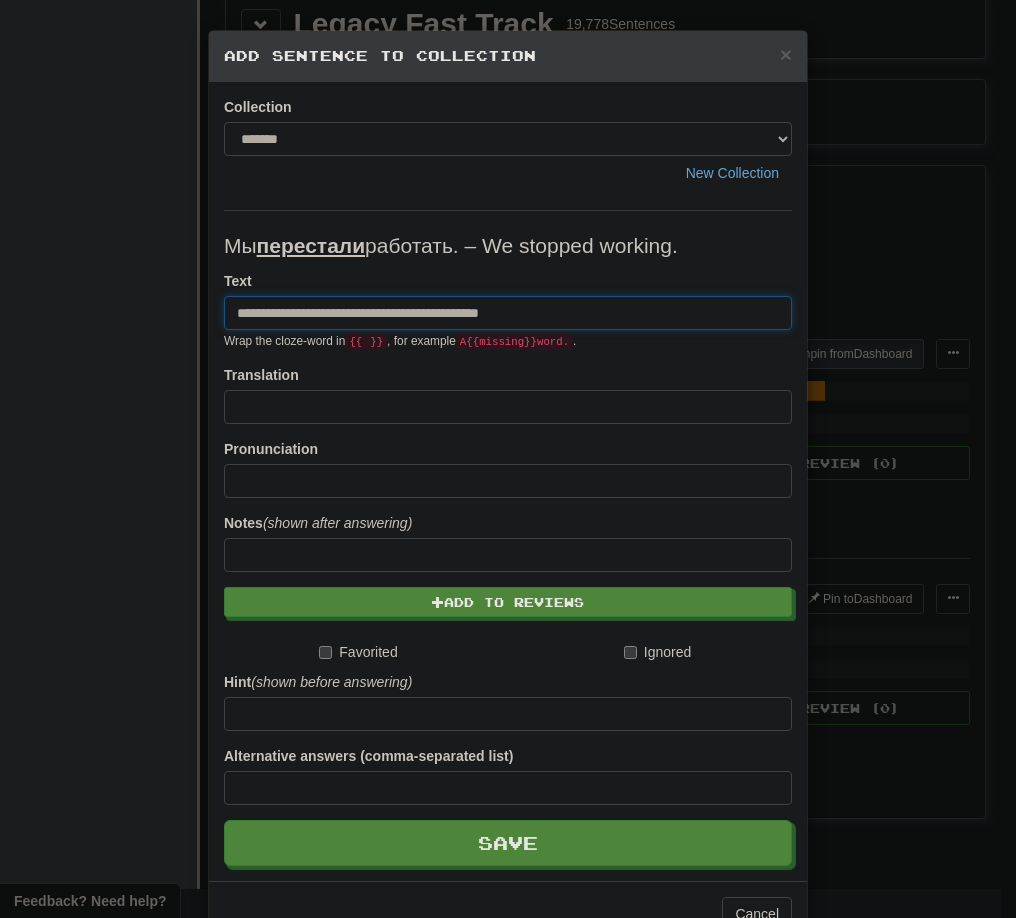 drag, startPoint x: 415, startPoint y: 316, endPoint x: 621, endPoint y: 316, distance: 206 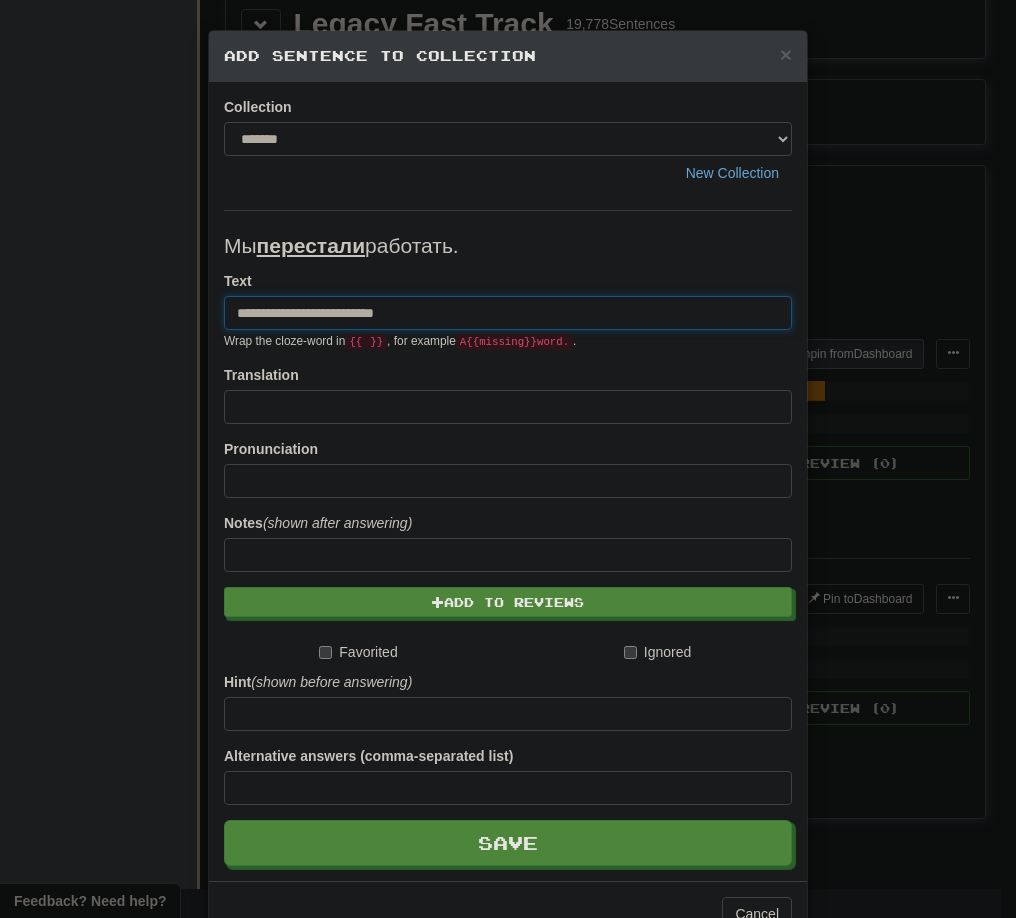 type on "**********" 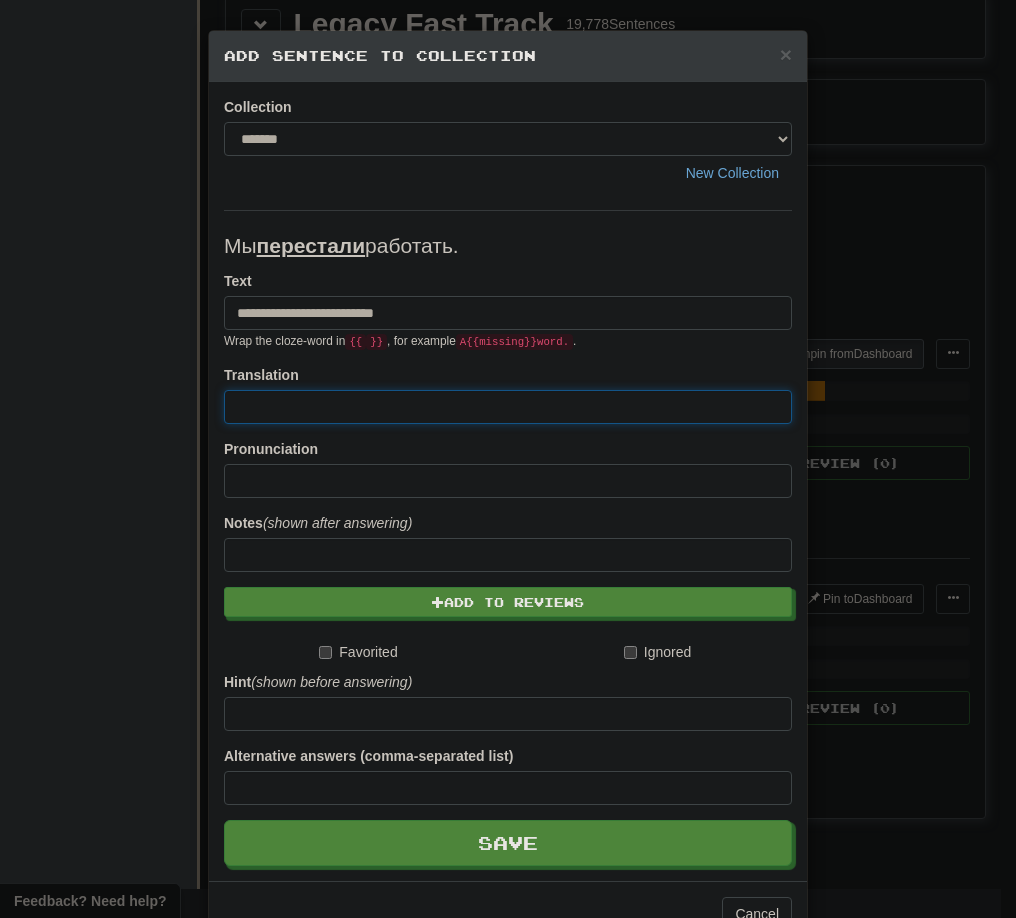 paste on "**********" 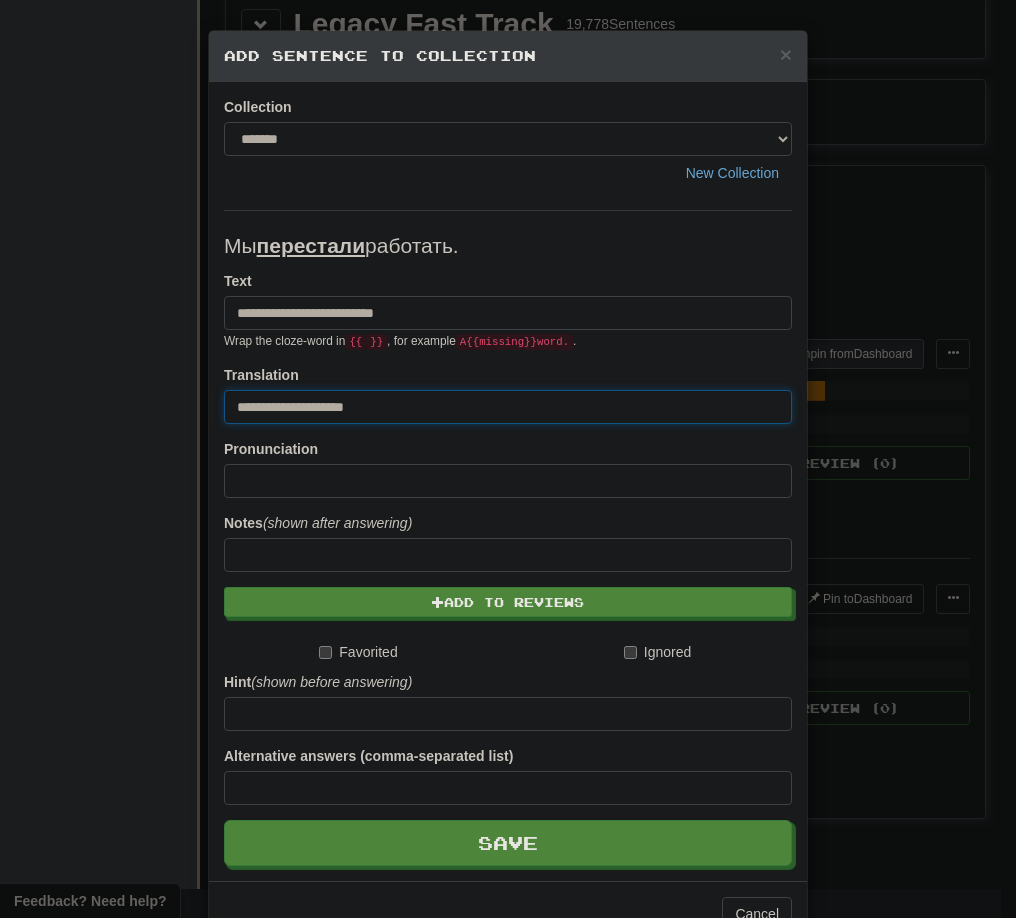 drag, startPoint x: 243, startPoint y: 403, endPoint x: 197, endPoint y: 405, distance: 46.043457 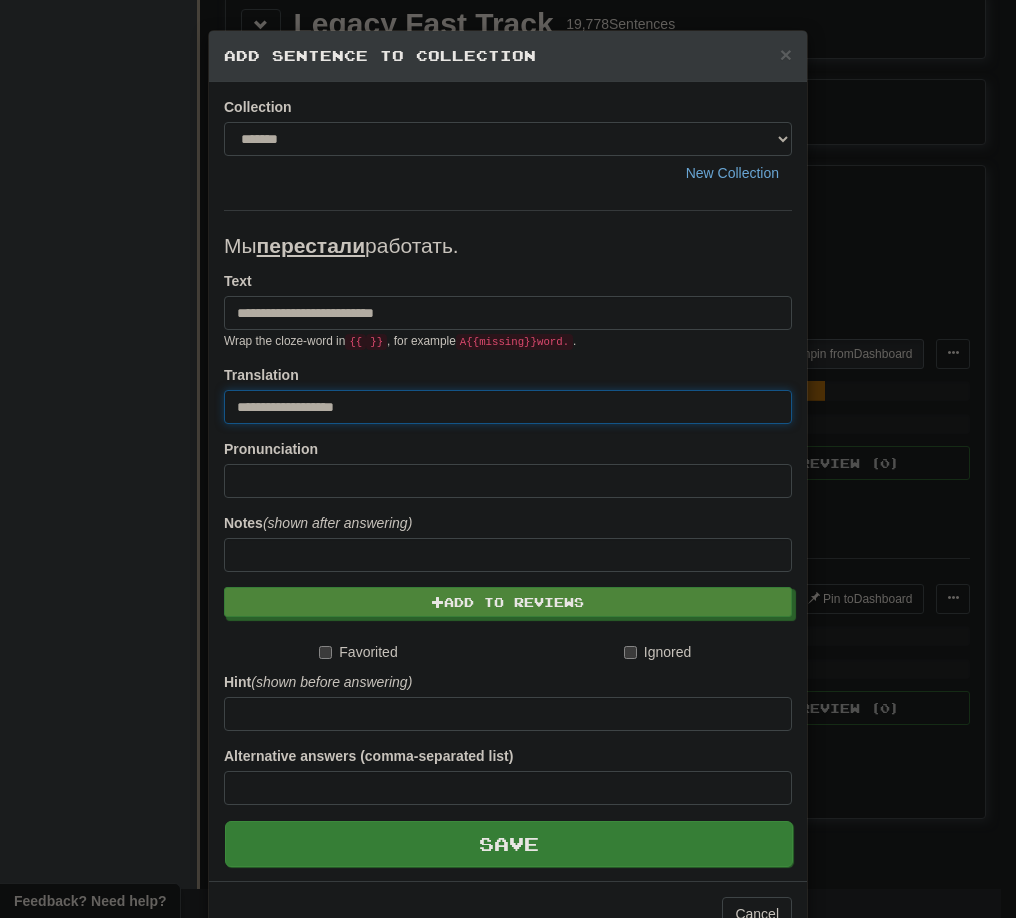type on "**********" 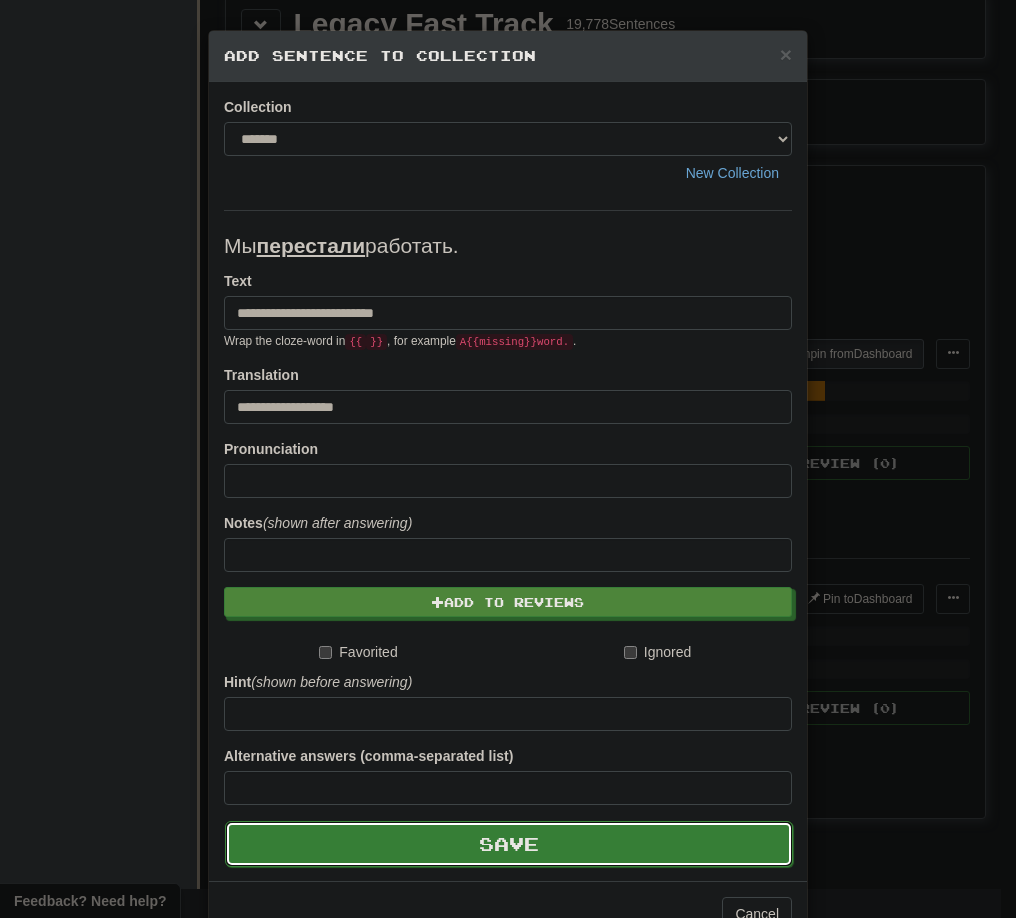 click on "Save" at bounding box center (509, 844) 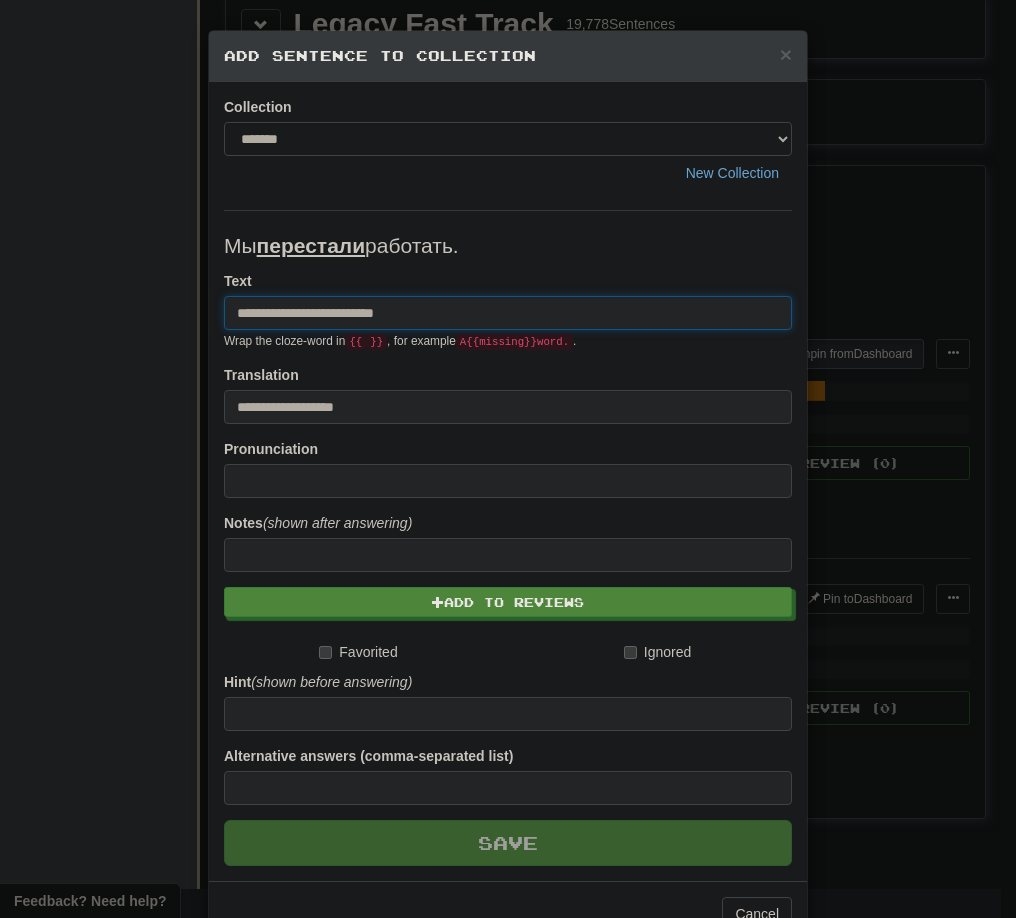 type 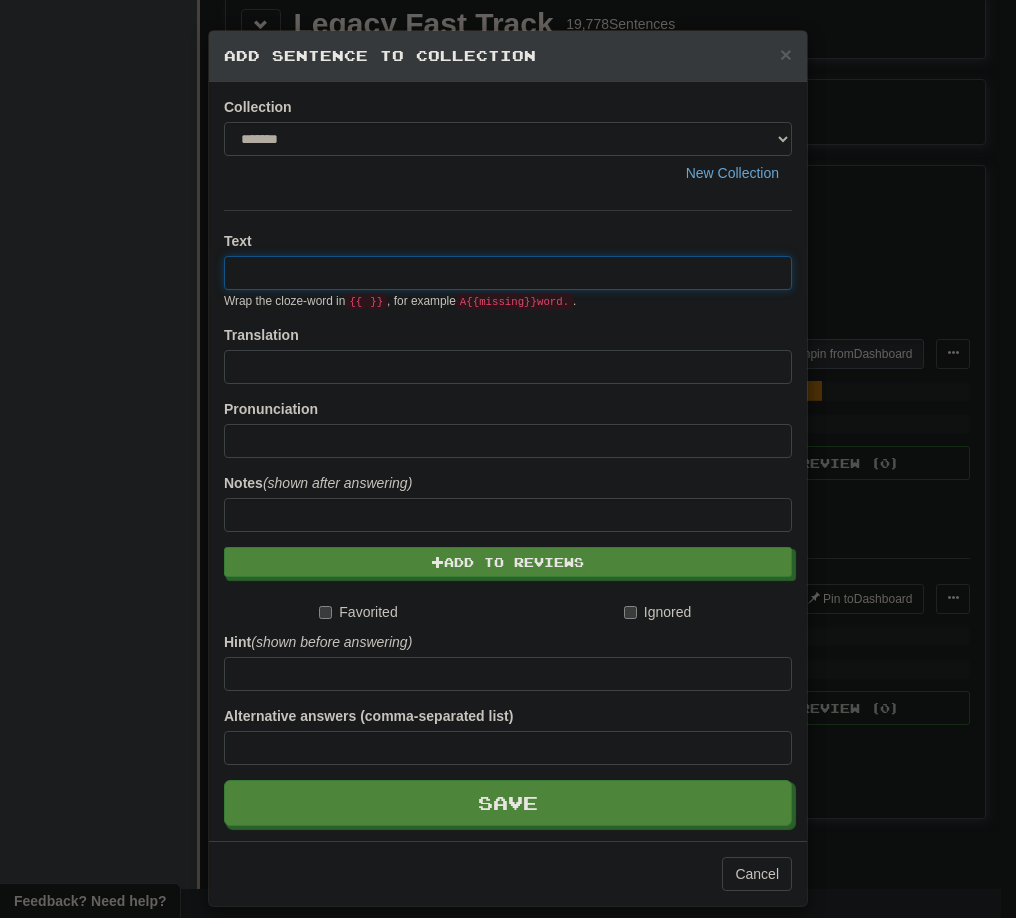paste on "**********" 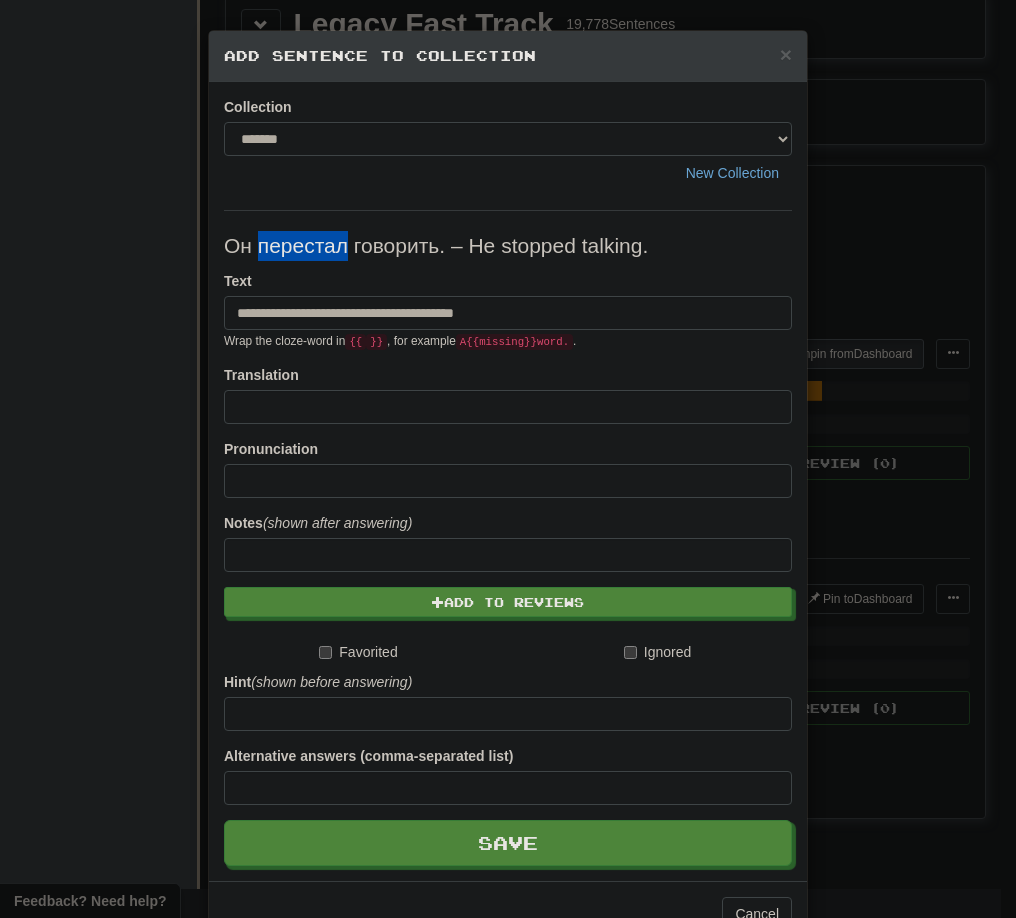 drag, startPoint x: 254, startPoint y: 252, endPoint x: 335, endPoint y: 248, distance: 81.09871 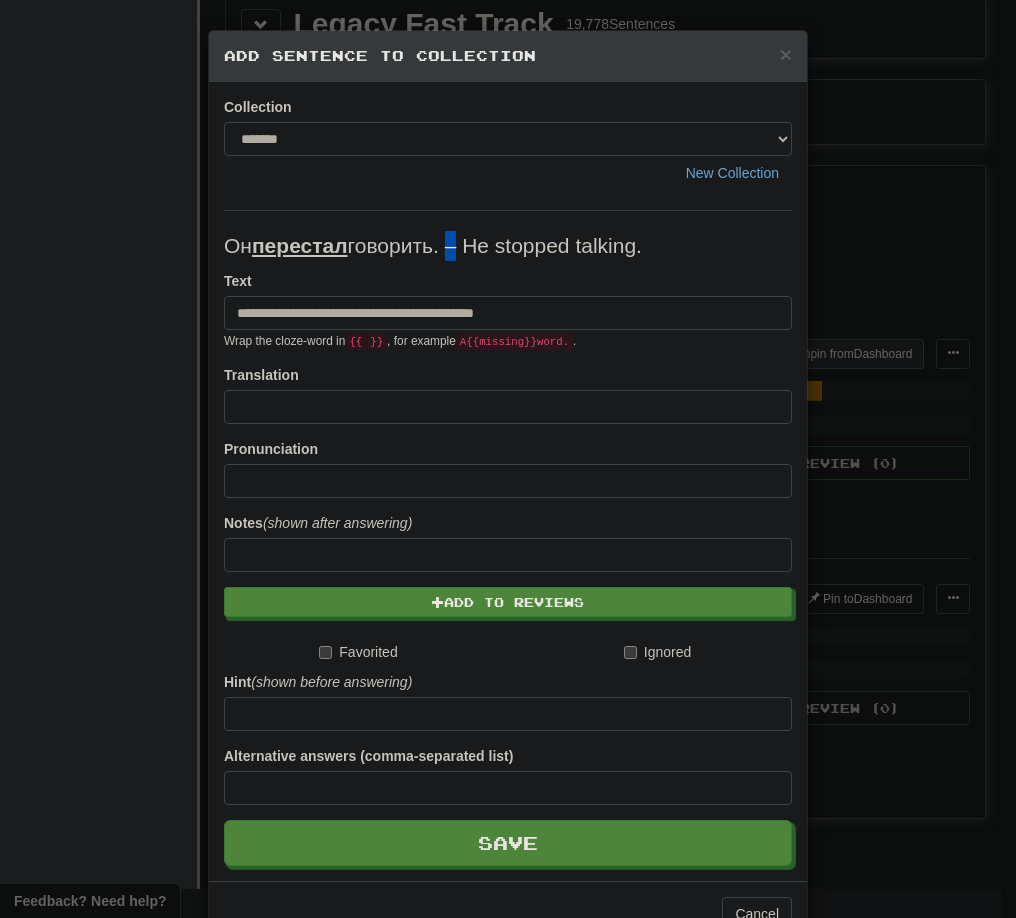 drag, startPoint x: 449, startPoint y: 249, endPoint x: 444, endPoint y: 225, distance: 24.5153 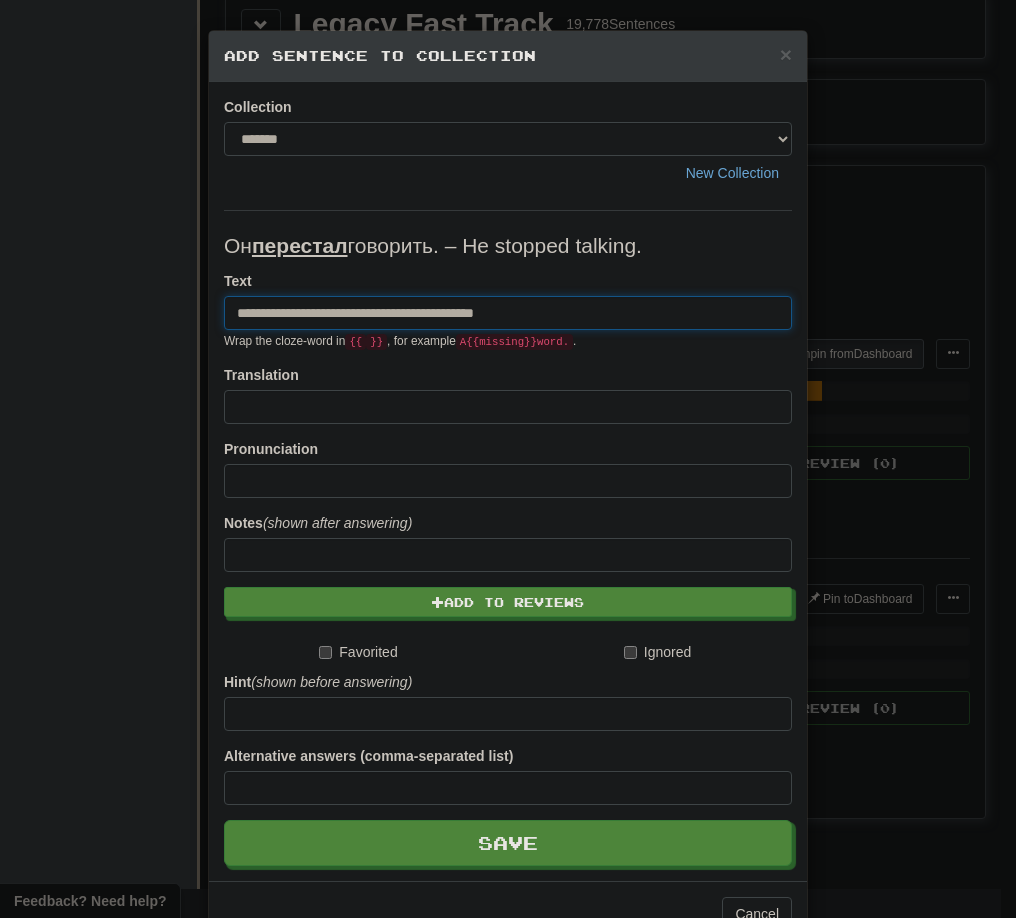 click on "**********" at bounding box center [508, 313] 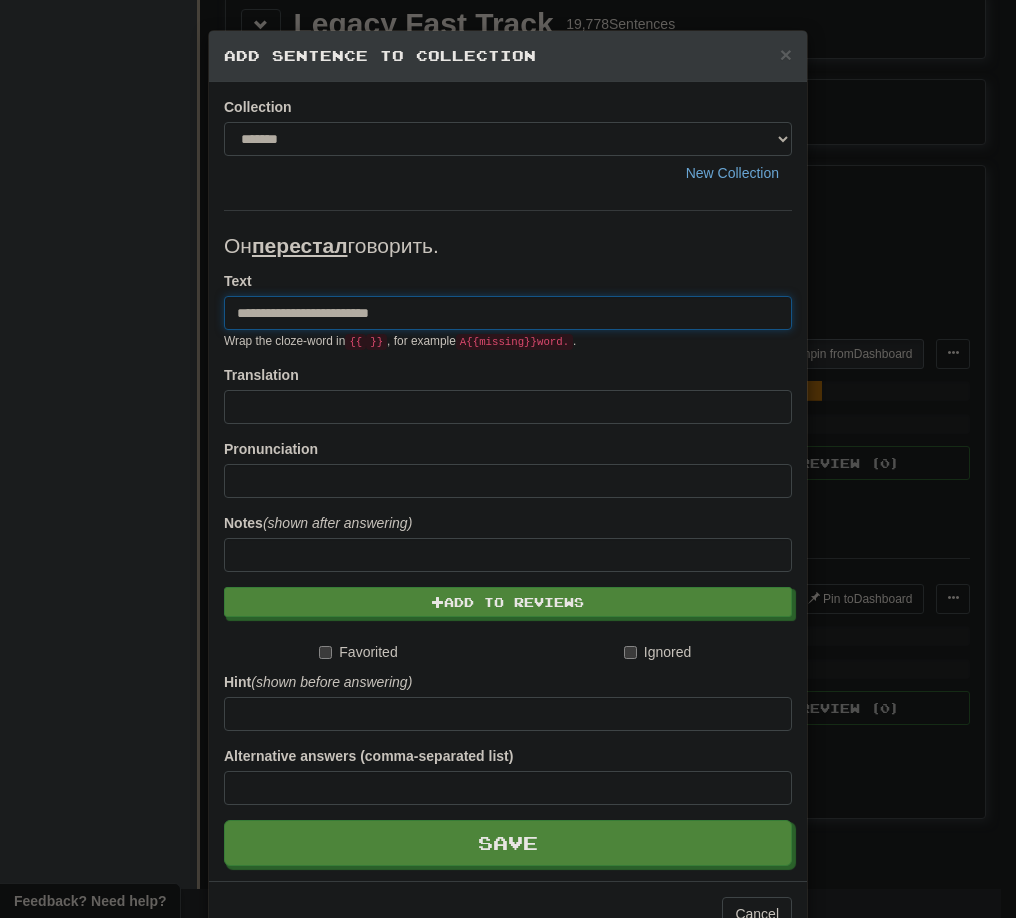 type on "**********" 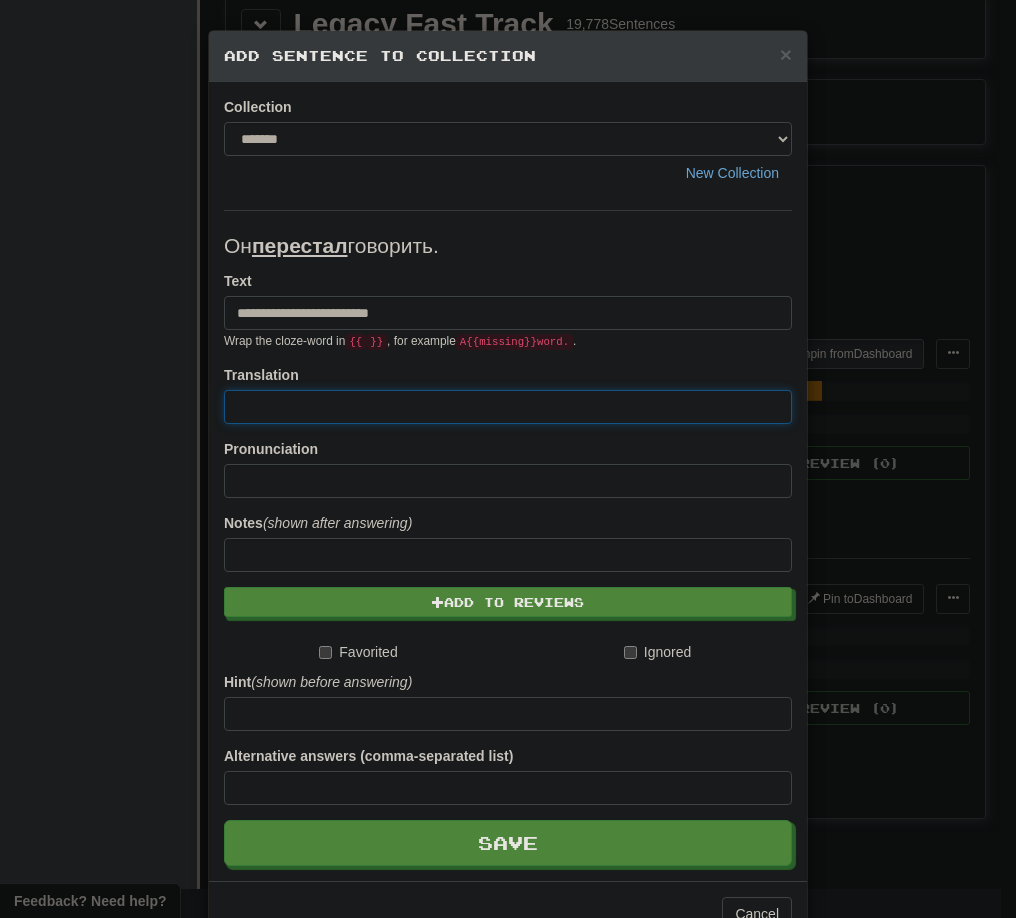 paste on "**********" 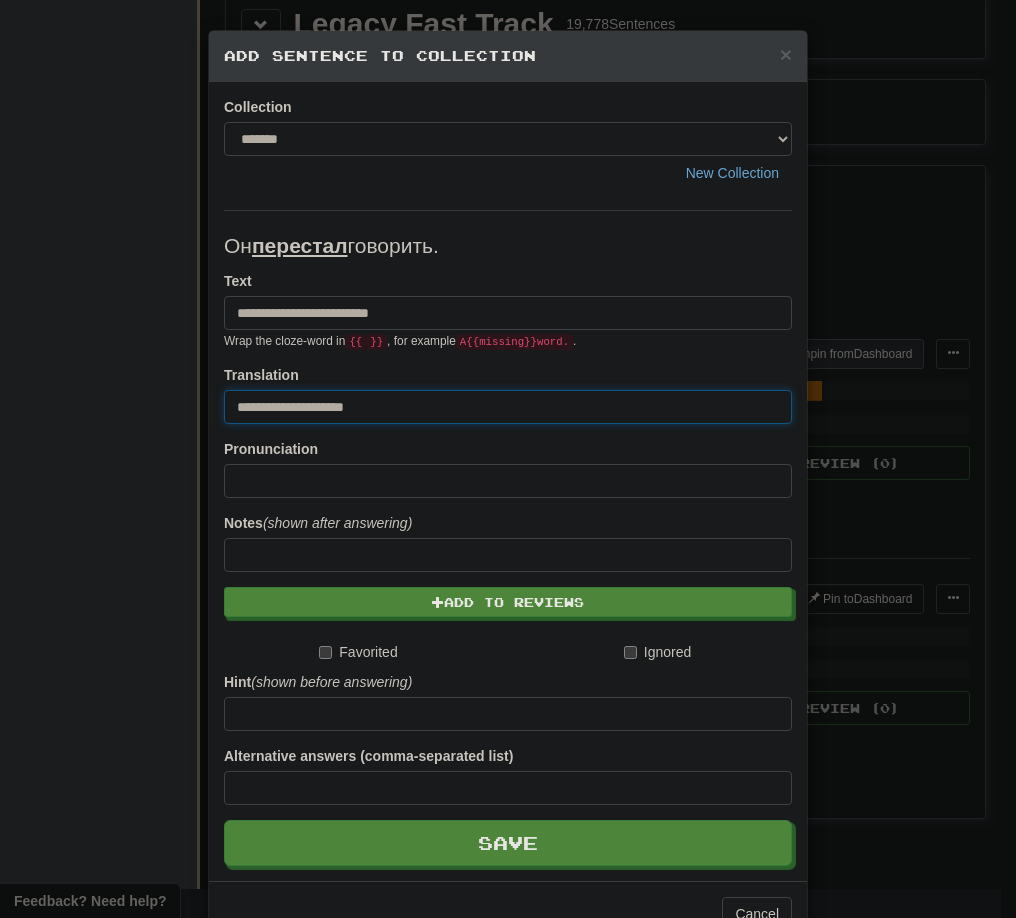 drag, startPoint x: 242, startPoint y: 405, endPoint x: 196, endPoint y: 405, distance: 46 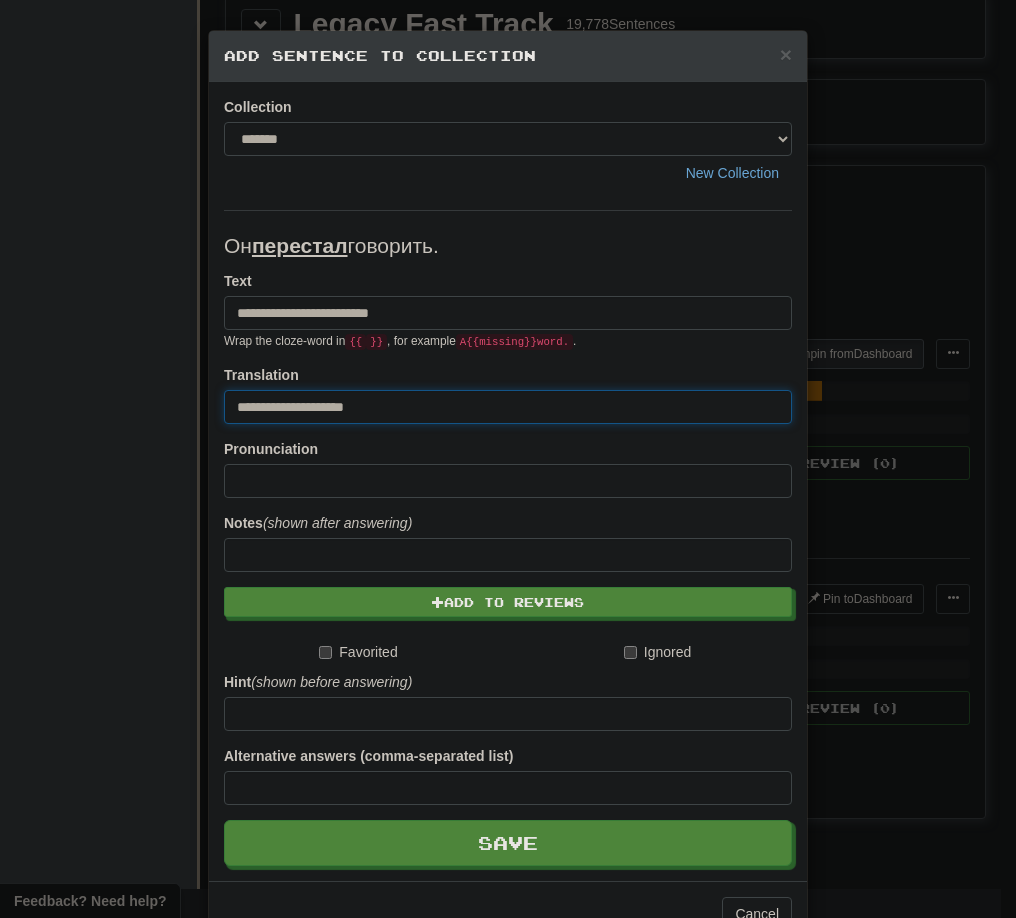 click on "**********" at bounding box center (508, 459) 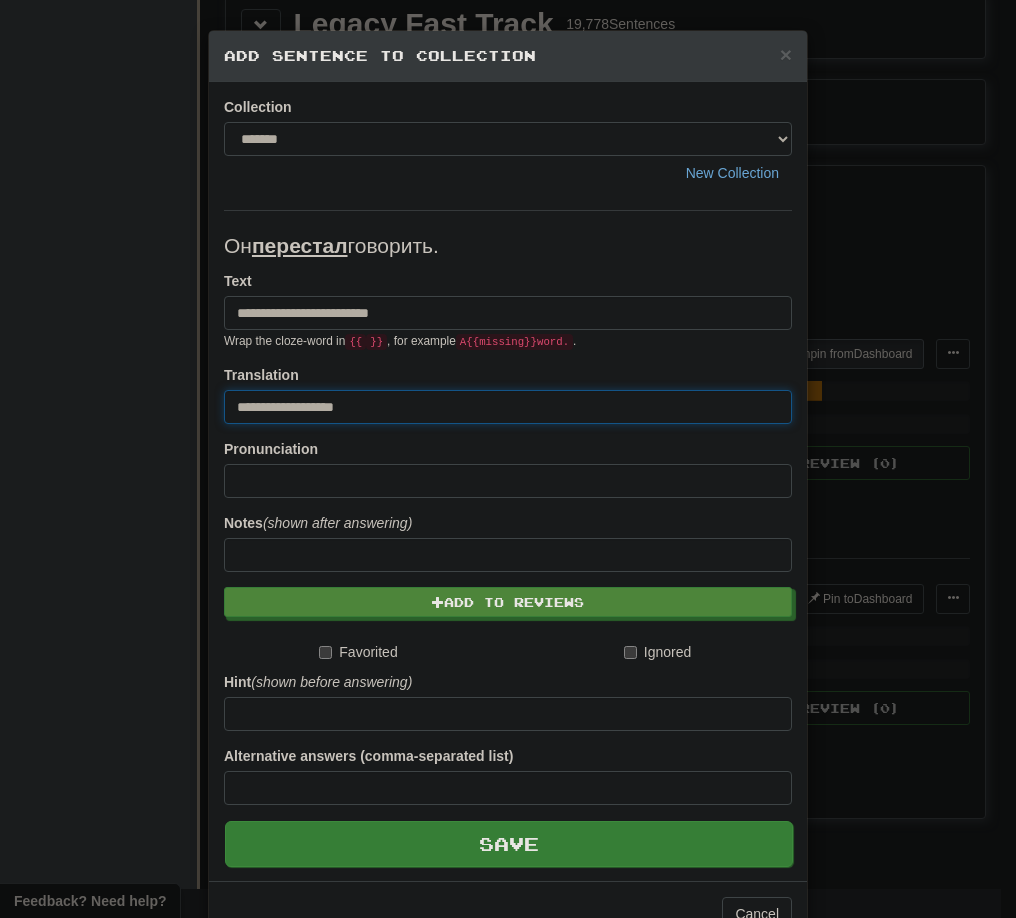 type on "**********" 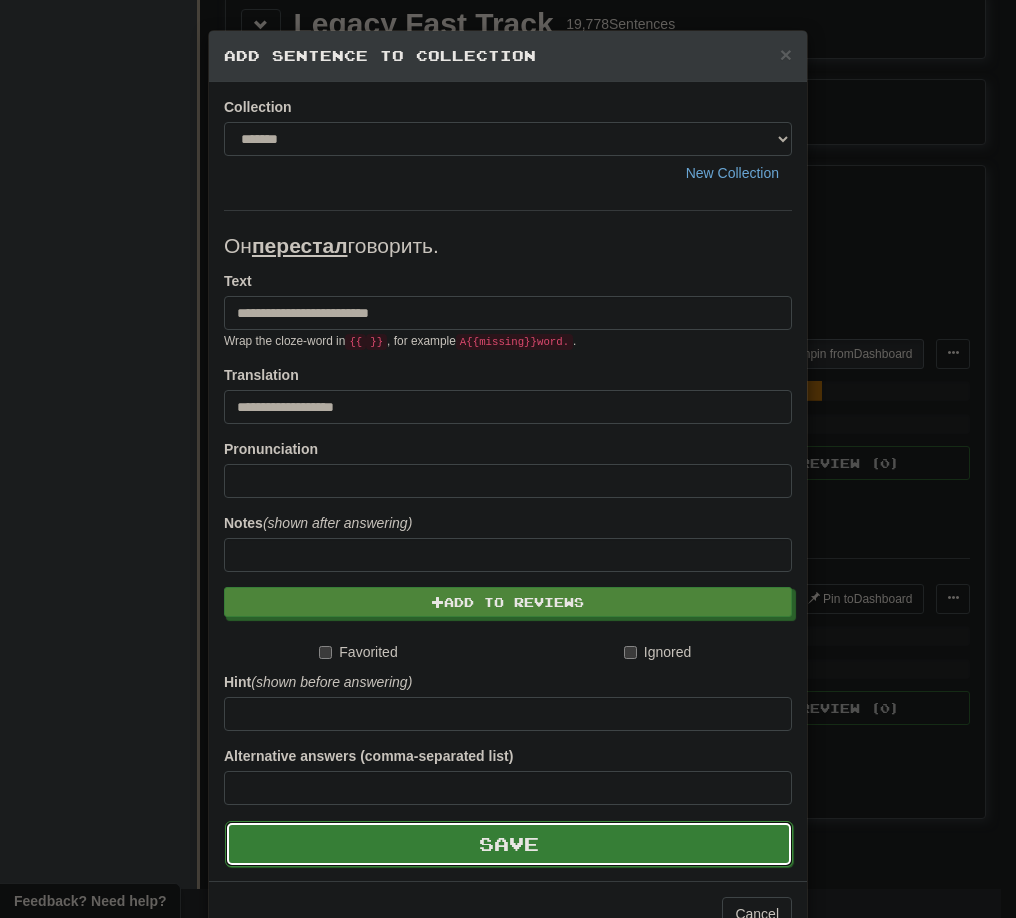 click on "Save" at bounding box center (509, 844) 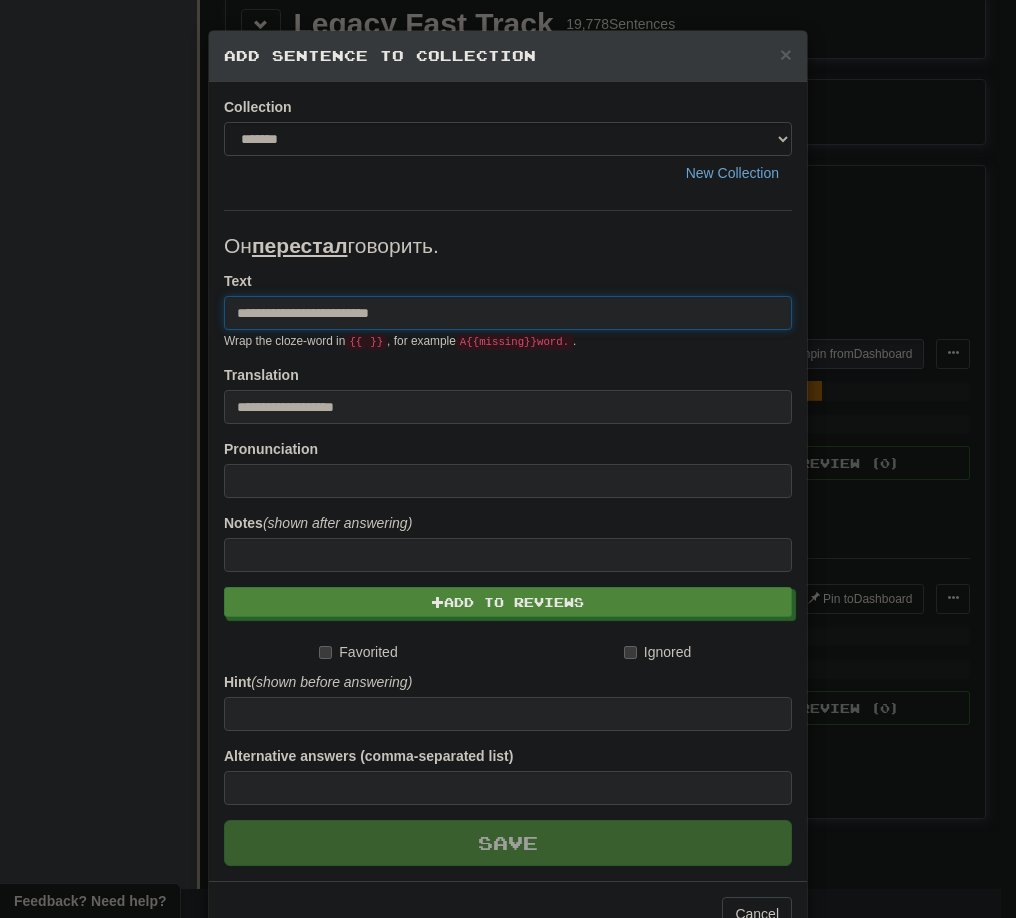 type 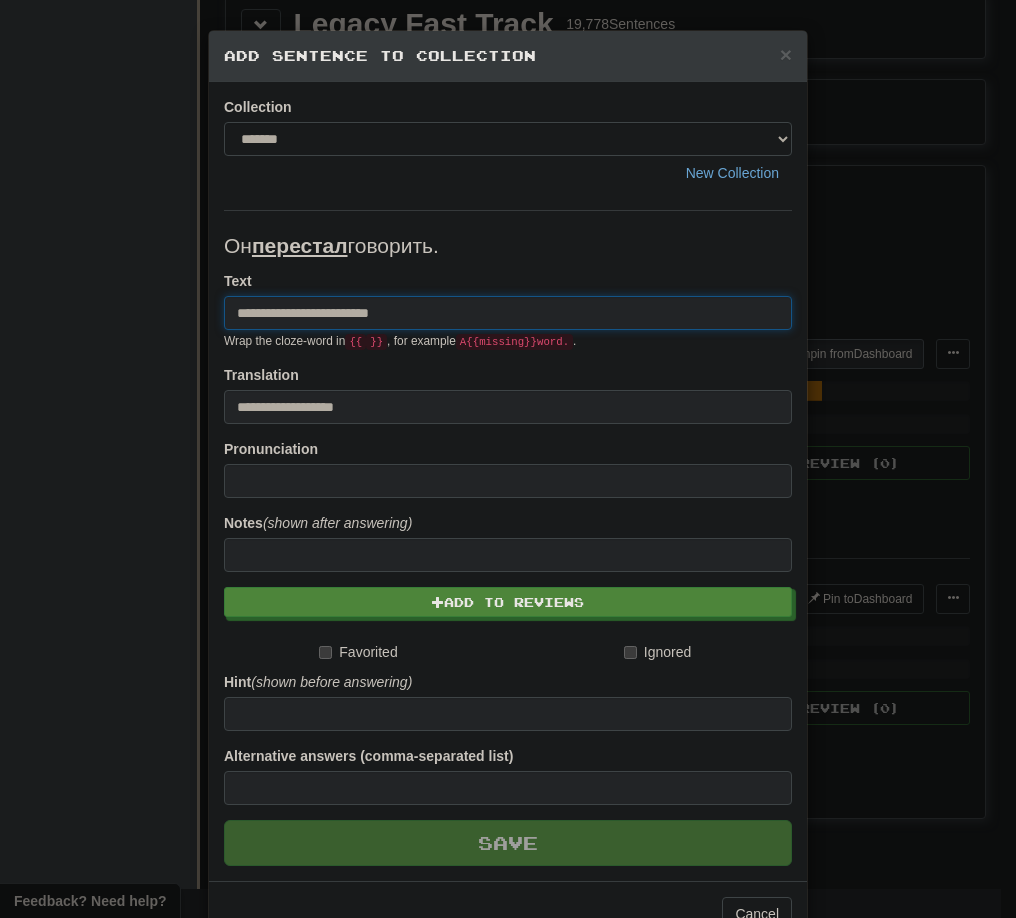 type 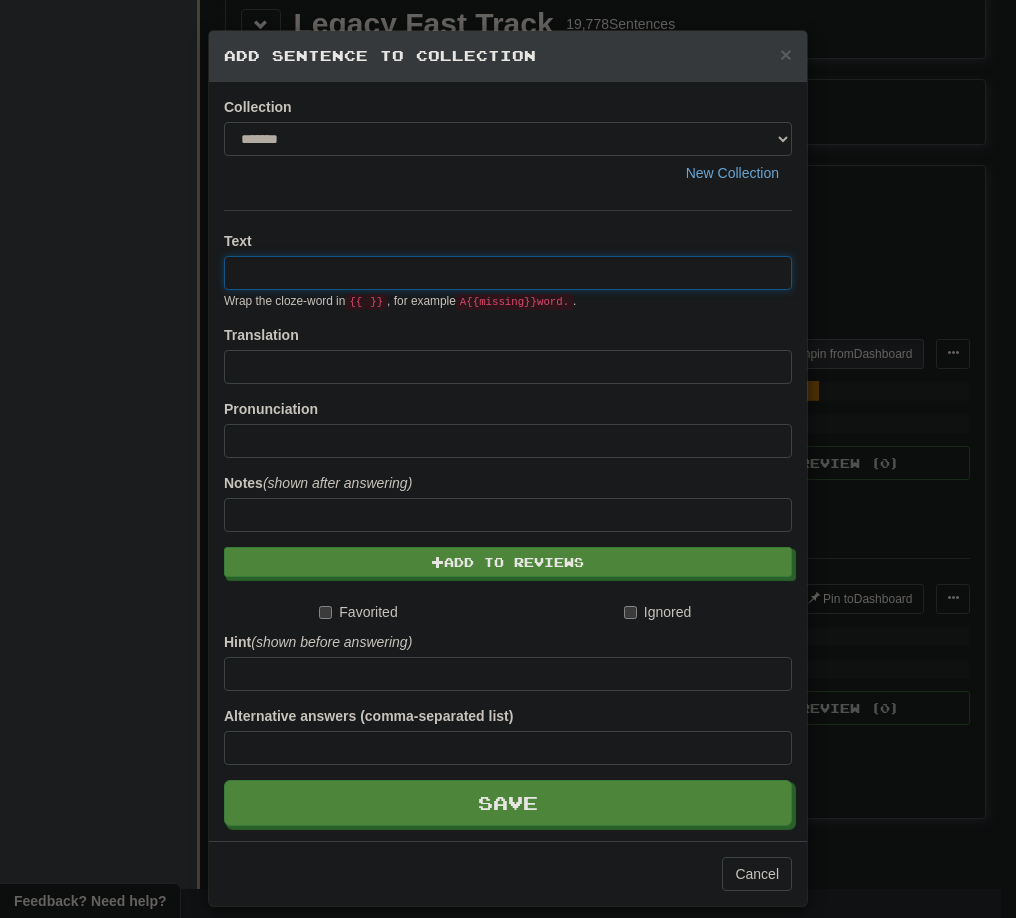 click on "× Add Sentence to Collection Collection ******* ******** New Collection Text Wrap the cloze-word in  {{ }} , for example  A  {{ missing }}  word. . Translation Pronunciation Notes  (shown after answering)  Add to Reviews  Favorited  Ignored Hint  (shown before answering) Alternative answers (comma-separated list) Save Cancel" at bounding box center (508, 459) 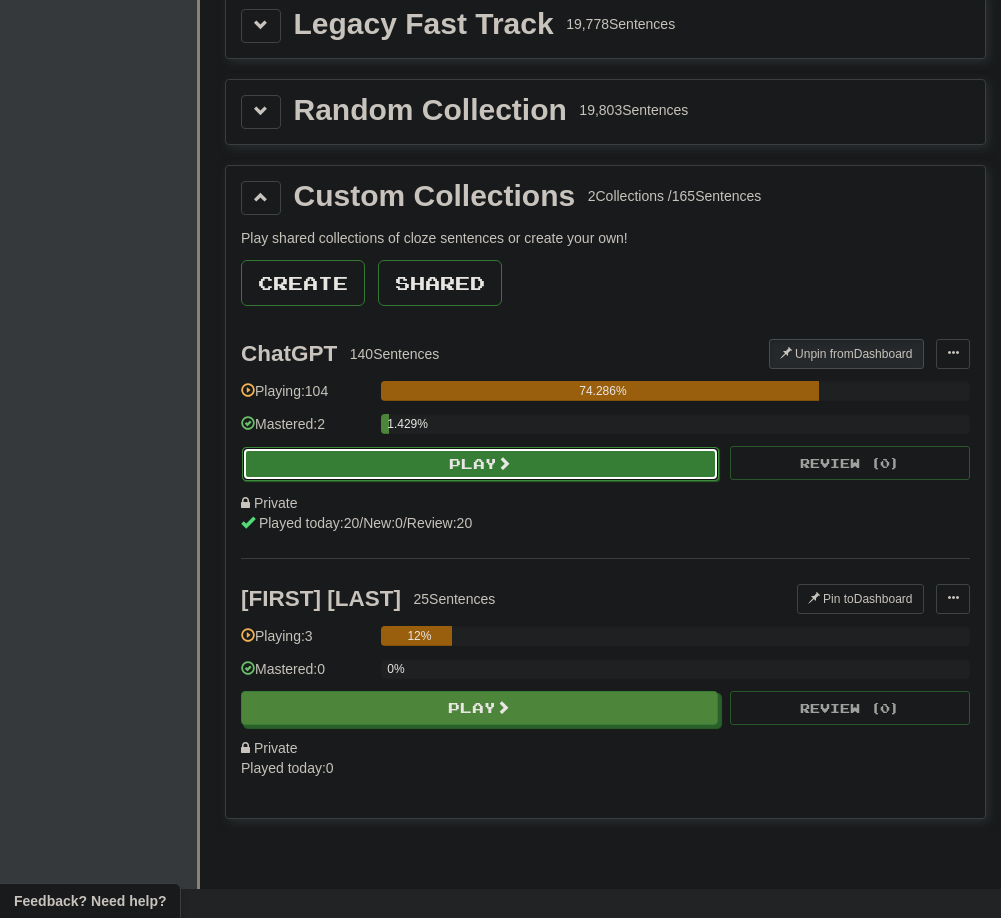 click on "Play" at bounding box center (480, 464) 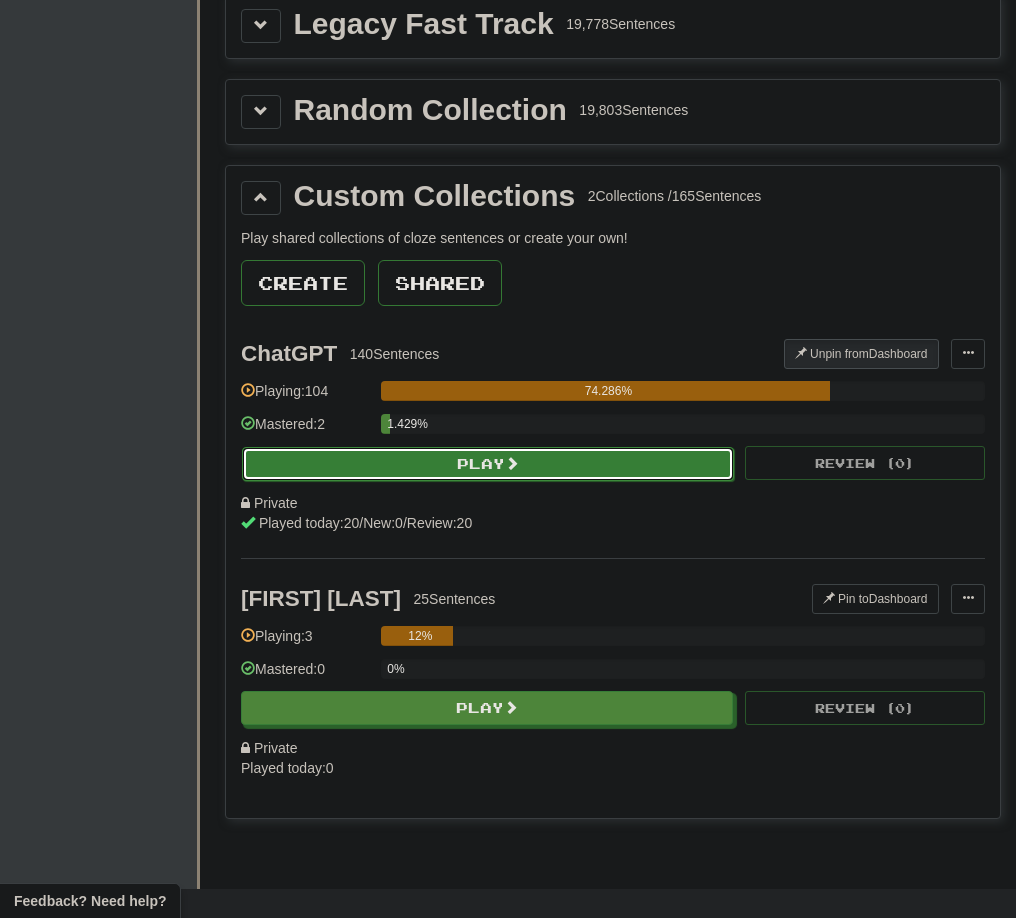 select on "**" 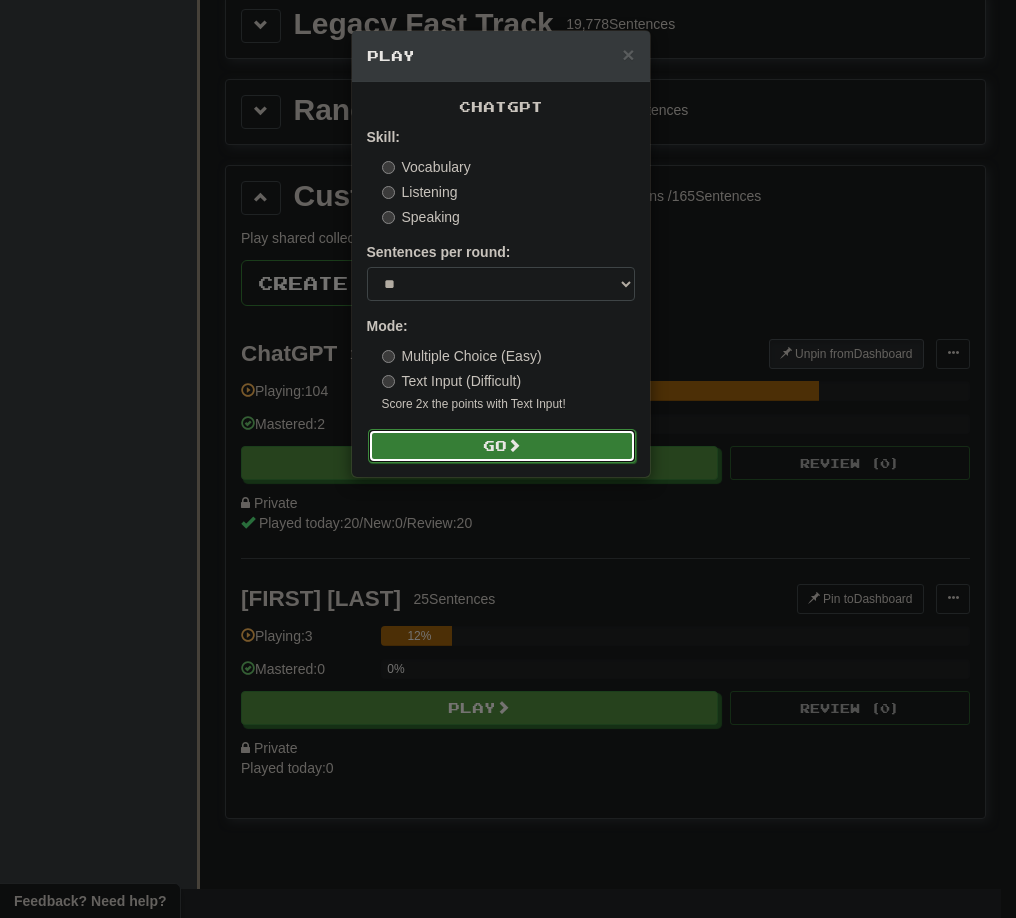 click on "Go" at bounding box center (502, 446) 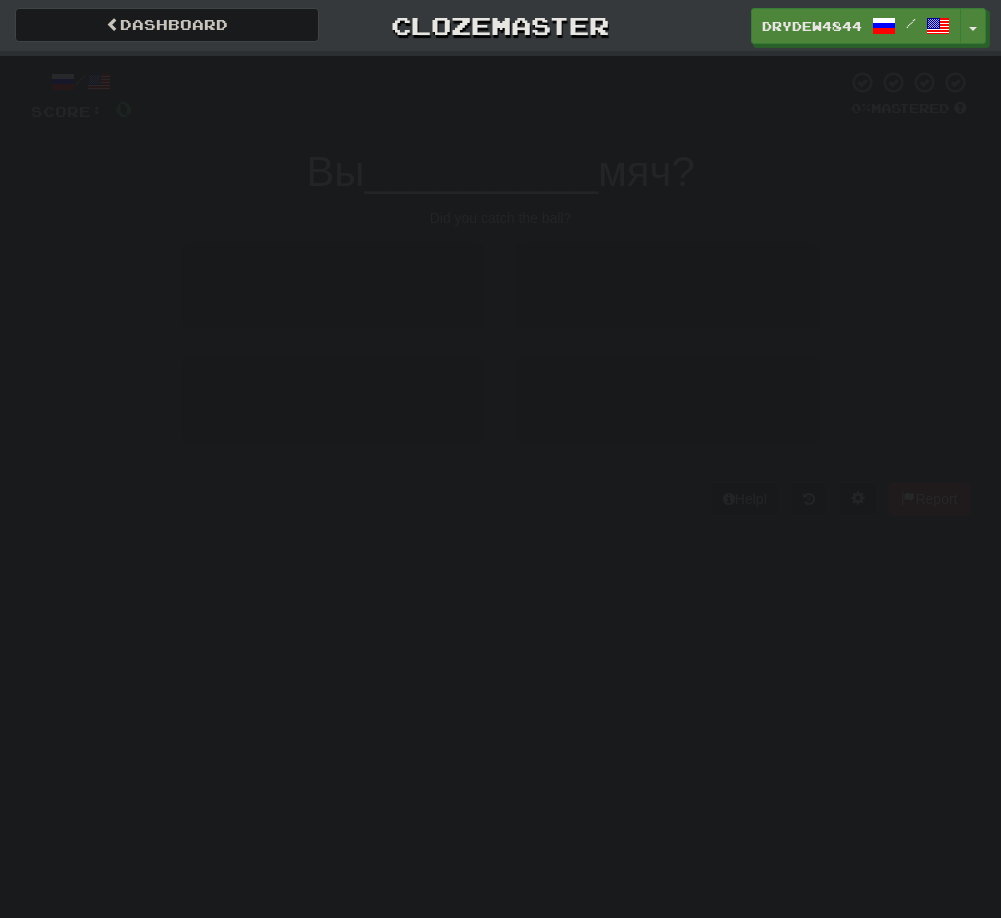 scroll, scrollTop: 0, scrollLeft: 0, axis: both 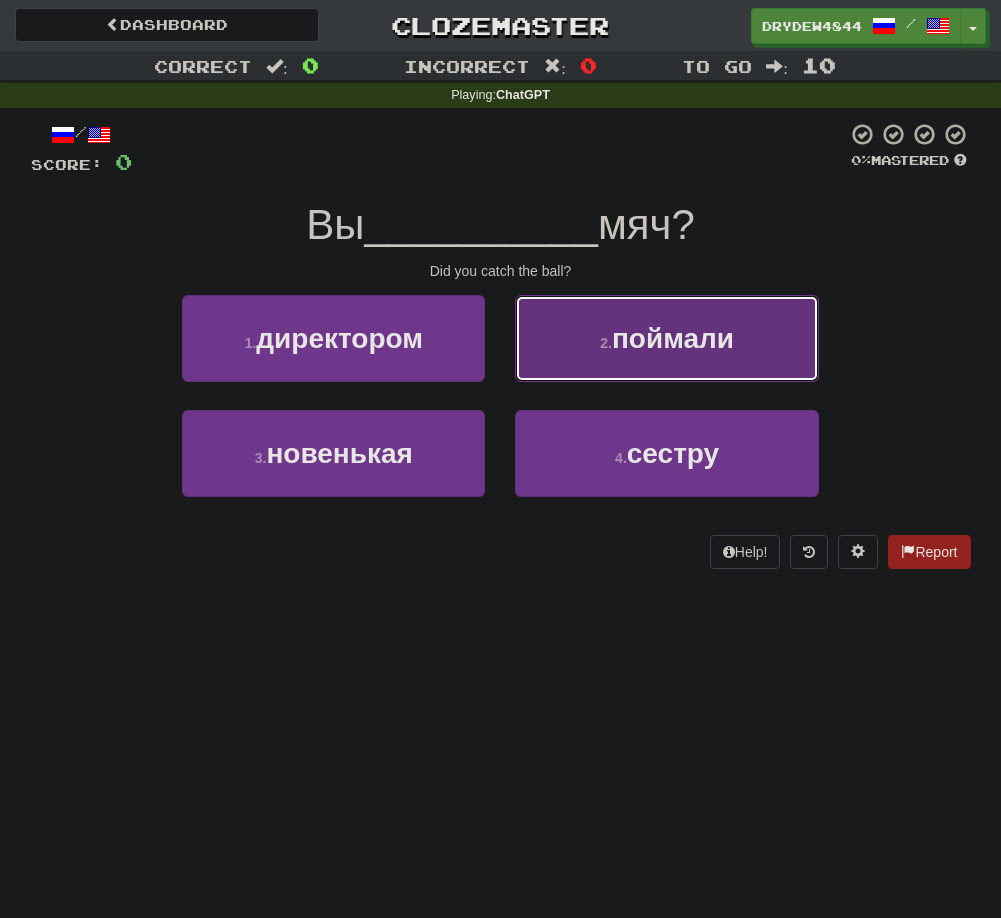 click on "2 .  поймали" at bounding box center [666, 338] 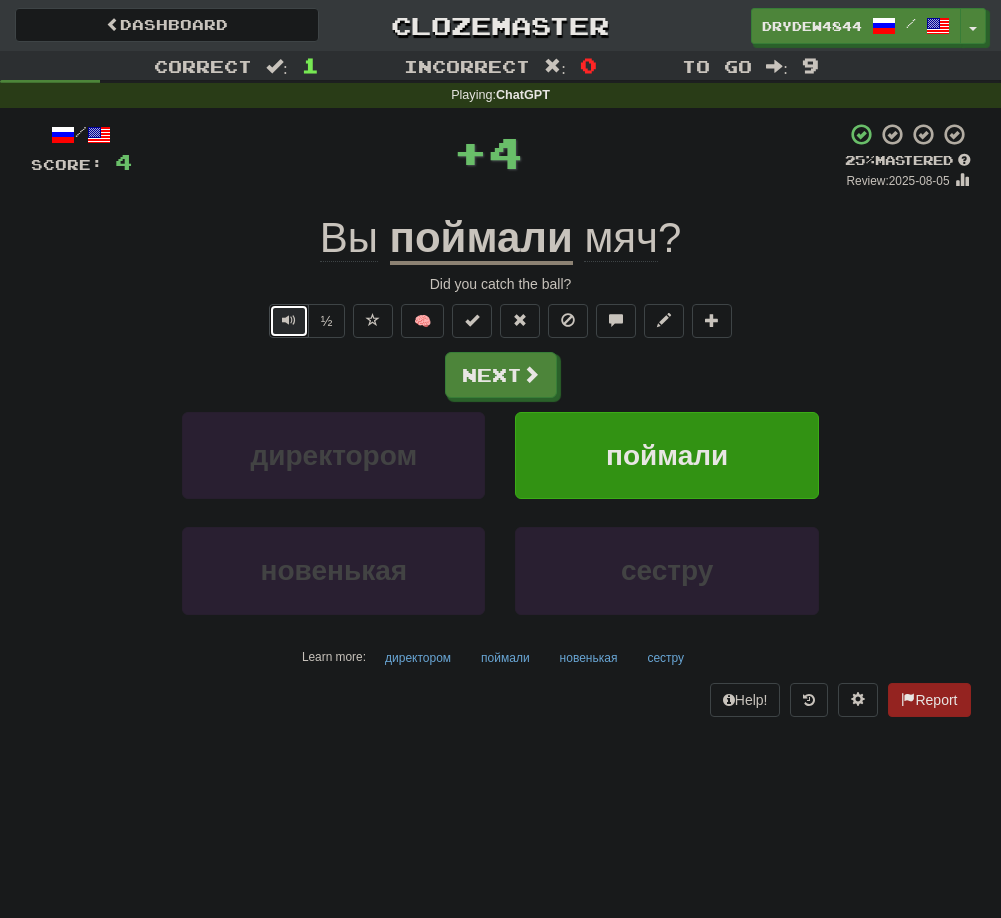 click at bounding box center (289, 321) 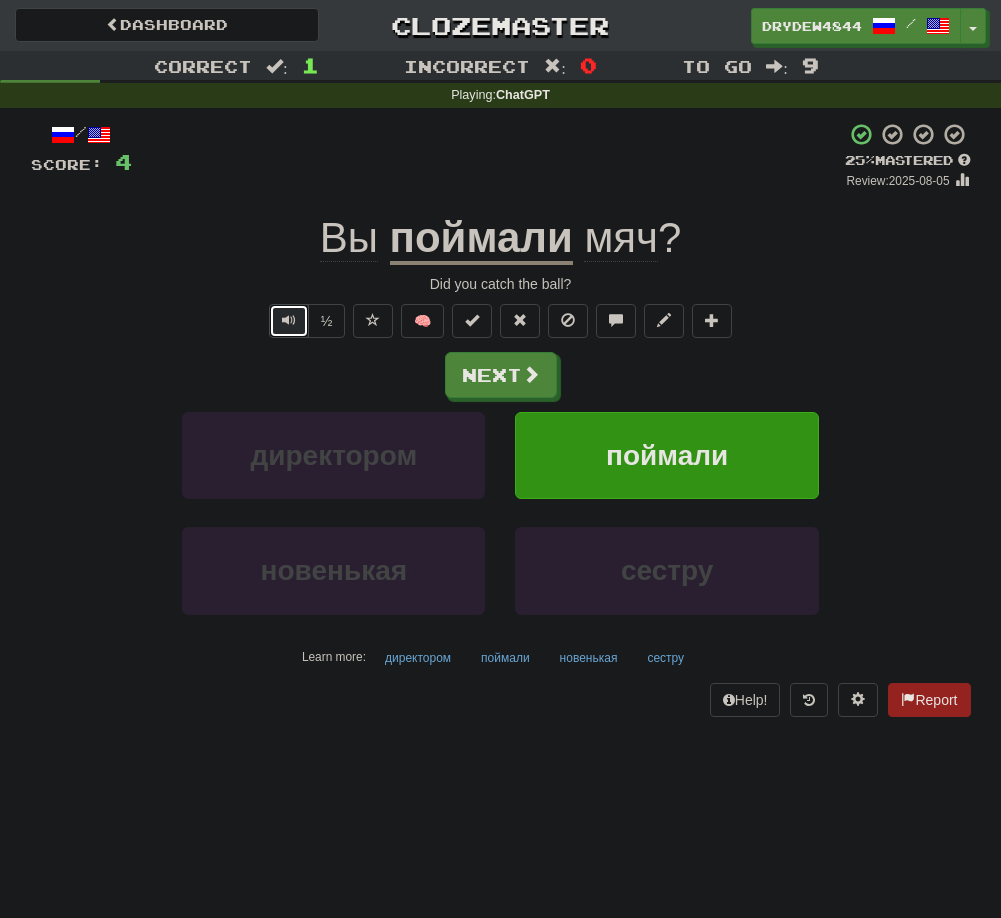 click at bounding box center (289, 320) 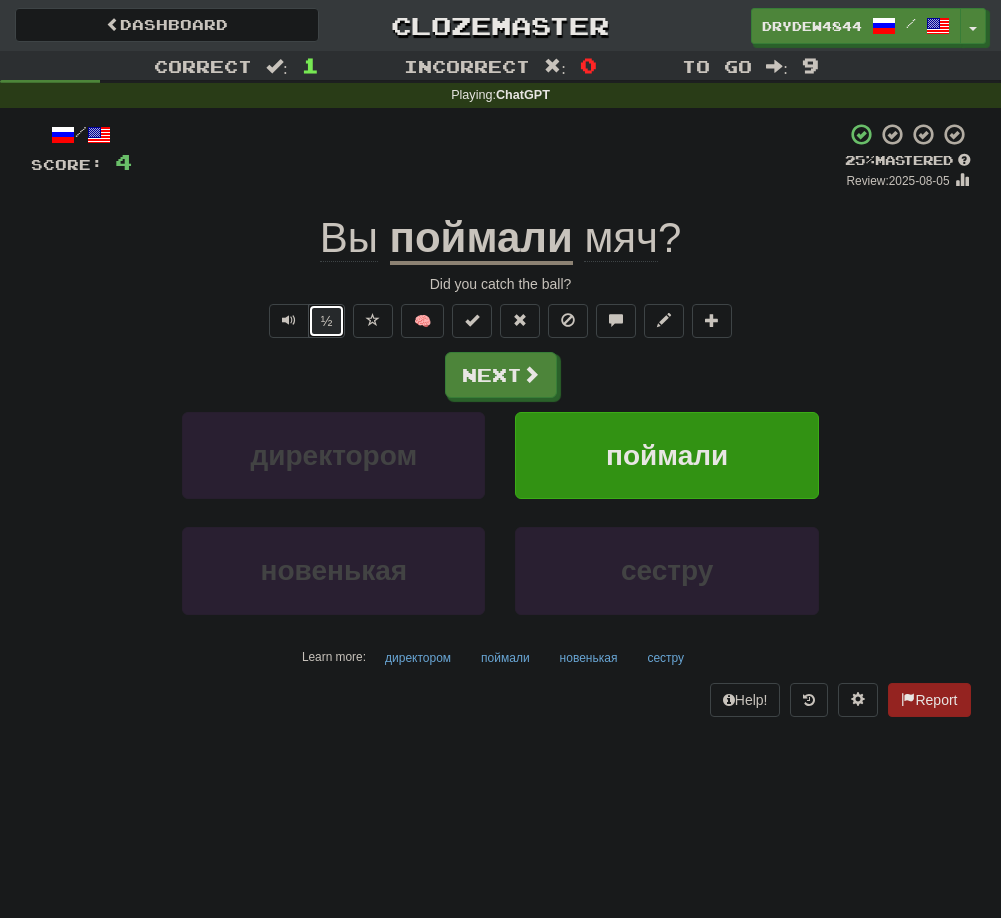 click on "½" at bounding box center [327, 321] 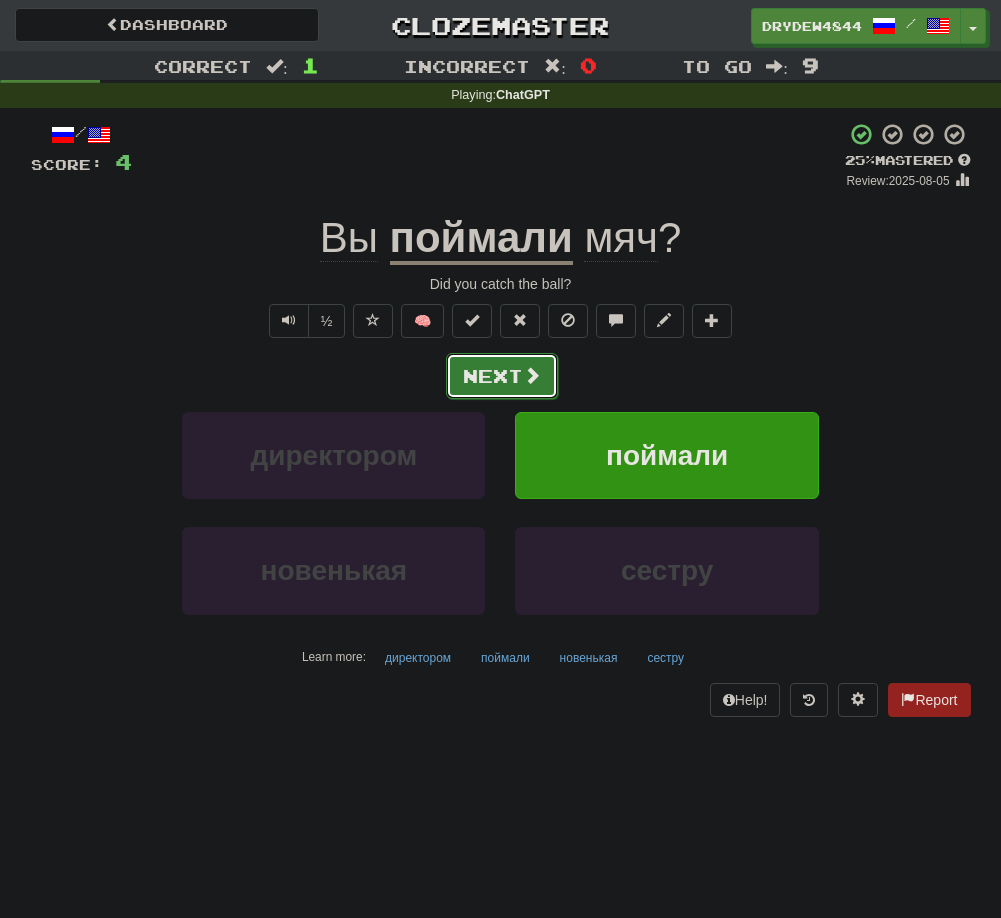 click on "Next" at bounding box center [502, 376] 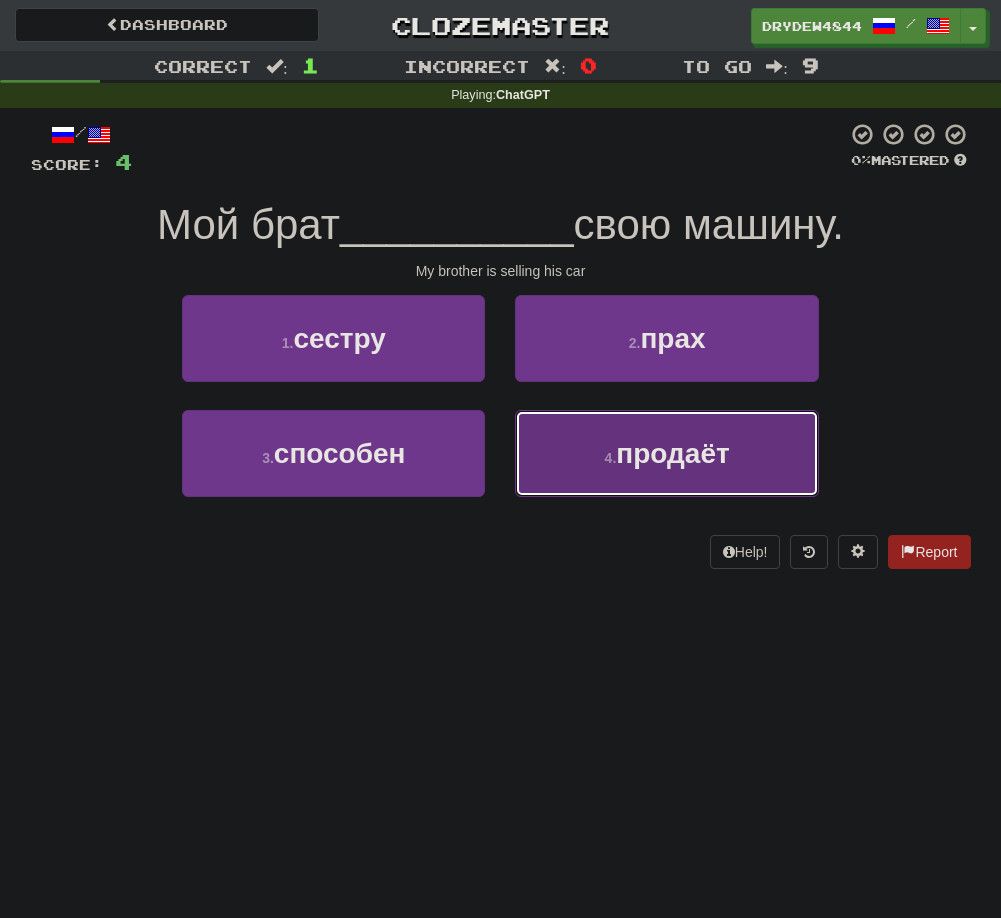 click on "4 ." at bounding box center [611, 458] 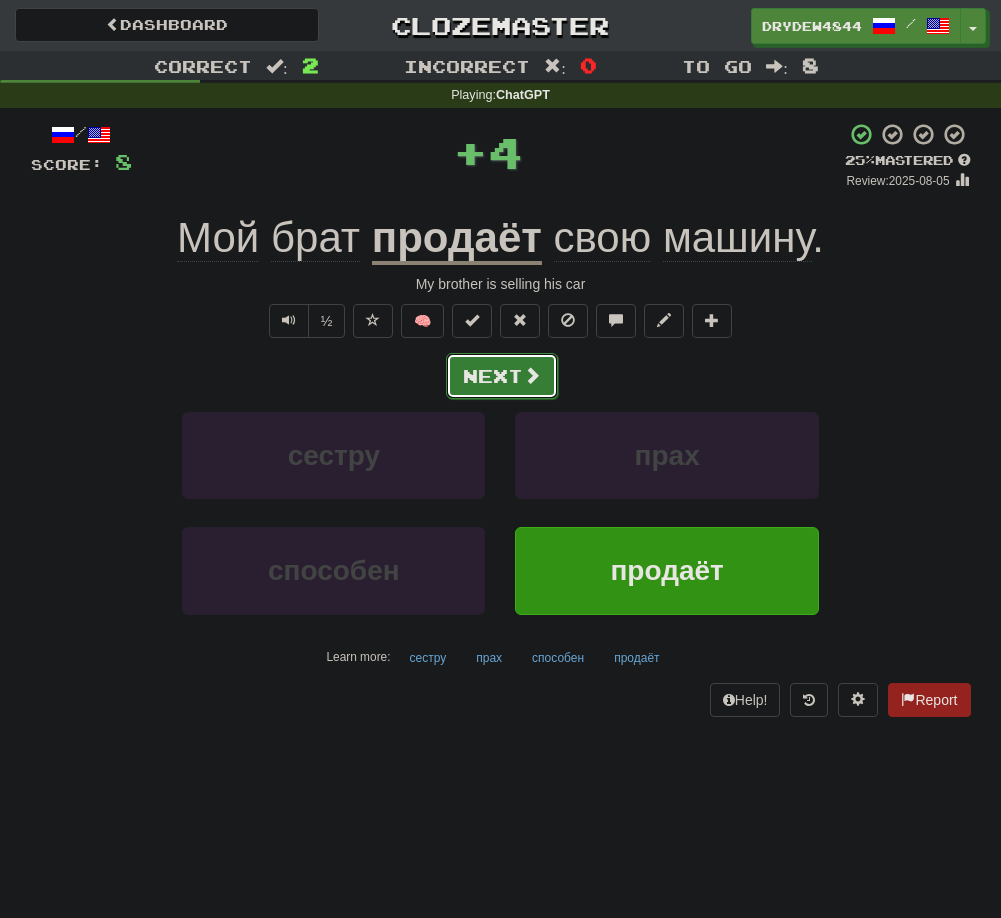 click on "Next" at bounding box center [502, 376] 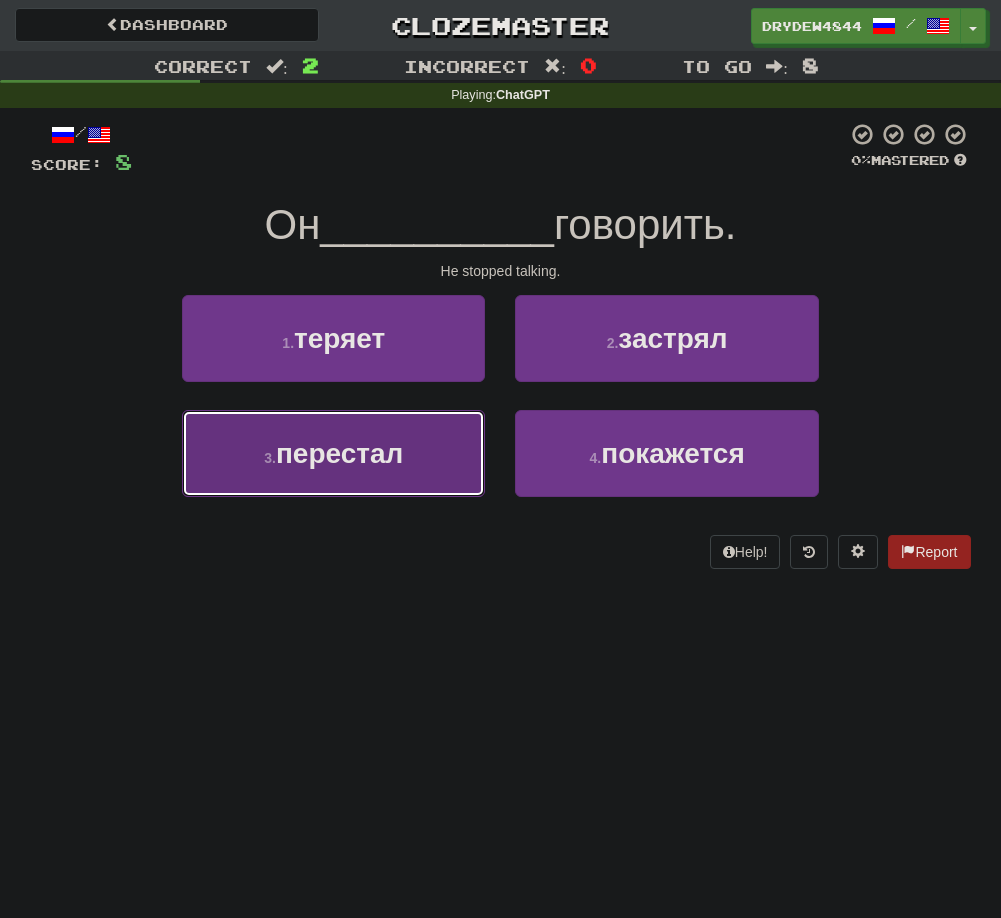 click on "3 .  перестал" at bounding box center (333, 453) 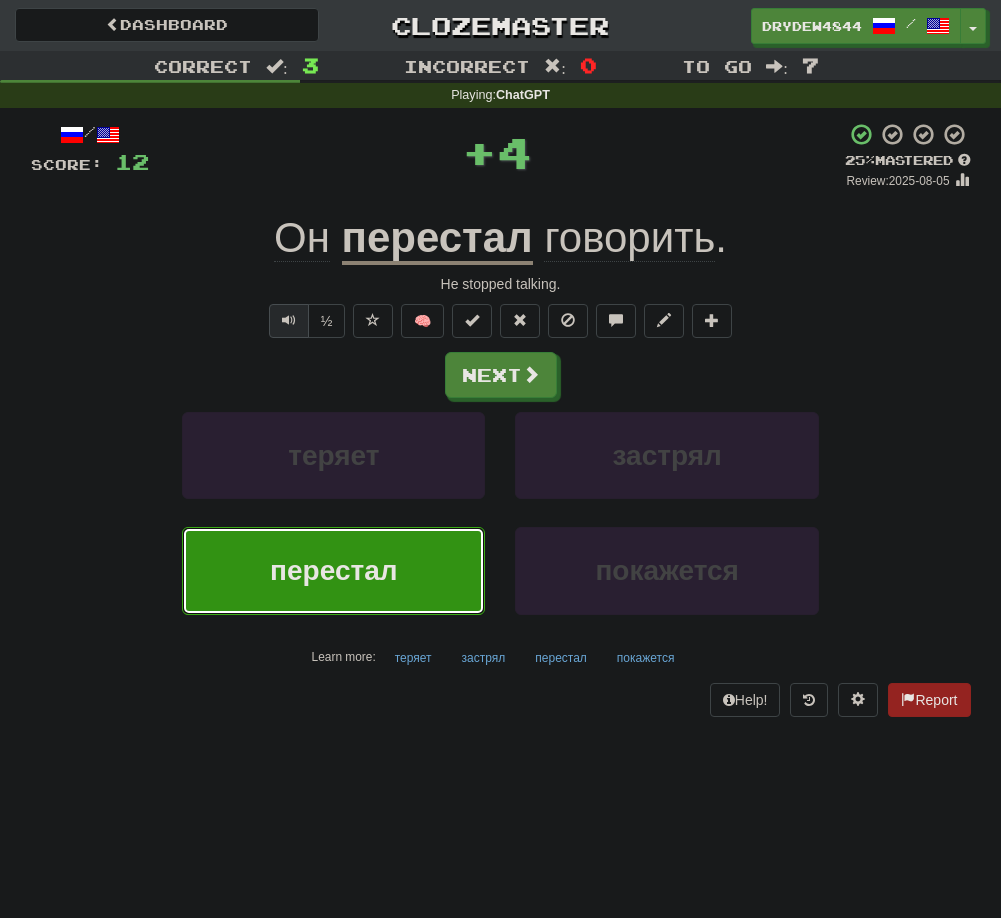 click at bounding box center [289, 320] 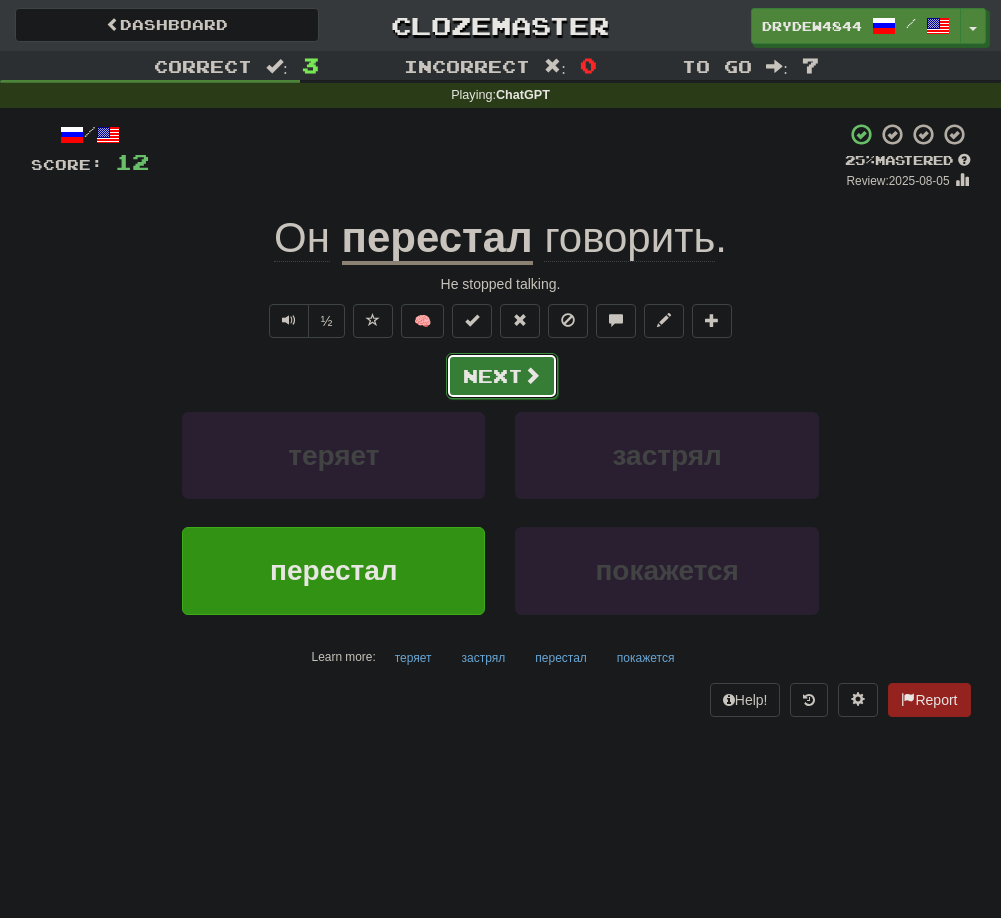 click on "Next" at bounding box center (502, 376) 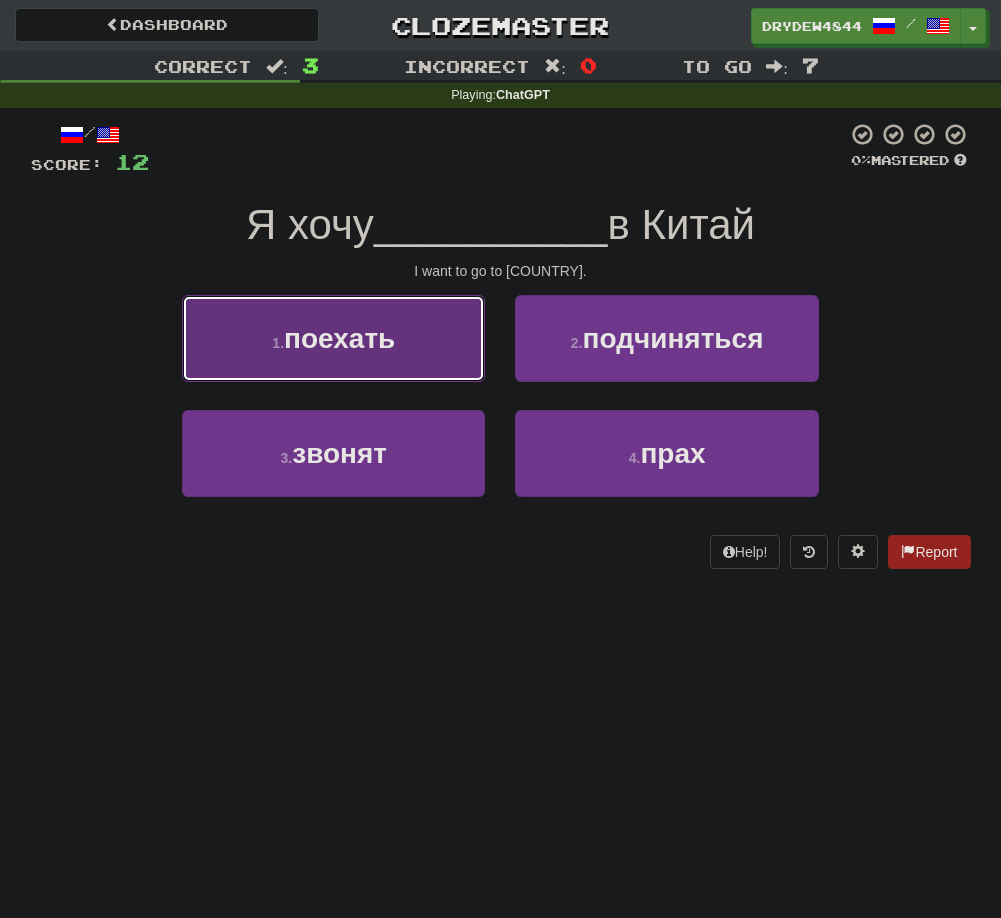 click on "1 .  поехать" at bounding box center [333, 338] 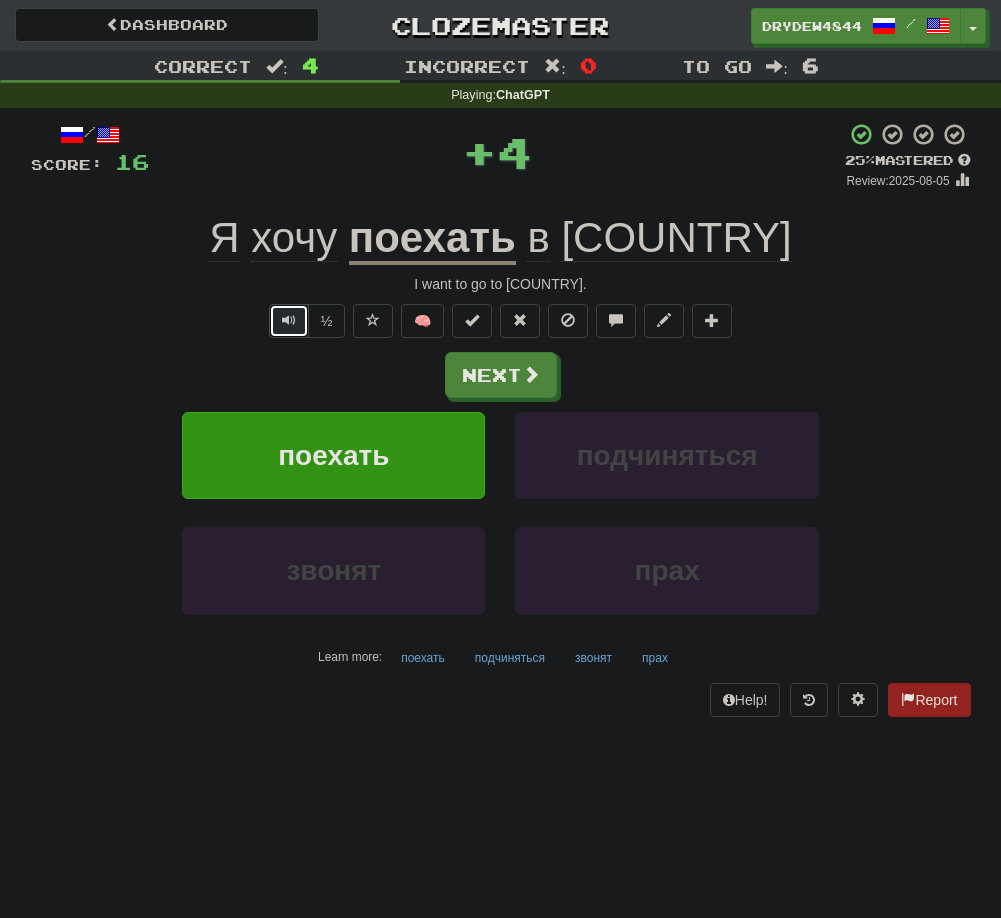 click at bounding box center (289, 321) 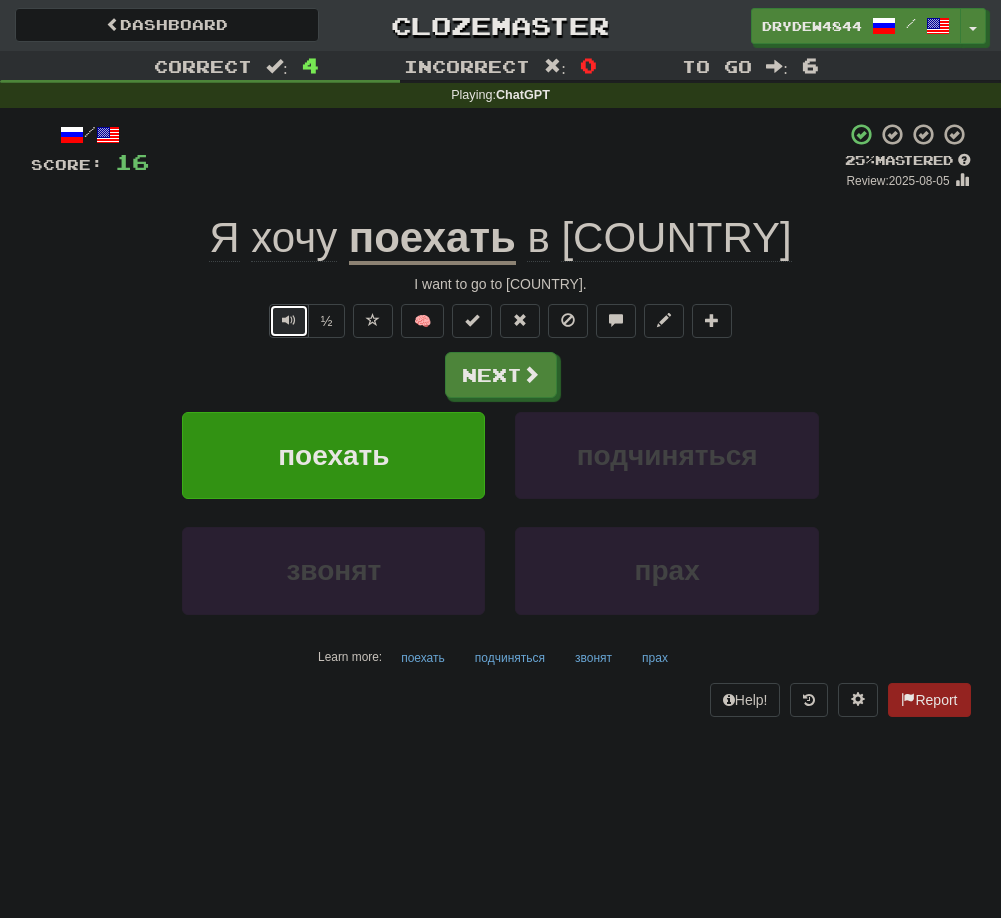 click at bounding box center [289, 320] 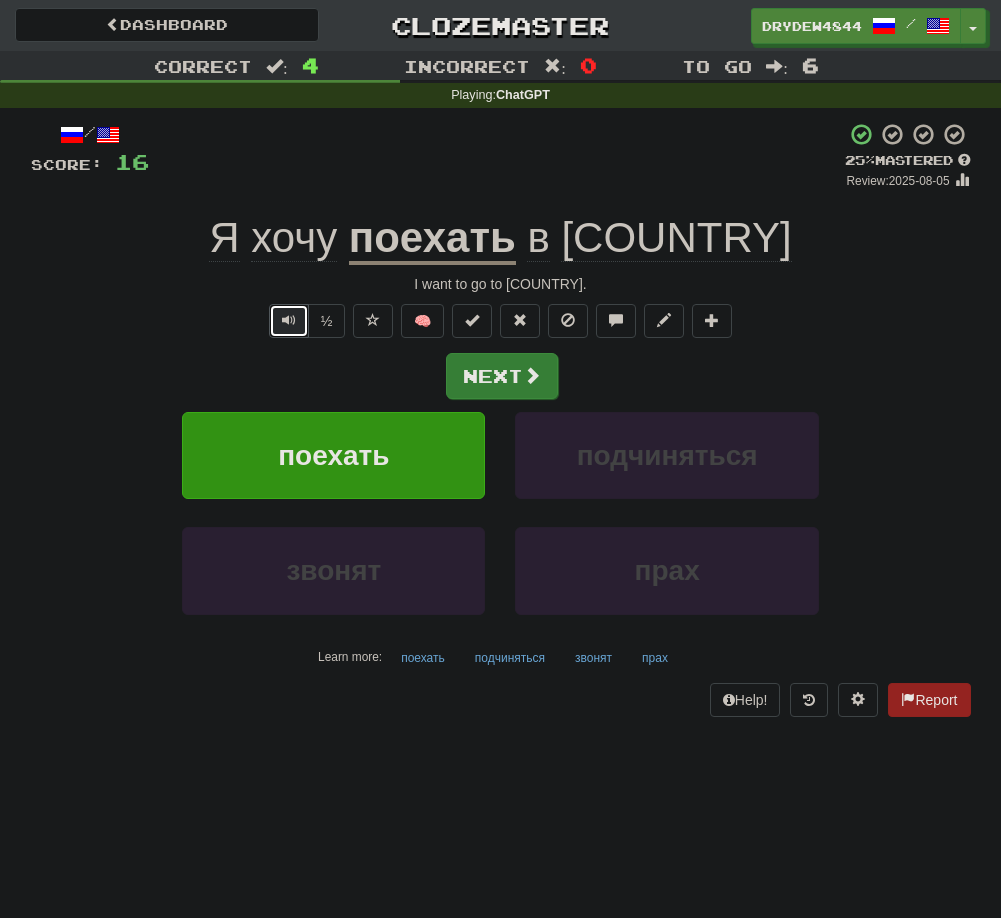 click at bounding box center [532, 375] 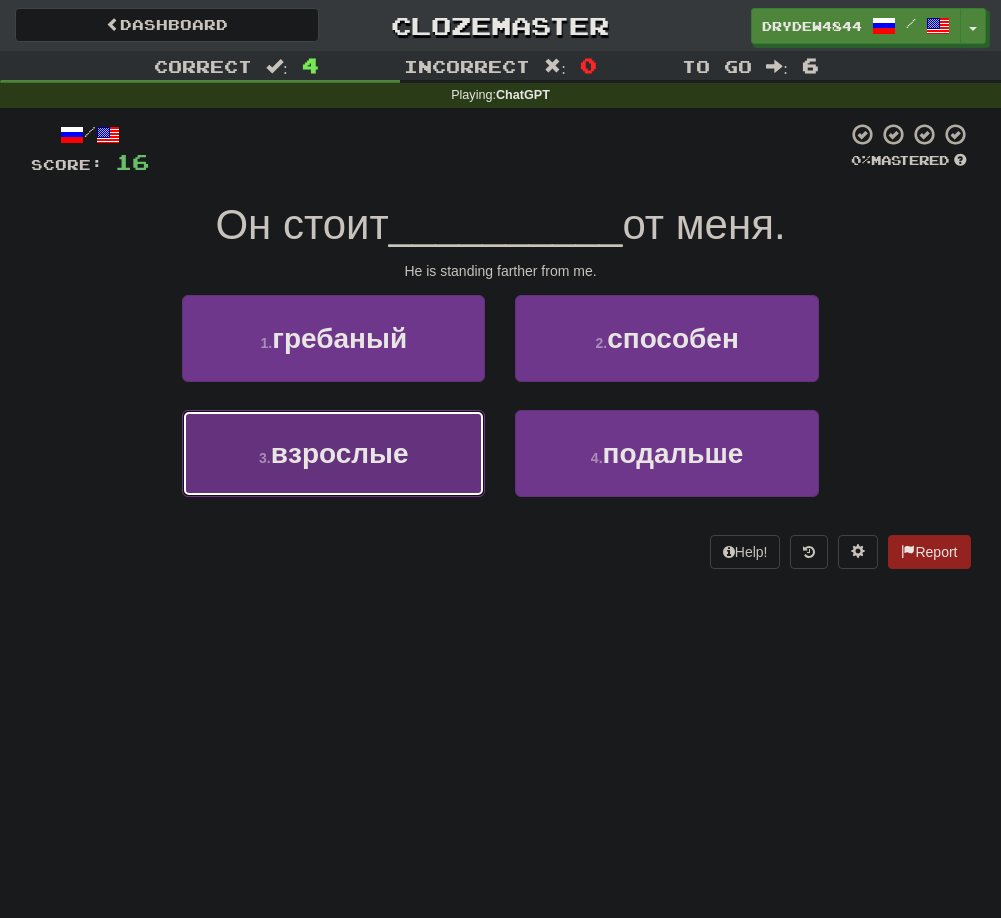 click on "3 .  взрослые" at bounding box center (333, 453) 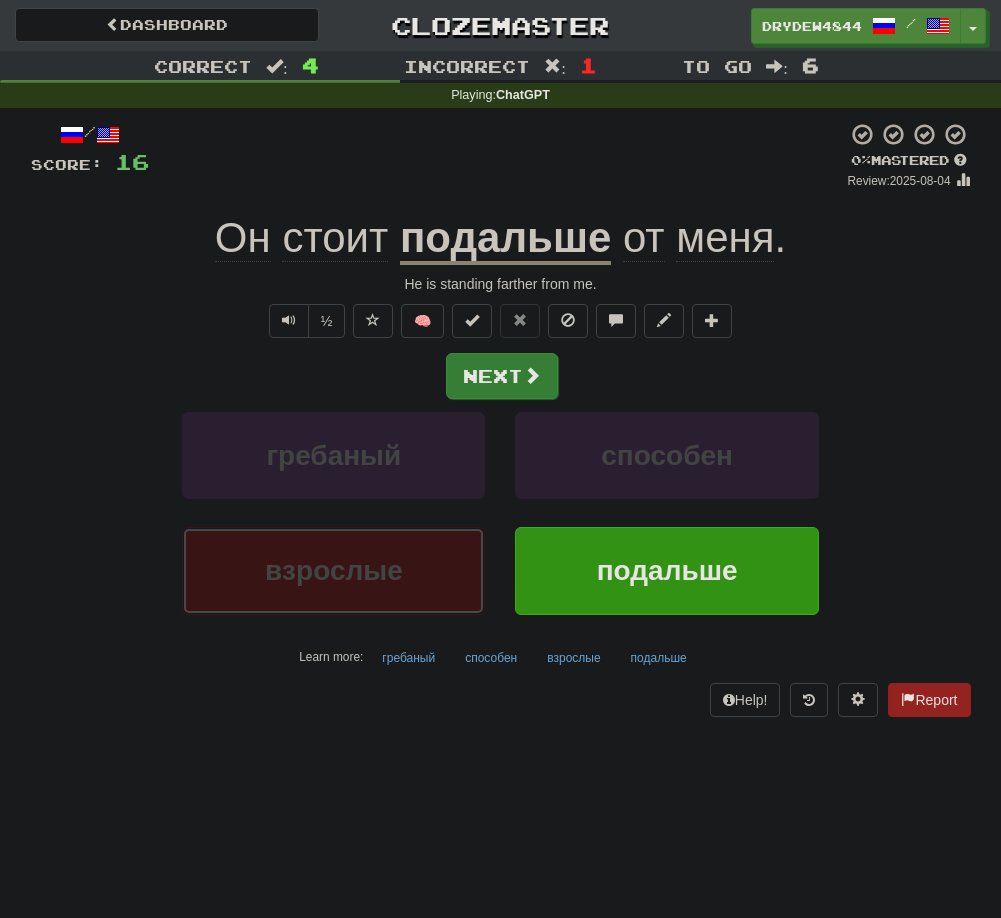 click at bounding box center (532, 375) 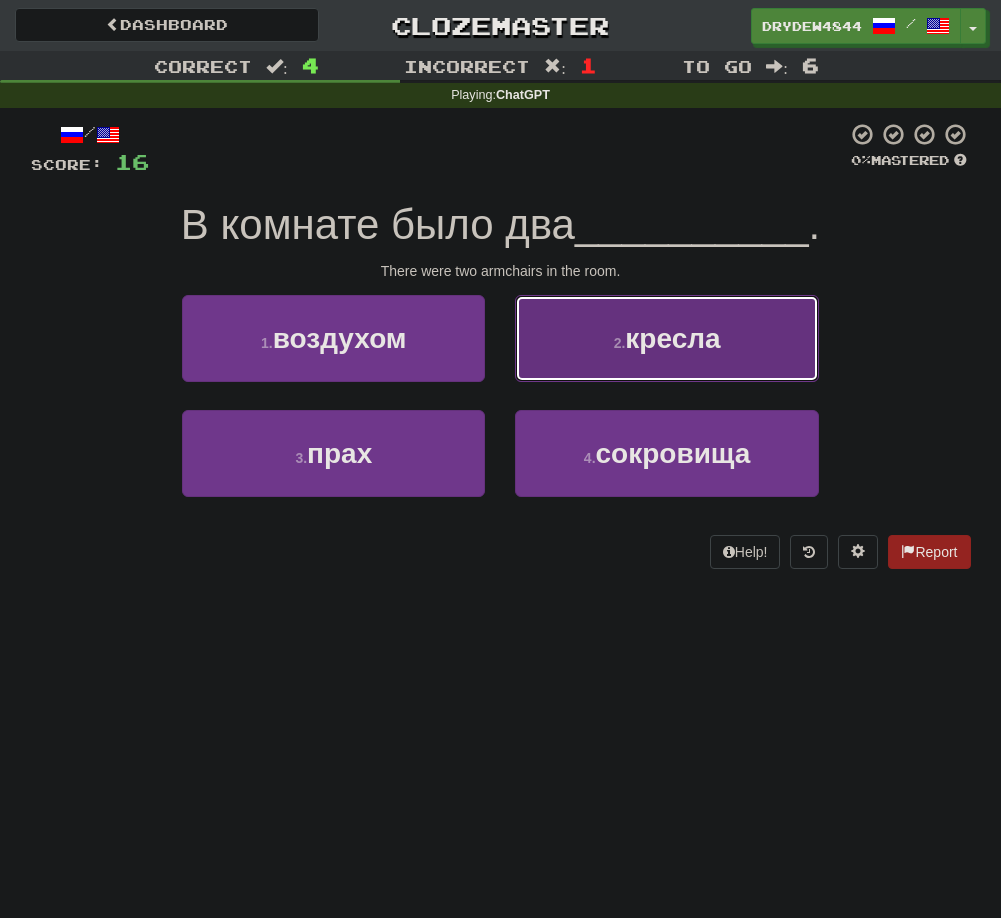 click on "кресла" at bounding box center [672, 338] 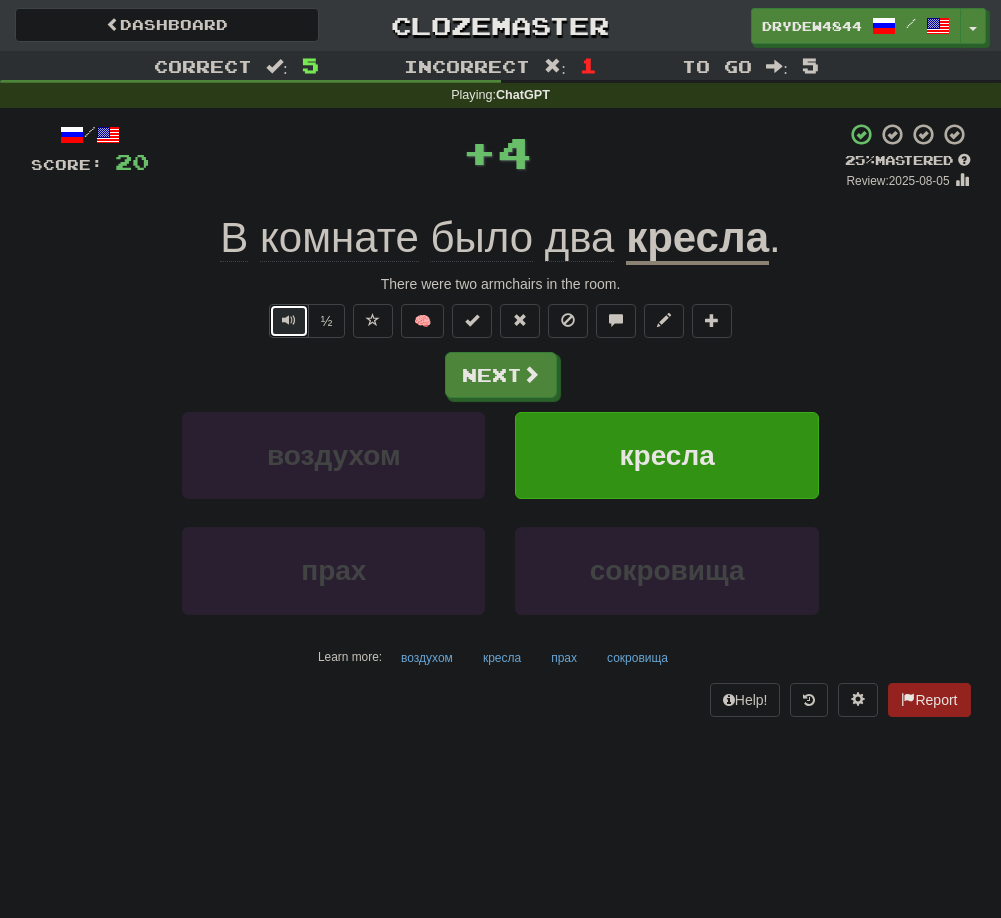 click at bounding box center (289, 321) 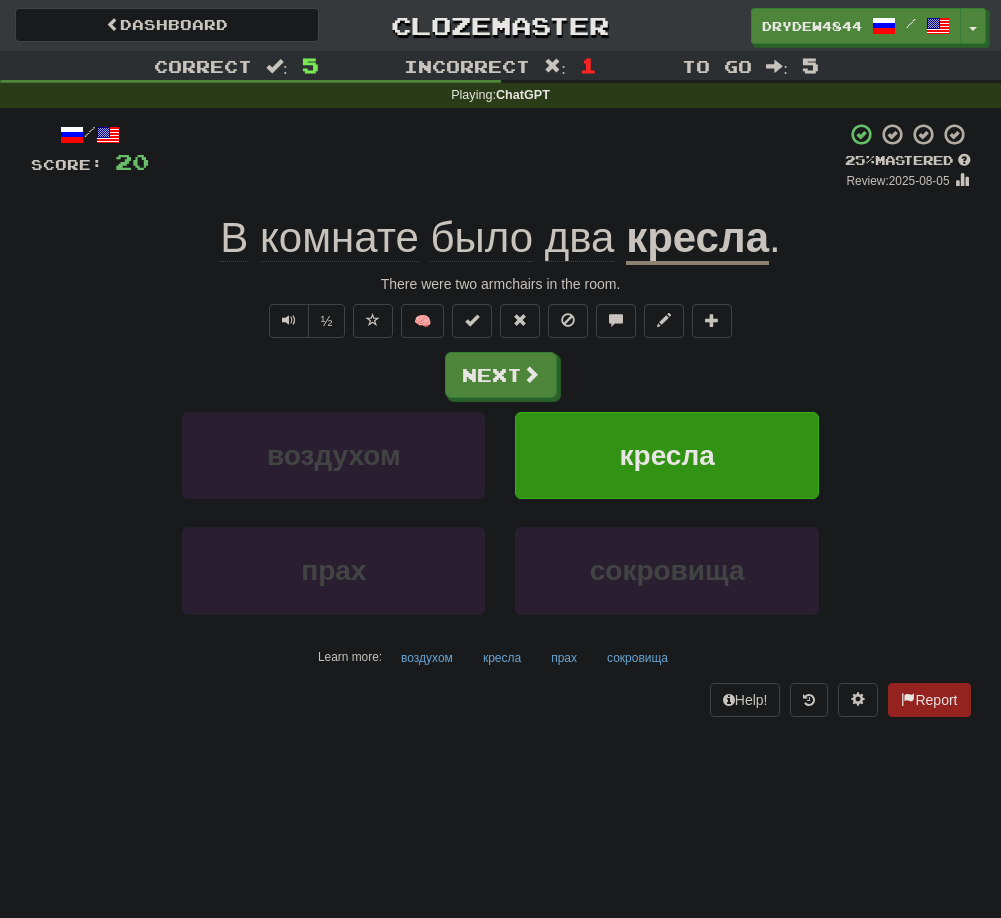 click on "было" 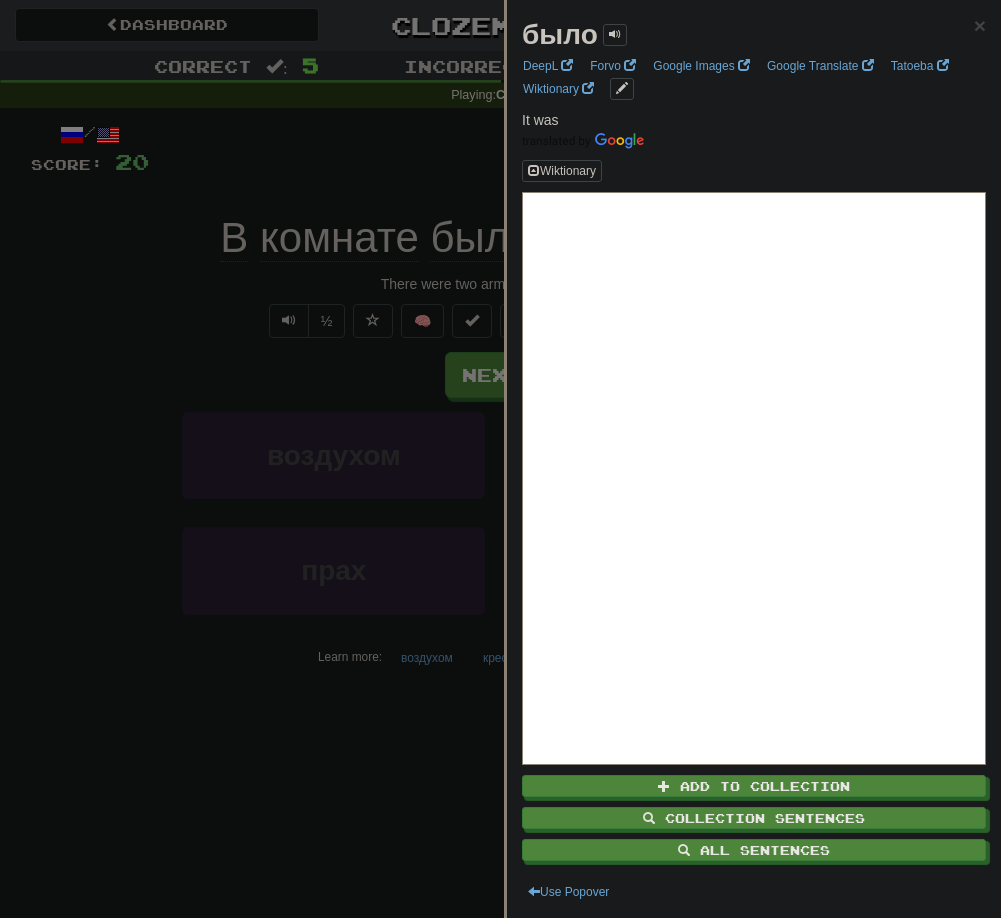click at bounding box center (500, 459) 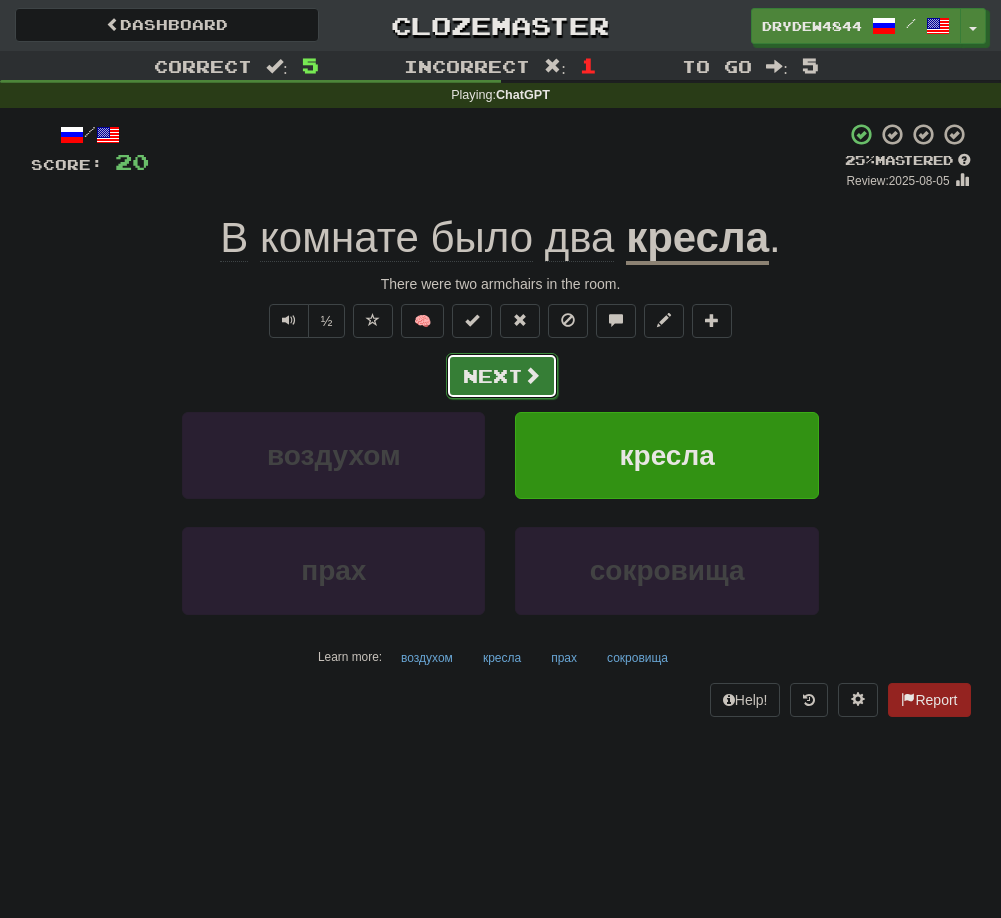 click on "Next" at bounding box center (502, 376) 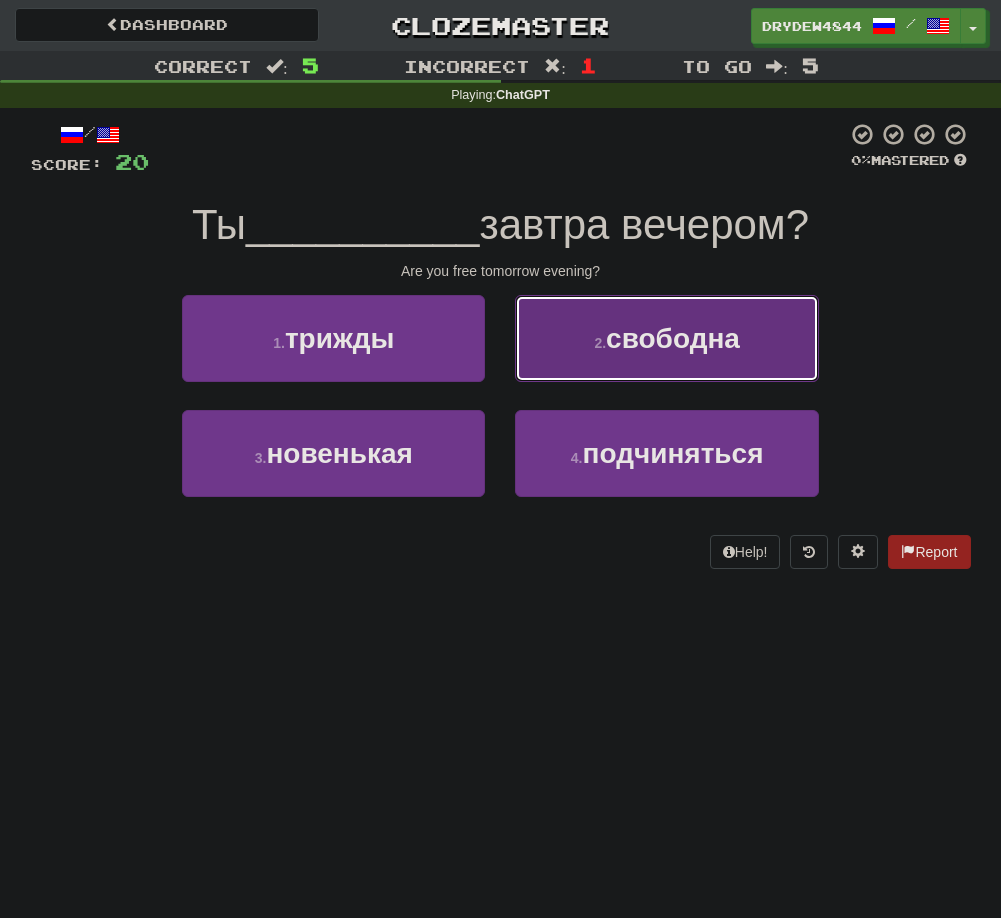 click on "2 .  свободна" at bounding box center (666, 338) 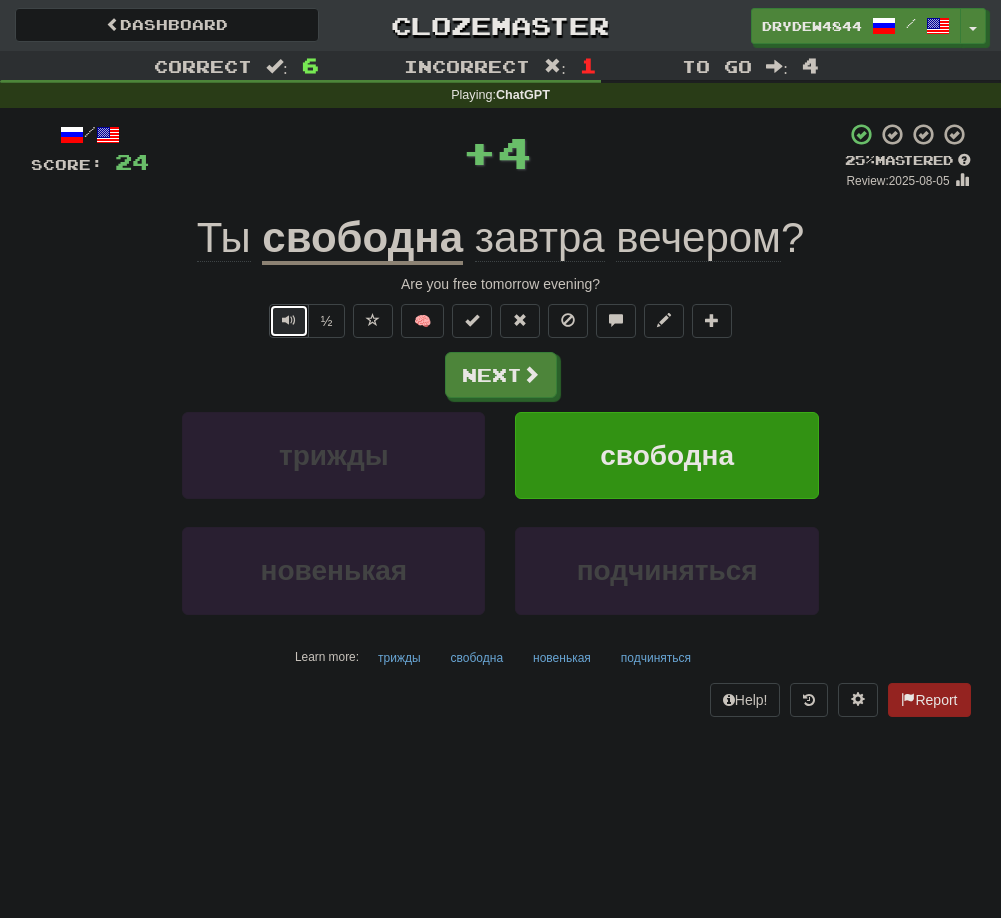 click at bounding box center [289, 321] 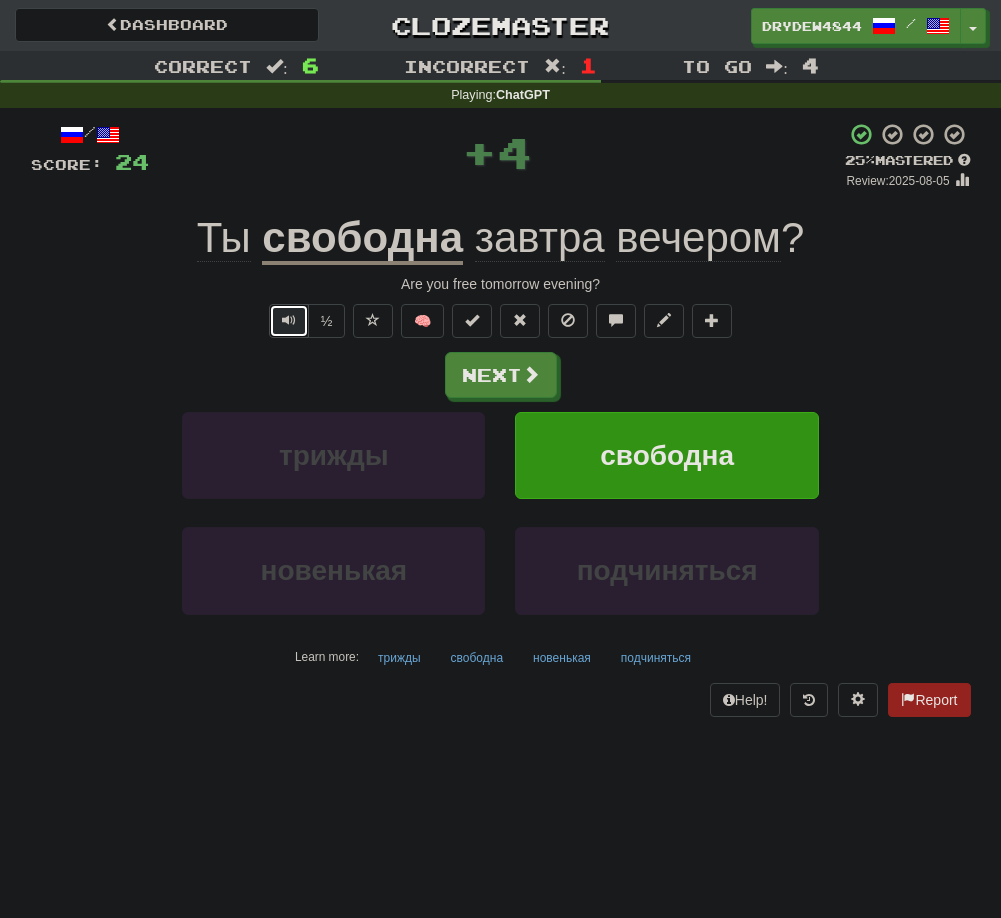 click at bounding box center [289, 321] 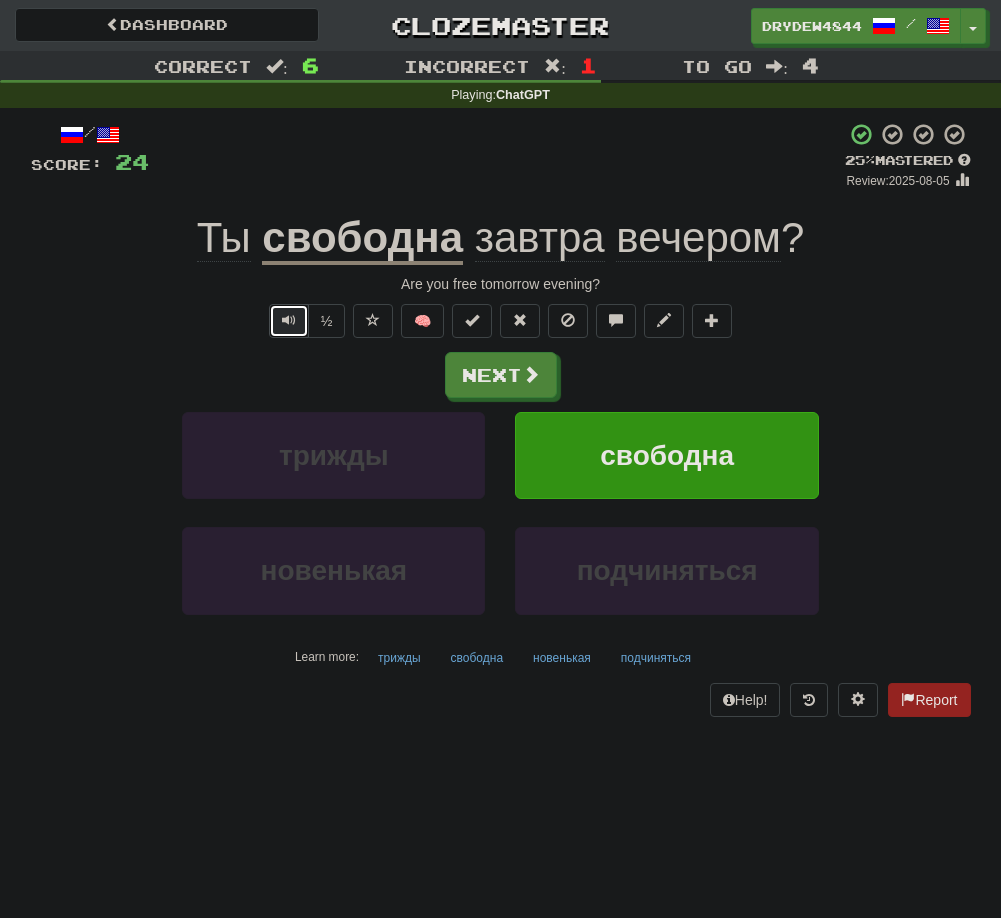 click at bounding box center (289, 320) 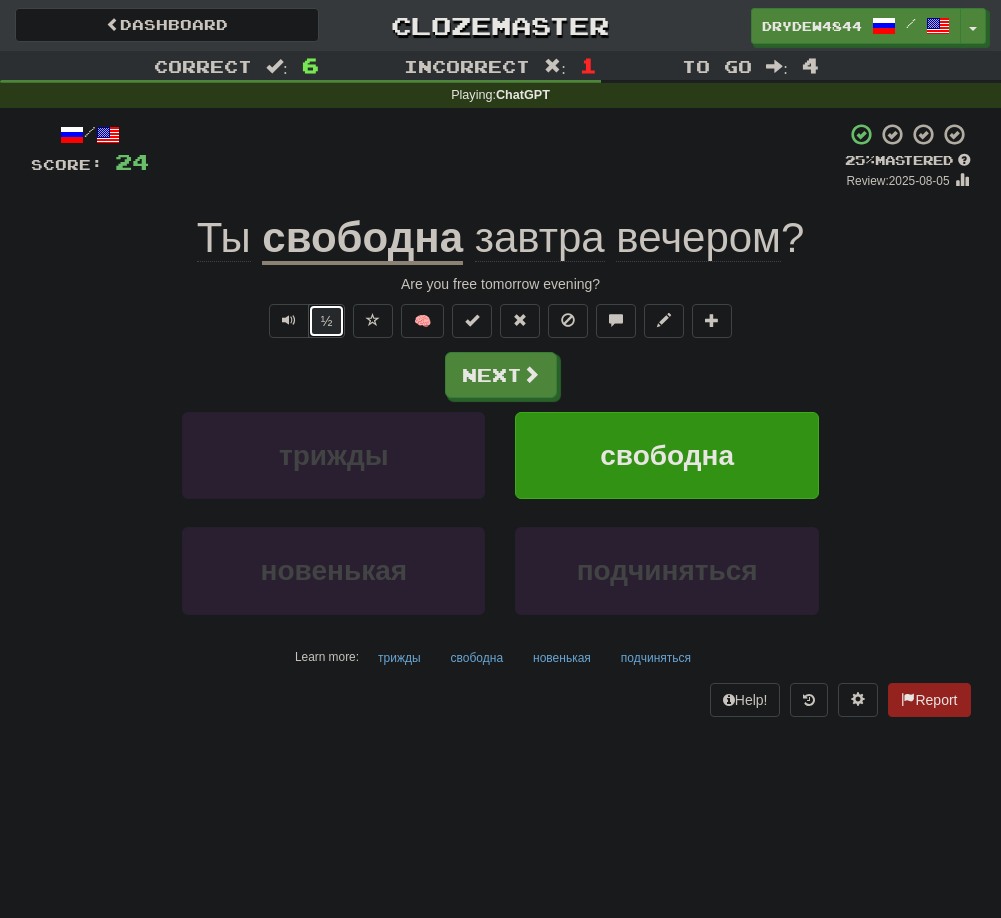 click on "½" at bounding box center [327, 321] 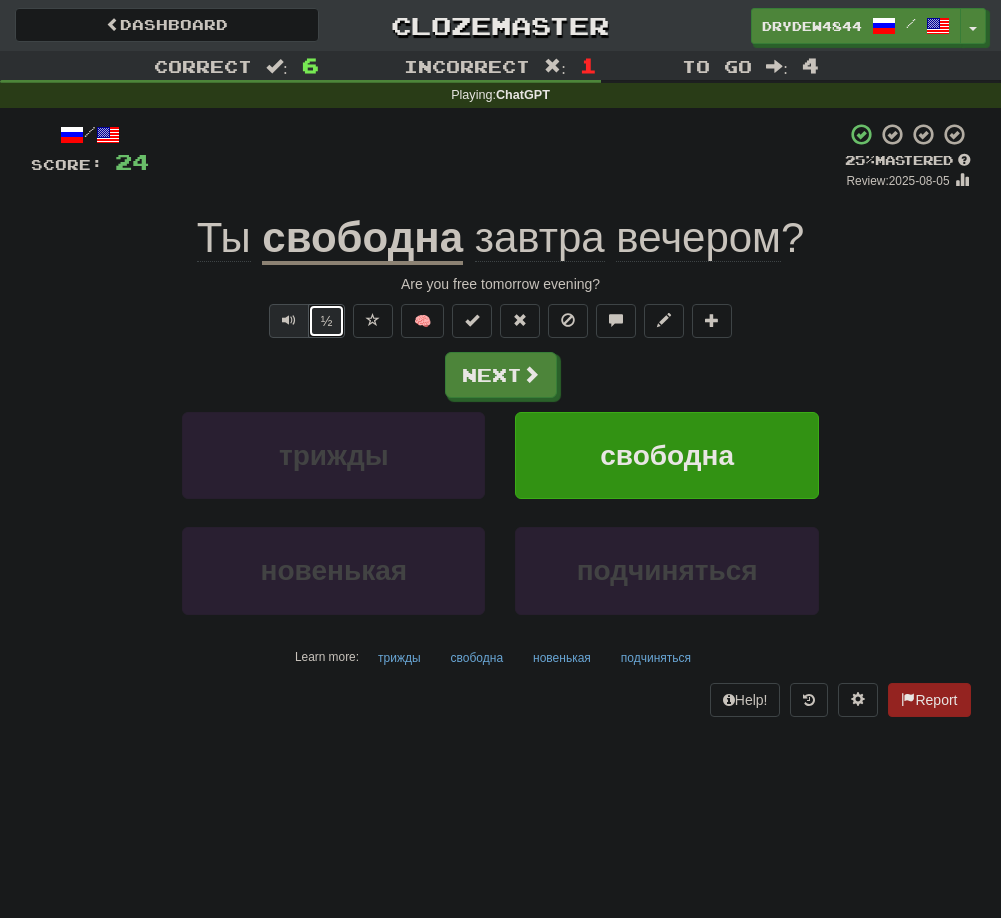 click at bounding box center [289, 320] 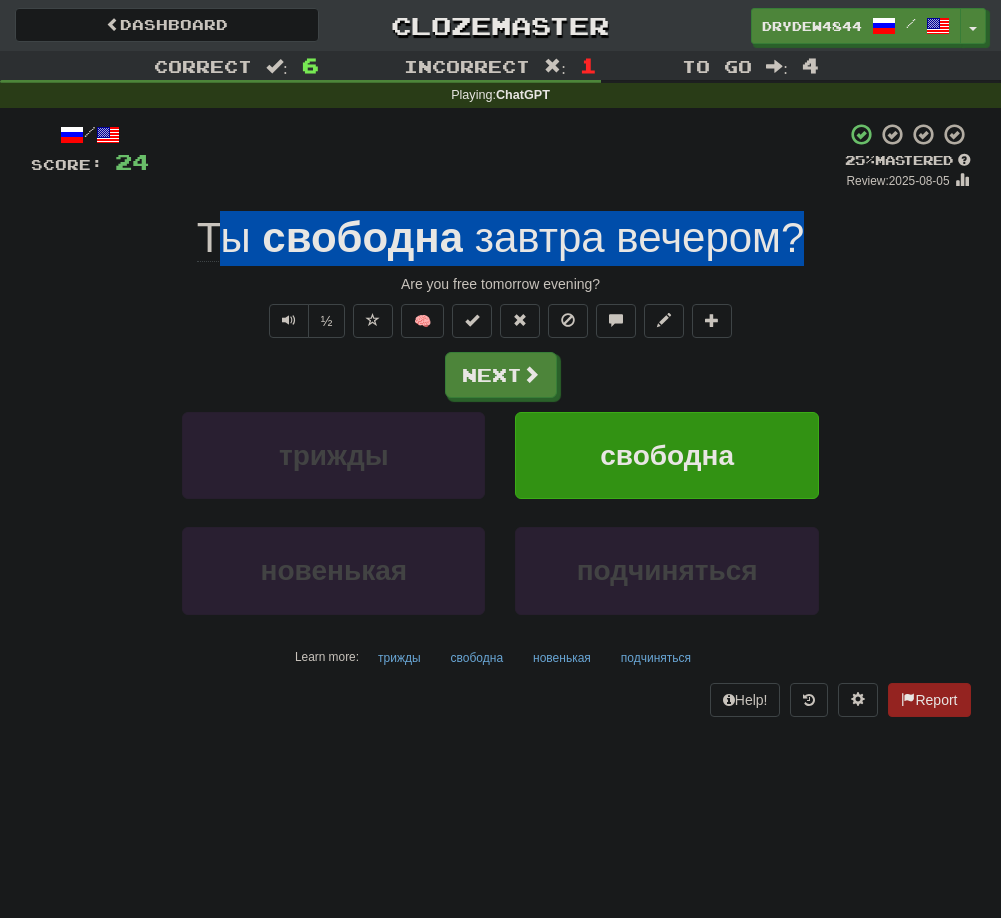 drag, startPoint x: 209, startPoint y: 241, endPoint x: 814, endPoint y: 240, distance: 605.00085 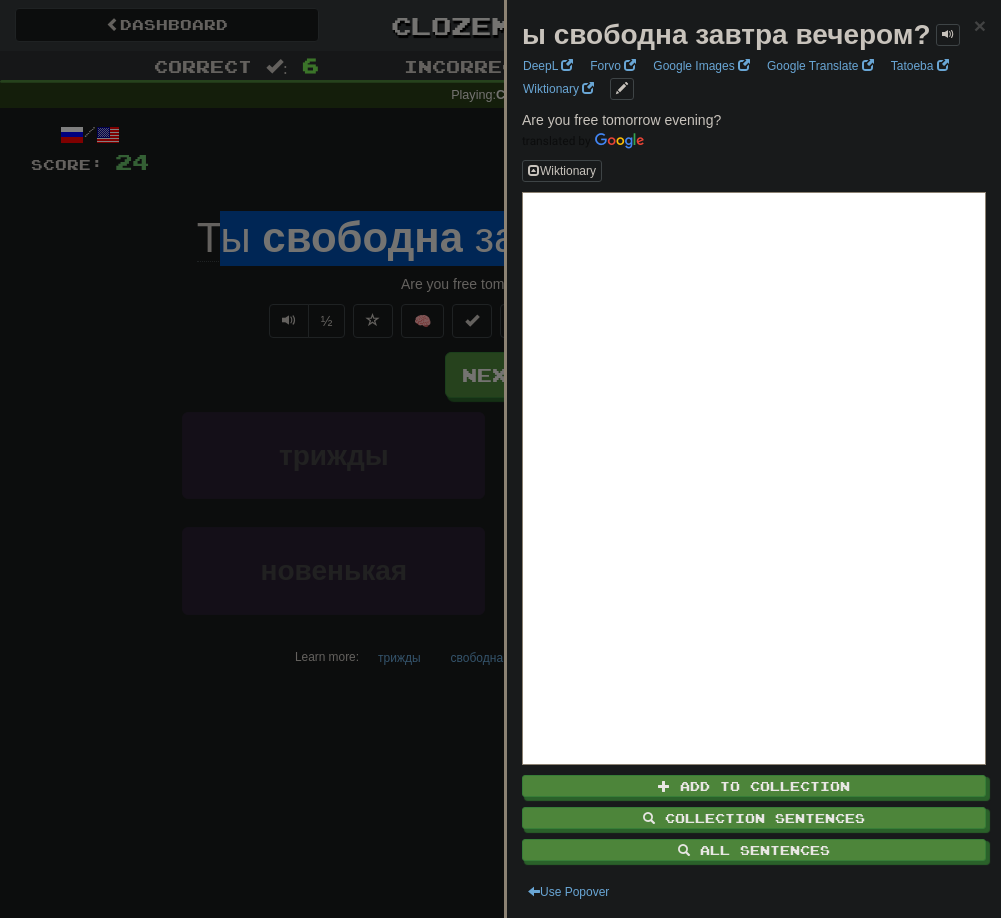 click at bounding box center (500, 459) 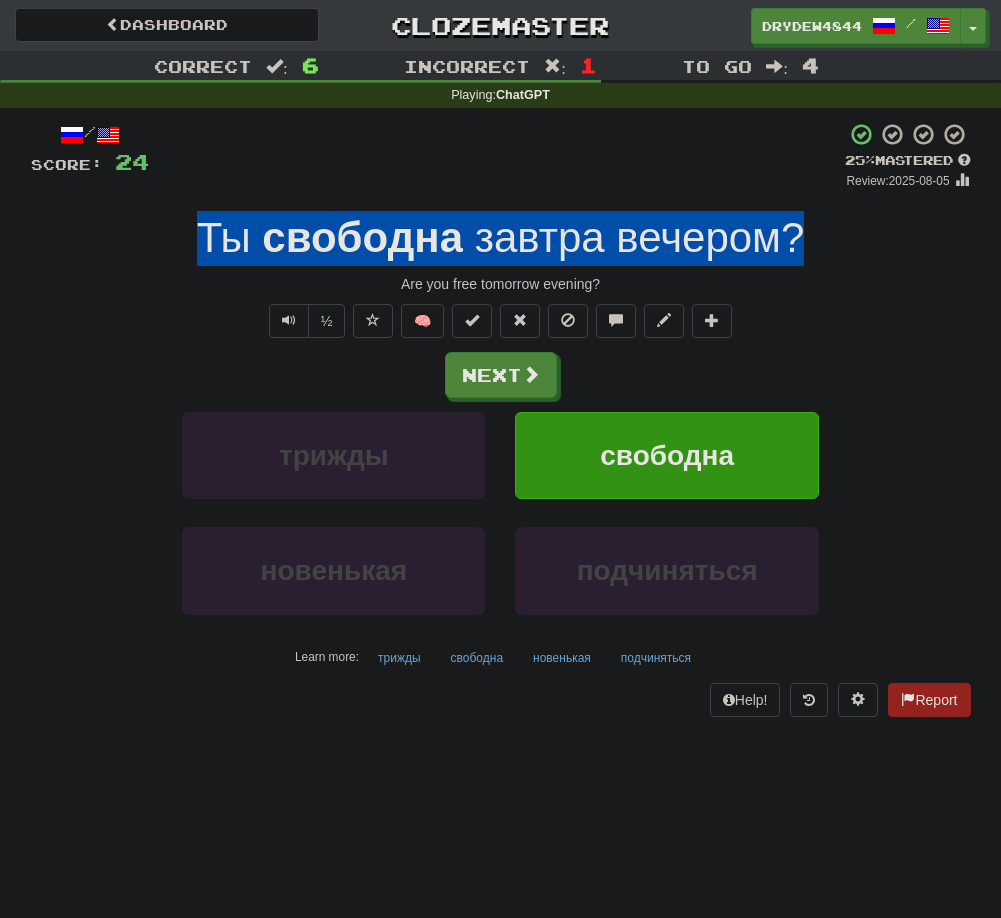 drag, startPoint x: 200, startPoint y: 224, endPoint x: 825, endPoint y: 224, distance: 625 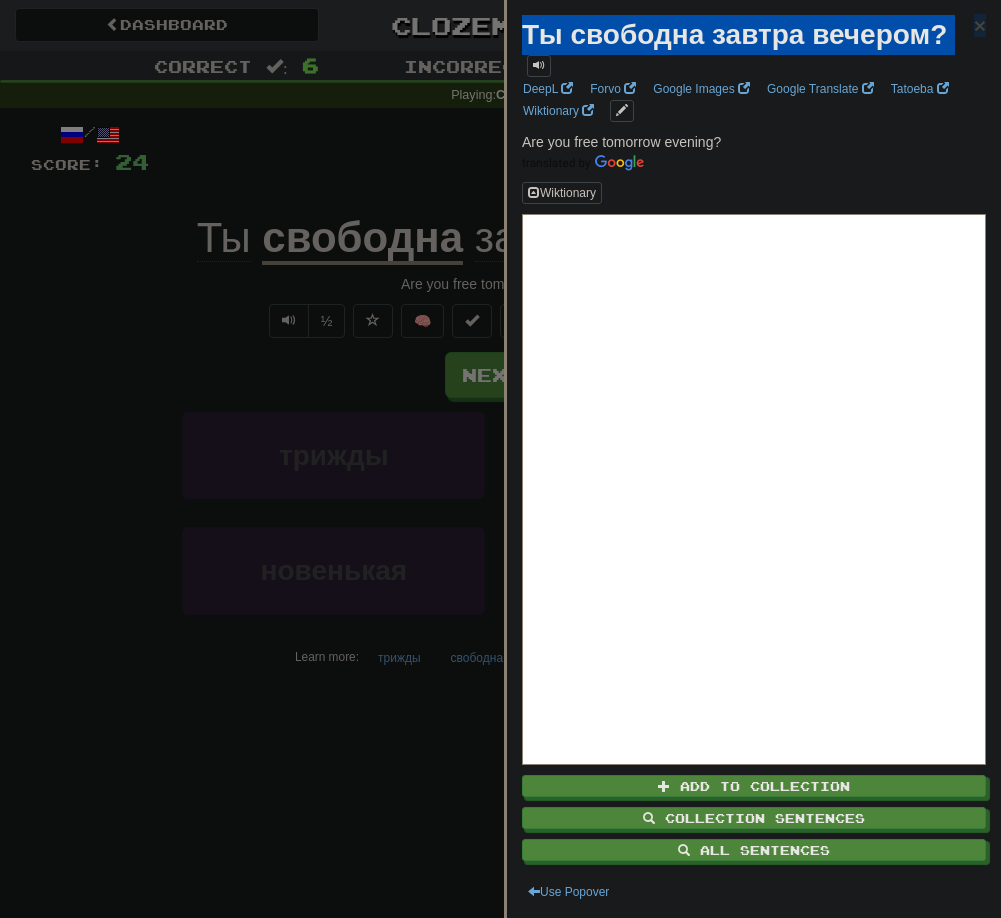 drag, startPoint x: 526, startPoint y: 33, endPoint x: 973, endPoint y: 36, distance: 447.01007 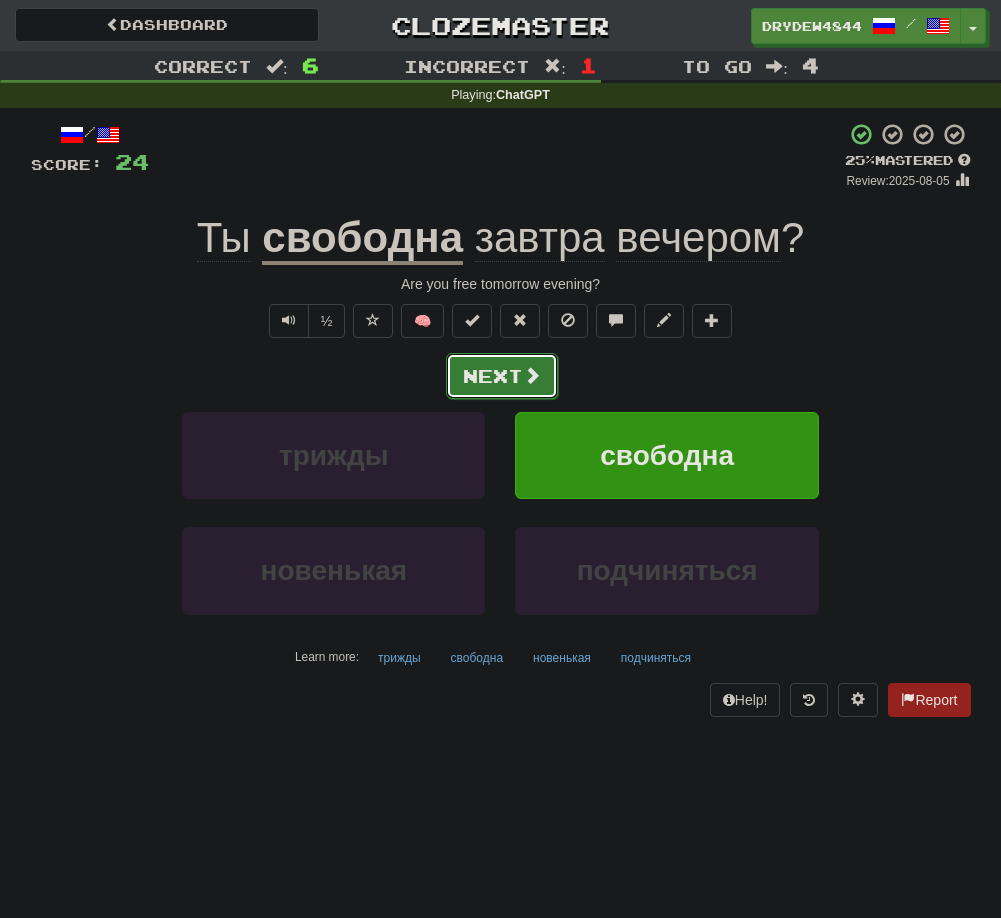 click on "Next" at bounding box center (502, 376) 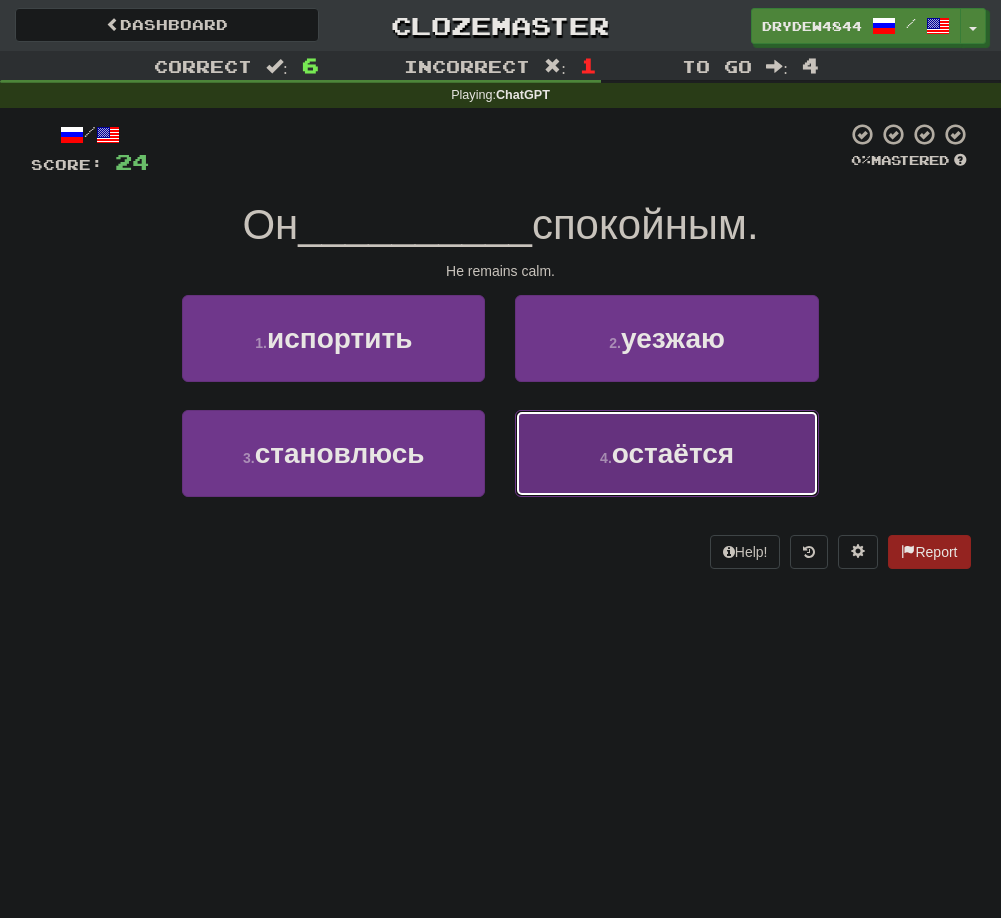 click on "4 .  остаётся" at bounding box center [666, 453] 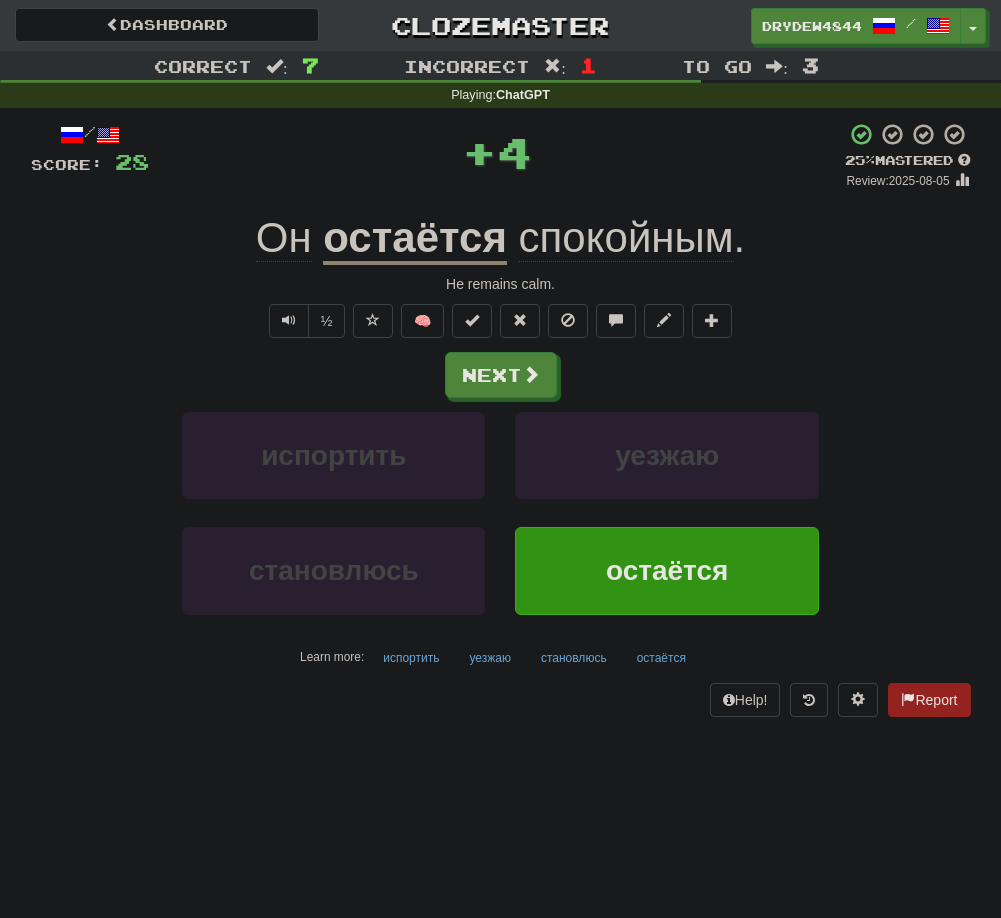click on "спокойным" at bounding box center (626, 238) 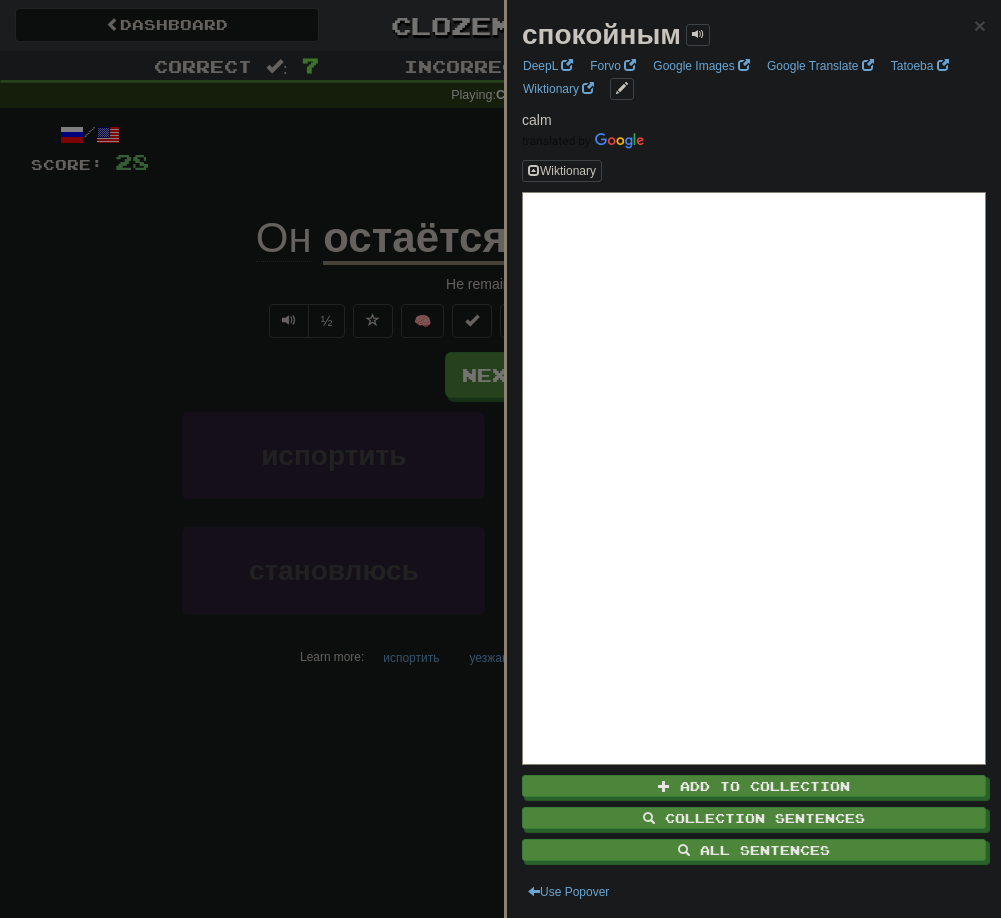 click at bounding box center (500, 459) 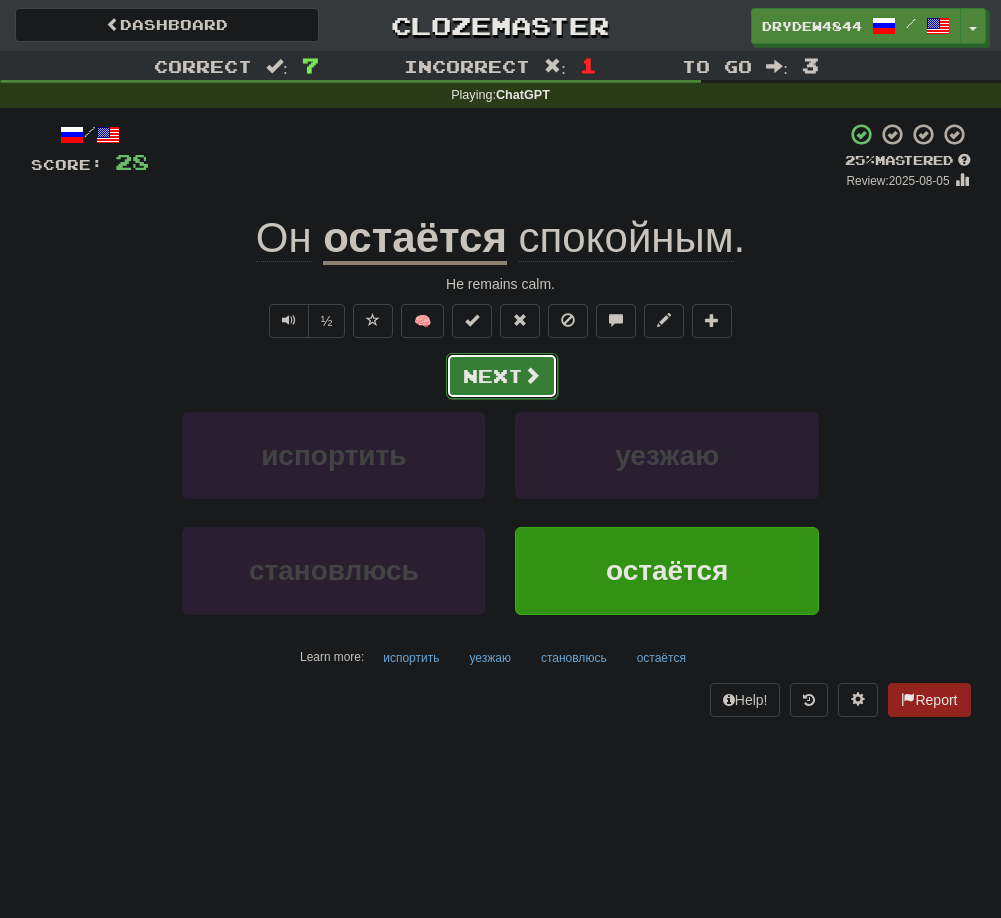 click on "Next" at bounding box center (502, 376) 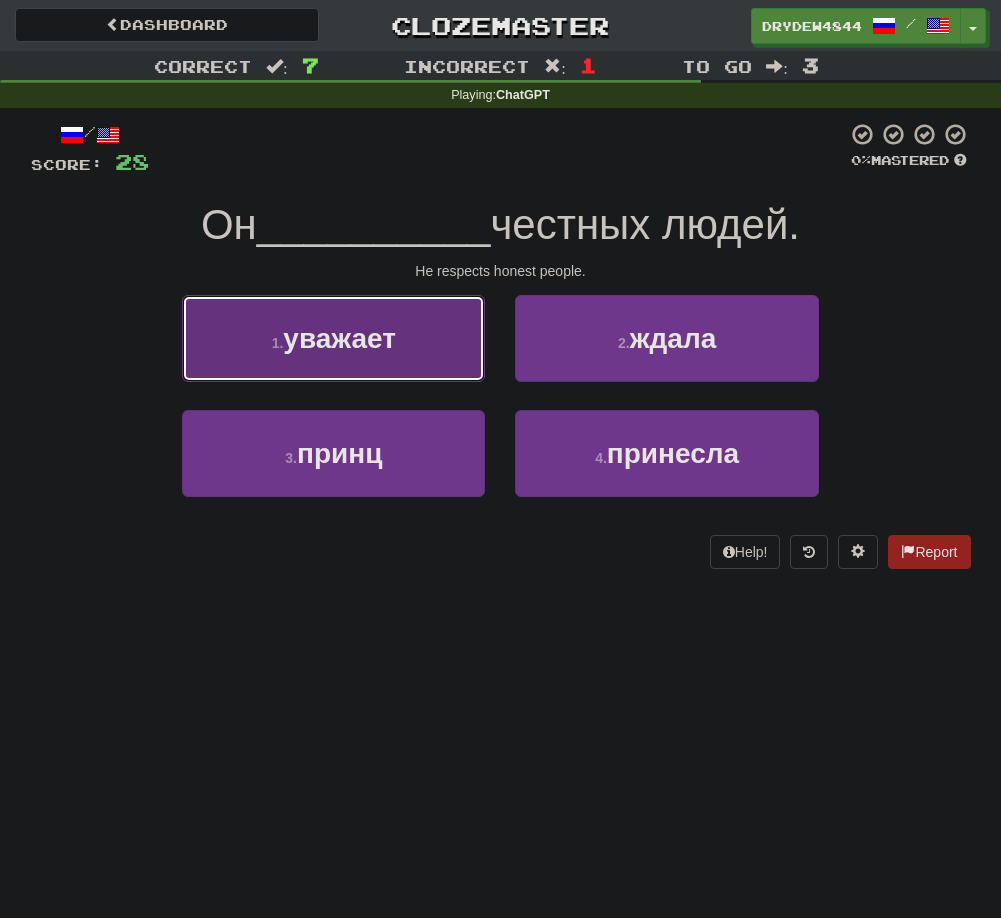 click on "1 .  уважает" at bounding box center (333, 338) 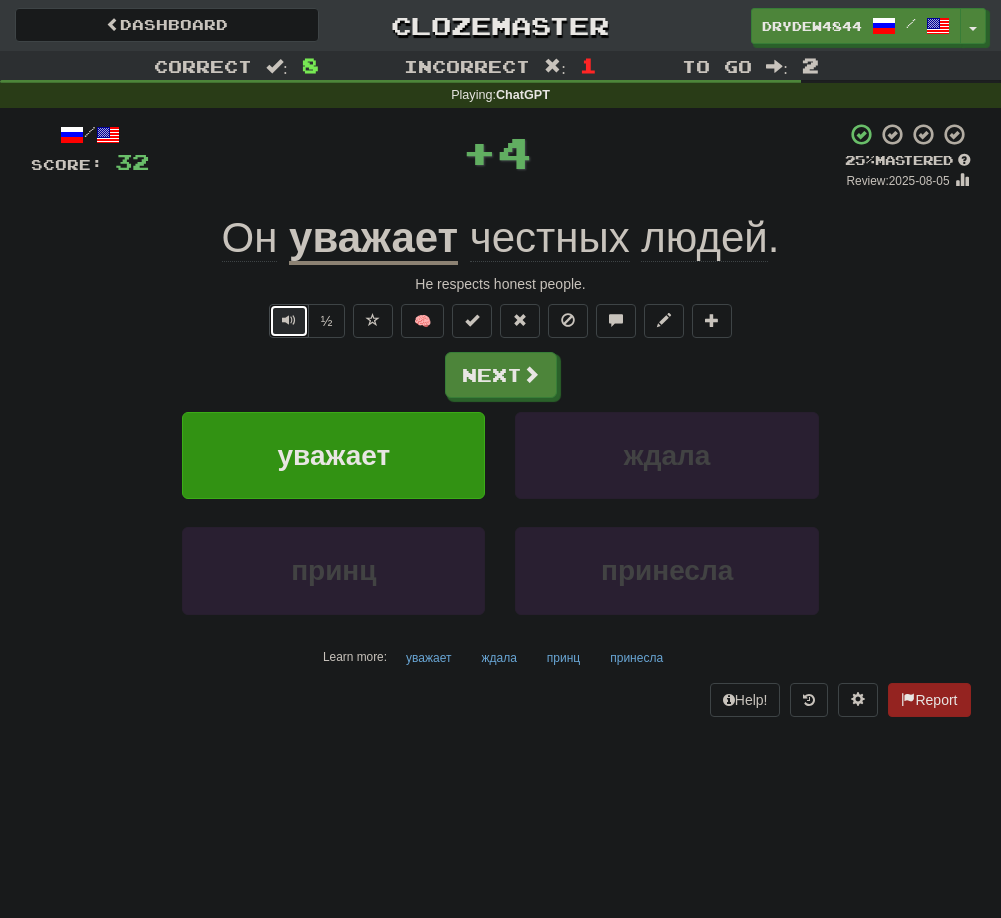 click at bounding box center (289, 321) 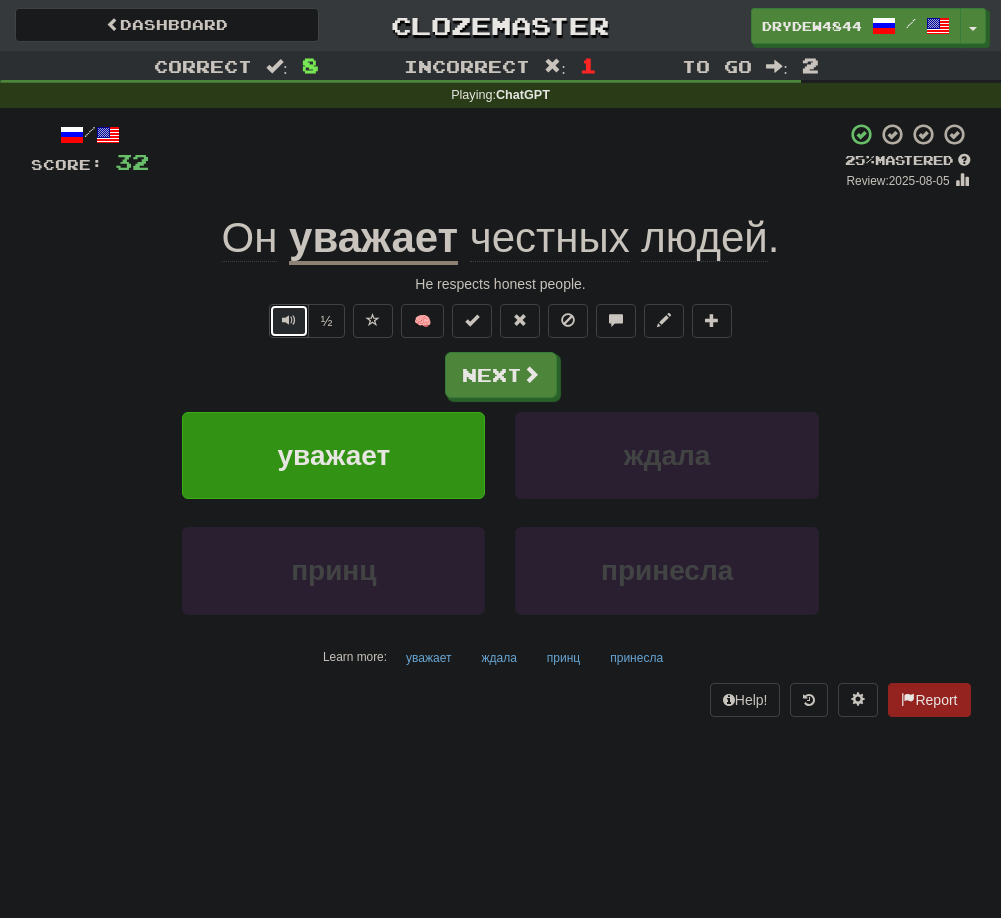 click at bounding box center (289, 321) 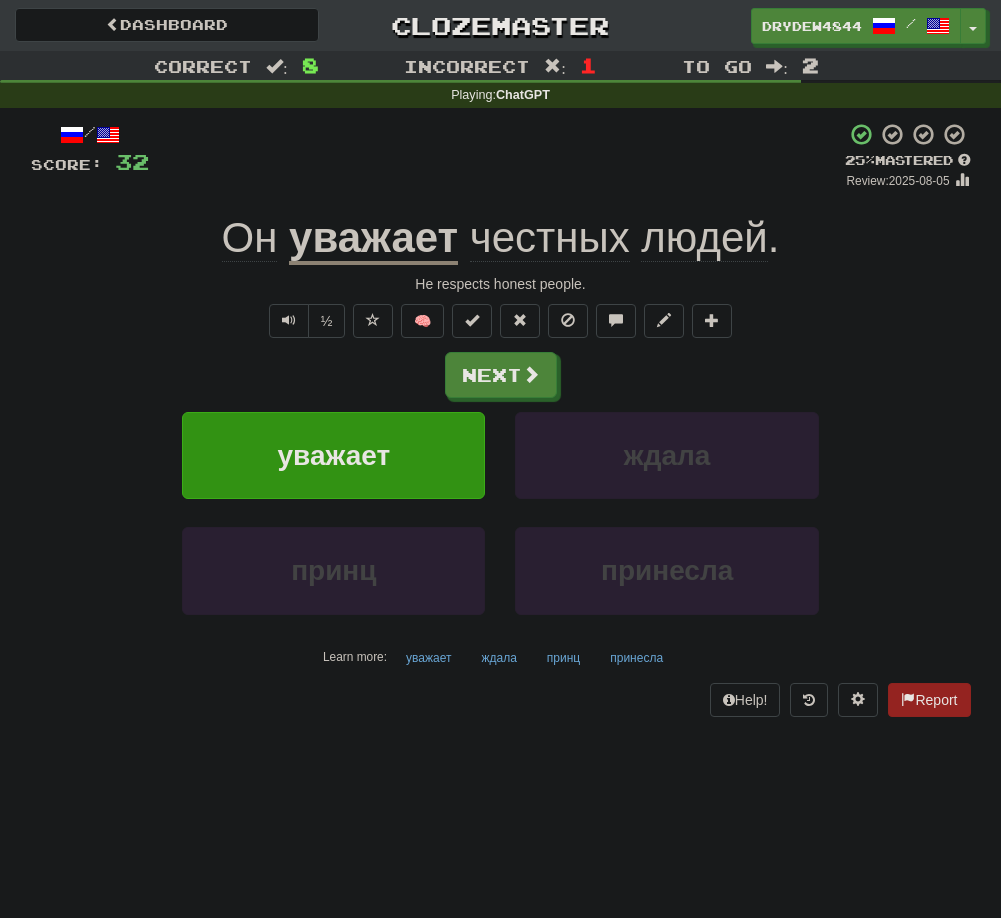 click on "честных" at bounding box center (550, 238) 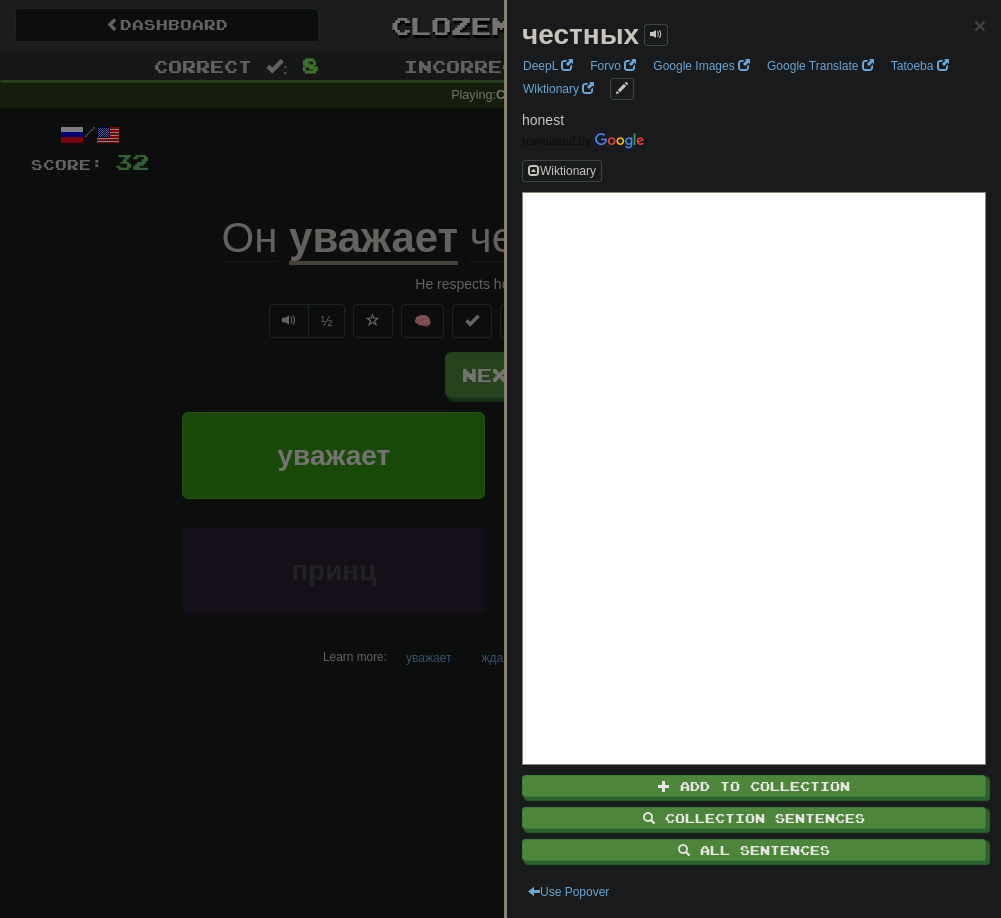 click at bounding box center [500, 459] 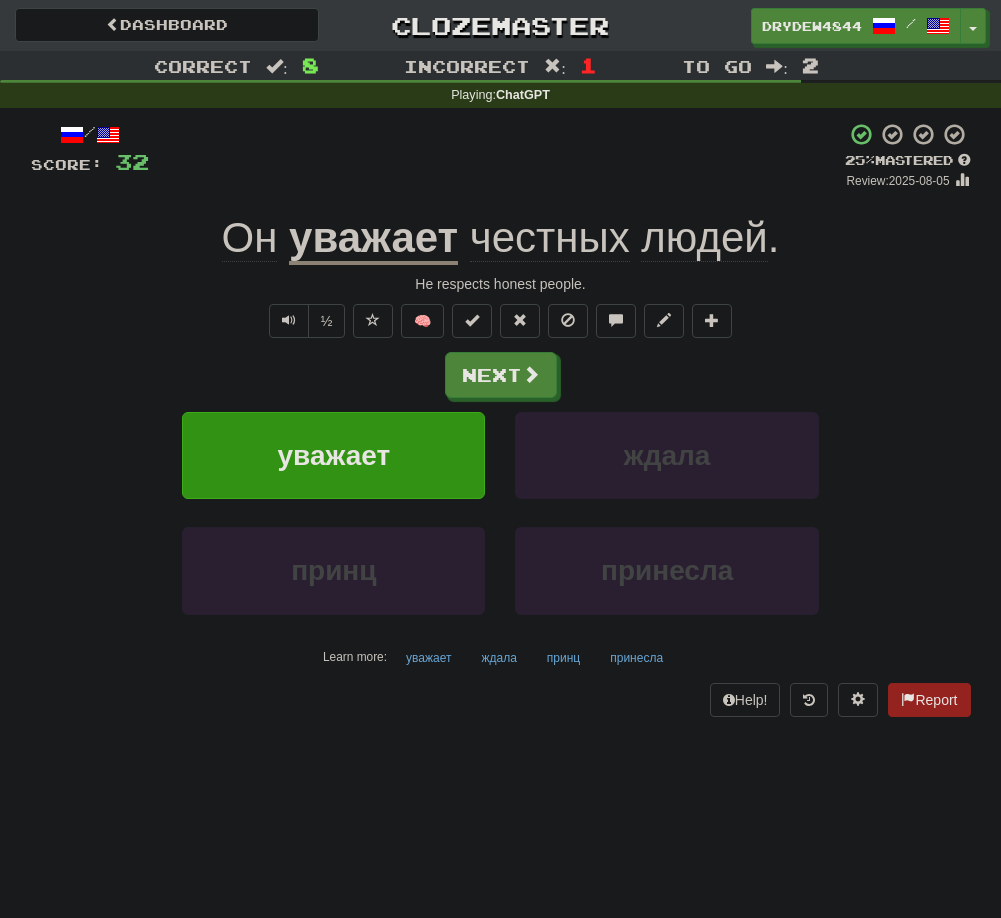 click on "людей" at bounding box center (704, 238) 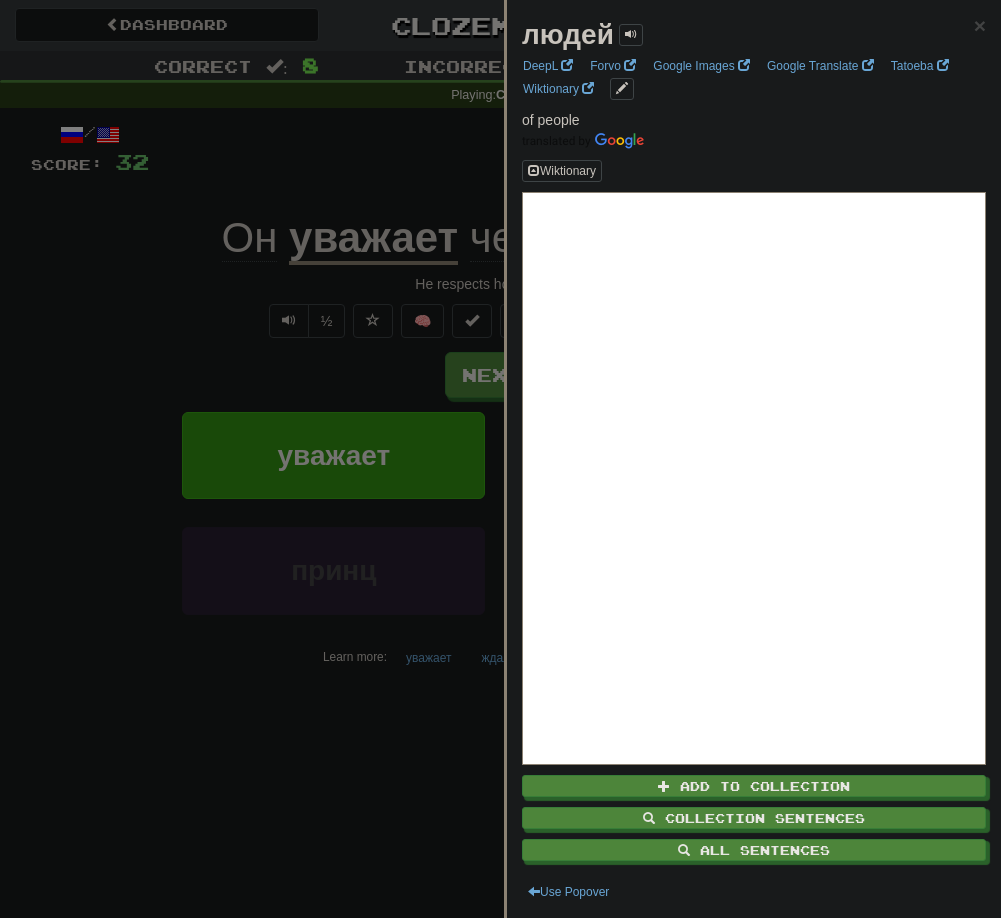 click at bounding box center (500, 459) 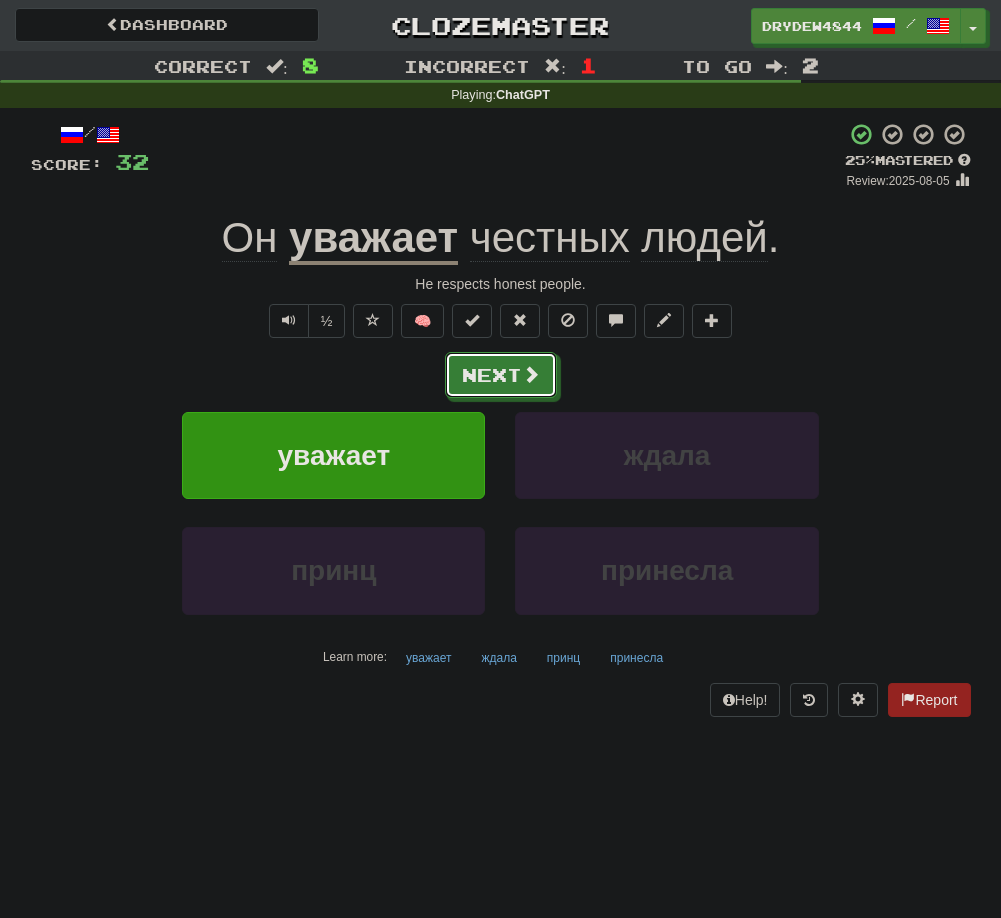 click on "Next" at bounding box center (501, 375) 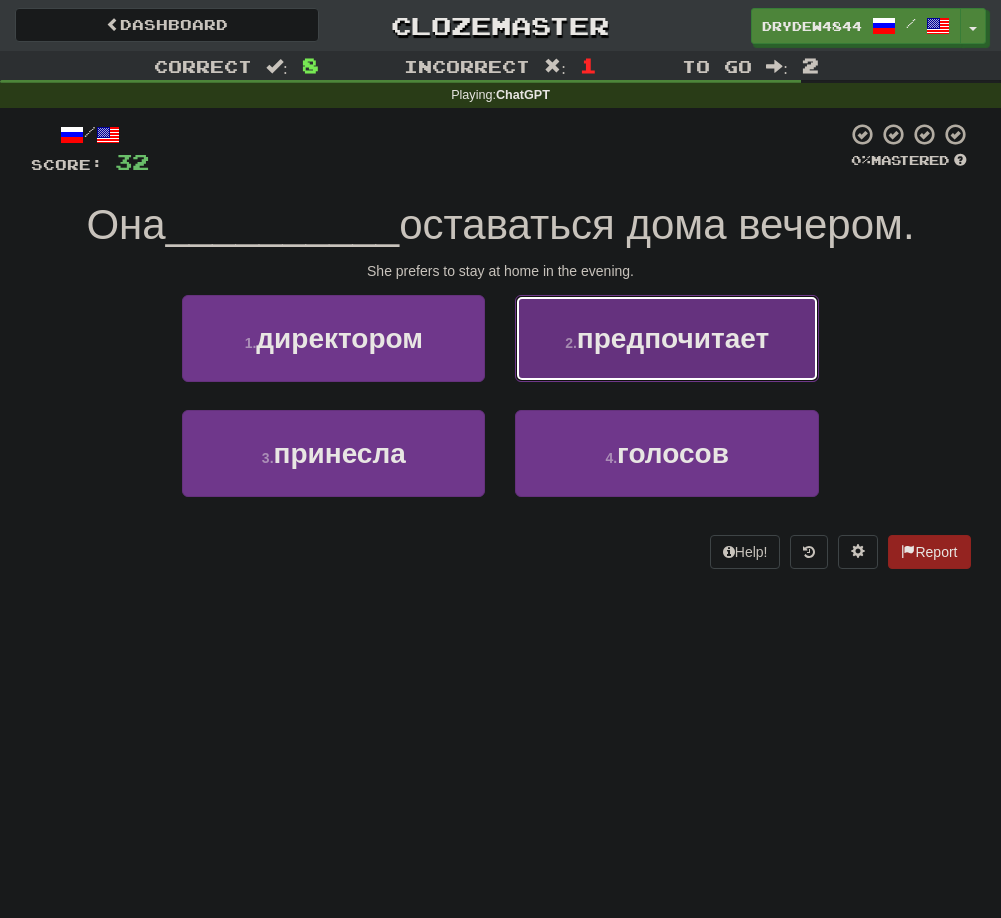 click on "2 .  предпочитает" at bounding box center (666, 338) 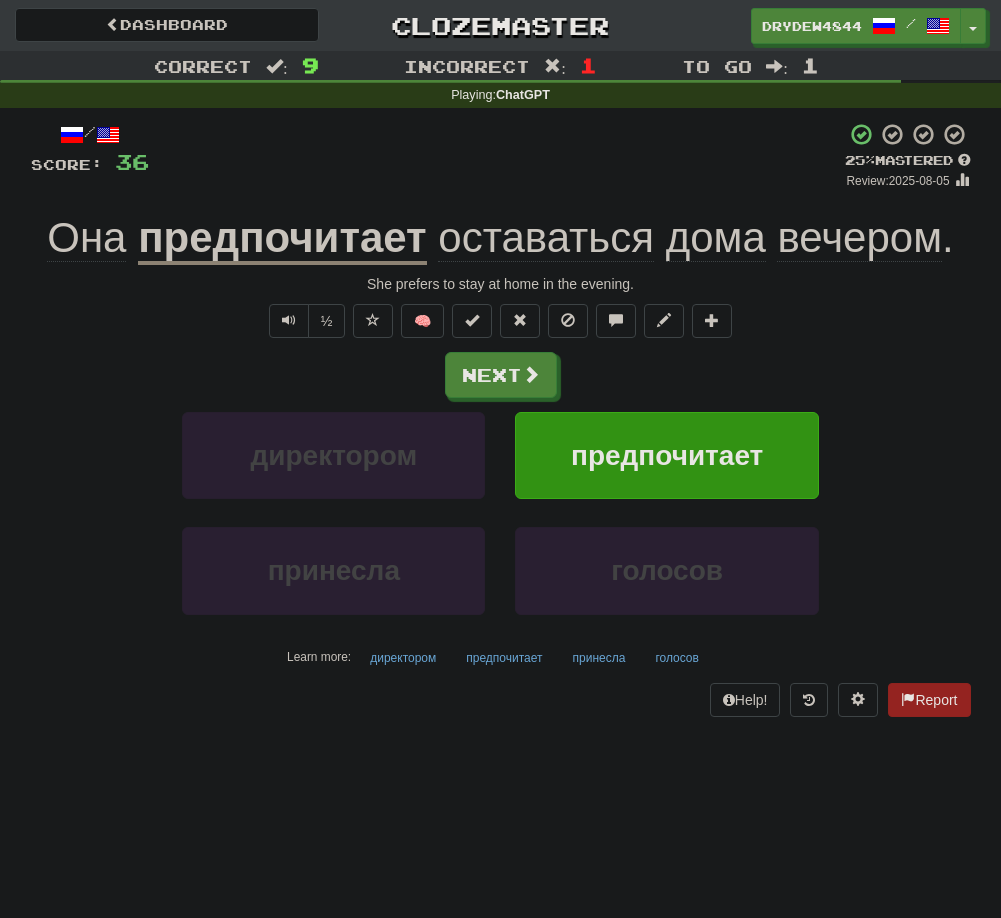 click on "оставаться" at bounding box center (546, 238) 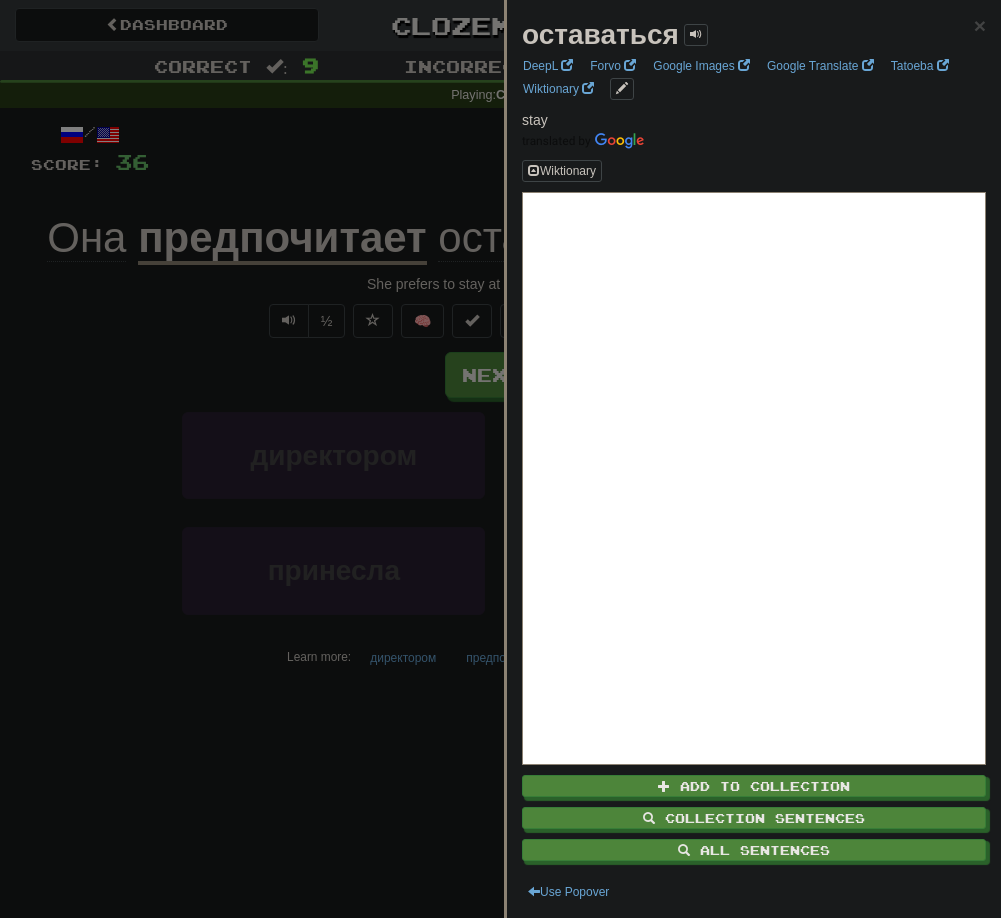 click at bounding box center [500, 459] 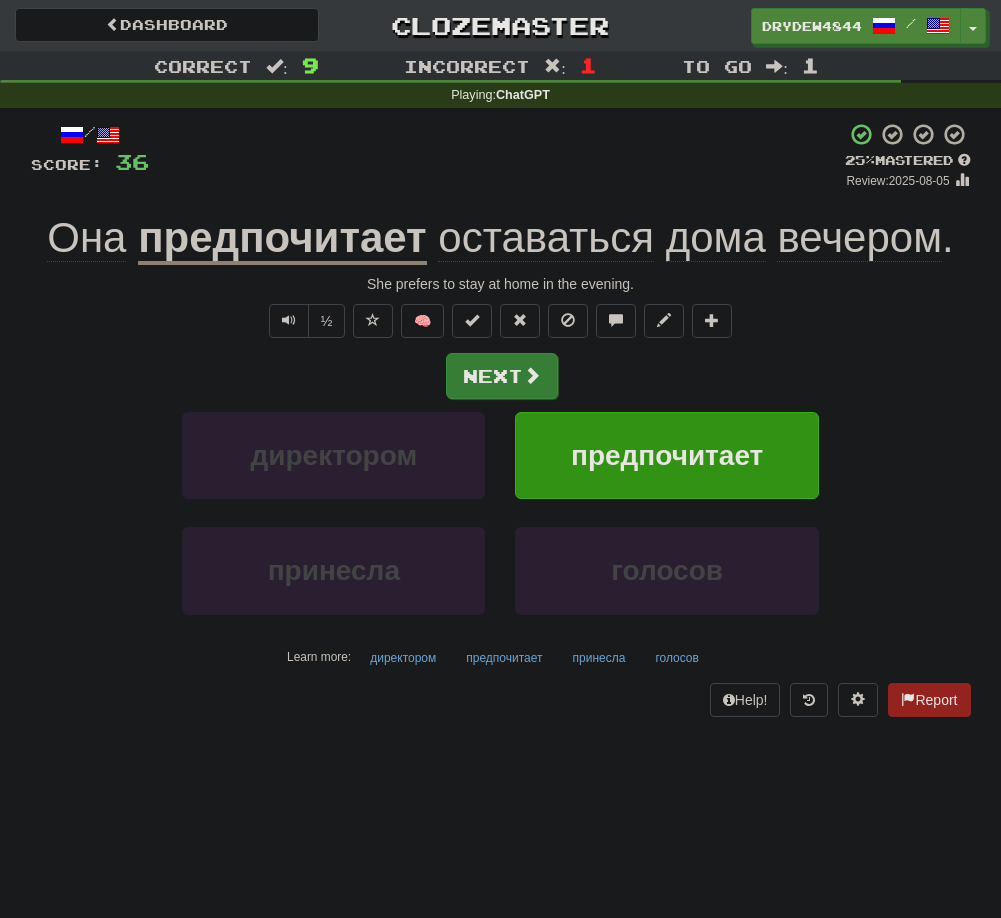 click at bounding box center [532, 375] 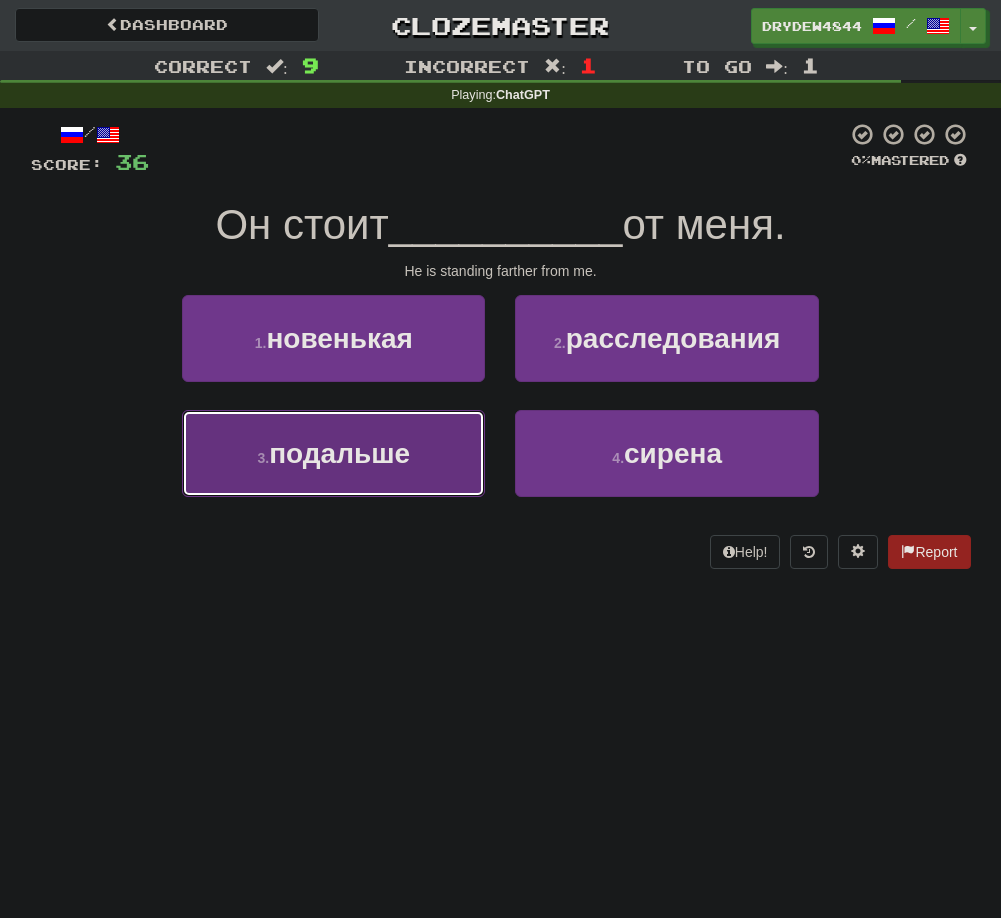 click on "3 .  подальше" at bounding box center [333, 453] 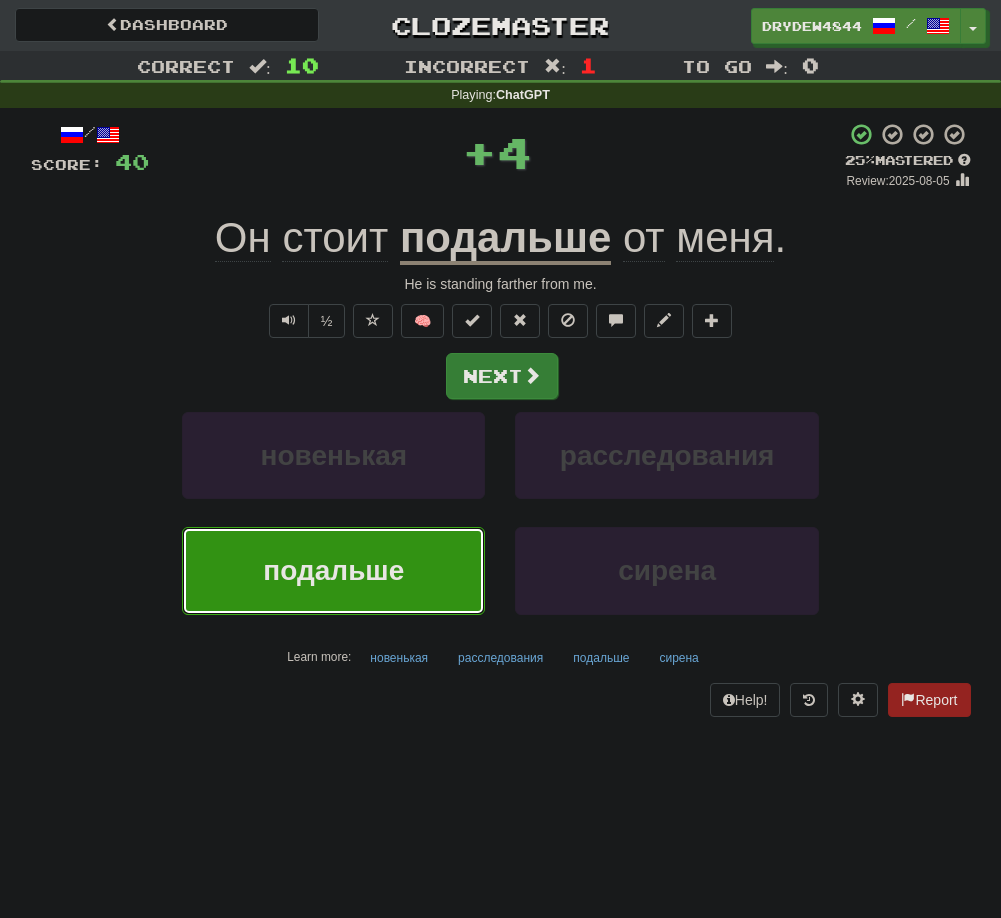 click at bounding box center (532, 375) 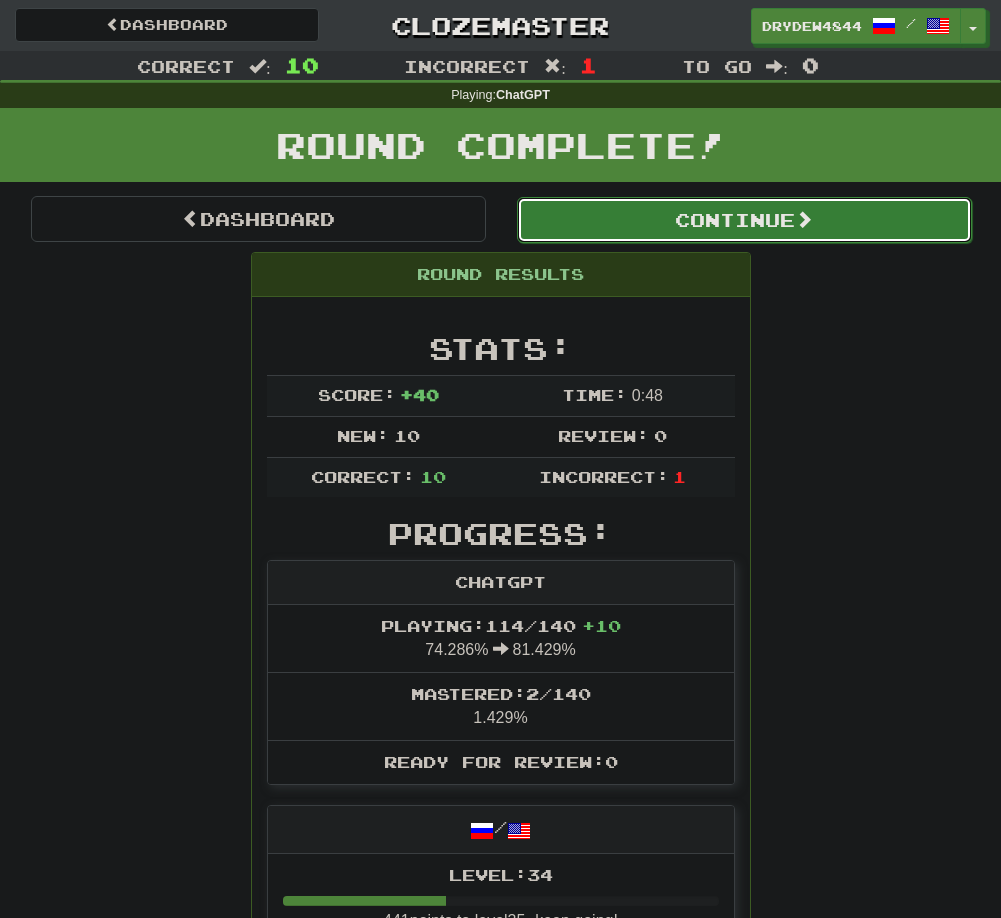 click on "Continue" at bounding box center [744, 220] 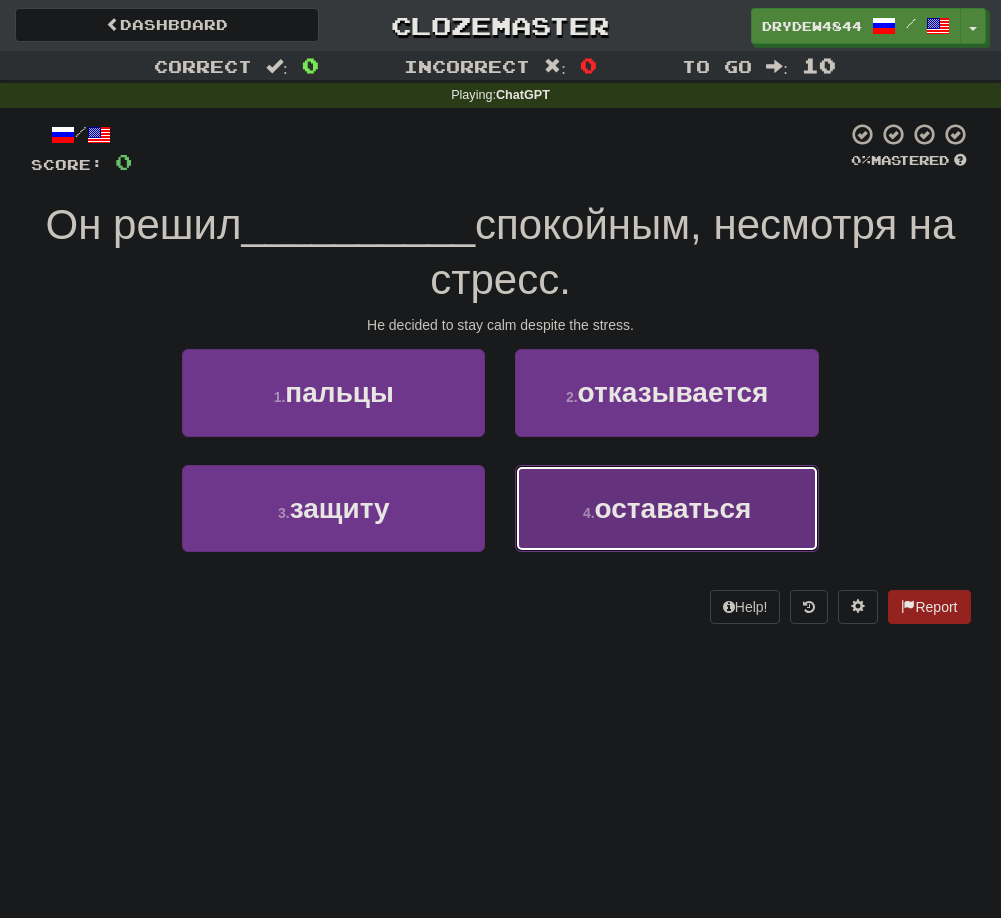 click on "4 .  оставаться" at bounding box center [666, 508] 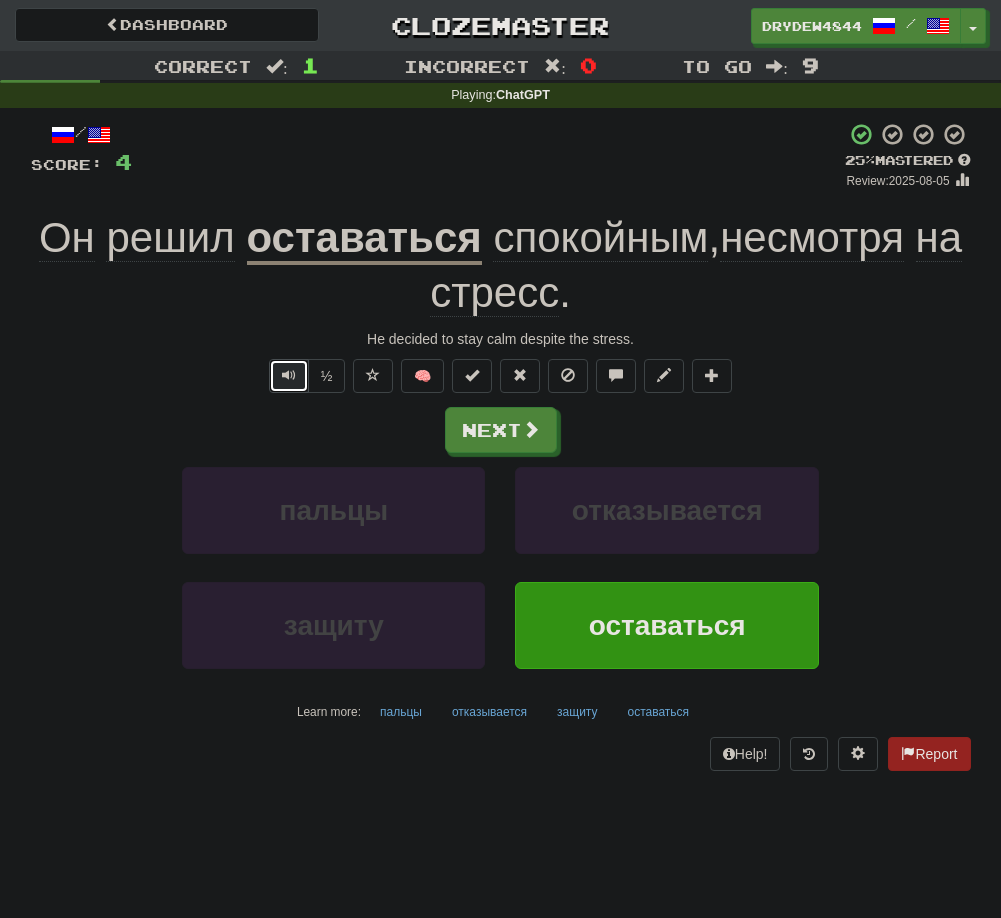 click at bounding box center (289, 376) 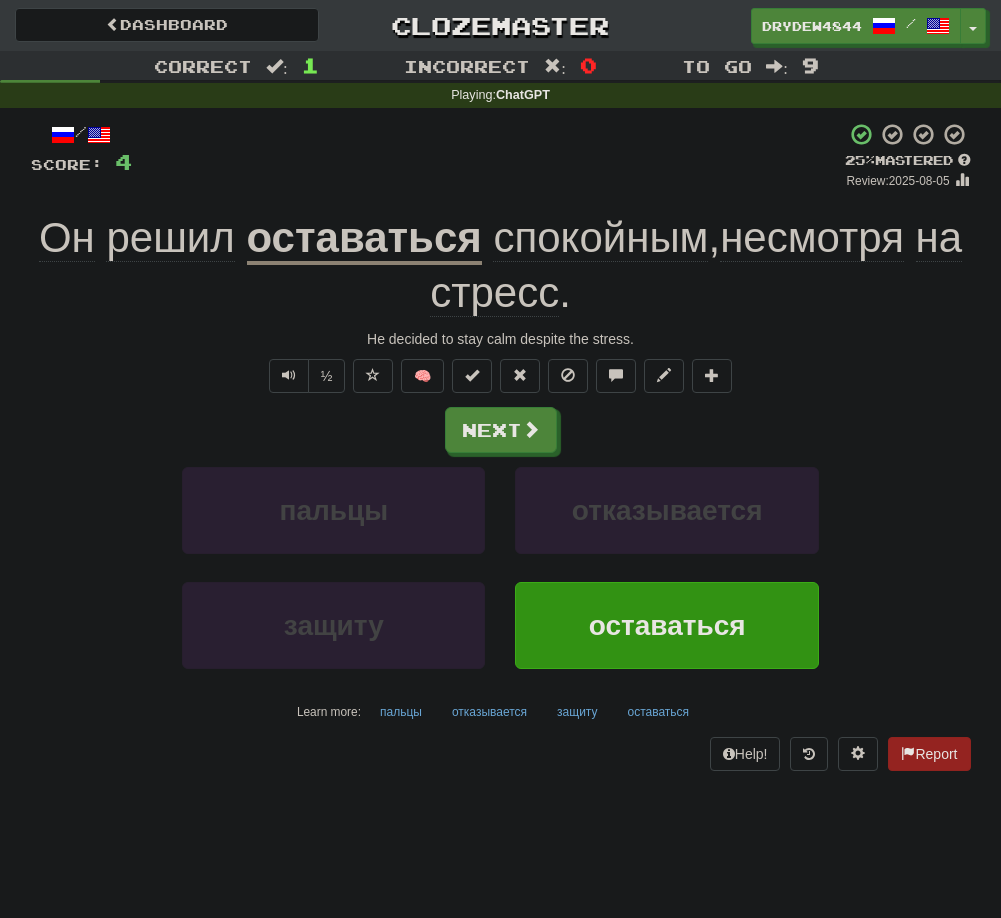 click on "спокойным" at bounding box center (600, 238) 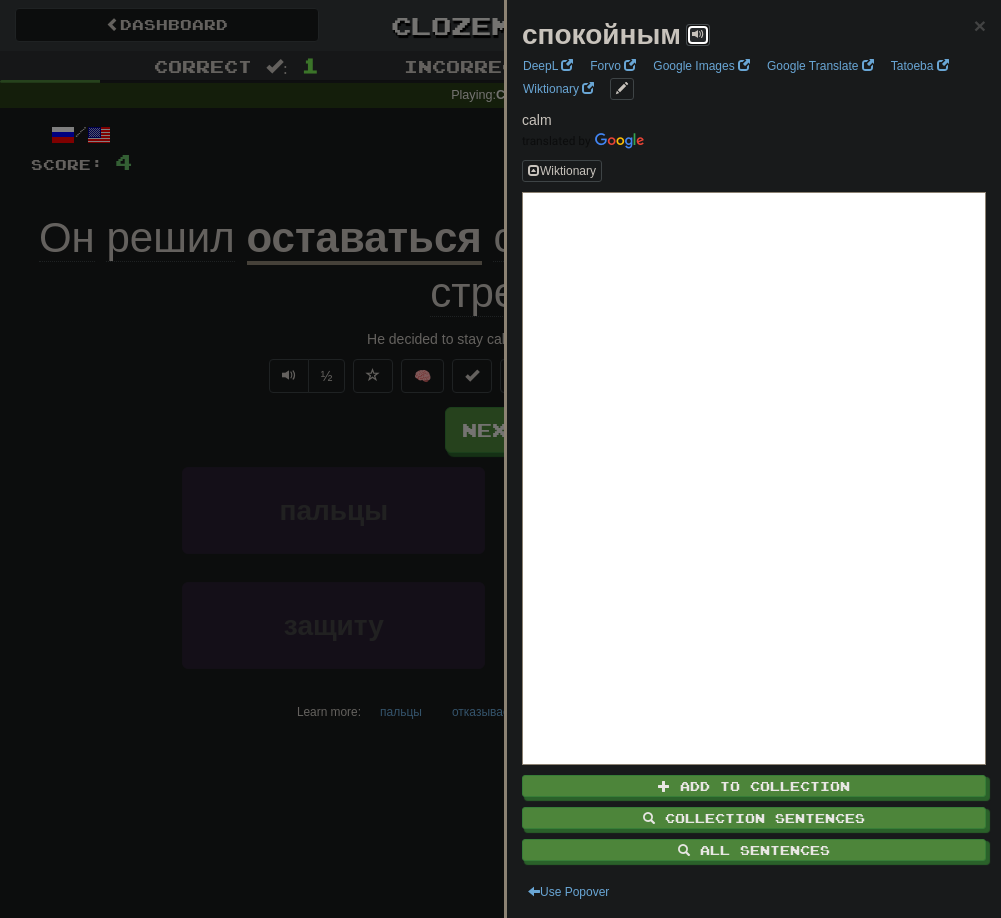 click at bounding box center (698, 35) 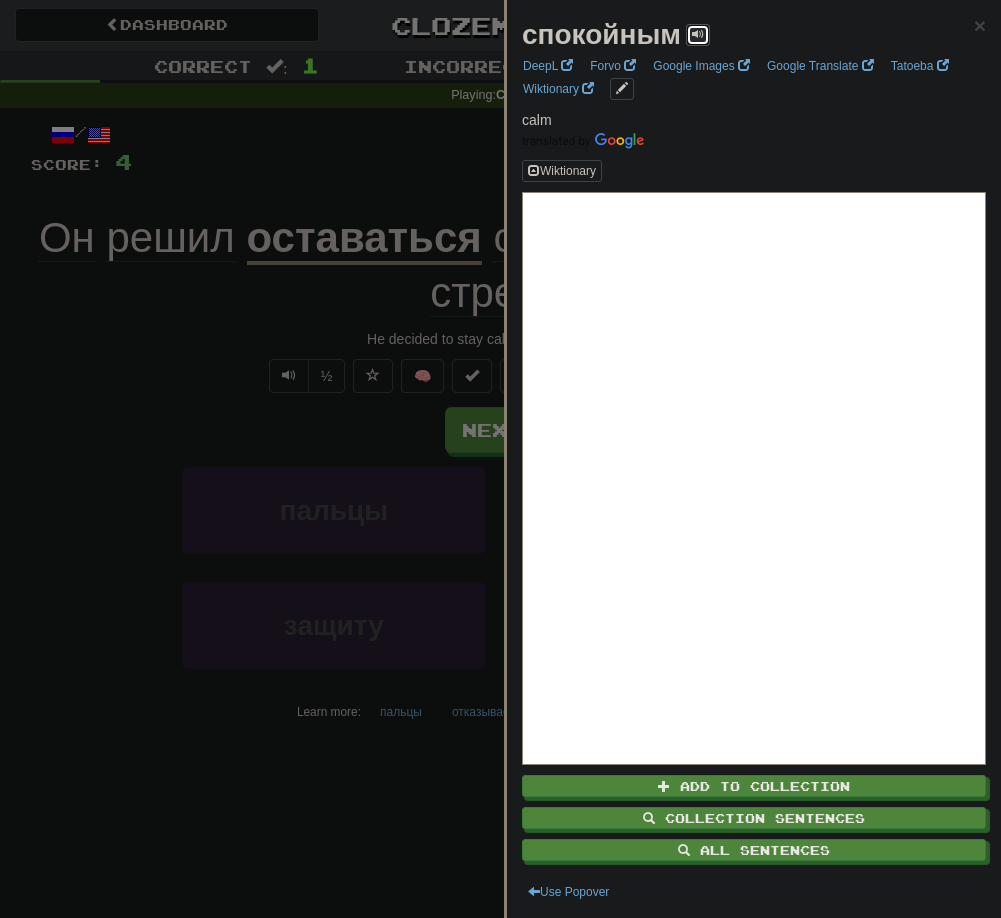 click at bounding box center (500, 459) 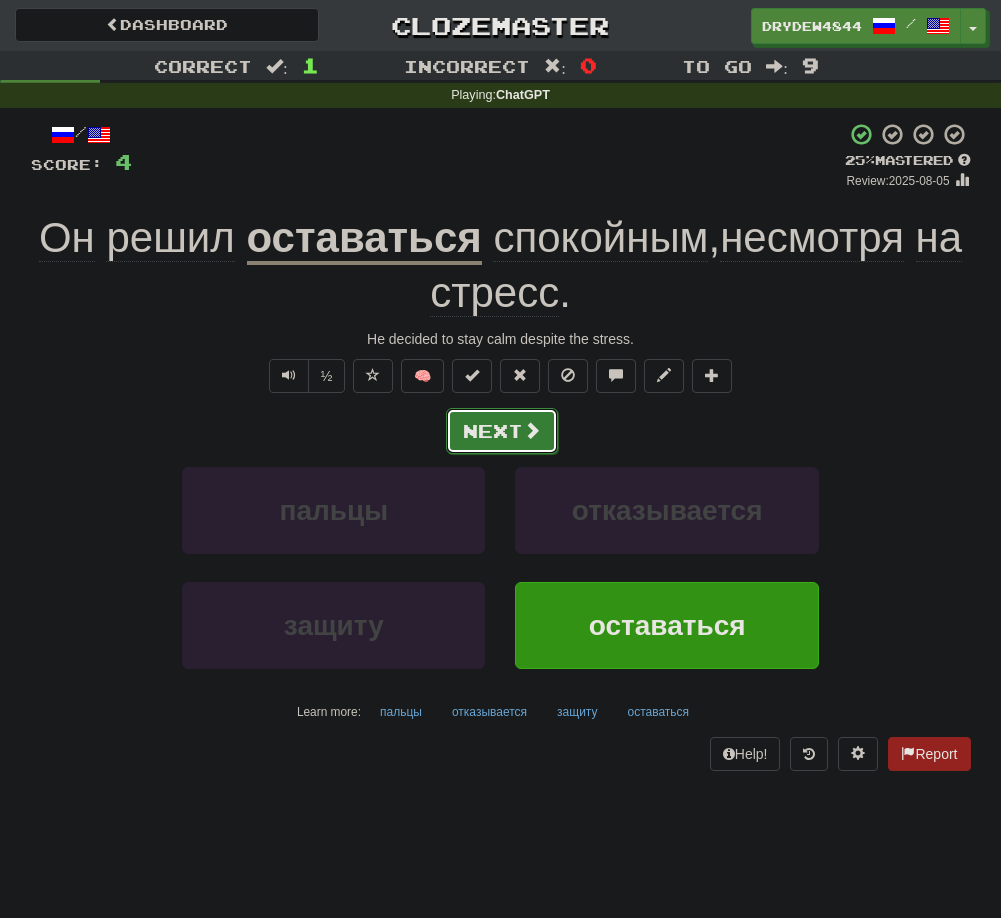 click on "Next" at bounding box center [502, 431] 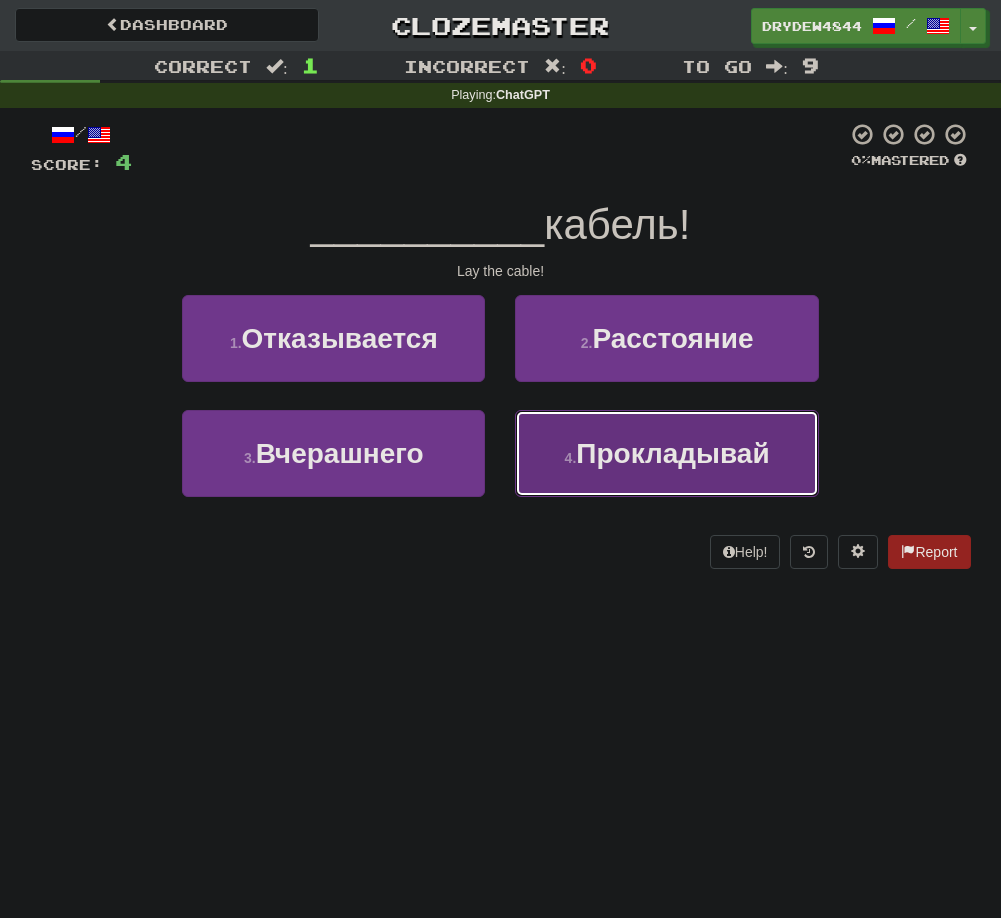 click on "4 ." at bounding box center [571, 458] 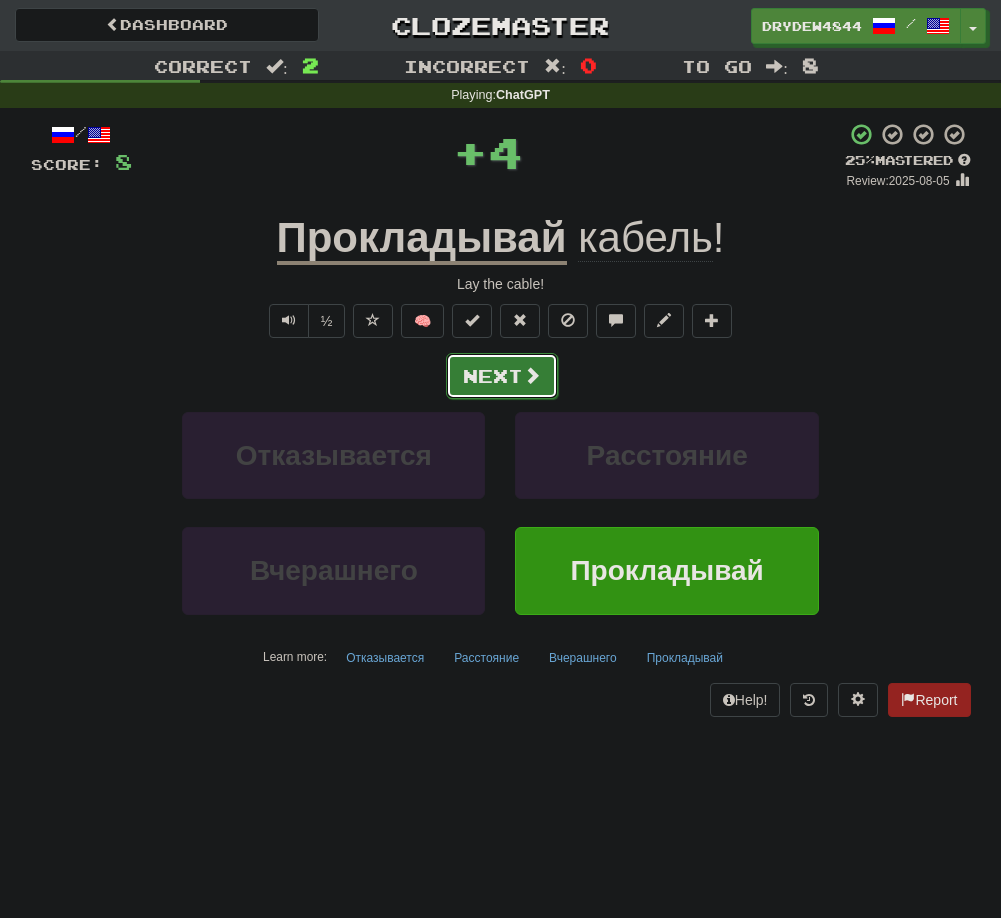 click on "Next" at bounding box center [502, 376] 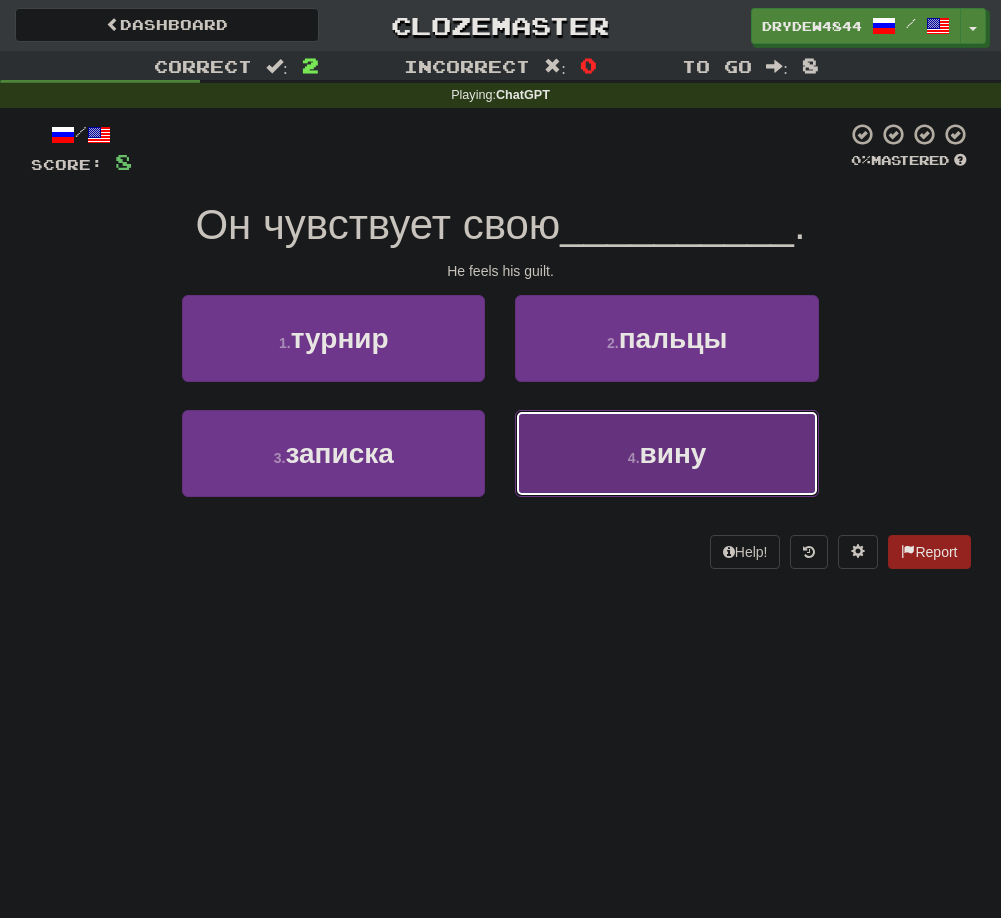 click on "4 .  вину" at bounding box center [666, 453] 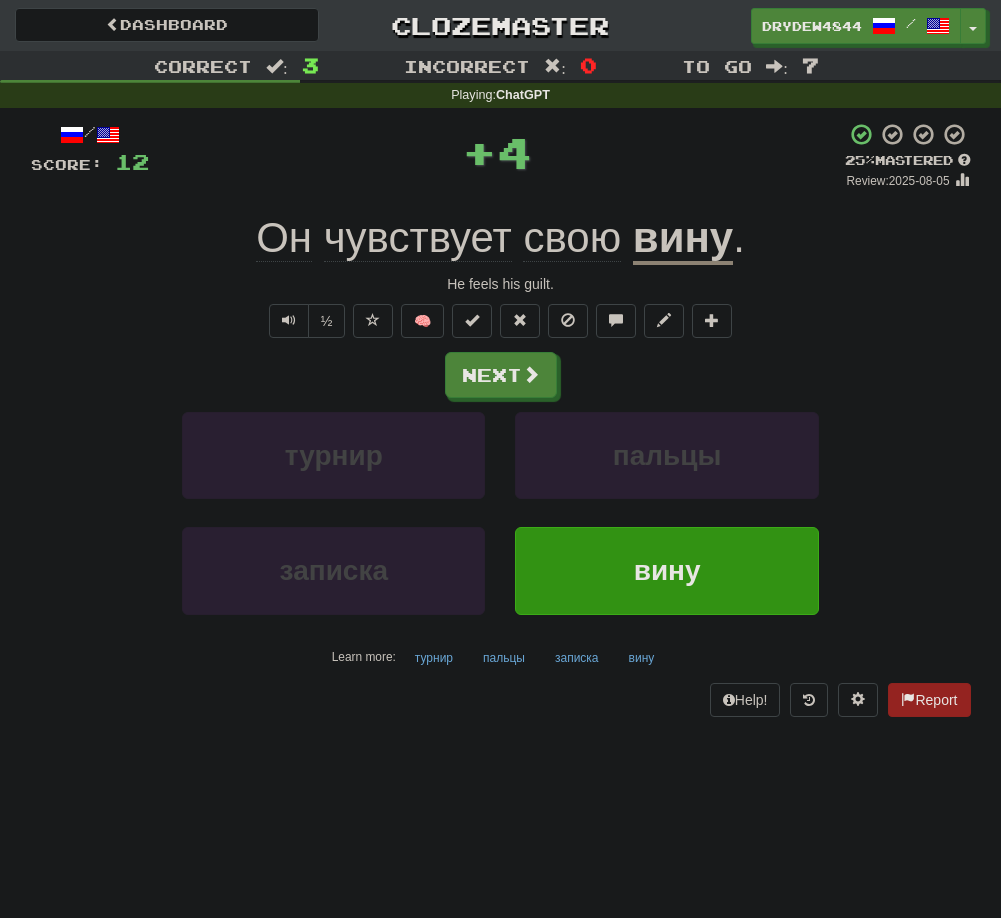 click on "вину" at bounding box center [683, 239] 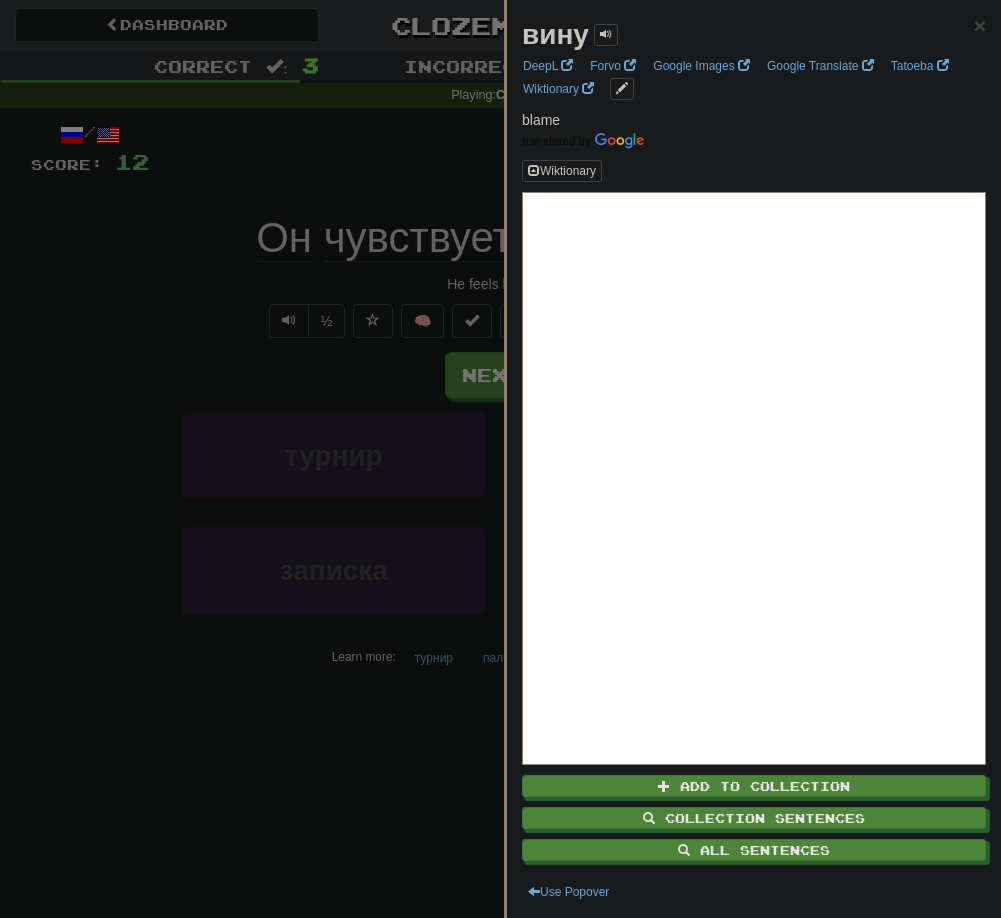 click at bounding box center [500, 459] 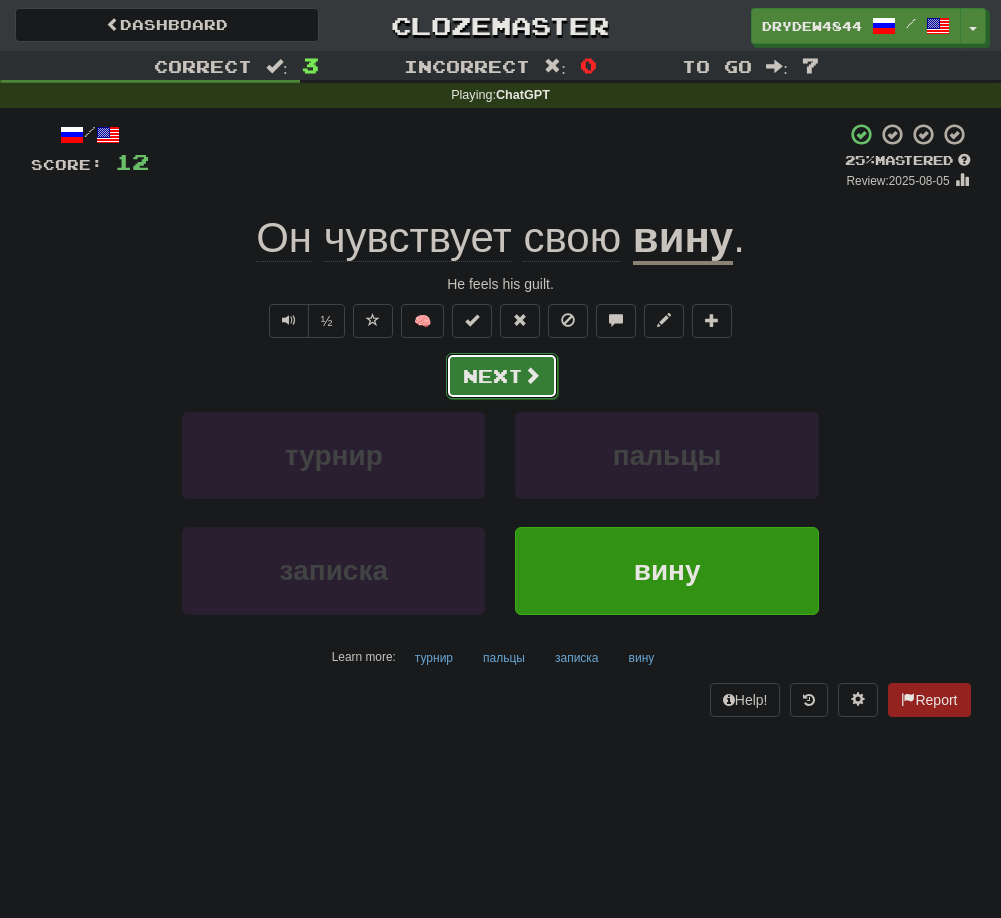 click on "Next" at bounding box center (502, 376) 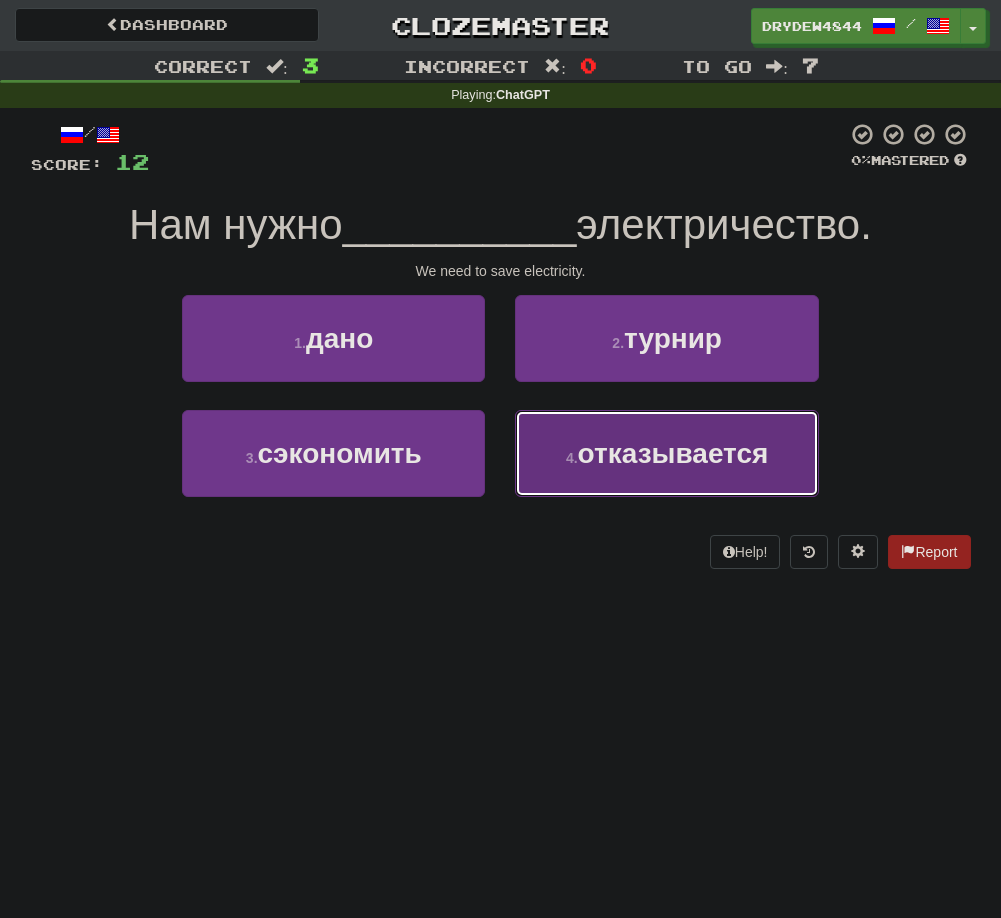 click on "4 .  отказывается" at bounding box center (666, 453) 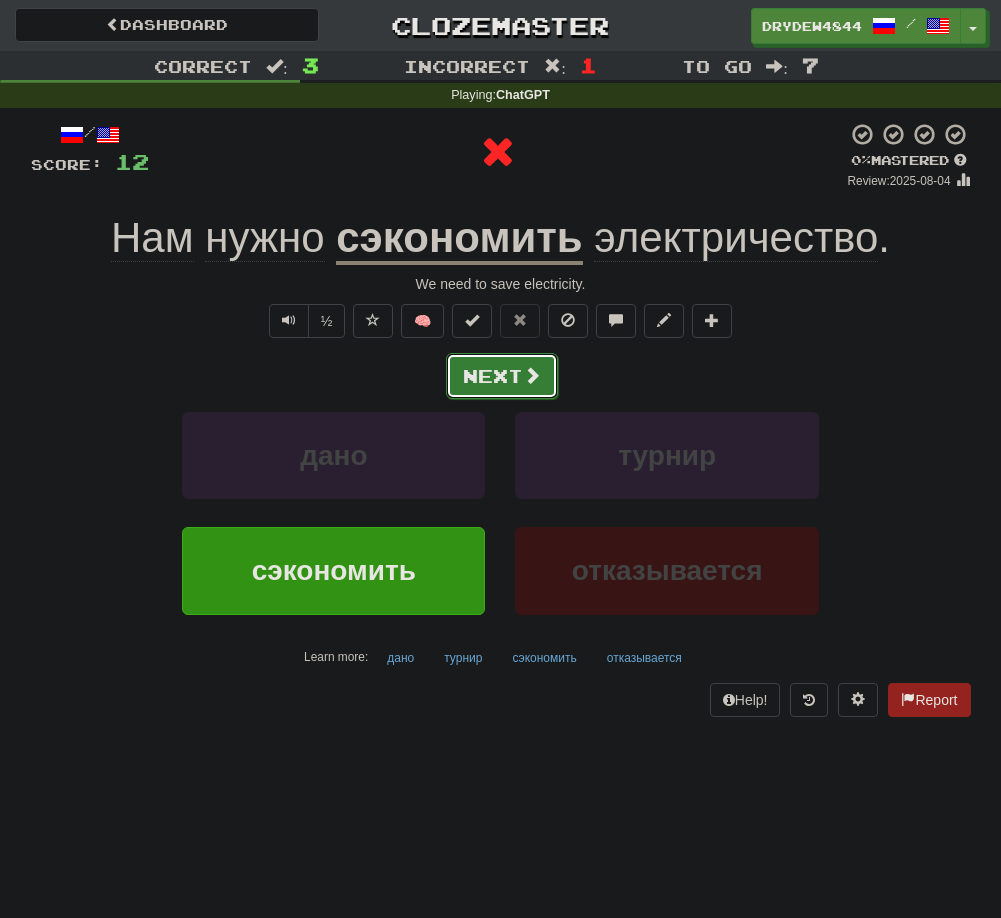 click on "Next" at bounding box center (502, 376) 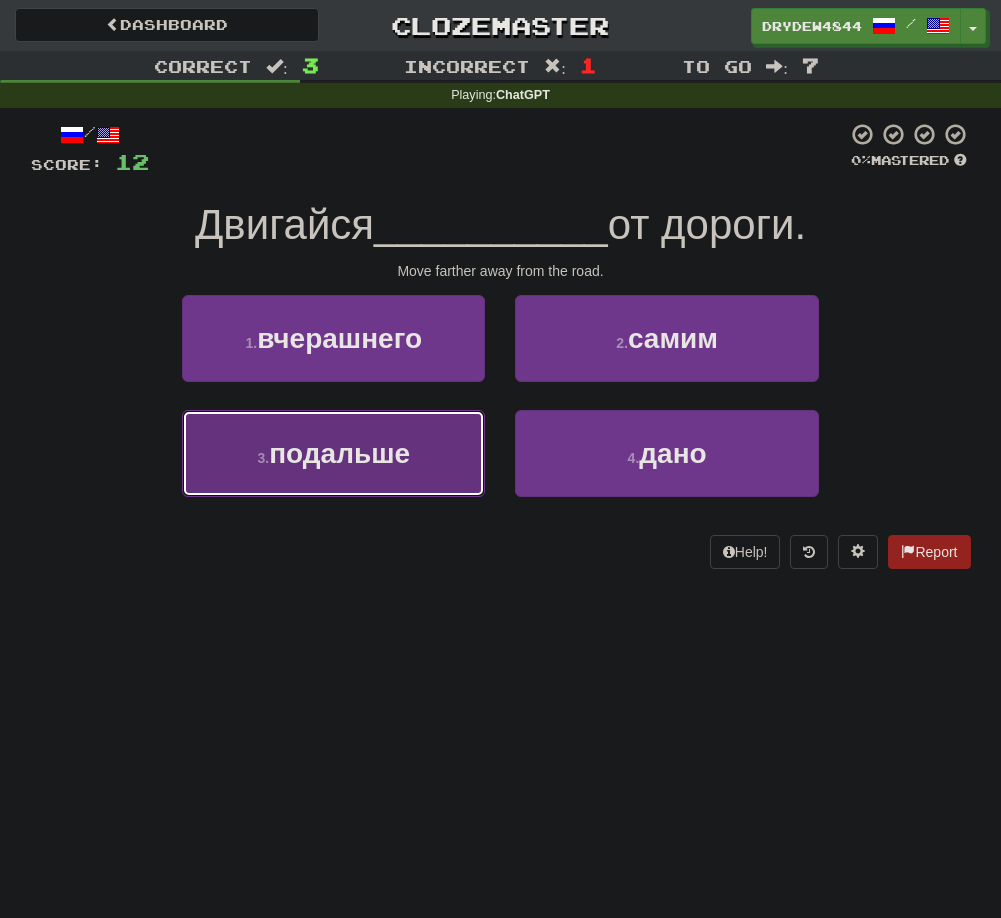 click on "подальше" at bounding box center [339, 453] 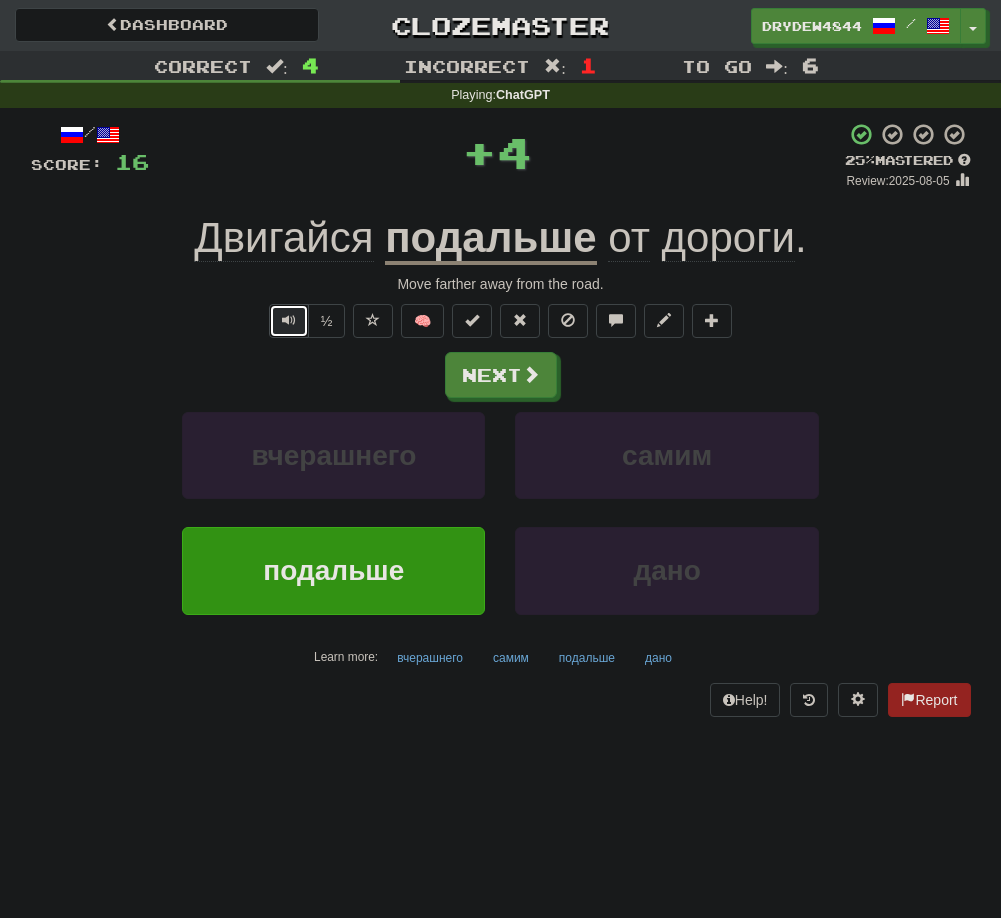 click at bounding box center (289, 321) 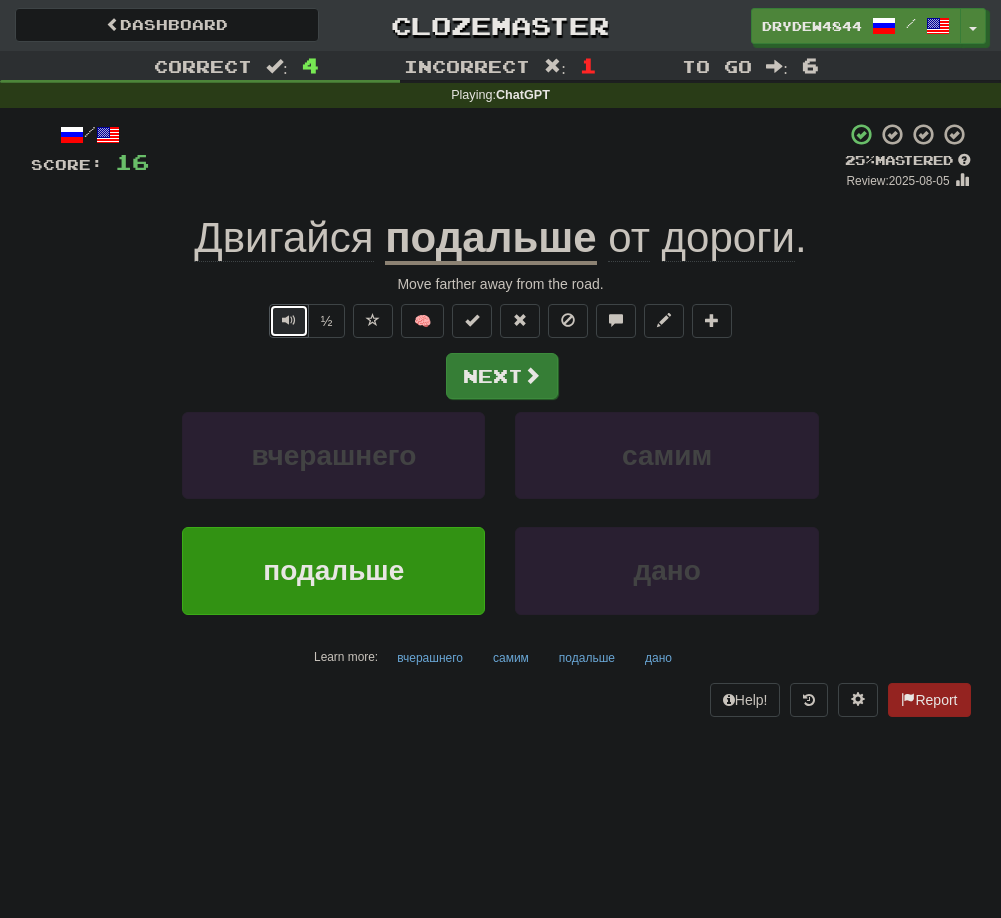 click at bounding box center [532, 375] 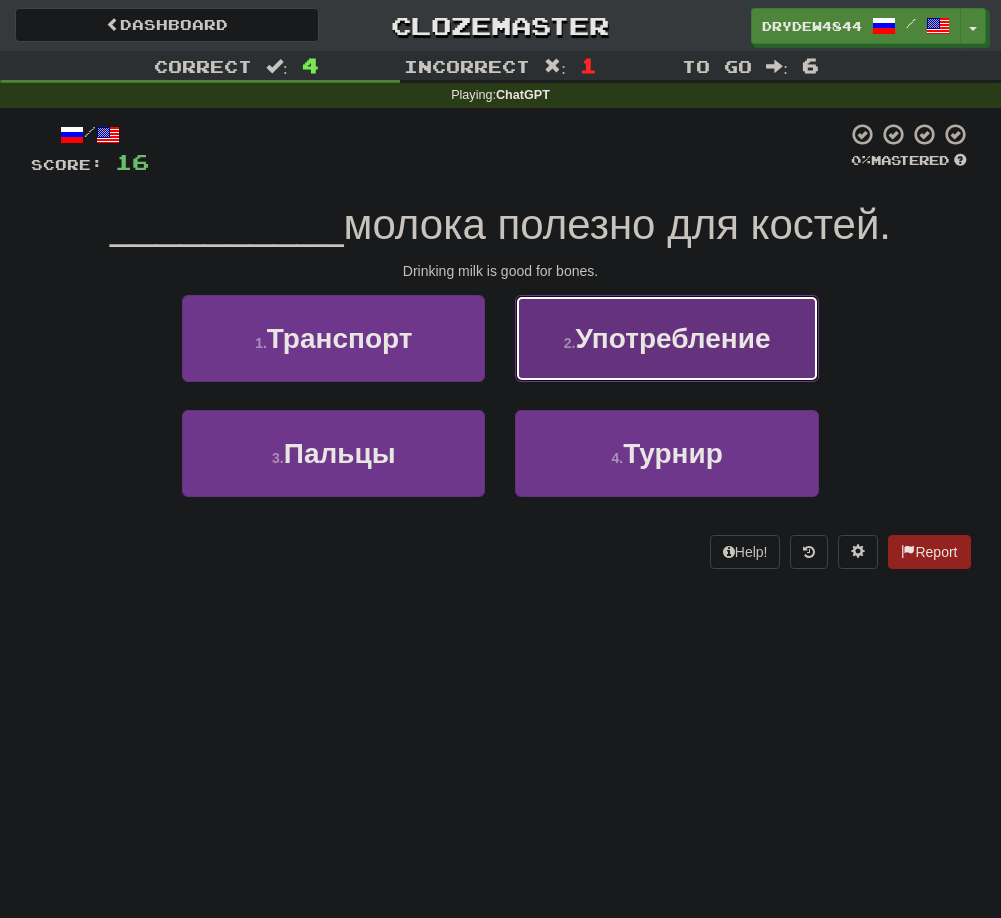 click on "2 .  Употребление" at bounding box center [666, 338] 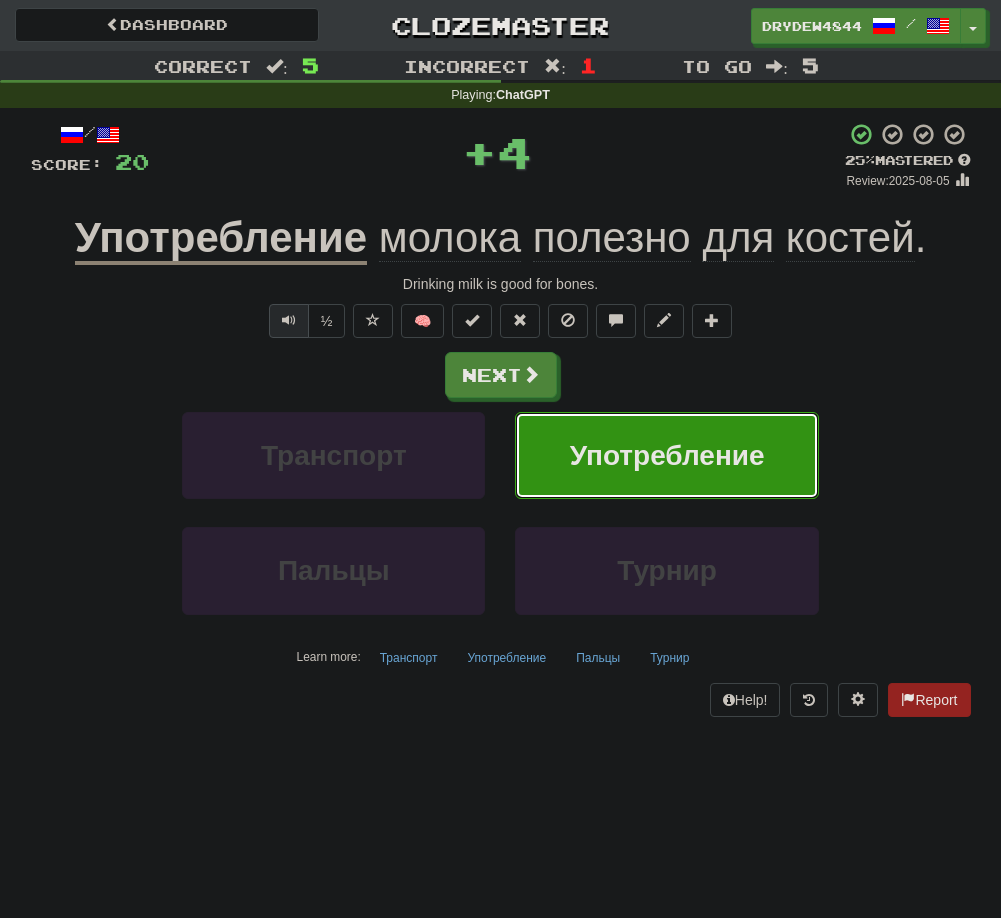 click at bounding box center [289, 320] 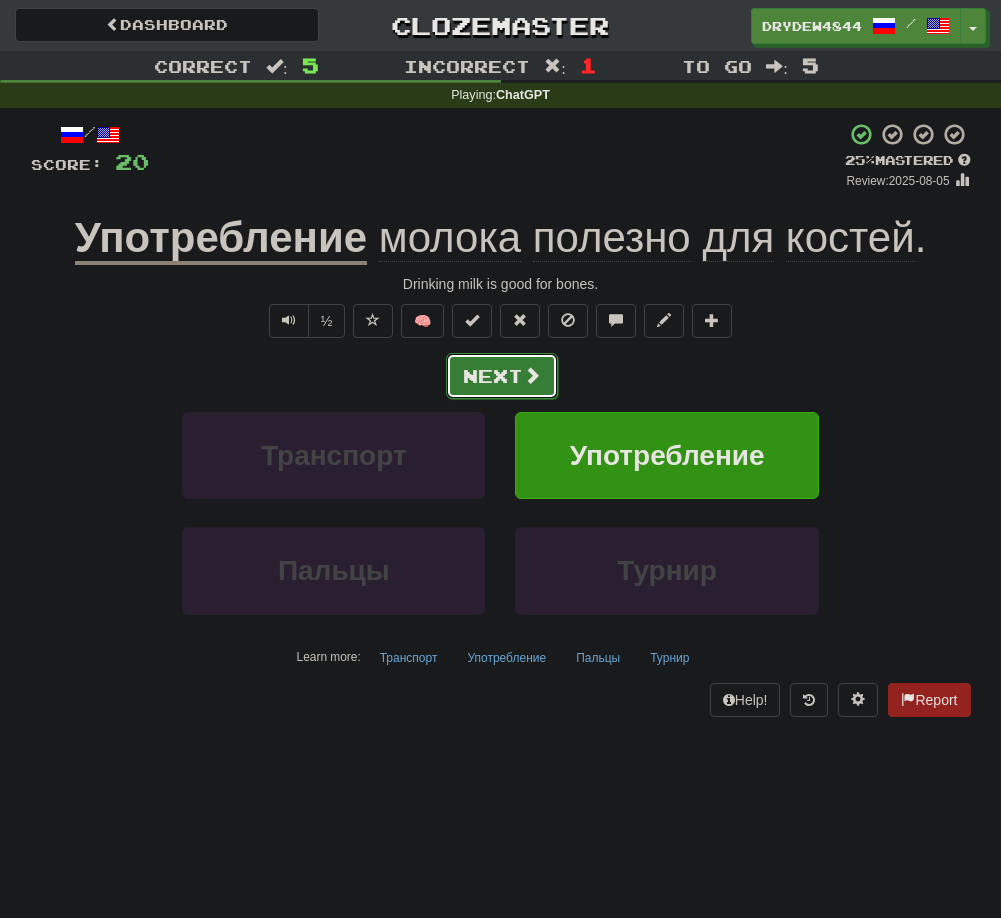 click on "Next" at bounding box center (502, 376) 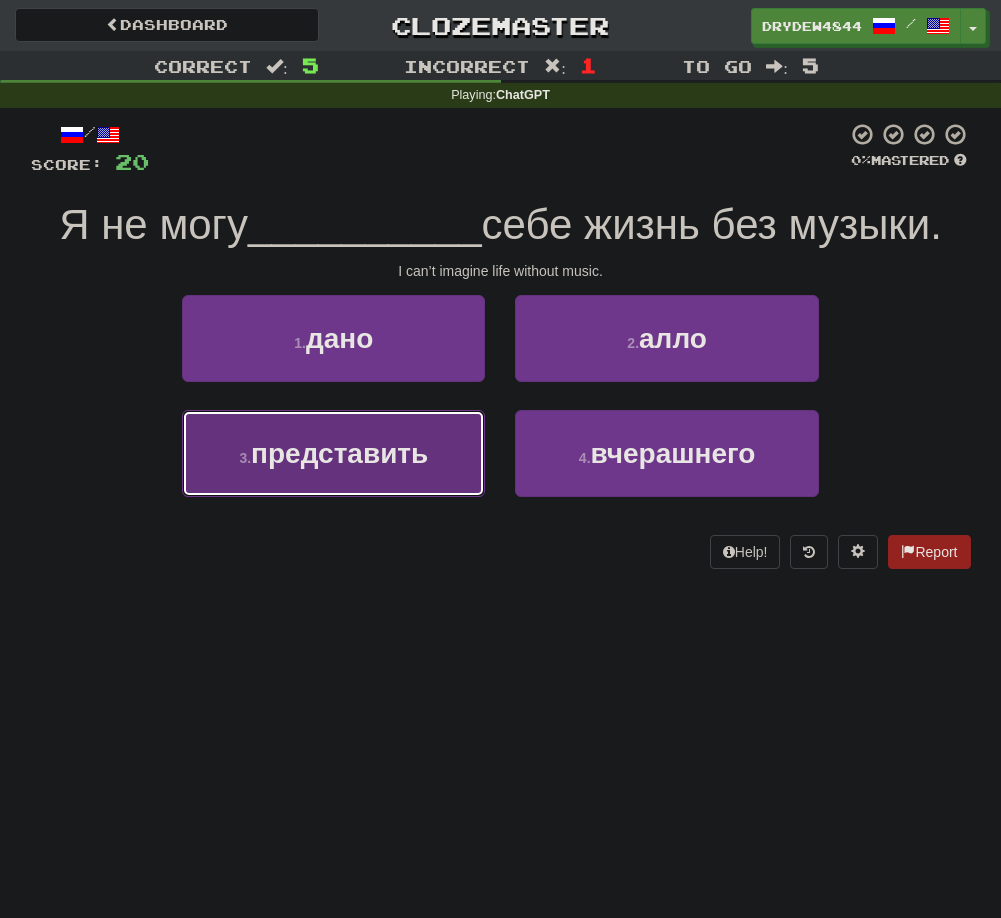 click on "представить" at bounding box center [339, 453] 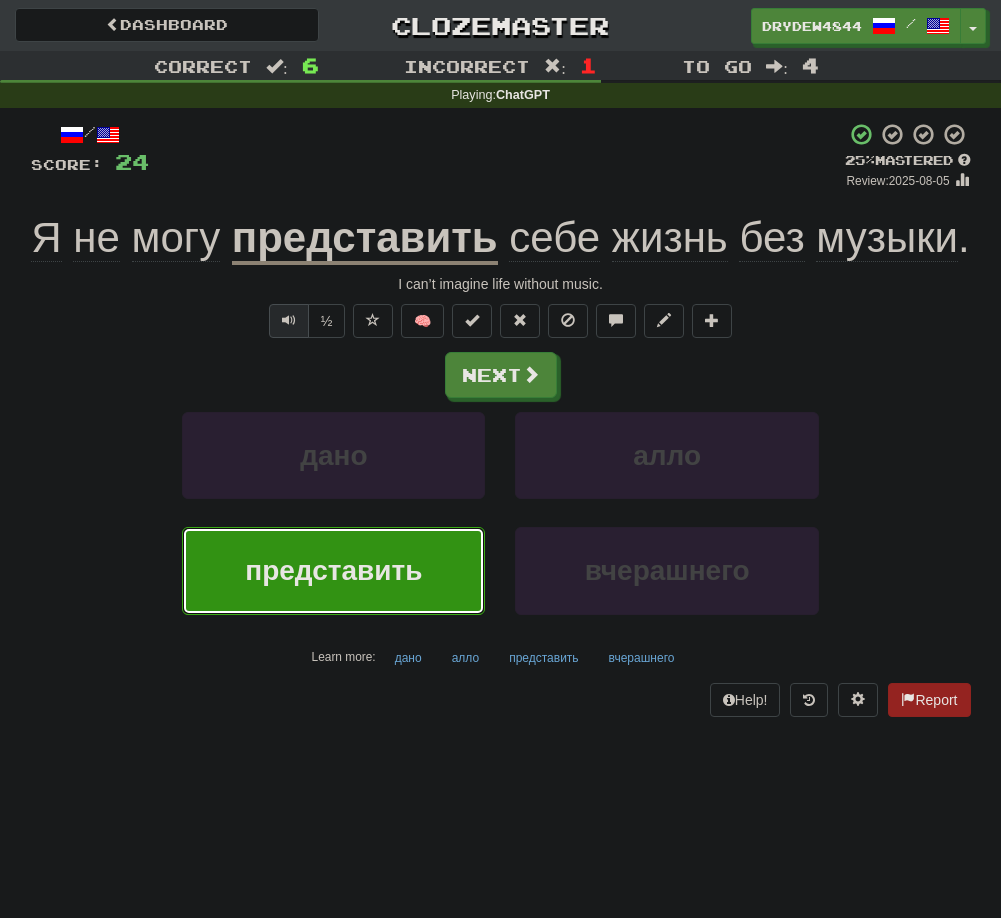 click at bounding box center (289, 320) 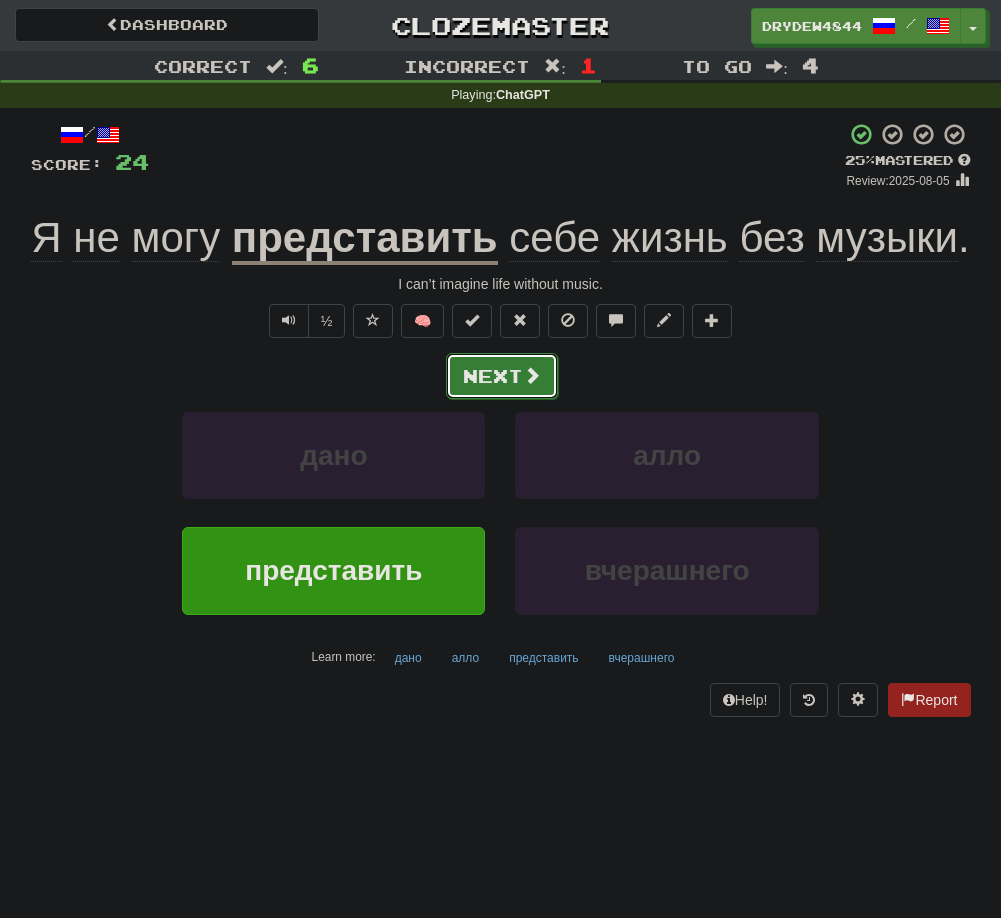click on "Next" at bounding box center [502, 376] 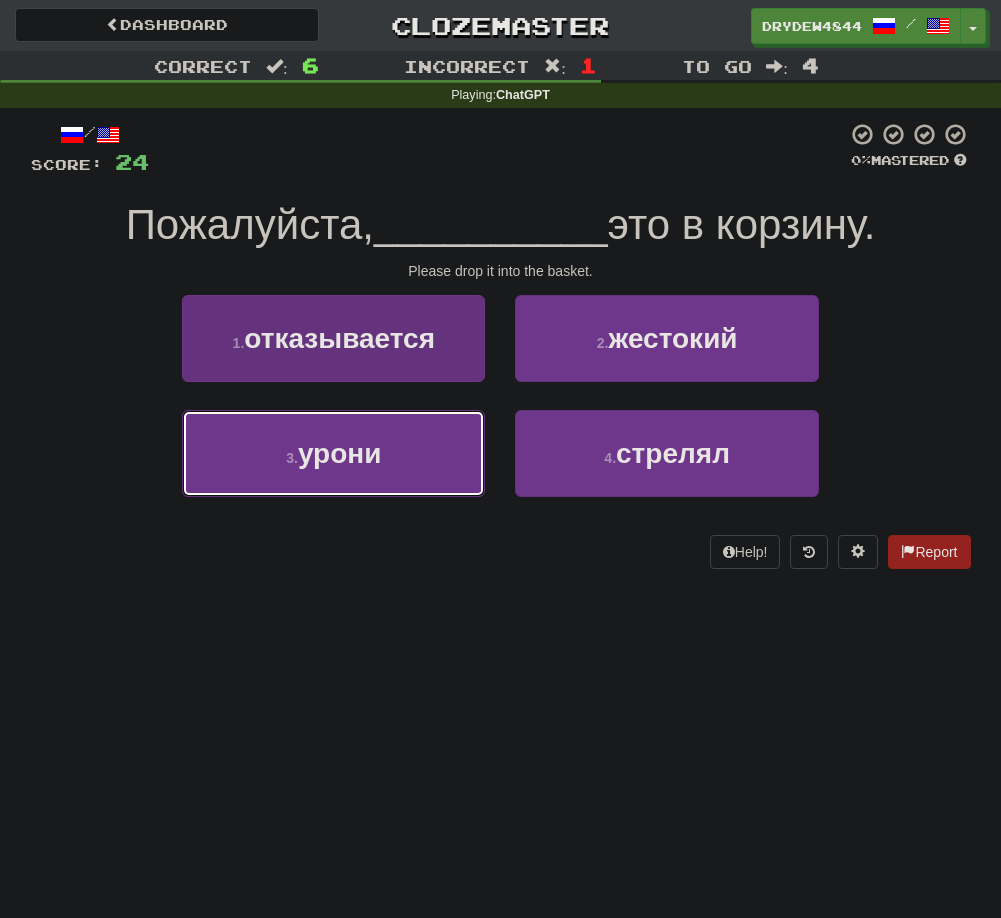 click on "3 .  урони" at bounding box center (333, 453) 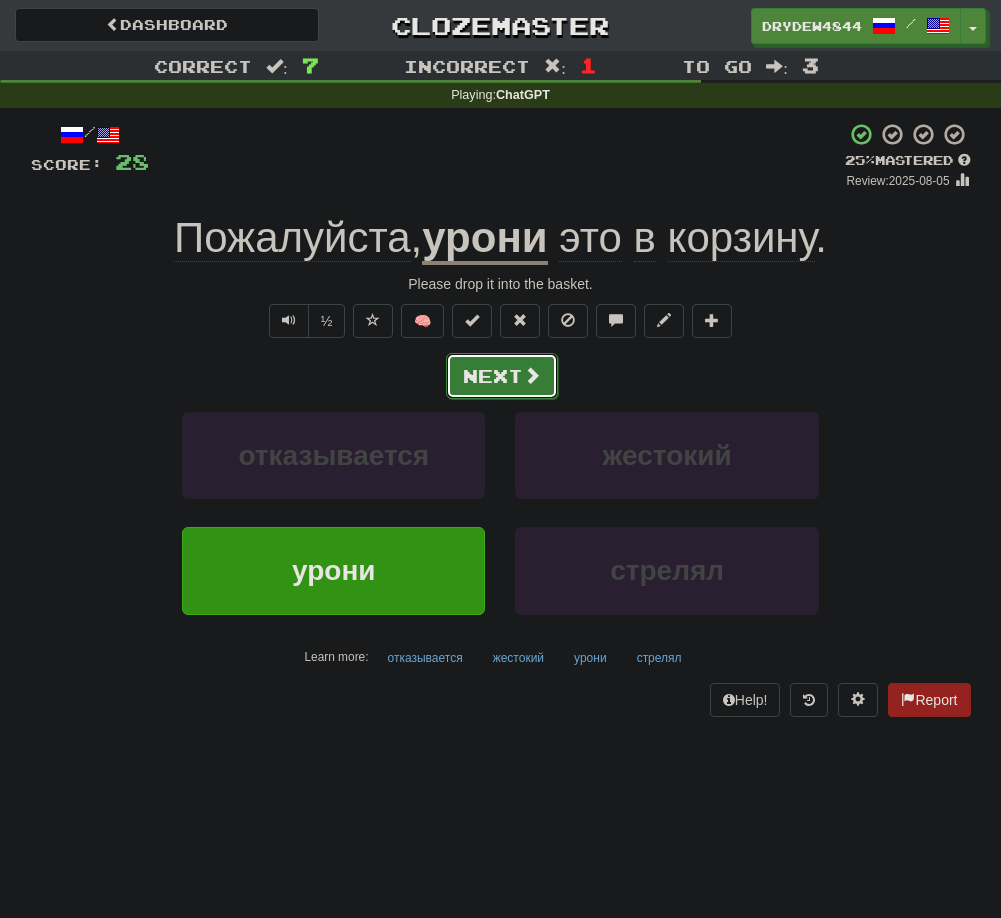 click on "Next" at bounding box center (502, 376) 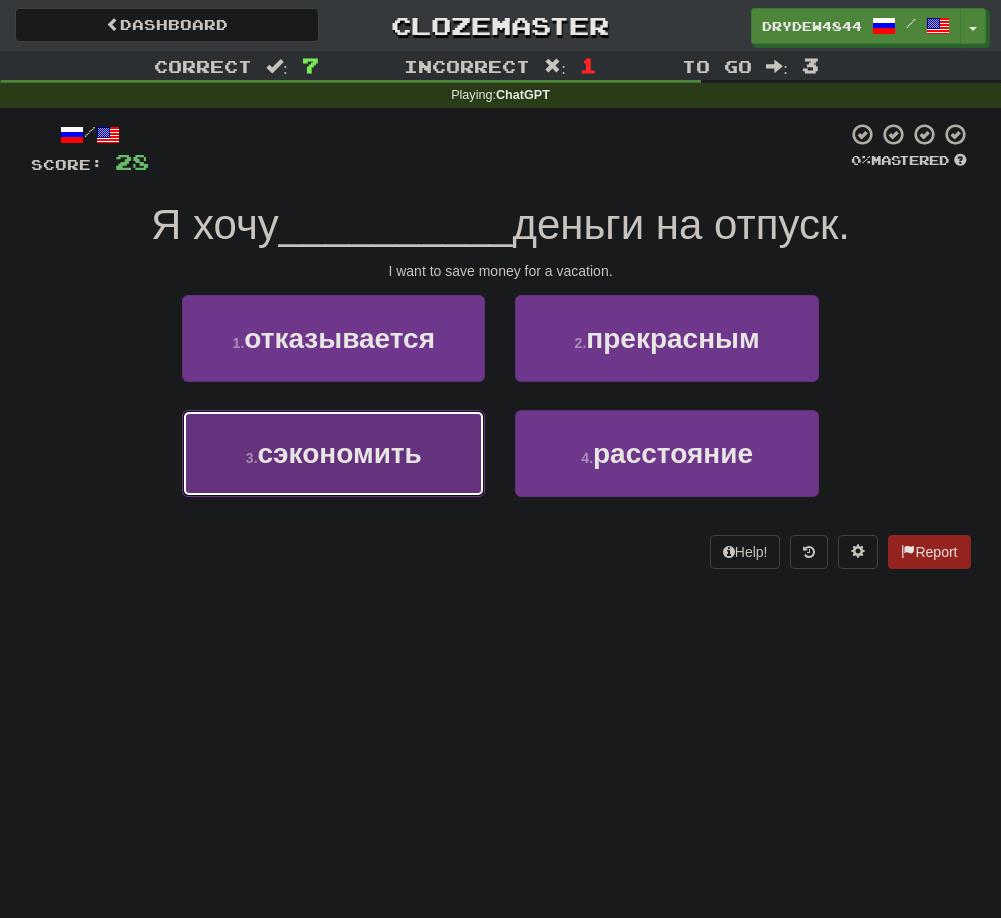 click on "3 .  сэкономить" at bounding box center [333, 453] 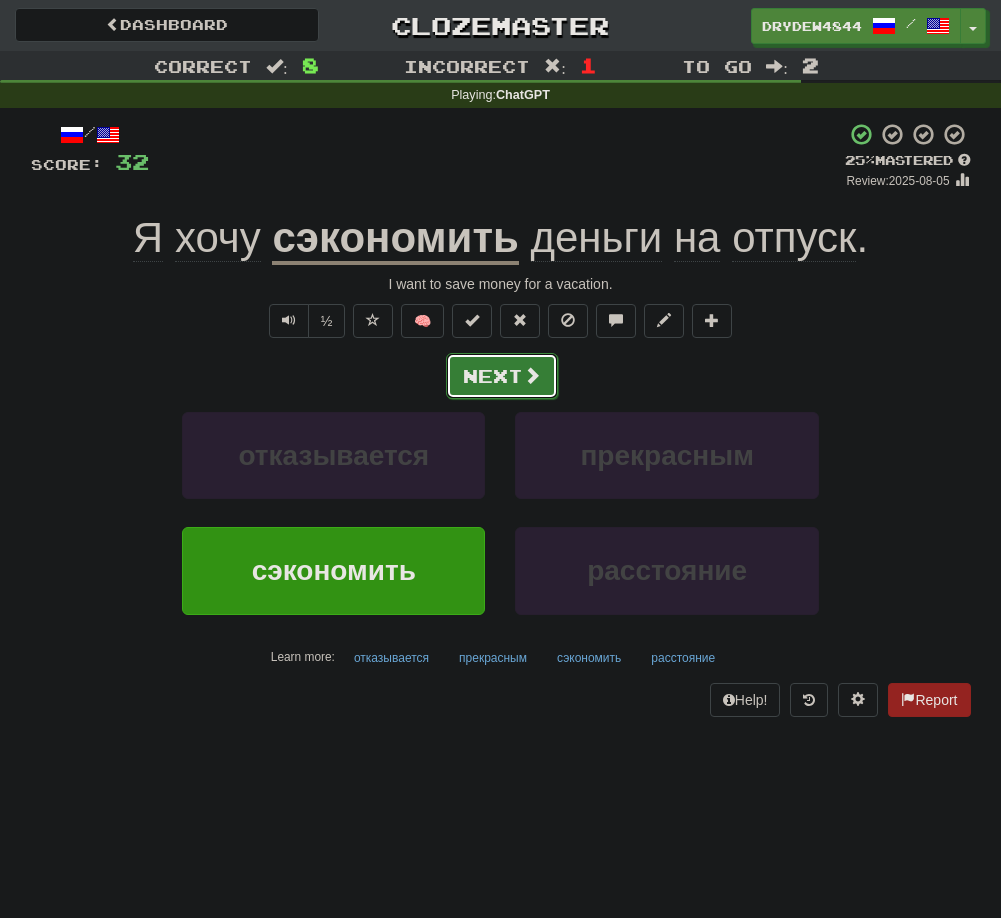 click on "Next" at bounding box center [502, 376] 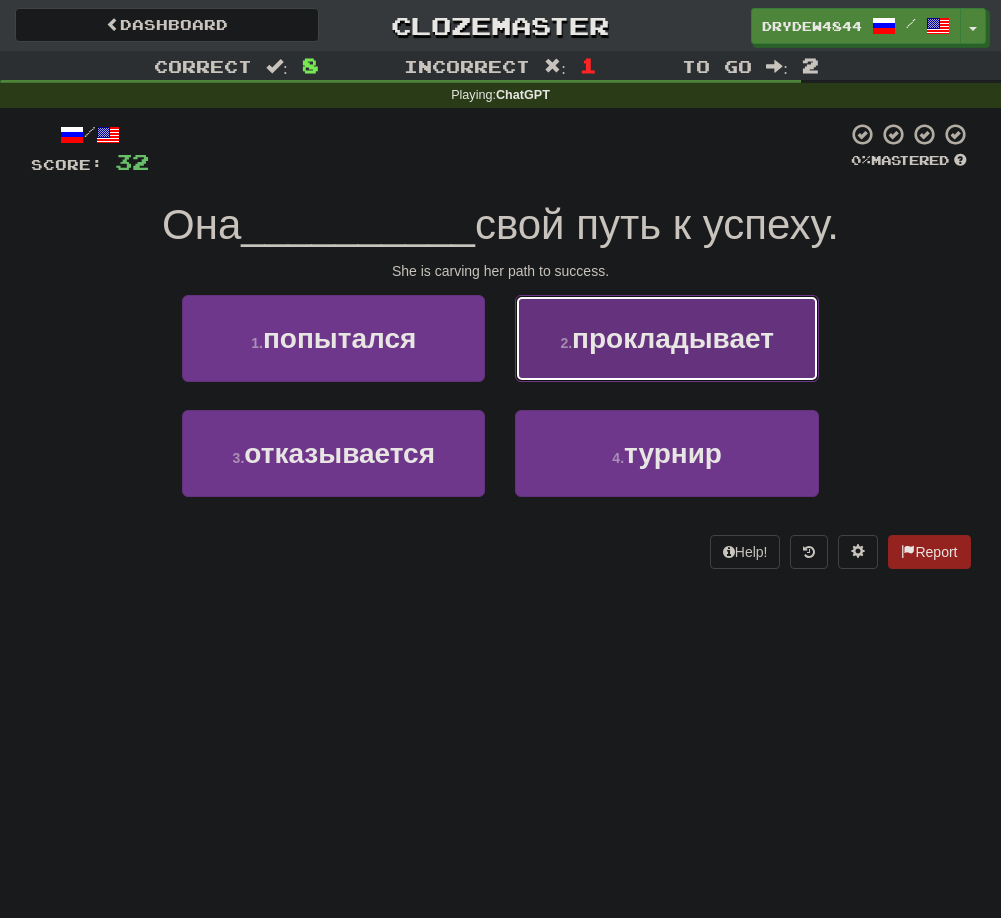 click on "прокладывает" at bounding box center [673, 338] 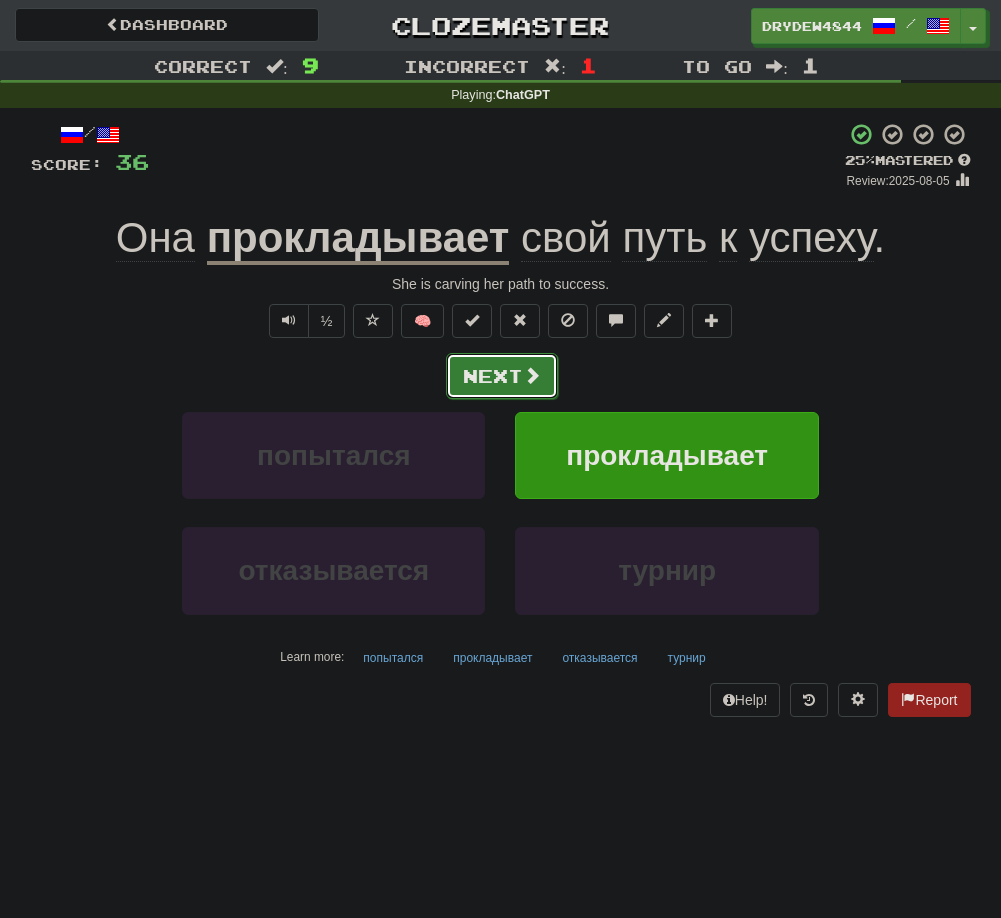 click on "Next" at bounding box center [502, 376] 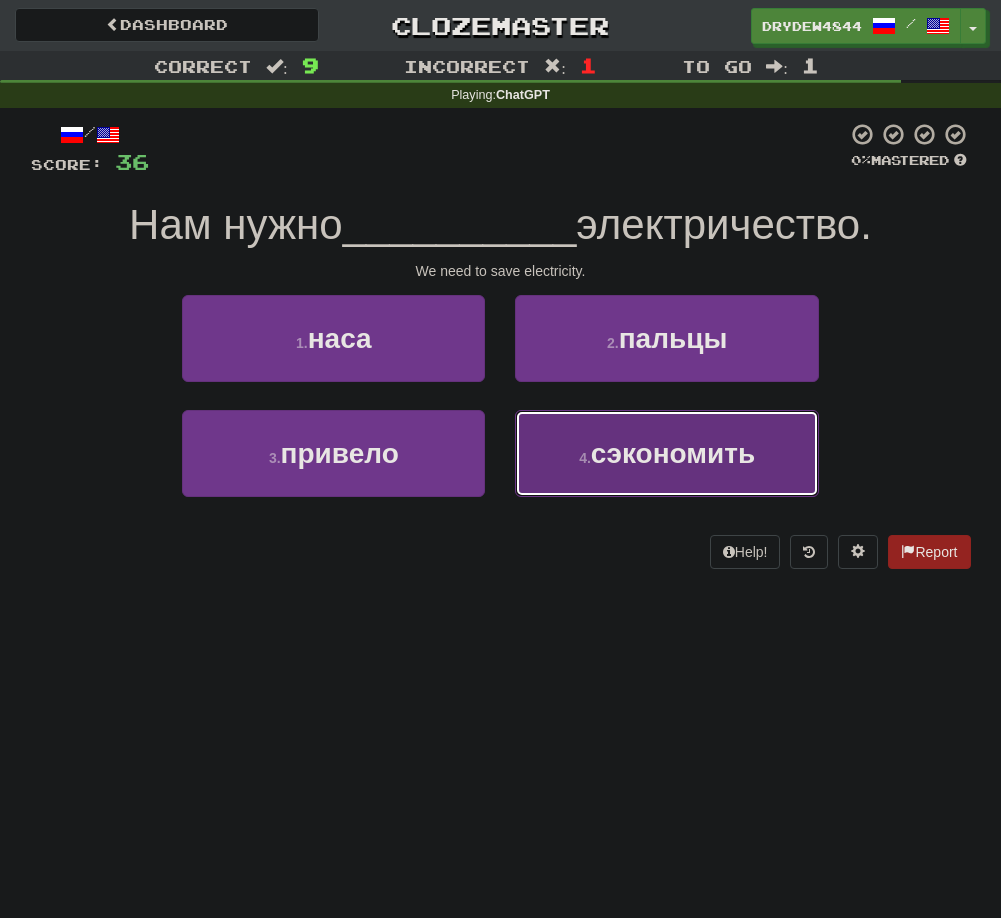 click on "сэкономить" at bounding box center [673, 453] 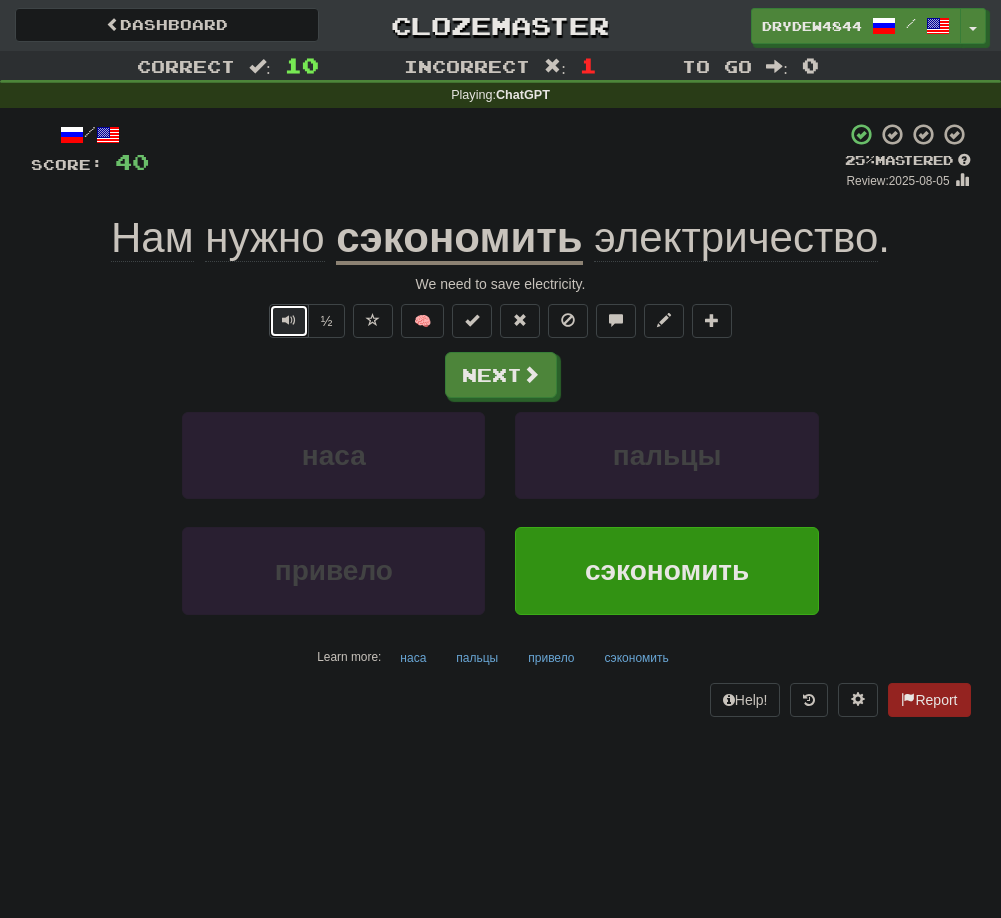 click at bounding box center [289, 321] 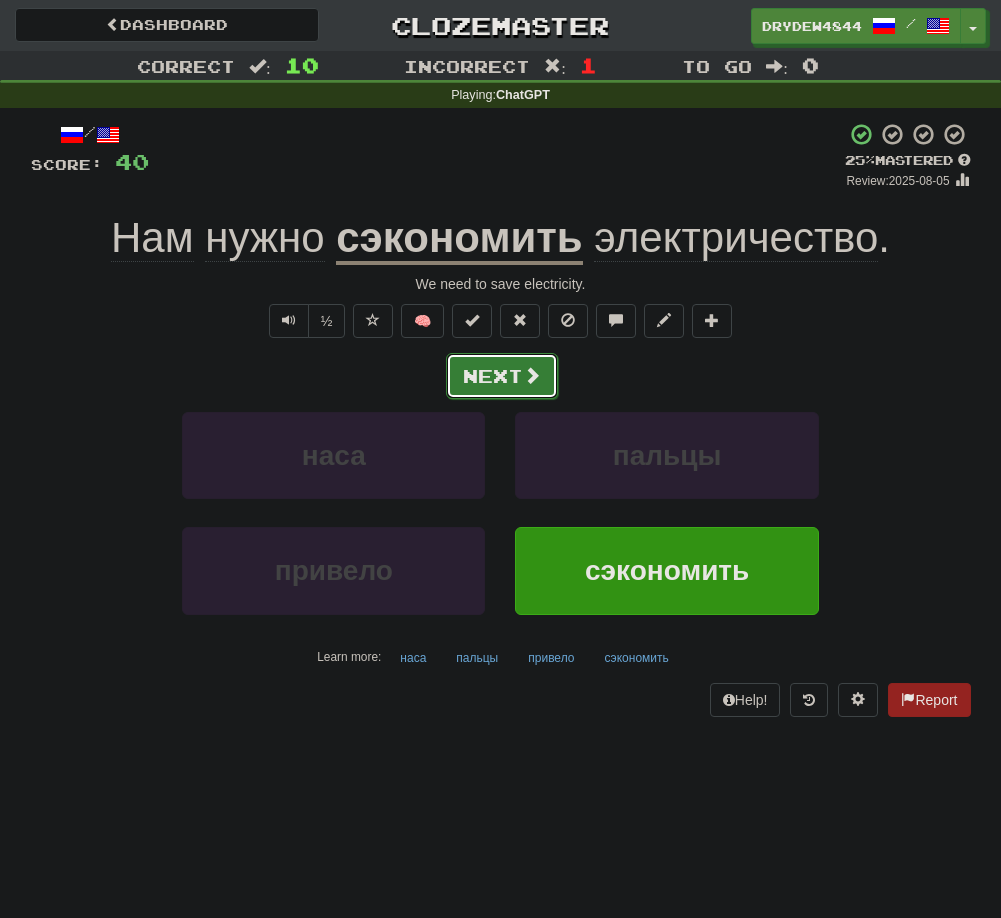 click on "Next" at bounding box center (502, 376) 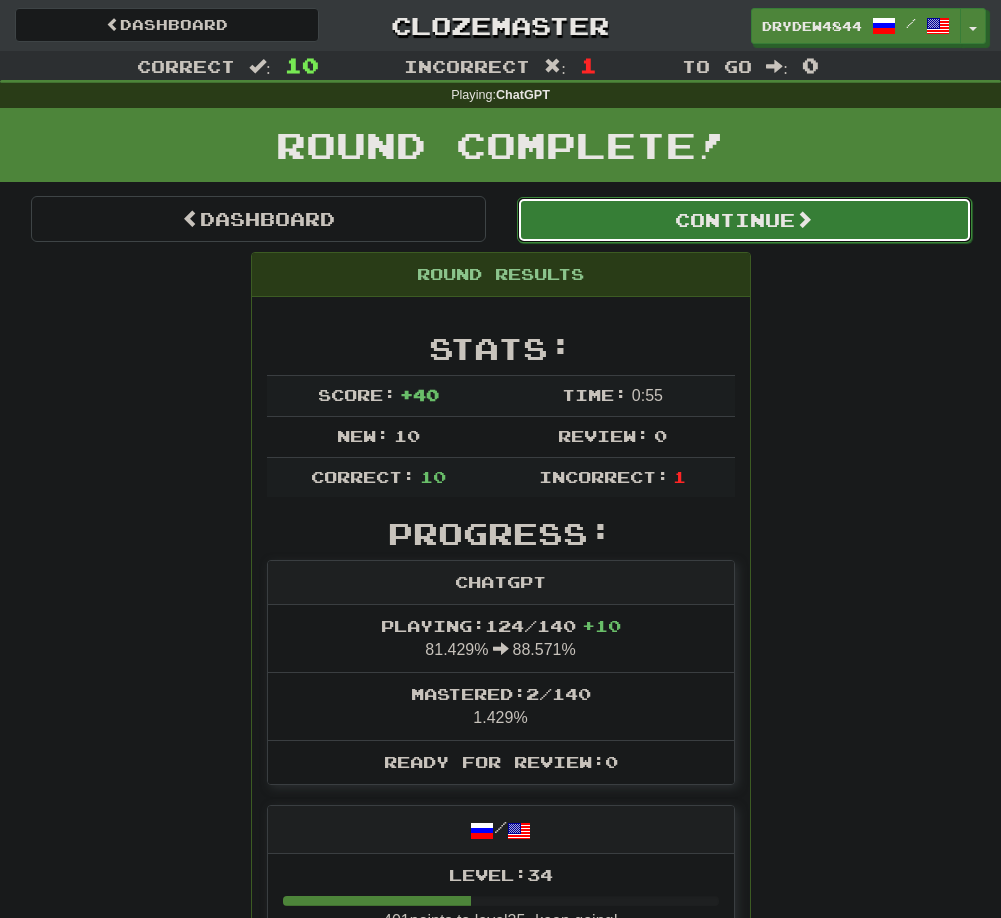 click on "Continue" at bounding box center [744, 220] 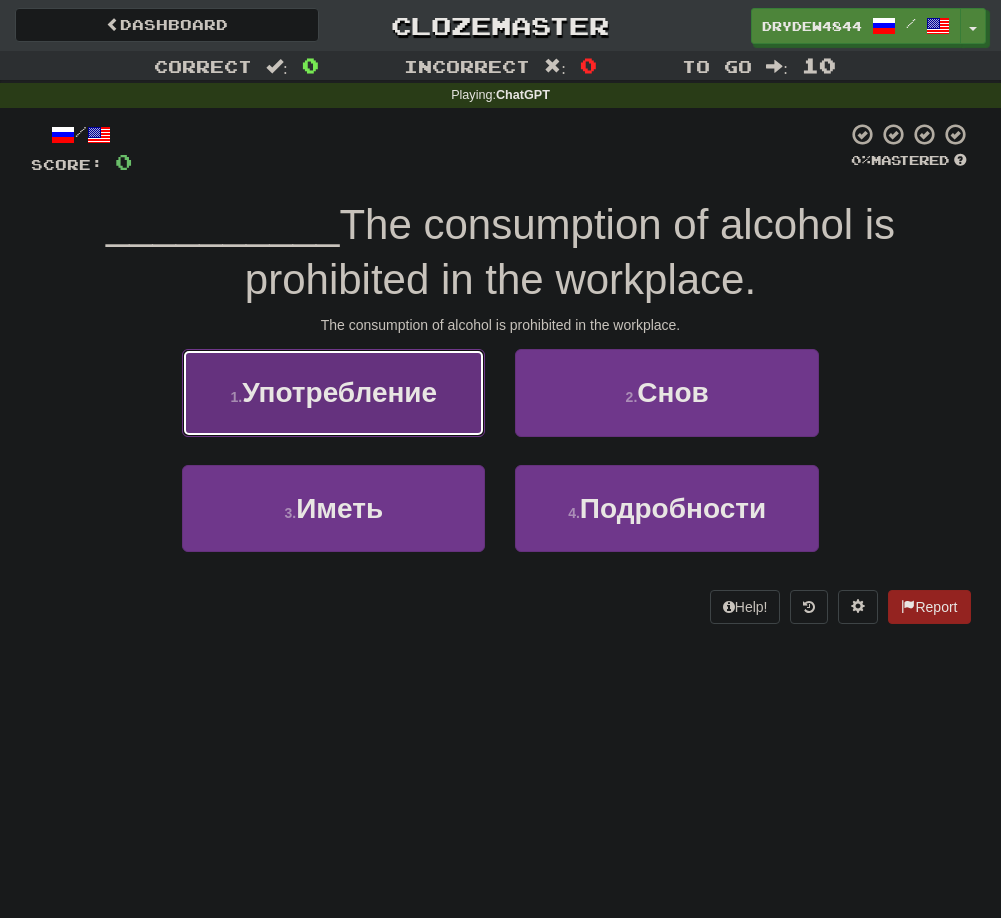 click on "Употребление" at bounding box center (339, 392) 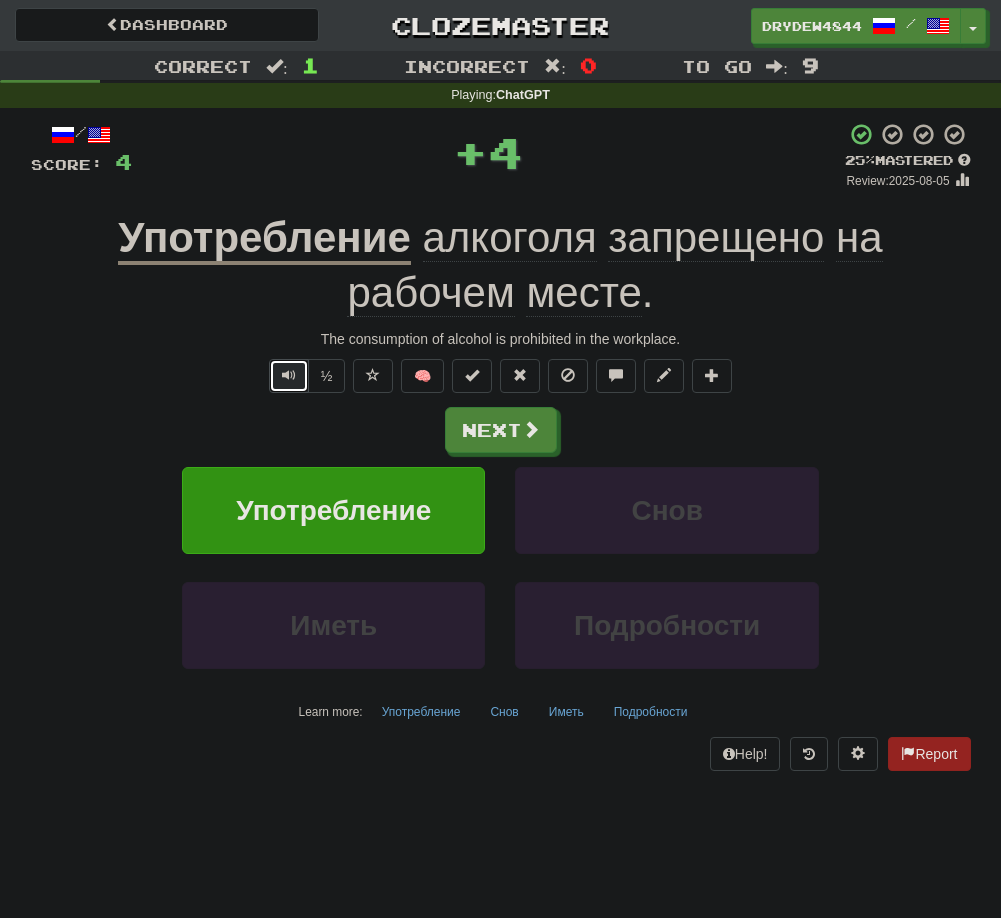 click at bounding box center (289, 376) 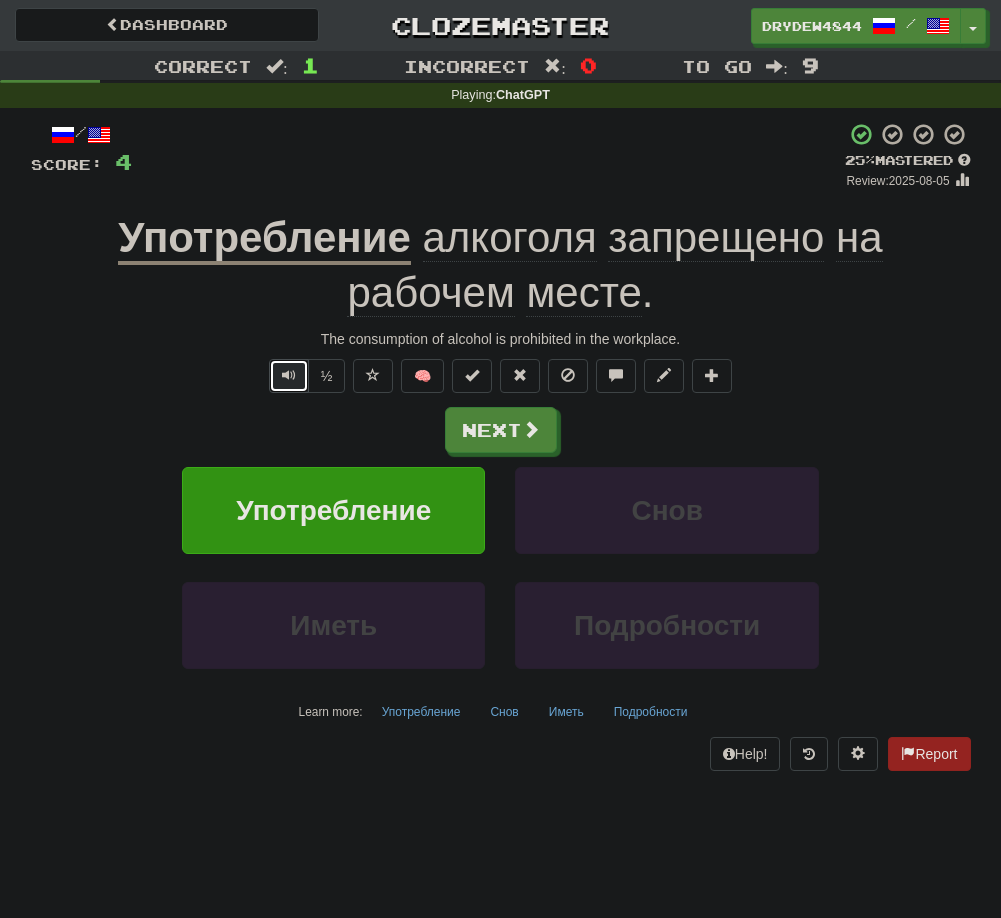 click at bounding box center (289, 375) 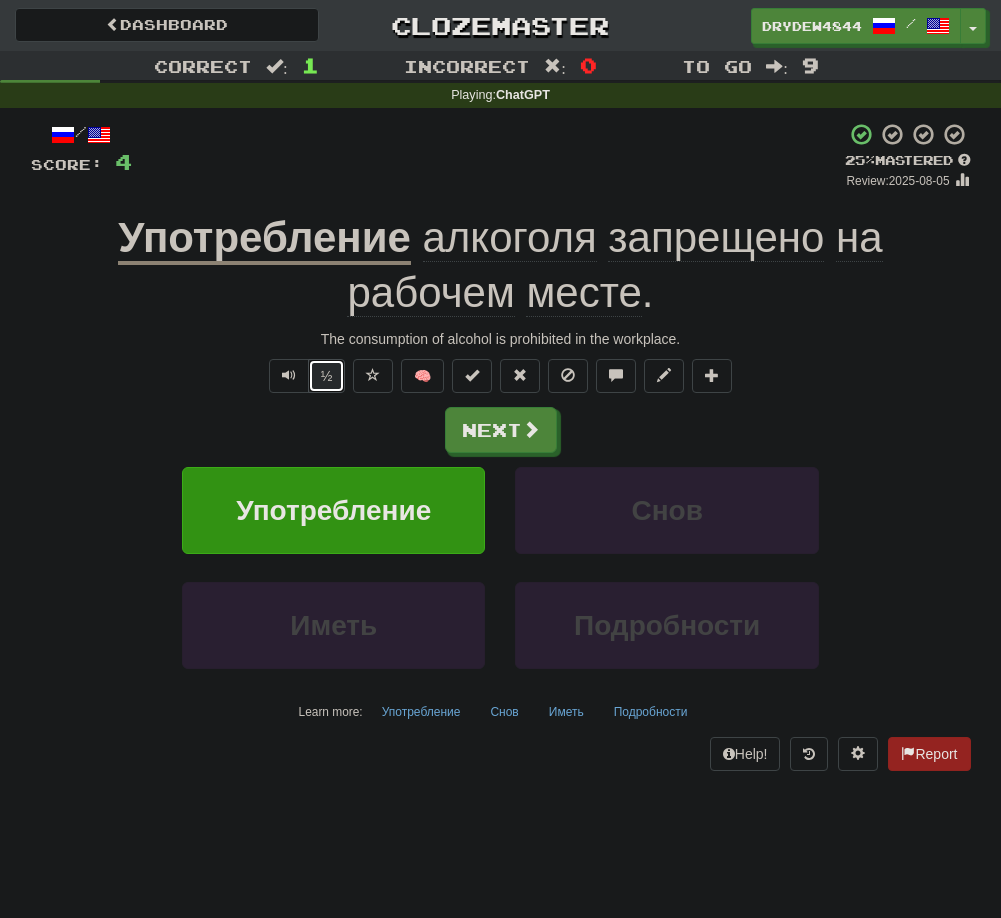 click on "½" at bounding box center [327, 376] 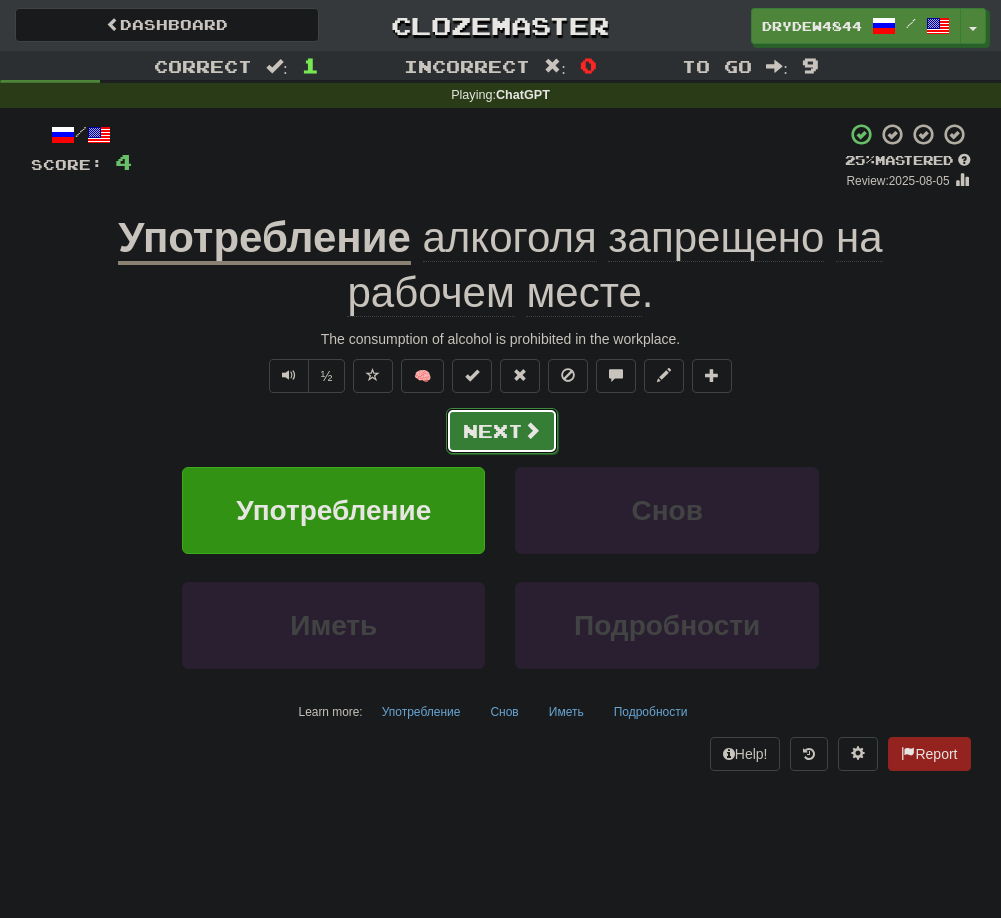 click on "Next" at bounding box center [502, 431] 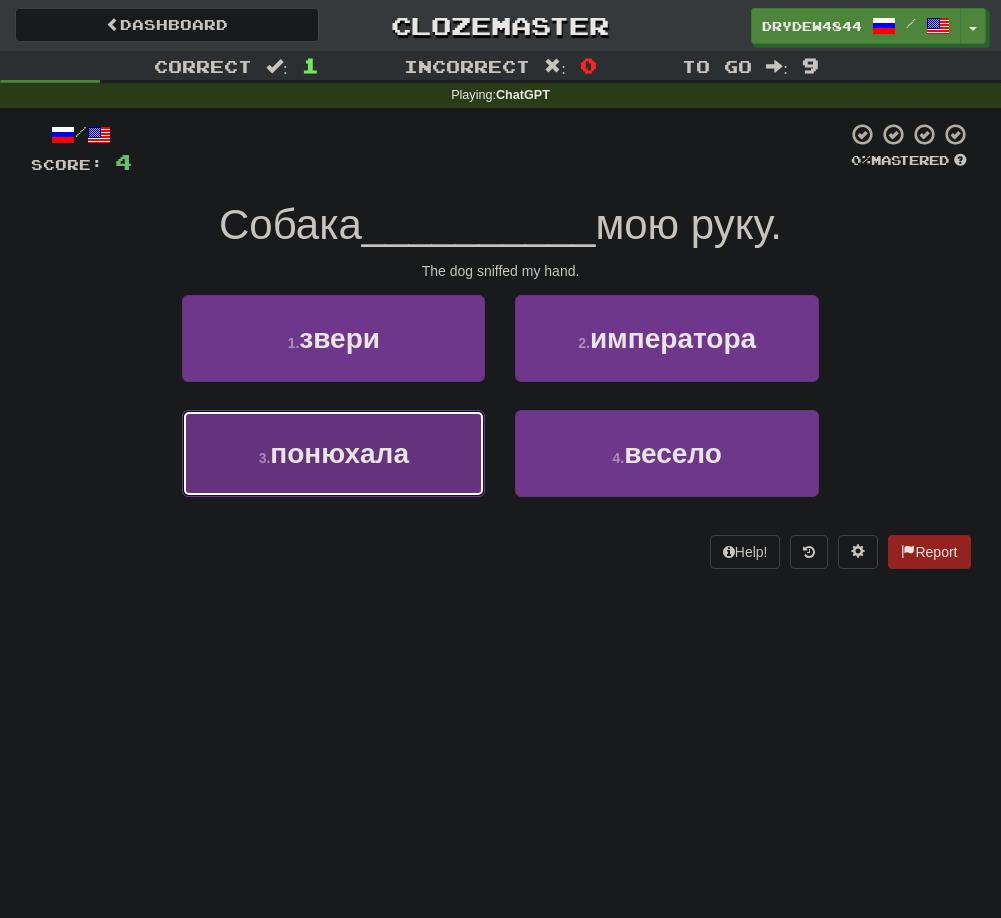 click on "3 .  понюхала" at bounding box center [333, 453] 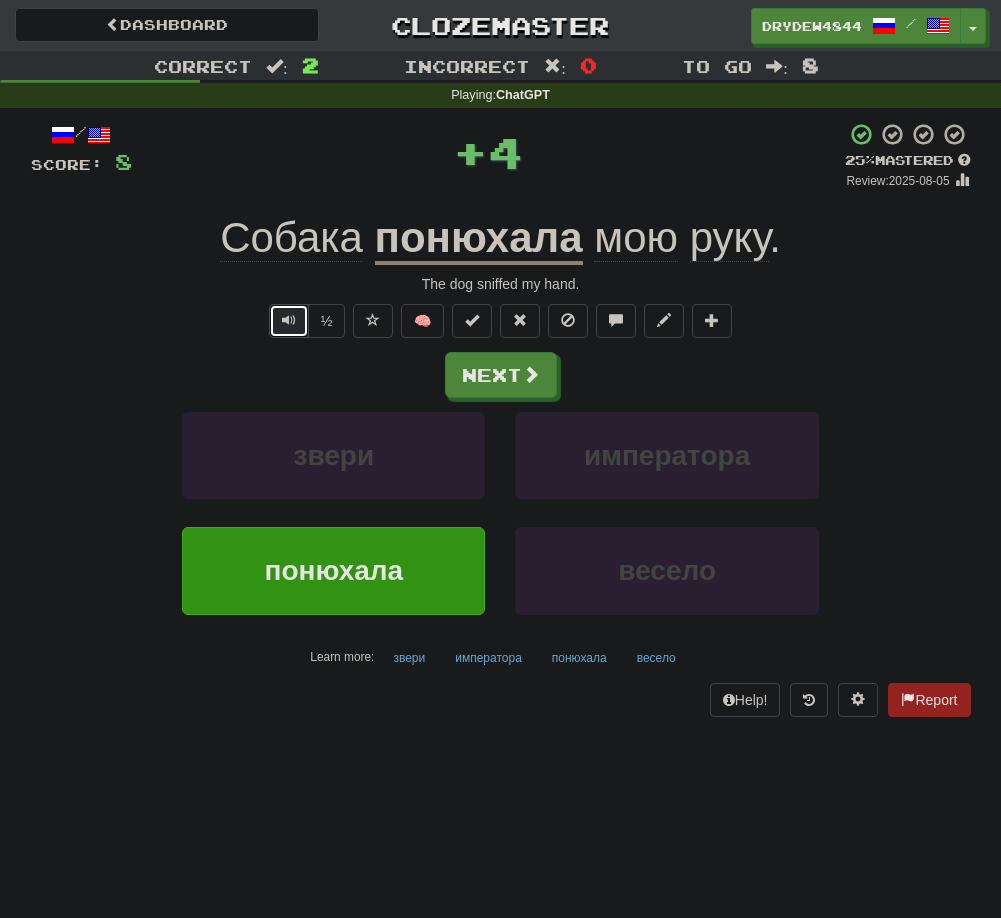 click at bounding box center [289, 321] 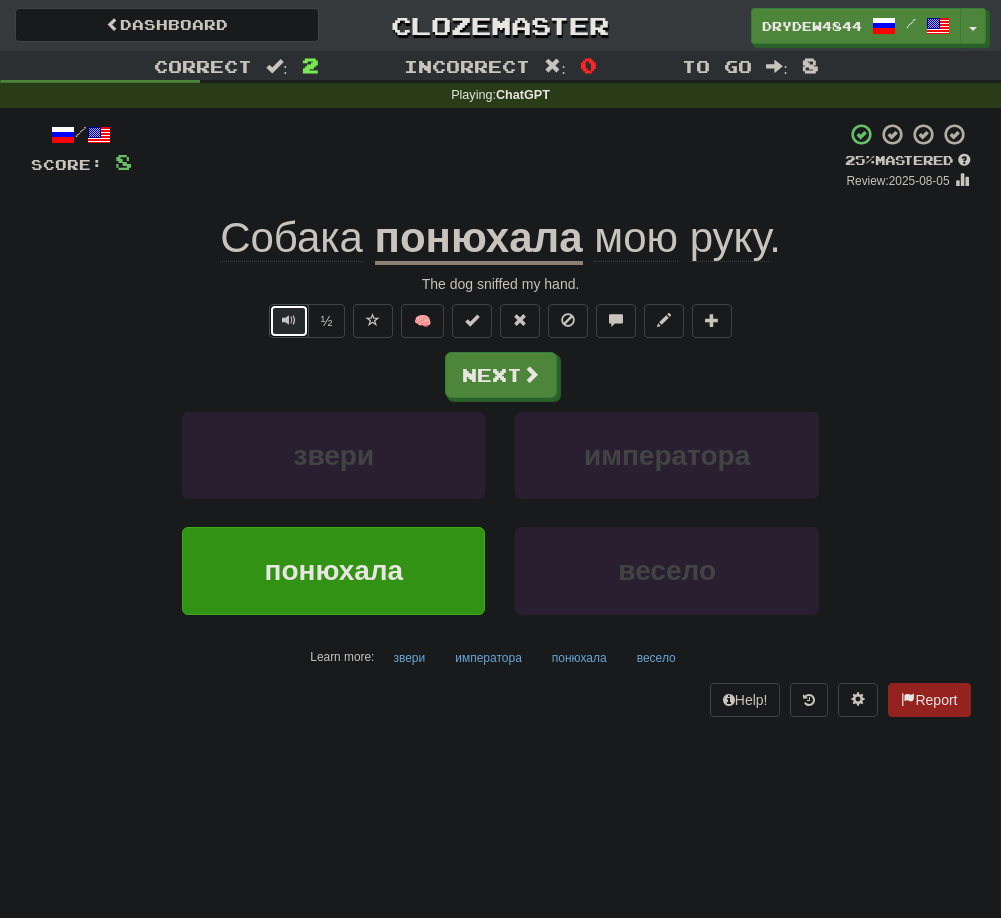 click at bounding box center [289, 321] 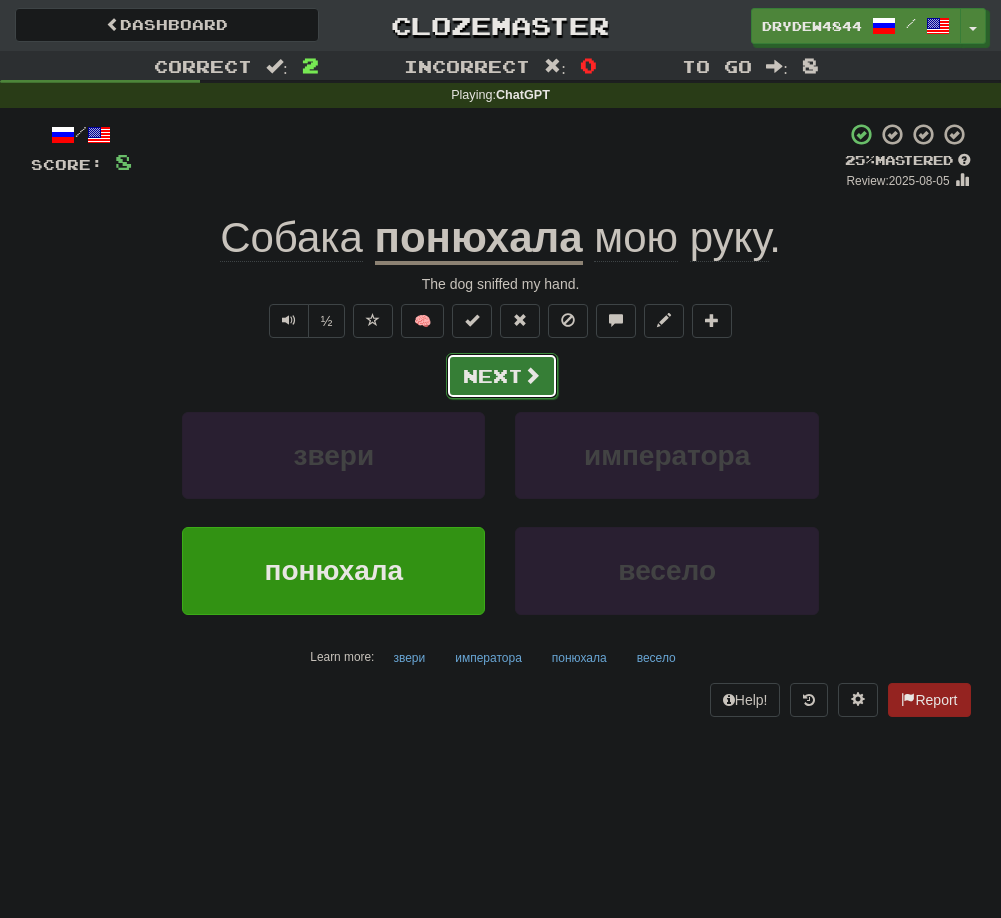 click on "Next" at bounding box center [502, 376] 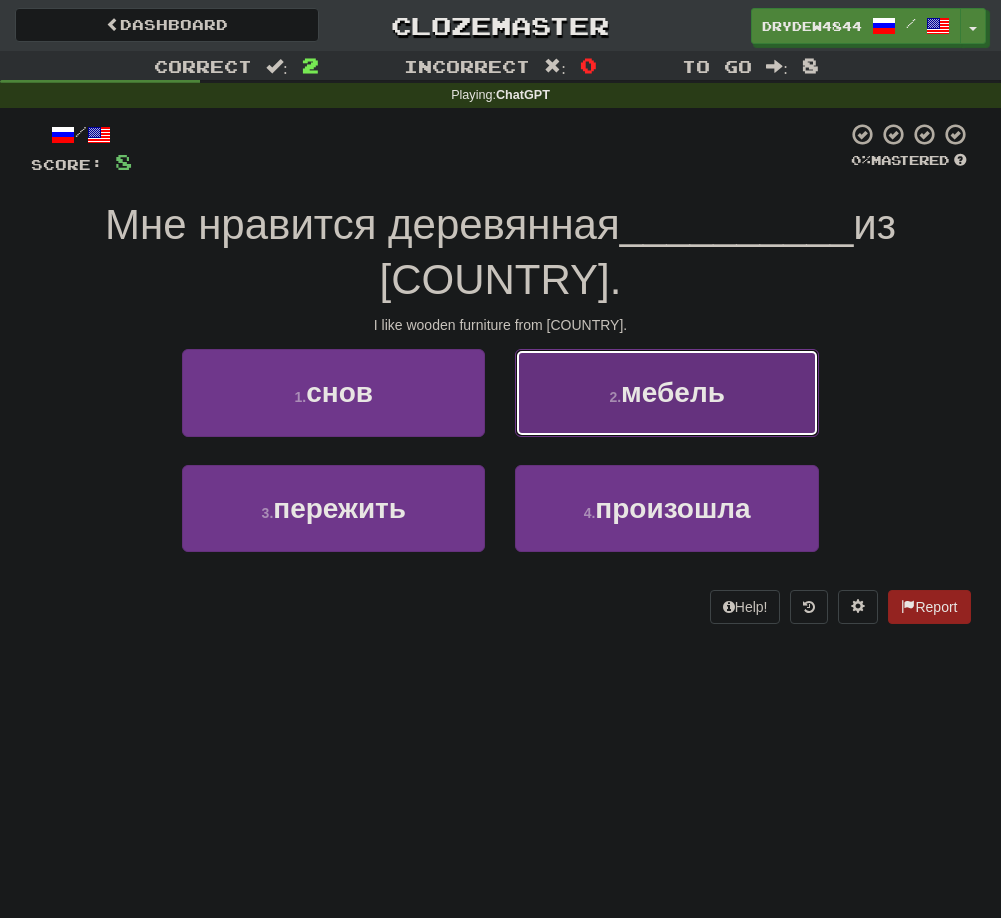 click on "2 .  мебель" at bounding box center [666, 392] 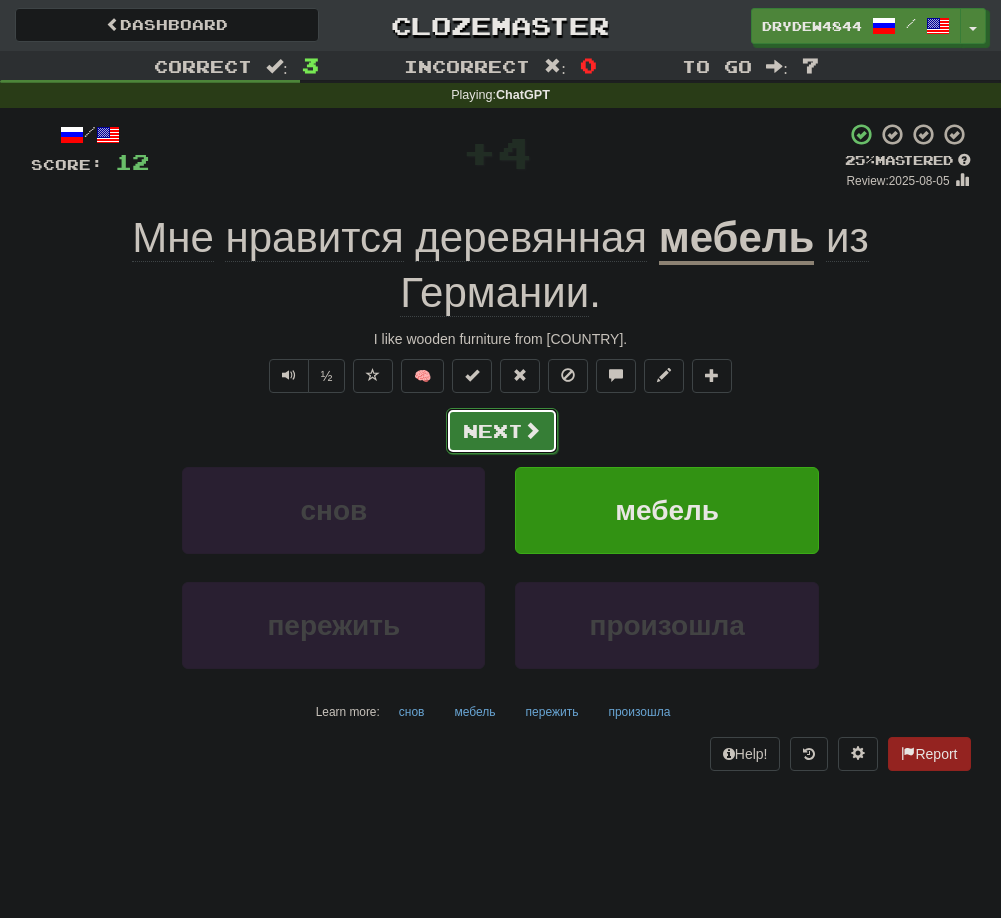click on "Next" at bounding box center [502, 431] 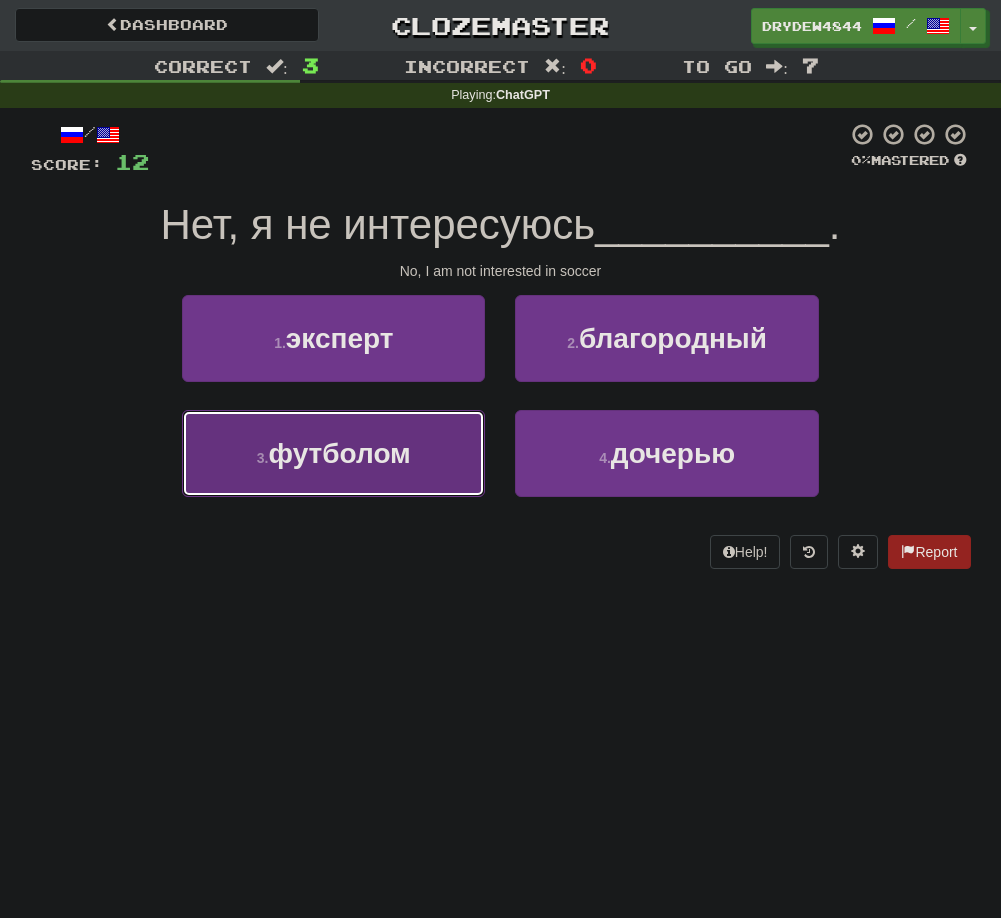 click on "футболом" at bounding box center [340, 453] 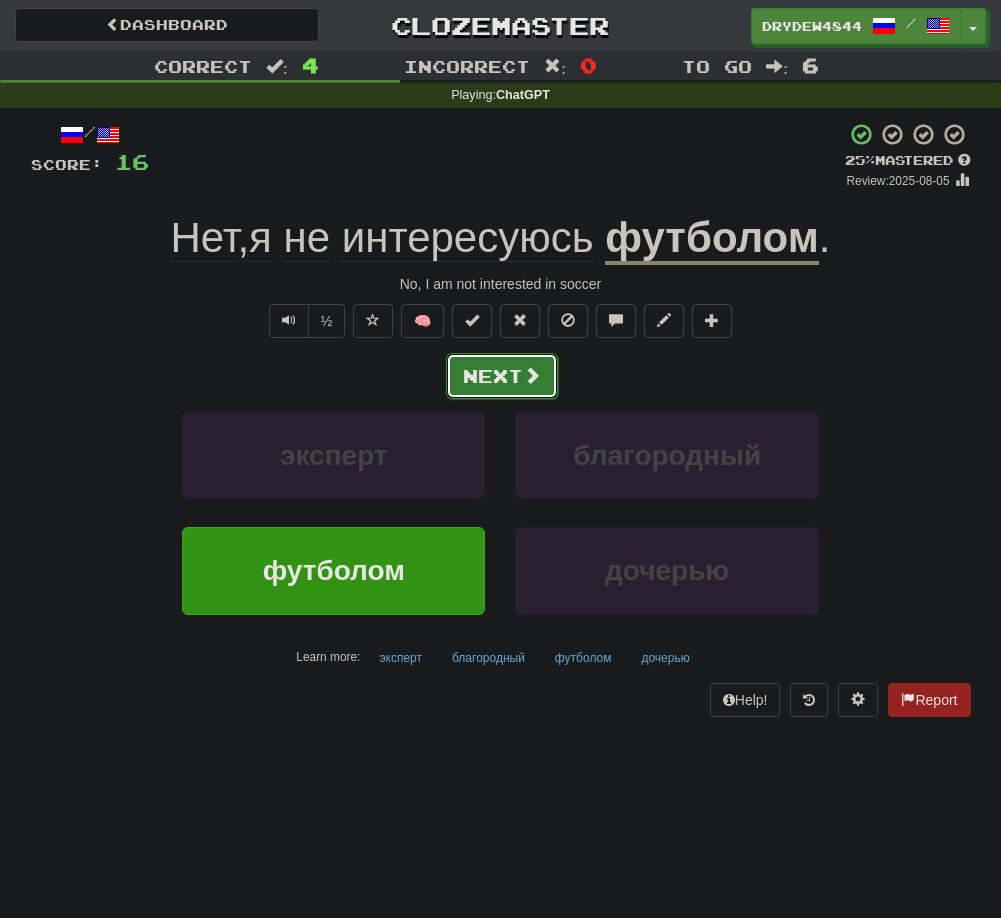 click on "Next" at bounding box center (502, 376) 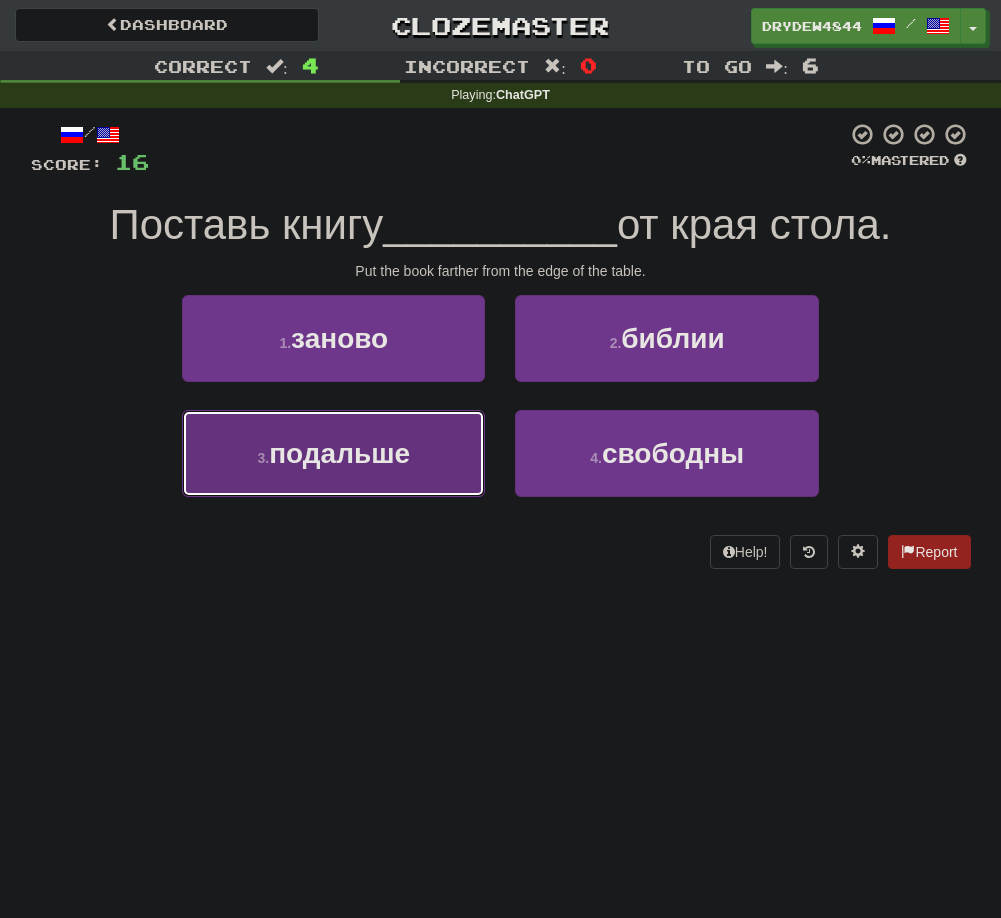 click on "3 .  подальше" at bounding box center (333, 453) 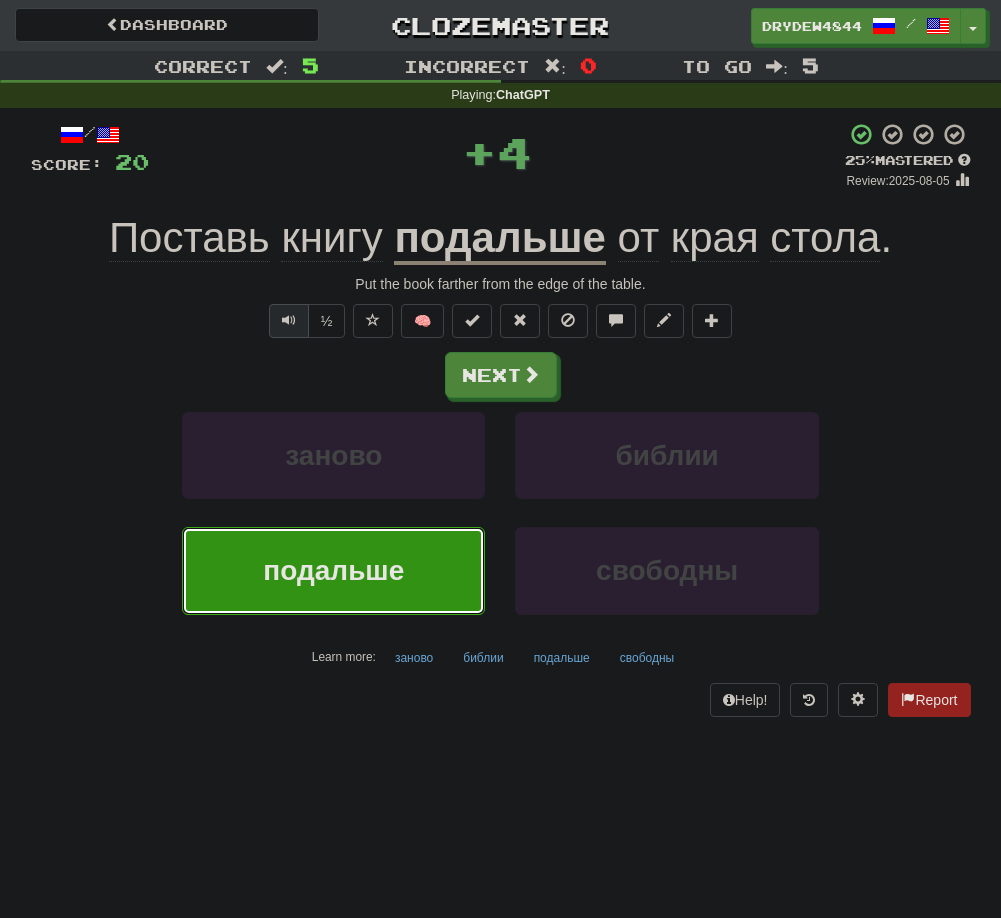 click at bounding box center [289, 320] 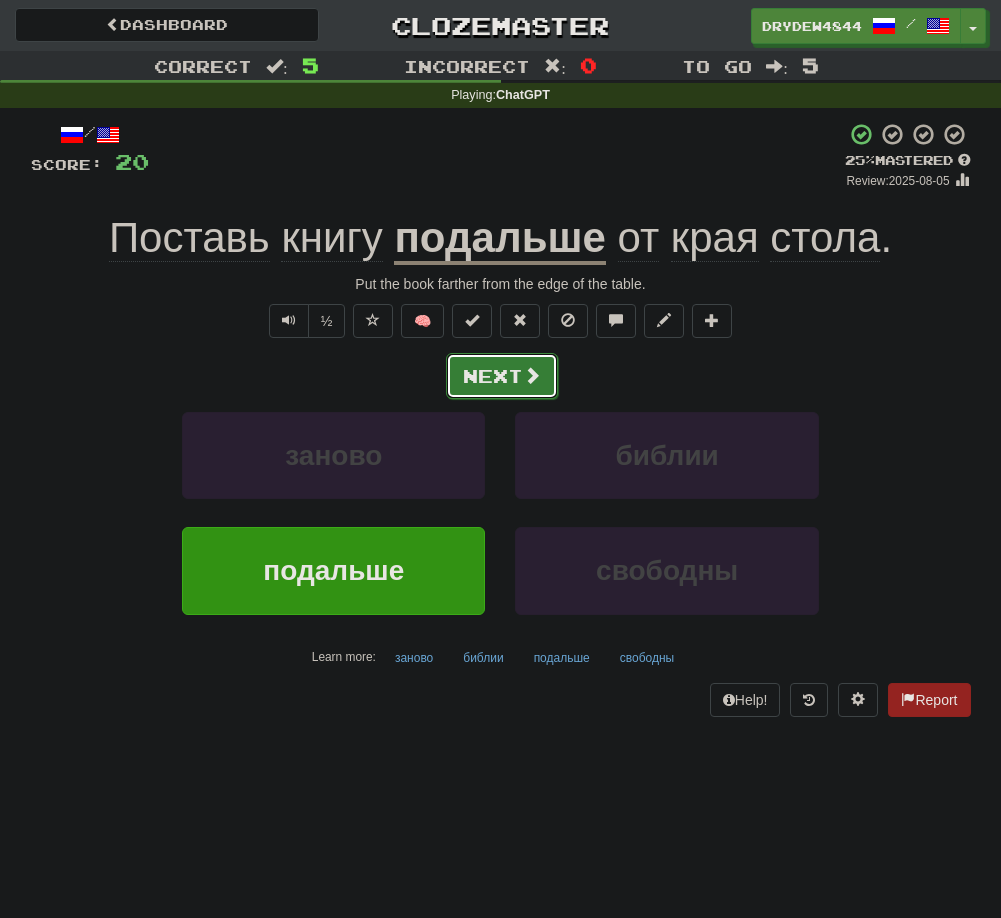 click on "Next" at bounding box center [502, 376] 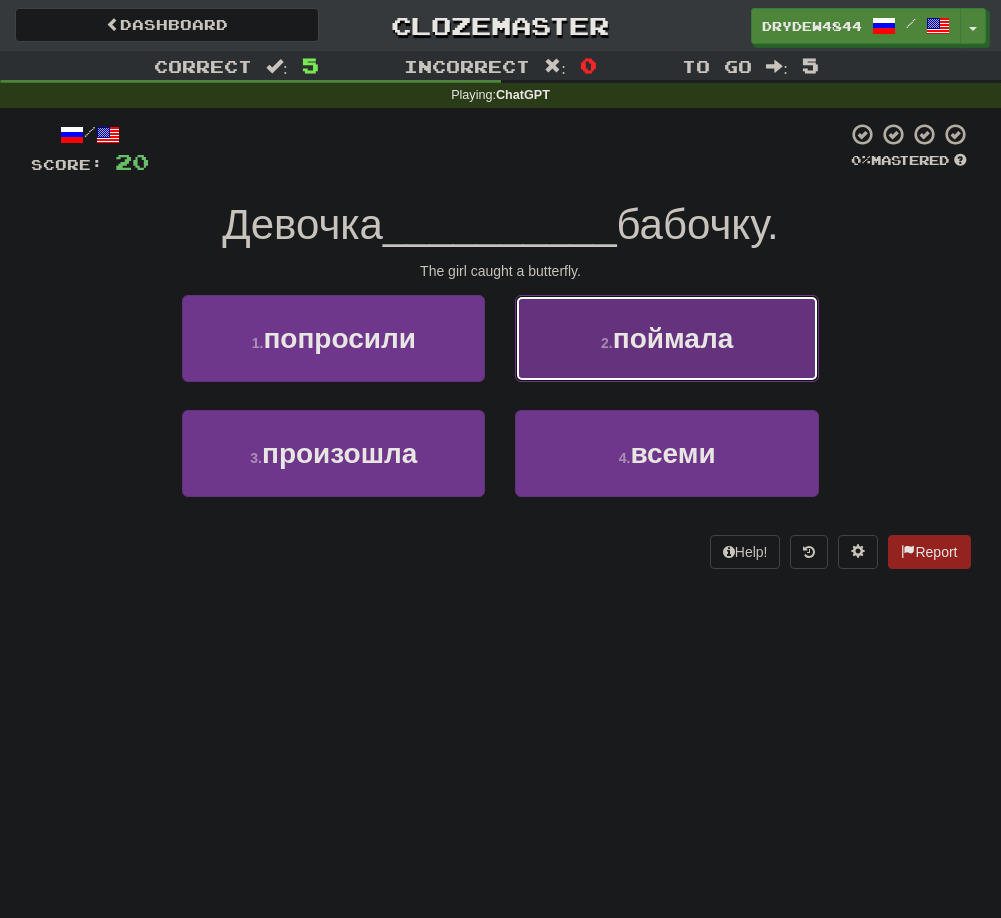 click on "2 .  поймала" at bounding box center [666, 338] 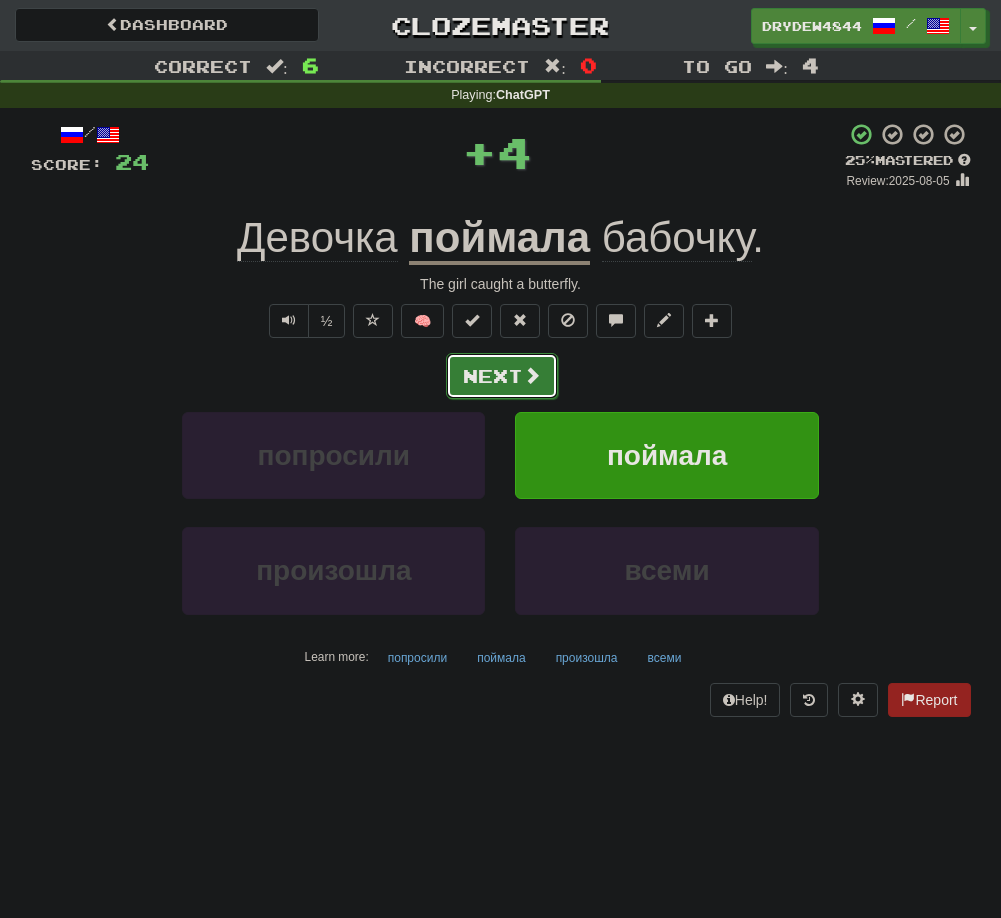 click on "Next" at bounding box center (502, 376) 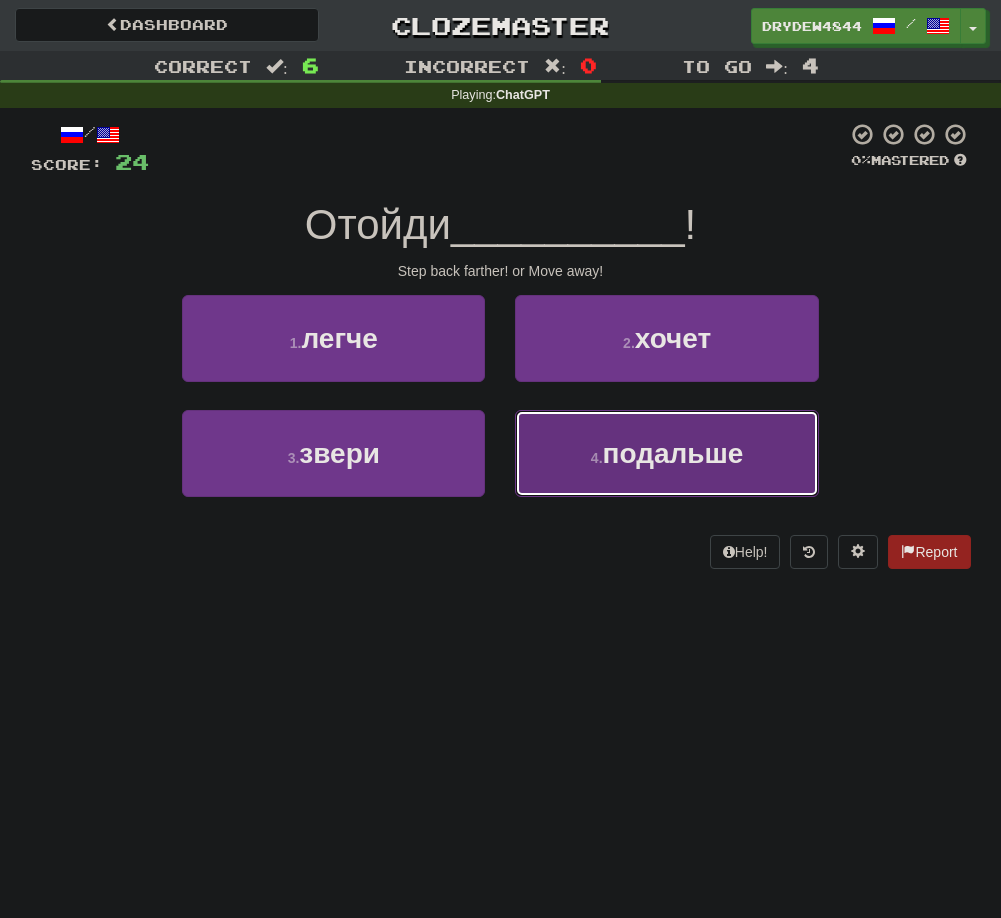 click on "4 .  подальше" at bounding box center (666, 453) 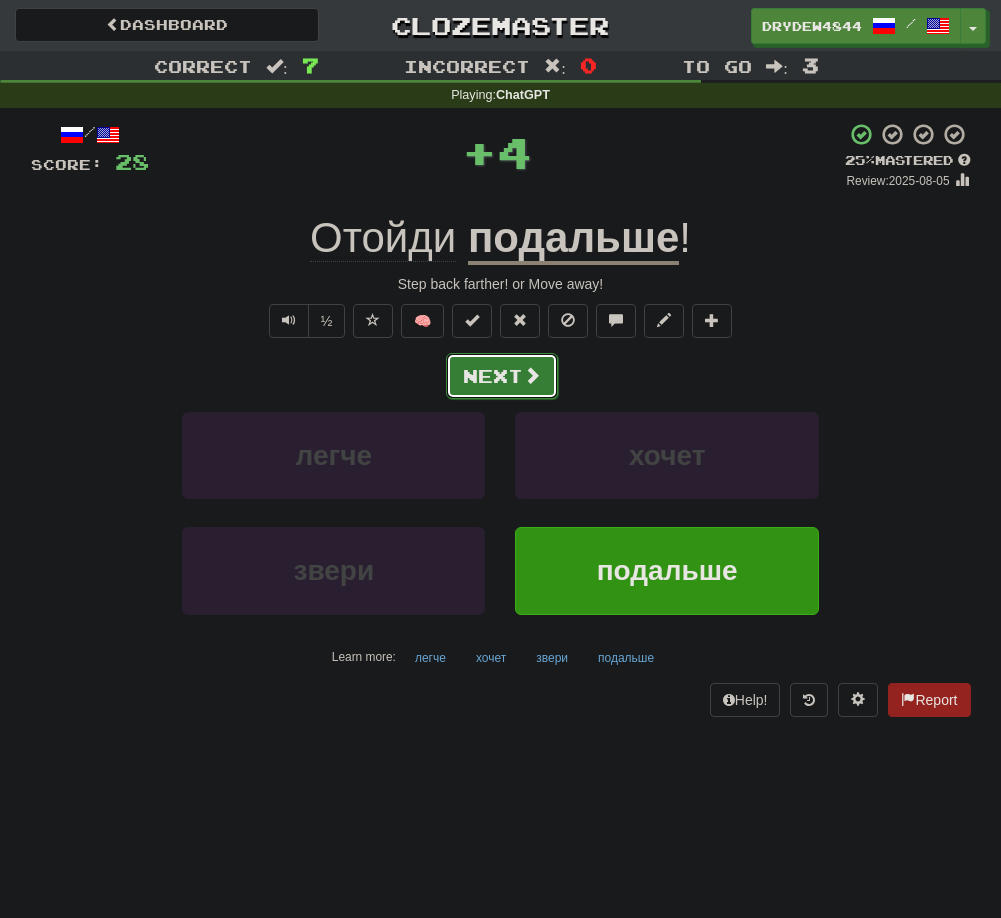 click on "Next" at bounding box center (502, 376) 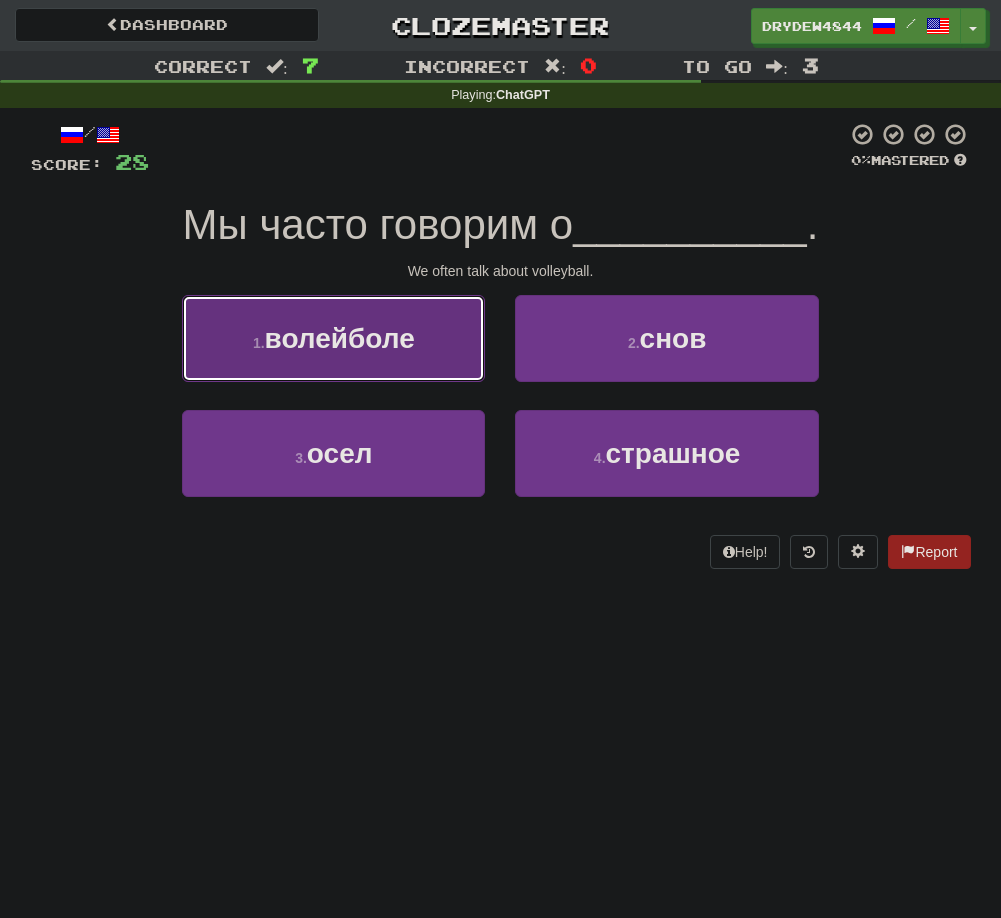 click on "1 .  волейболе" at bounding box center [333, 338] 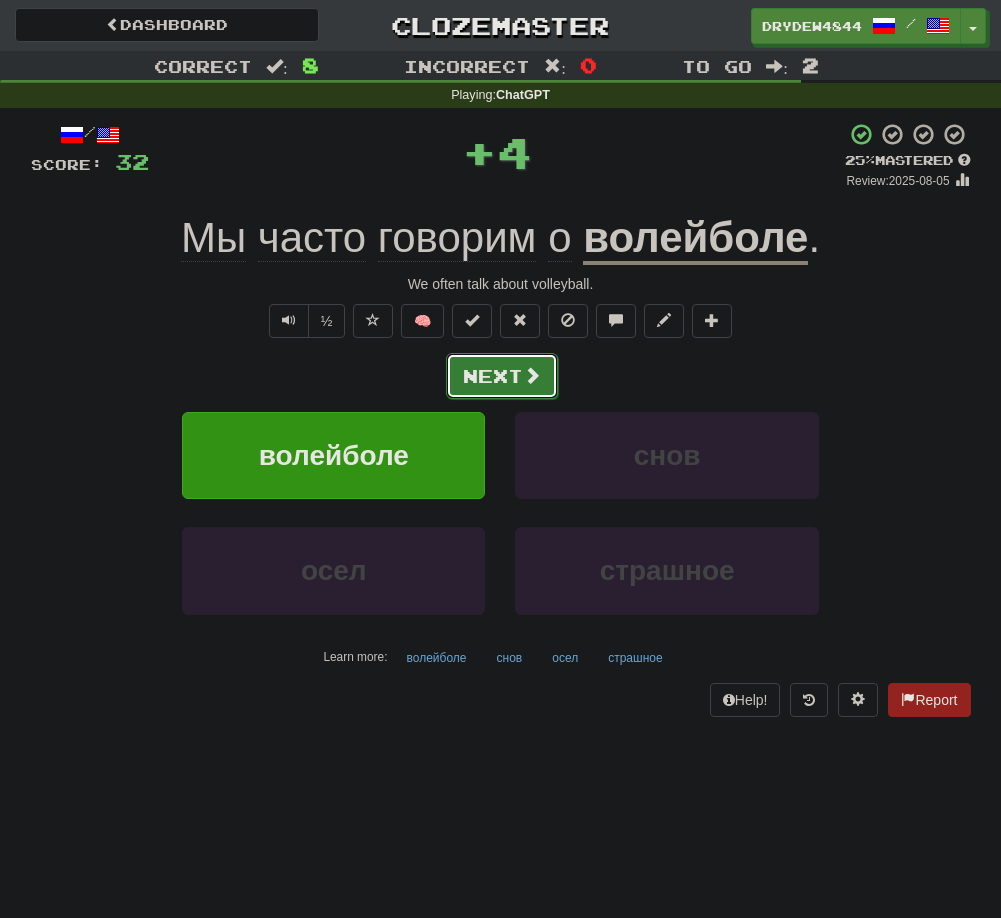click on "Next" at bounding box center (502, 376) 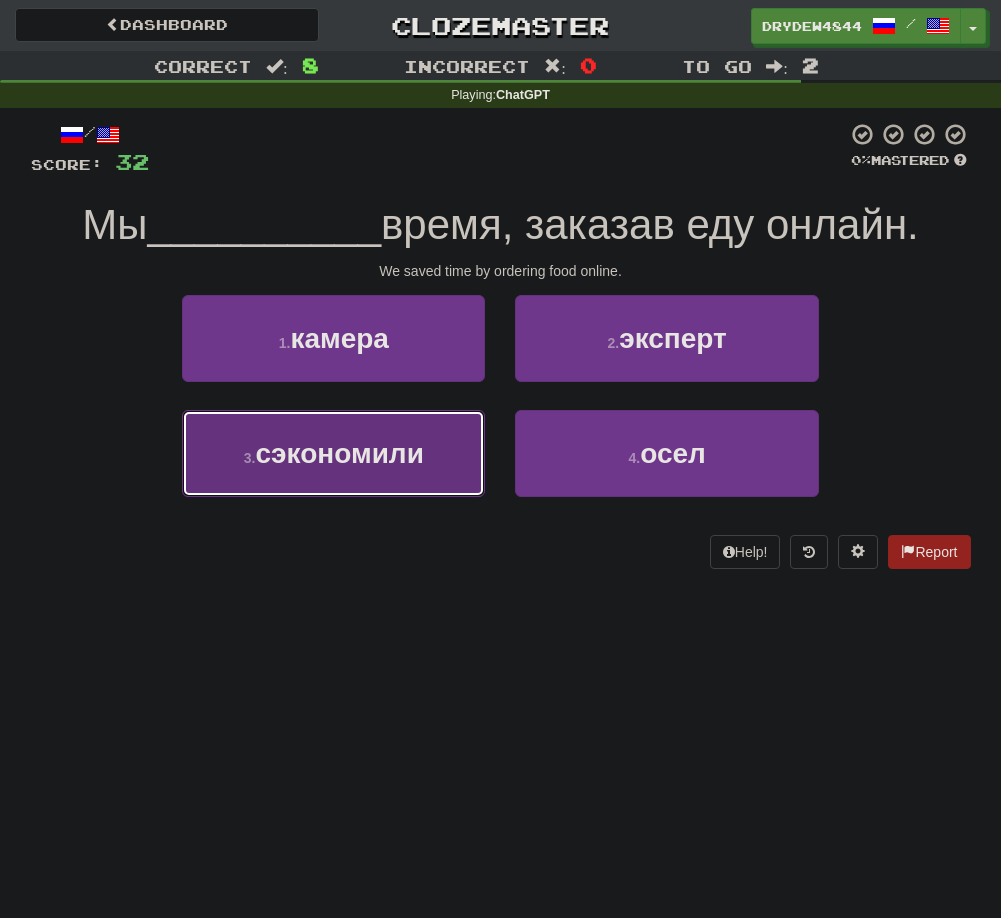click on "3 .  сэкономили" at bounding box center [333, 453] 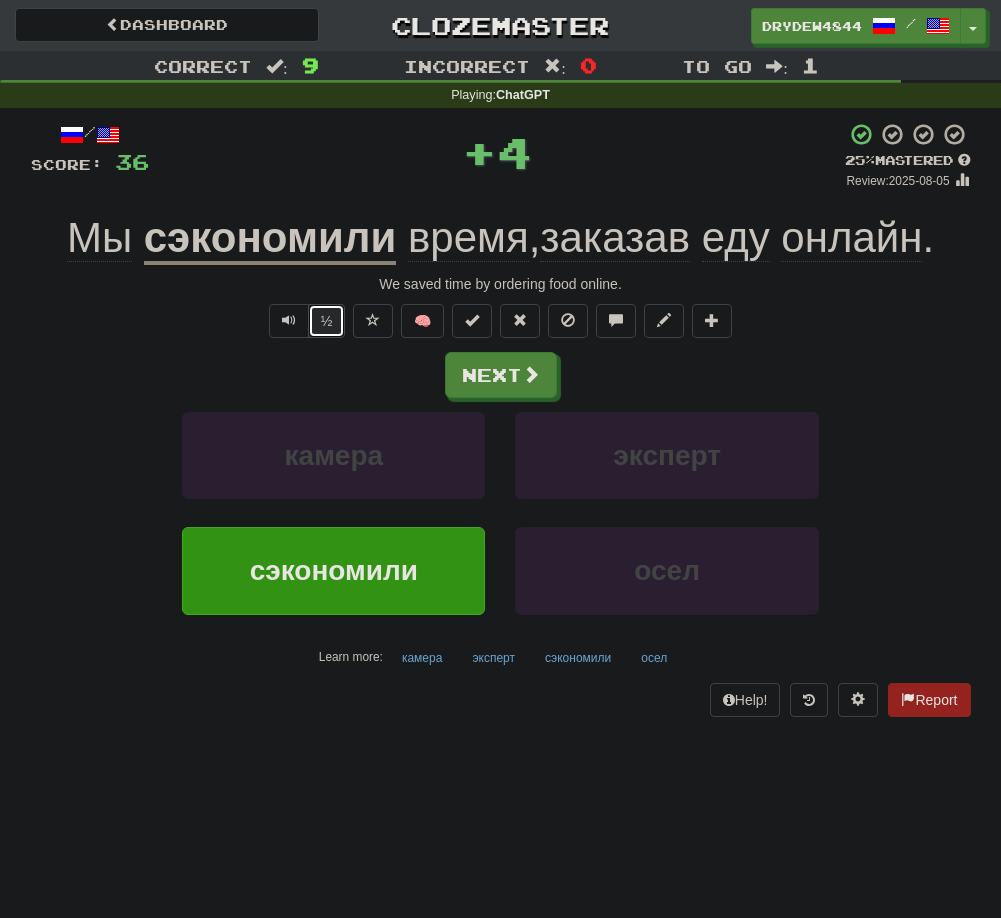 click on "½" at bounding box center [327, 321] 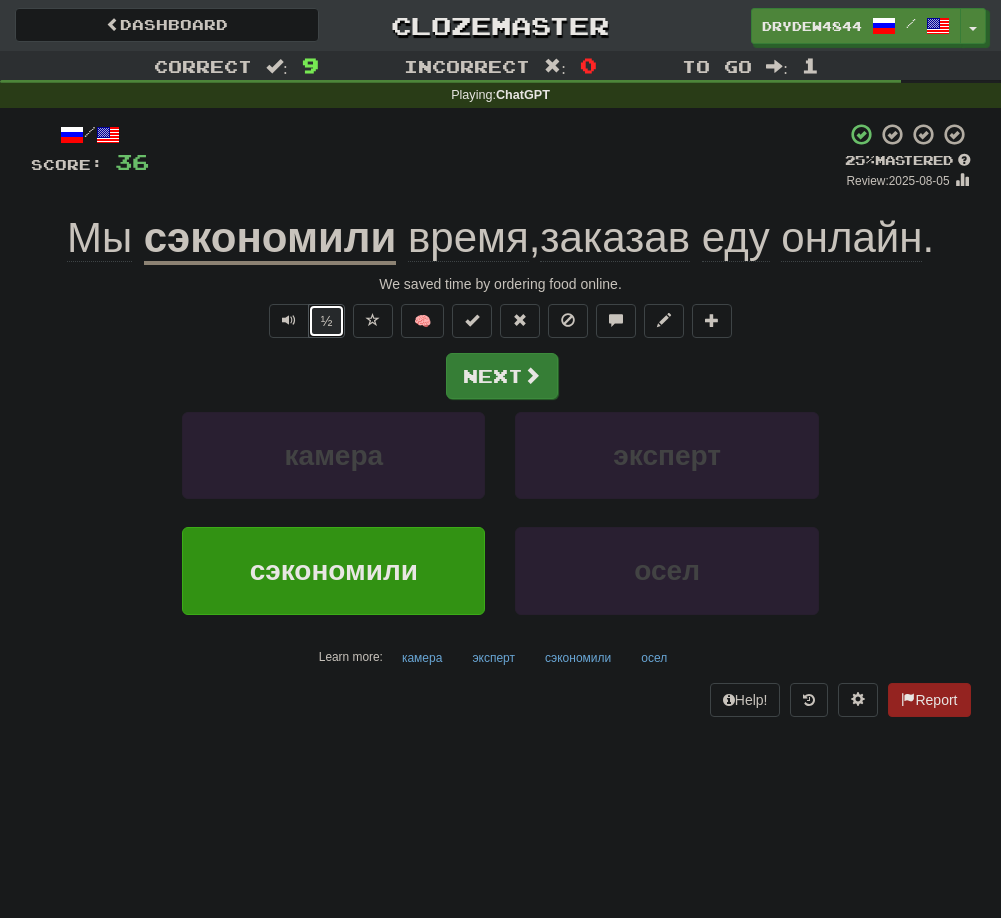 click at bounding box center (532, 375) 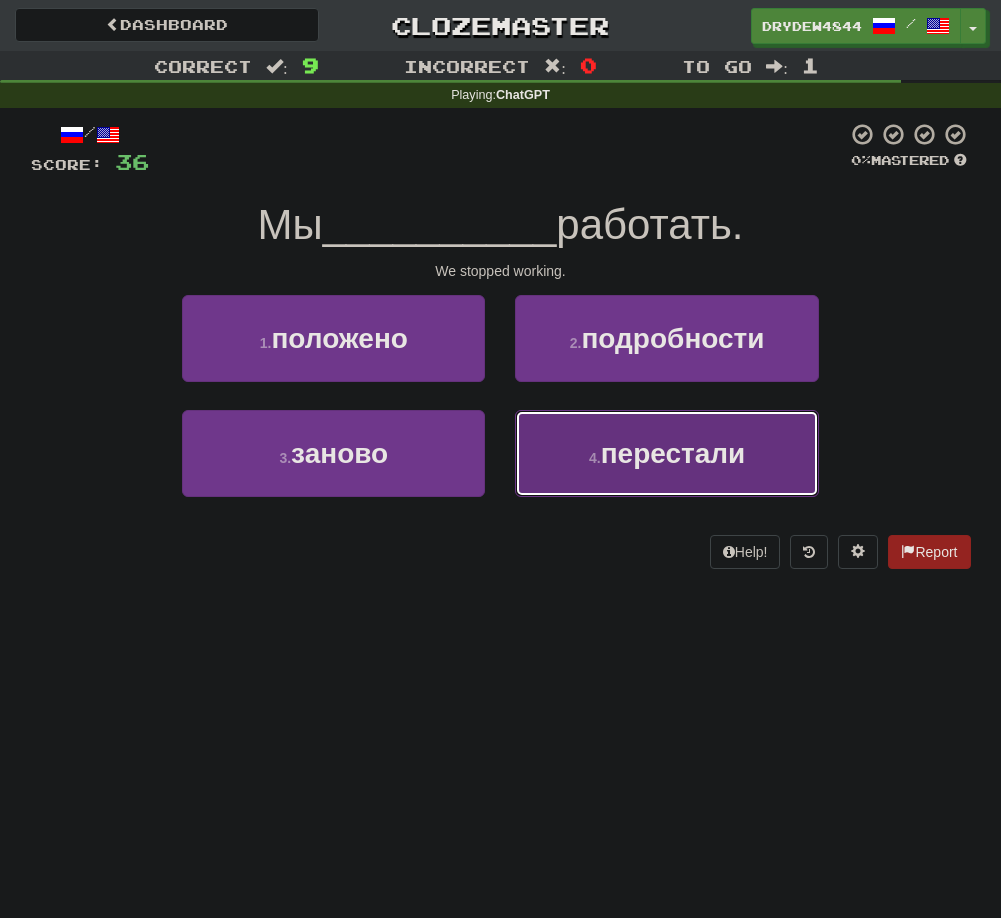 click on "4 ." at bounding box center (595, 458) 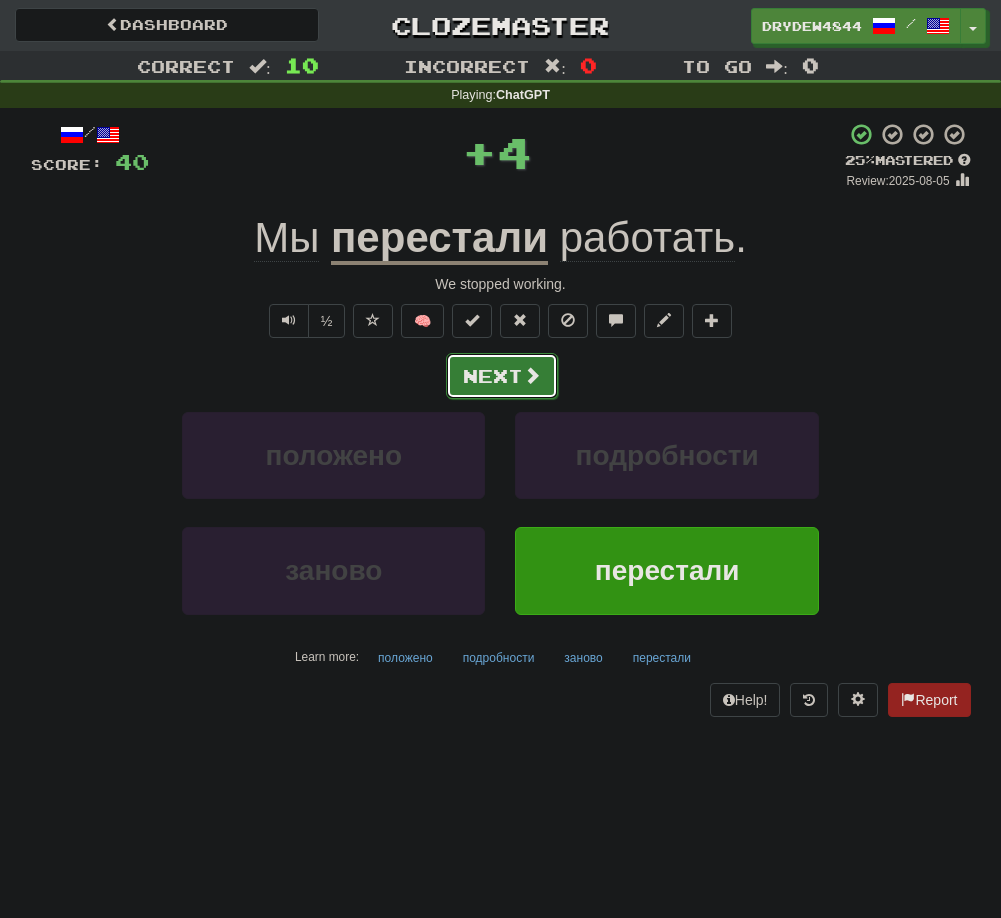 click on "Next" at bounding box center [502, 376] 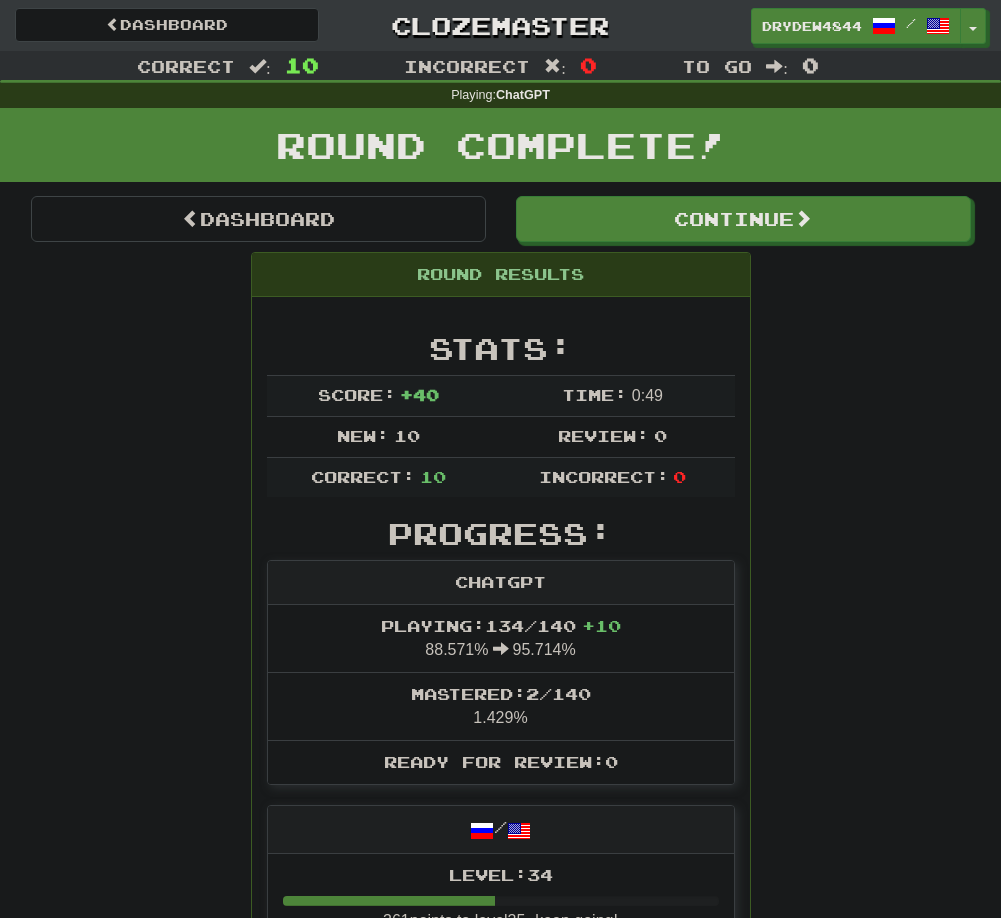 click on "Dashboard
Clozemaster
DryDew4844
/
Toggle Dropdown
Dashboard
Leaderboard
Activity Feed
Notifications
Profile
Discussions
English
/
Русский
Streak:
0
Review:
6
Points Today: 0
Français
/
English
Streak:
0
Review:
5
Points Today: 0
Română
/
English
Streak:
0
Review:
11
Points Today: 0
Русский
/
English
Streak:
3
Review:
0
Points Today: 540
中文
/
English
Streak:
0
Review:
23
Points Today: 0
Languages
Account
Logout
DryDew4844
/
Toggle Dropdown
Dashboard
Leaderboard
Activity Feed
Notifications
Profile
Discussions
English" at bounding box center (500, 25) 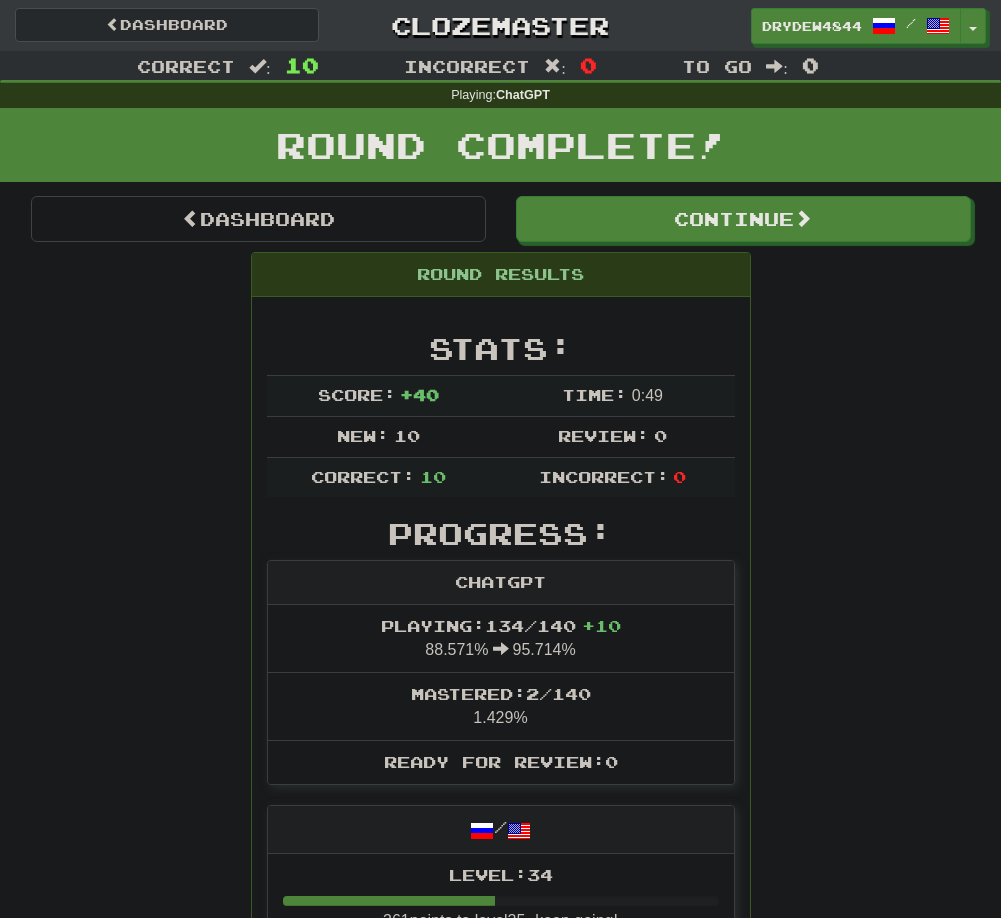 click on "Dashboard" at bounding box center (167, 25) 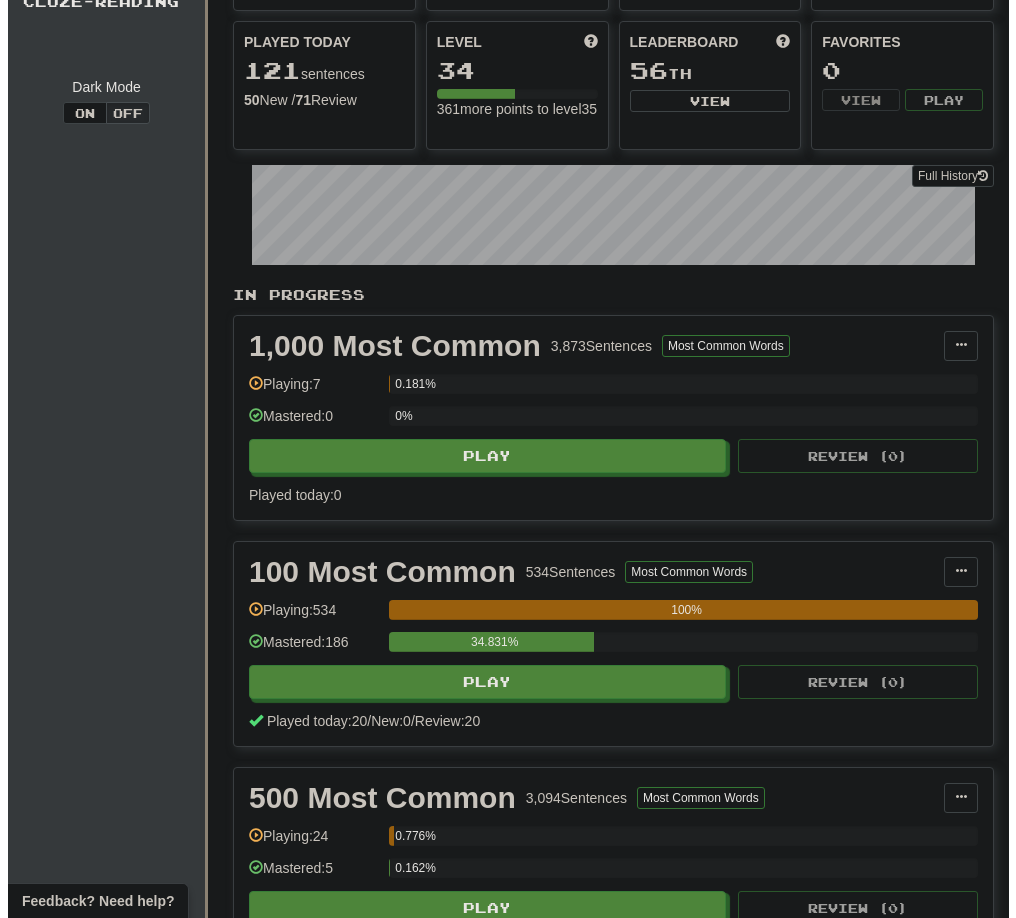 scroll, scrollTop: 200, scrollLeft: 0, axis: vertical 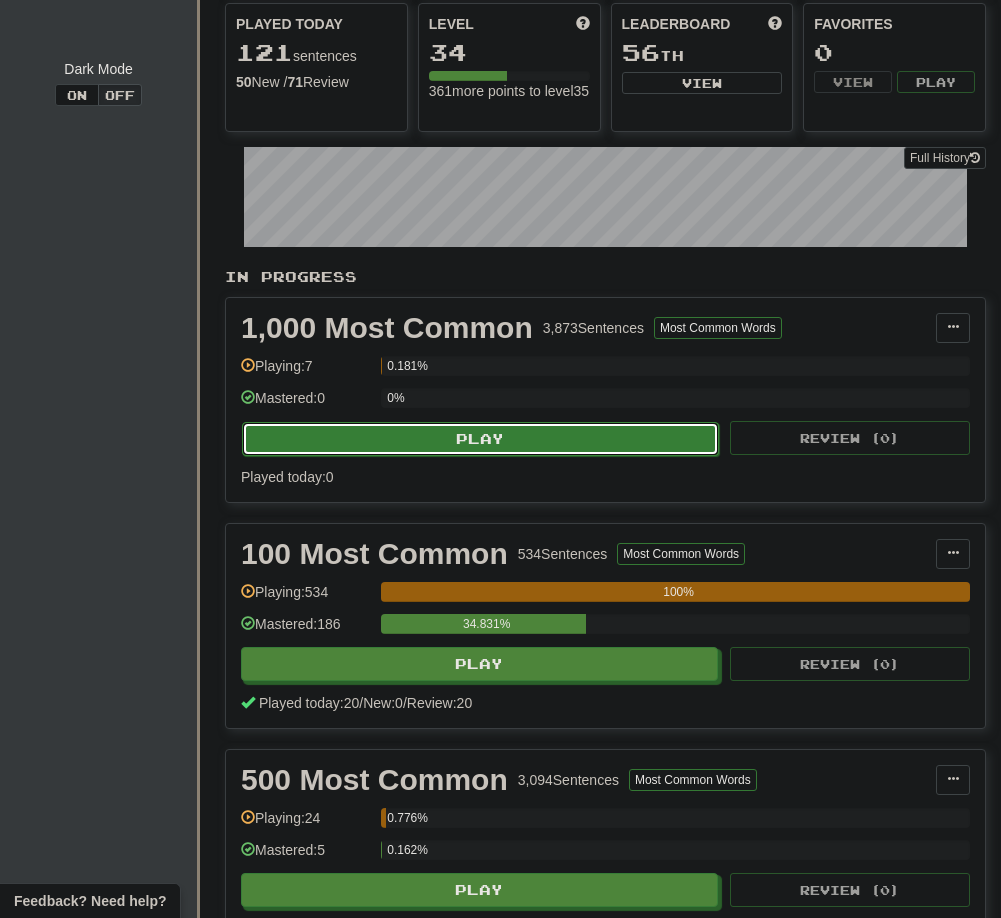 click on "Play" at bounding box center (480, 439) 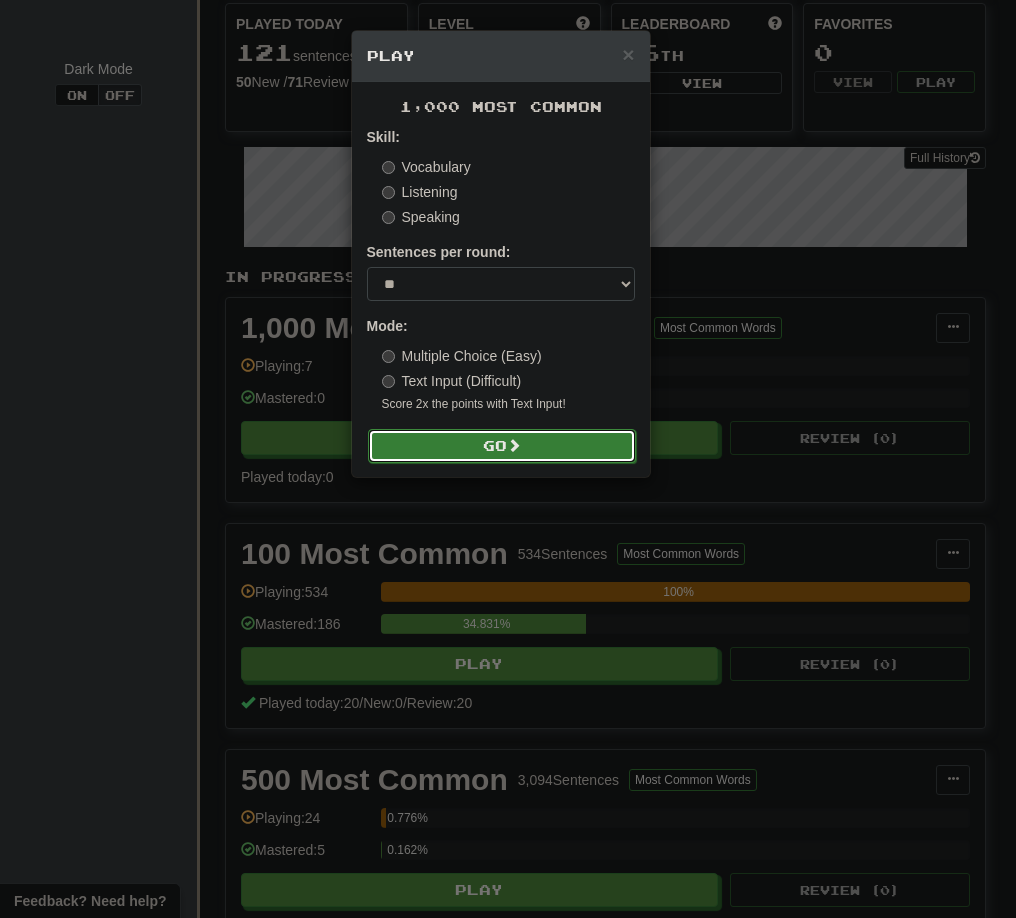 click on "Go" at bounding box center [502, 446] 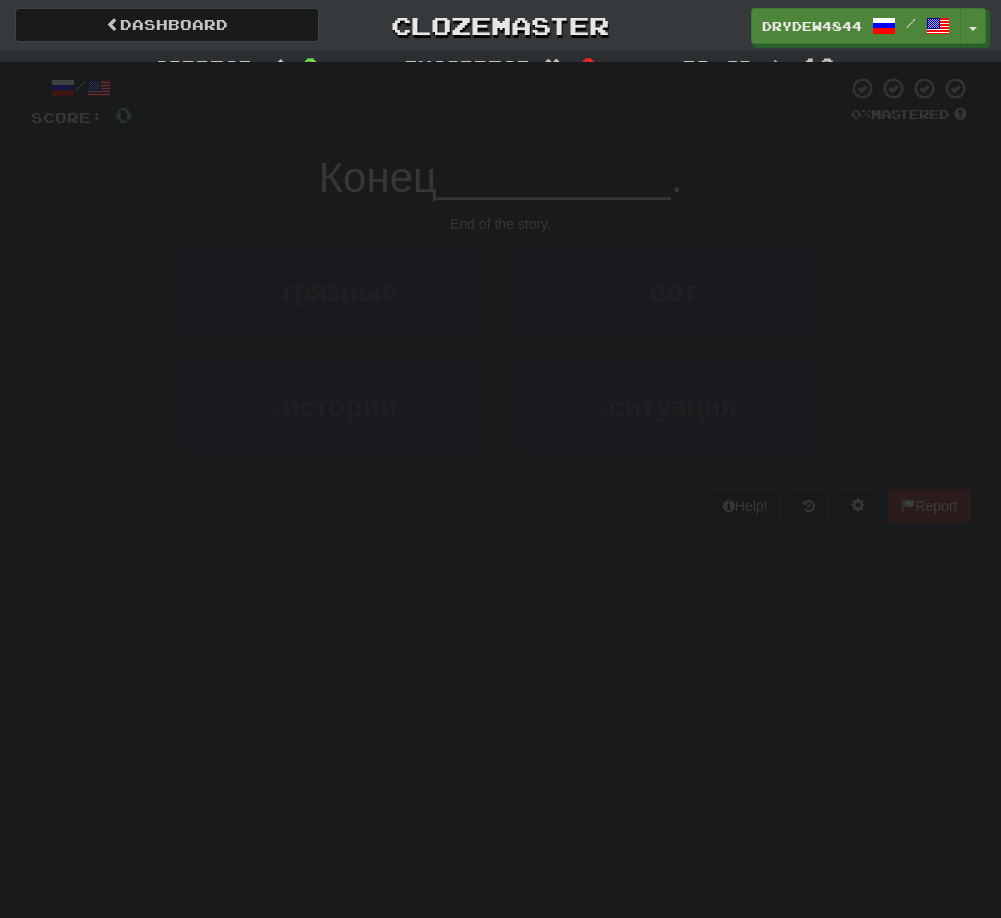 scroll, scrollTop: 0, scrollLeft: 0, axis: both 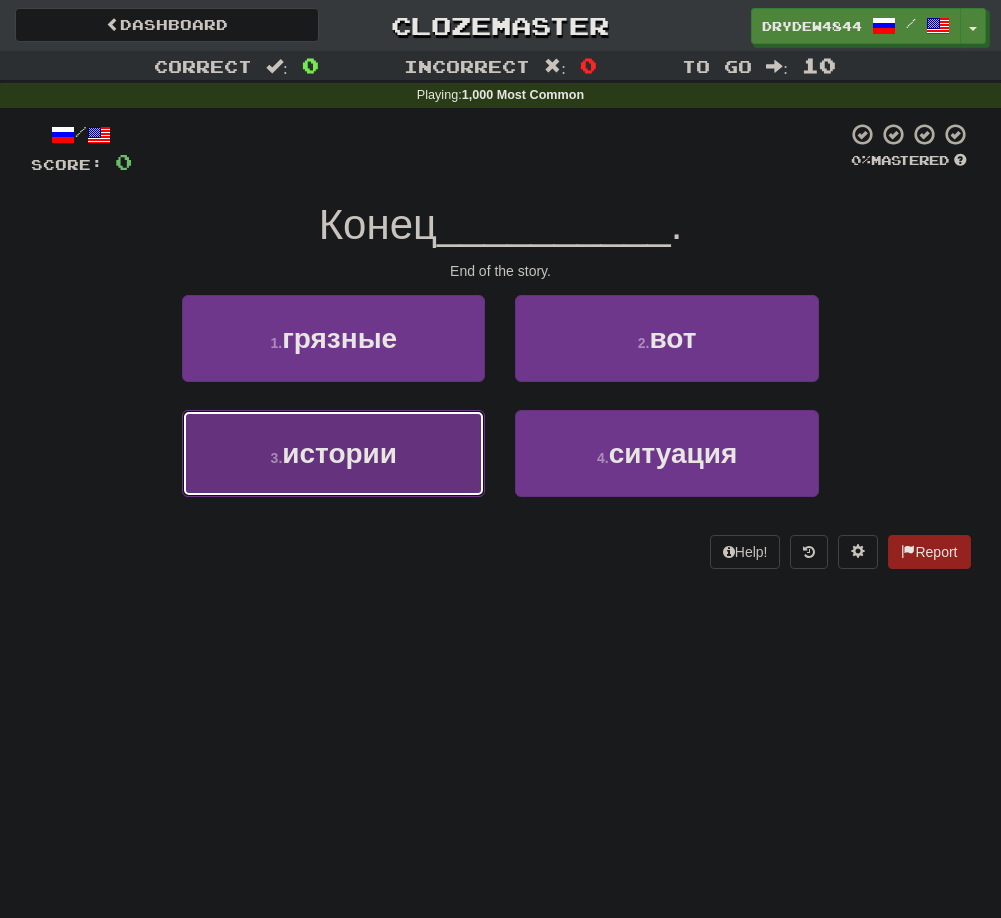 click on "3 .  истории" at bounding box center [333, 453] 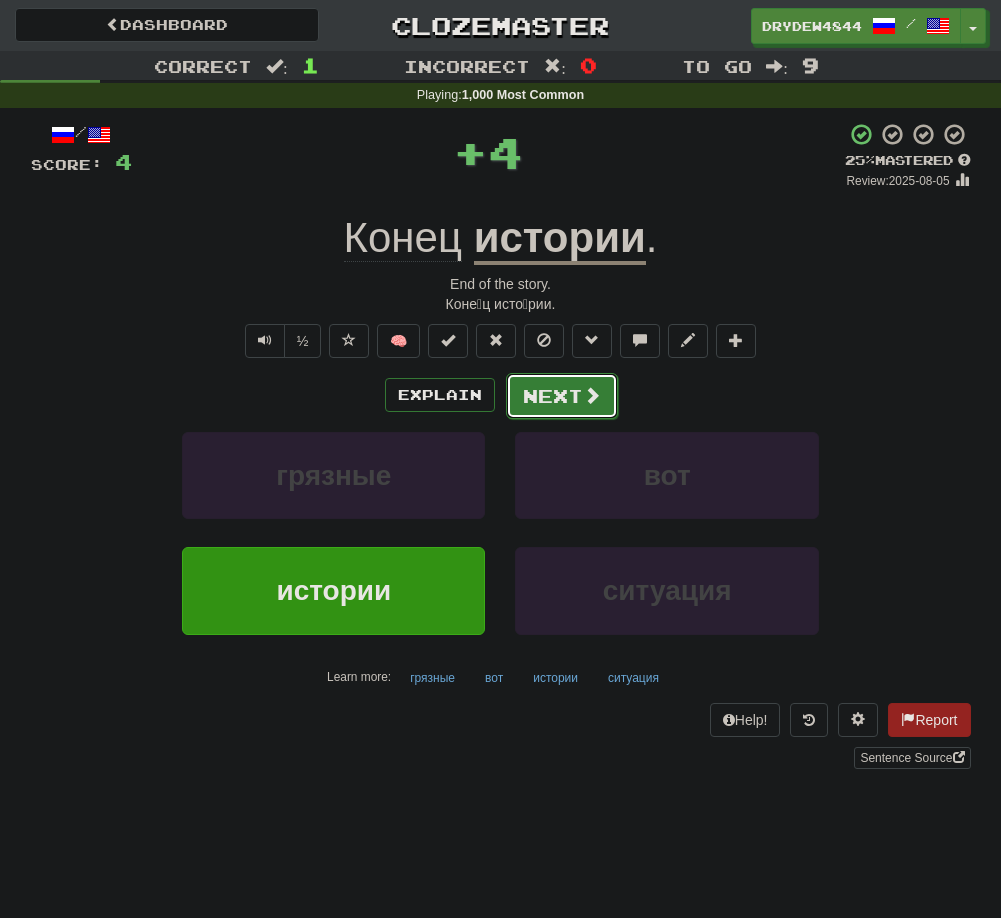 click on "Next" at bounding box center (562, 396) 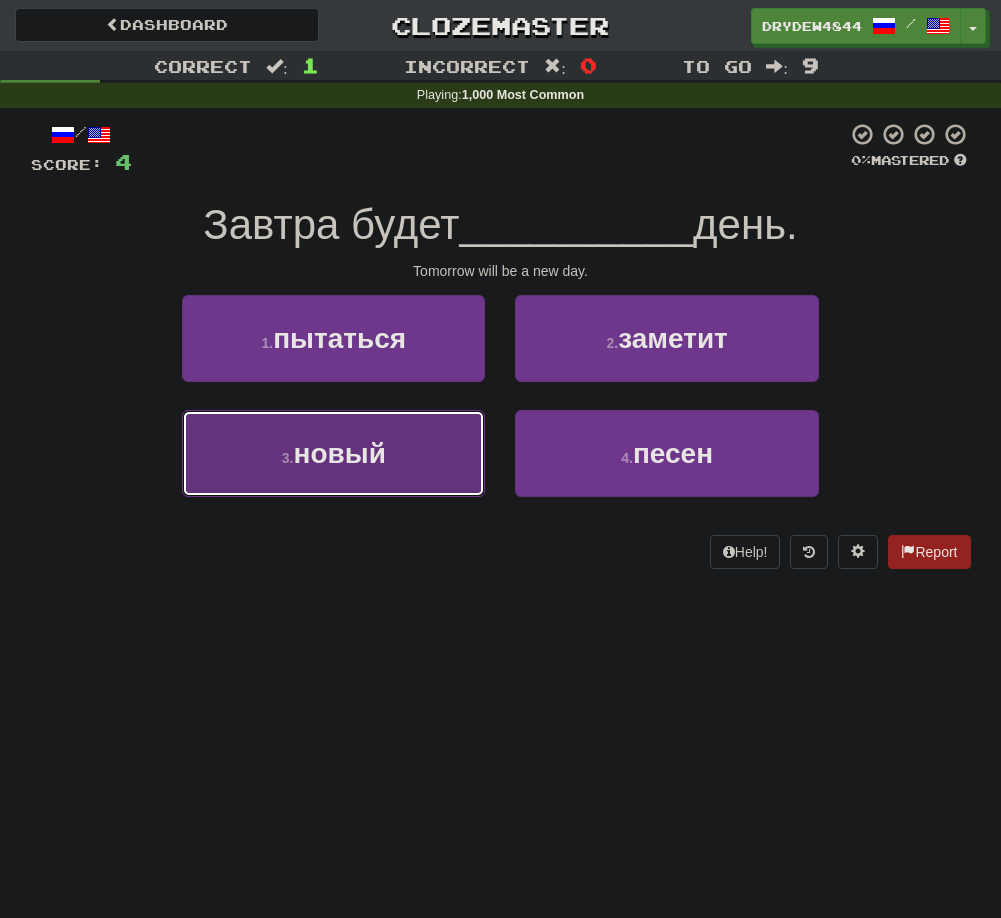 click on "3 .  новый" at bounding box center (333, 453) 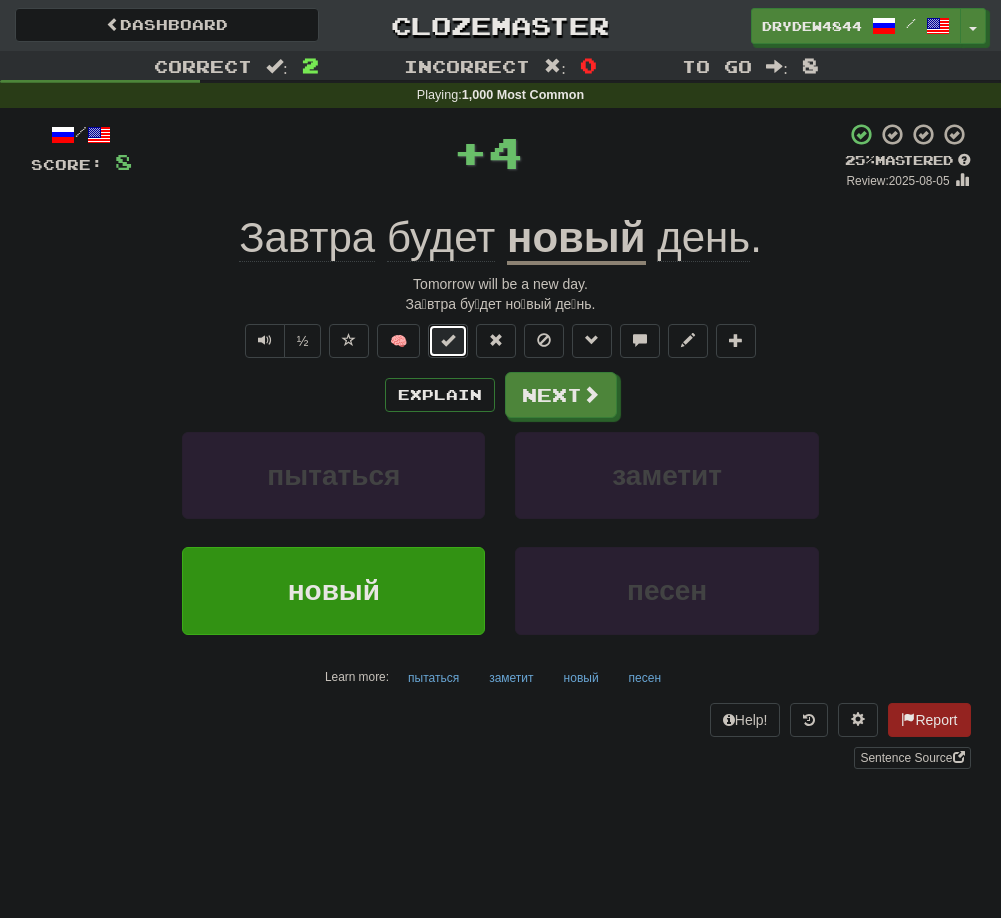 click at bounding box center [448, 341] 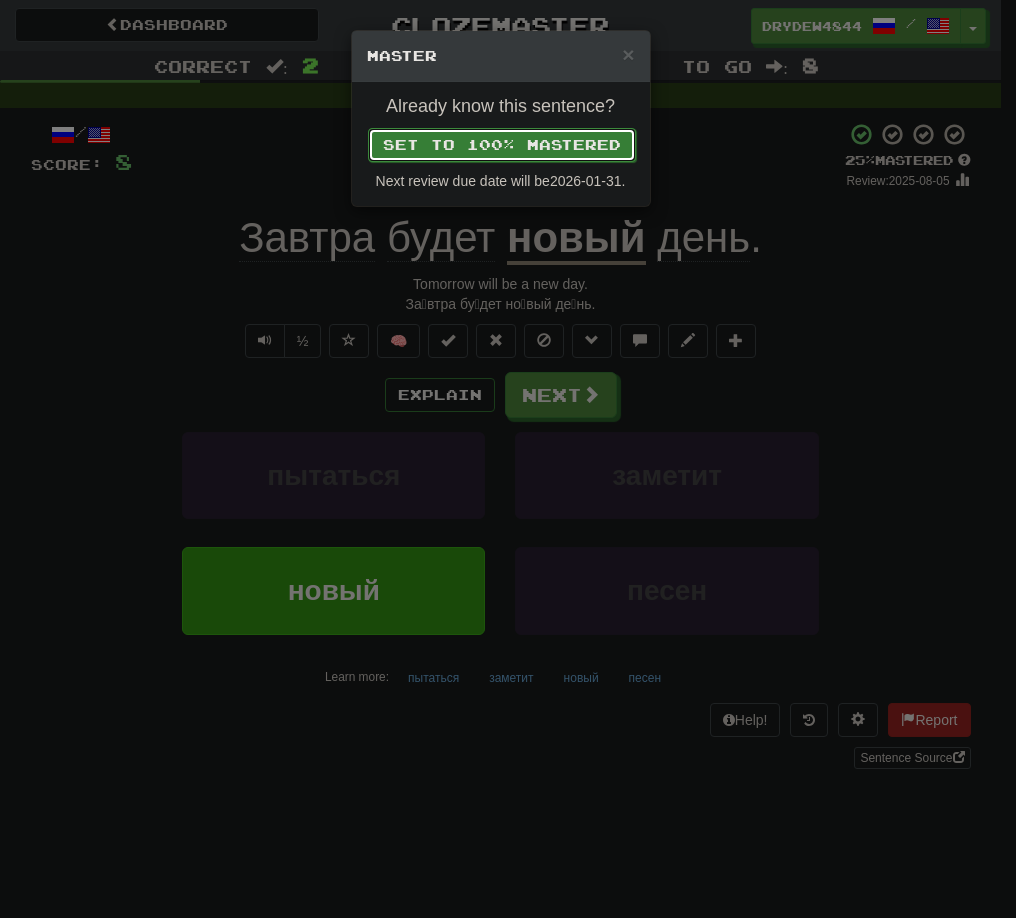 click on "Set to 100% Mastered" at bounding box center [502, 145] 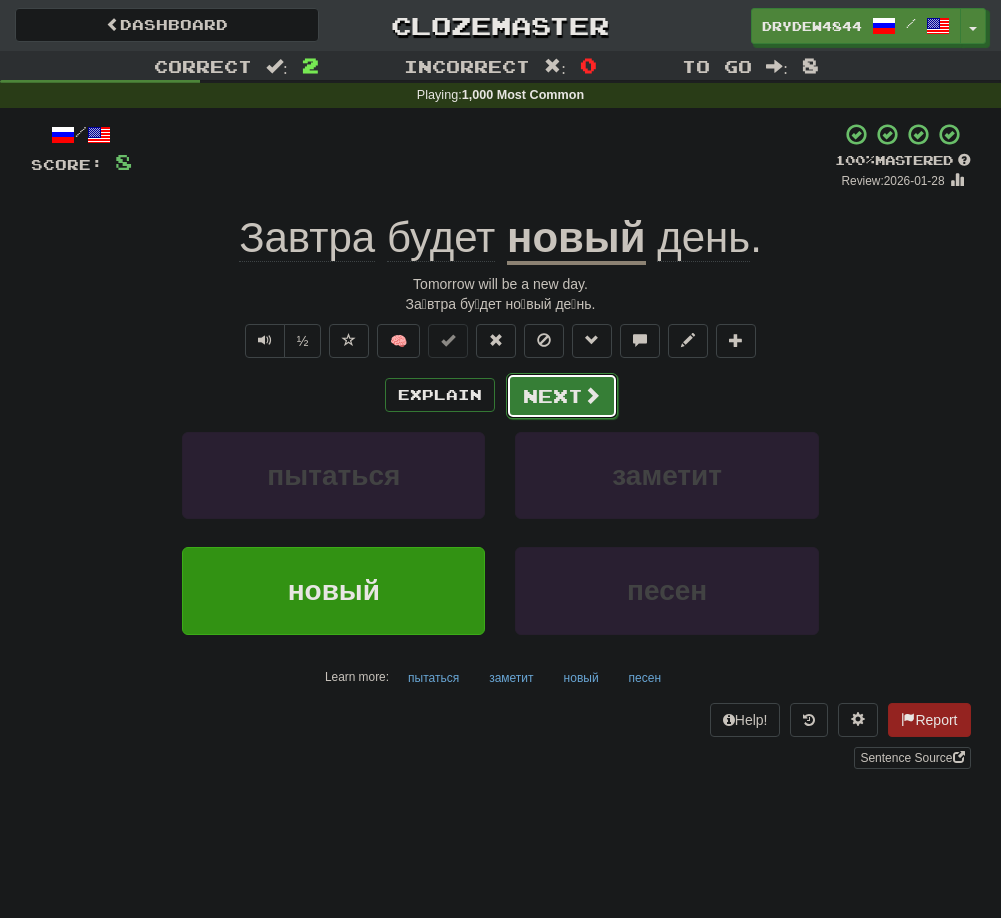 click on "Next" at bounding box center (562, 396) 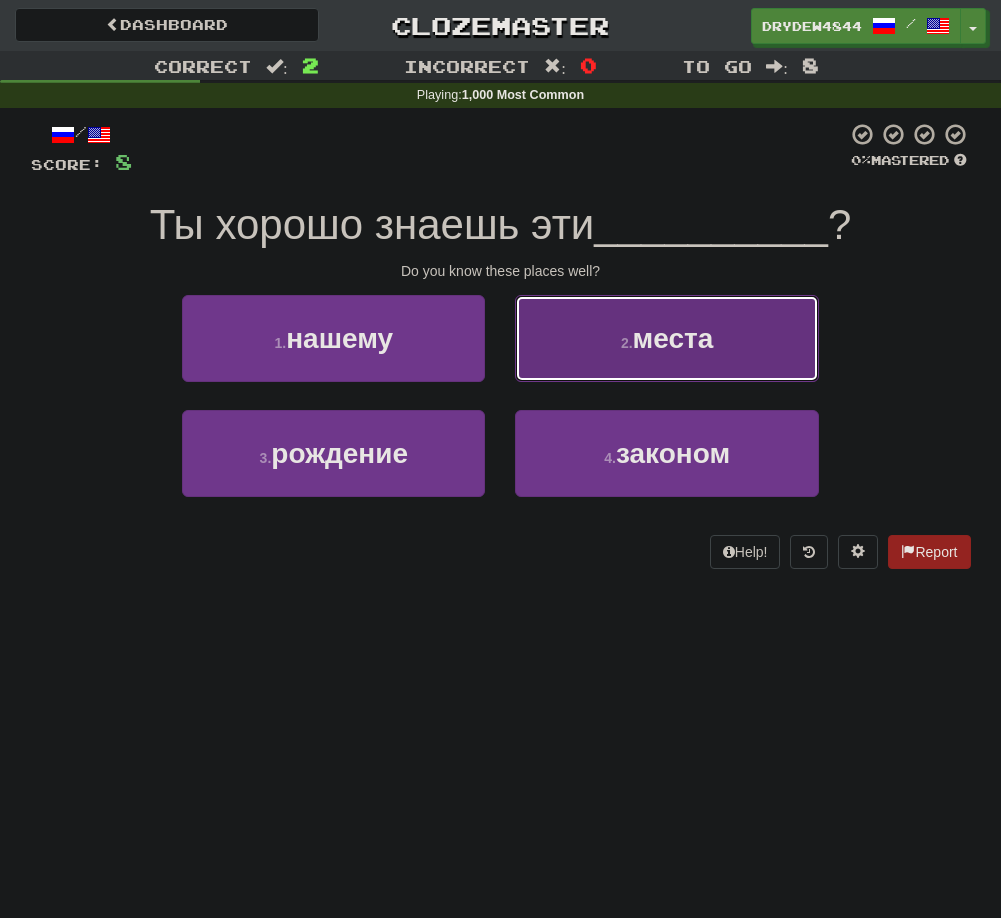 click on "места" at bounding box center (673, 338) 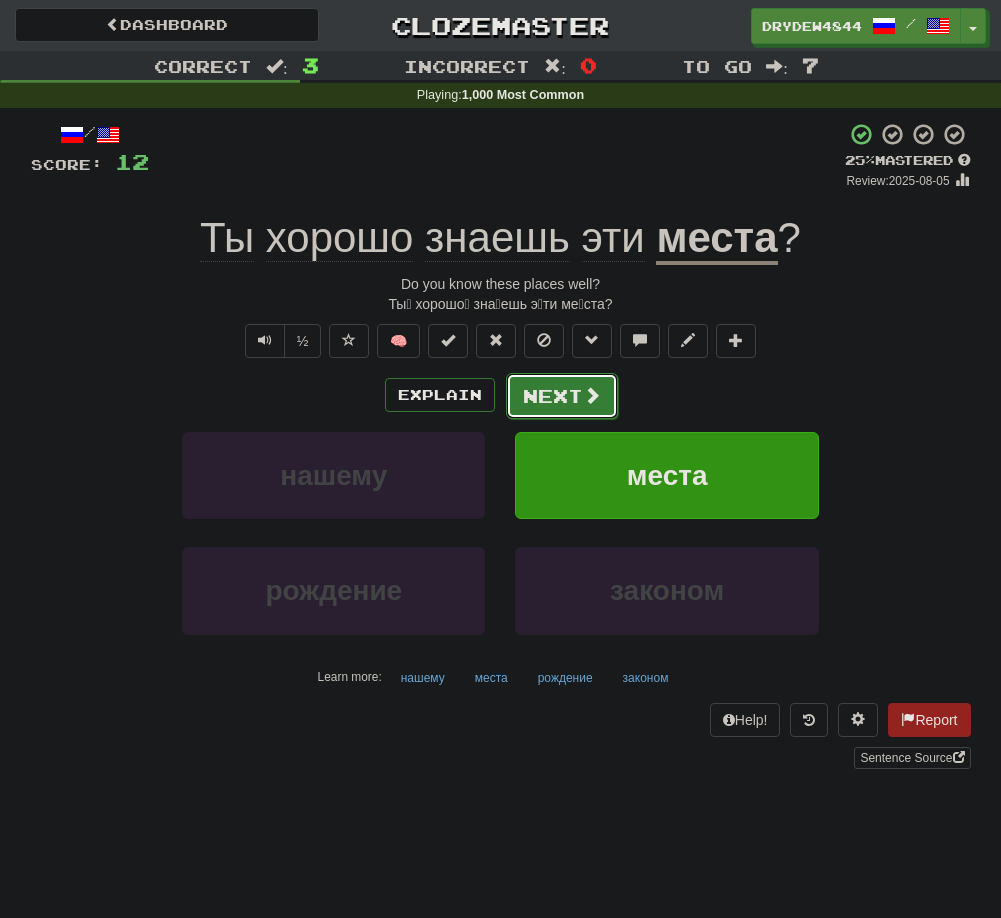 click on "Next" at bounding box center (562, 396) 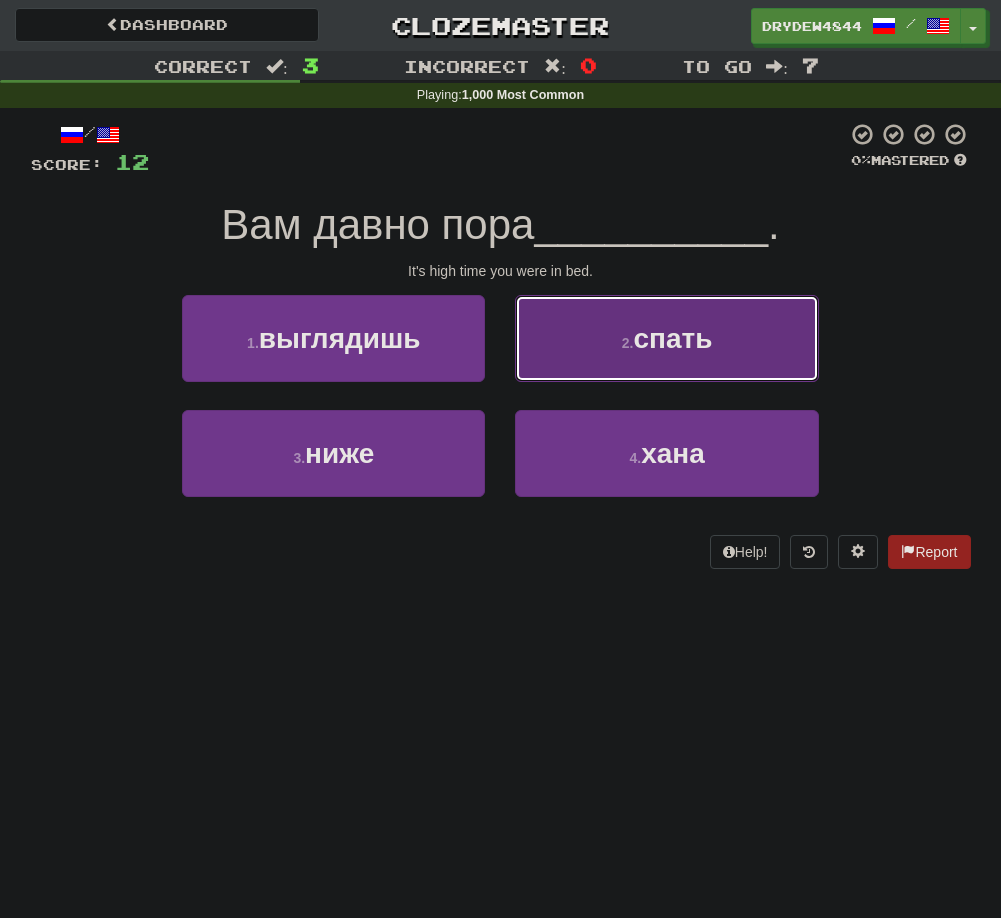 click on "2 .  спать" at bounding box center [666, 338] 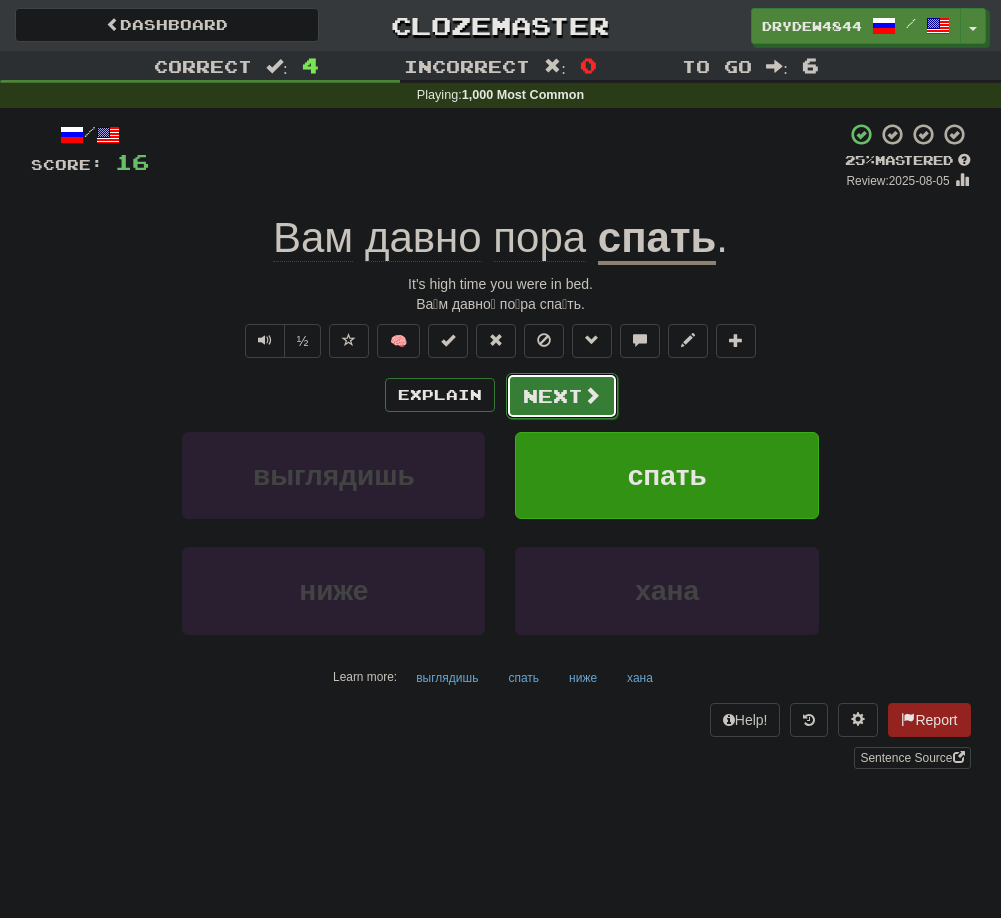 click on "Next" at bounding box center (562, 396) 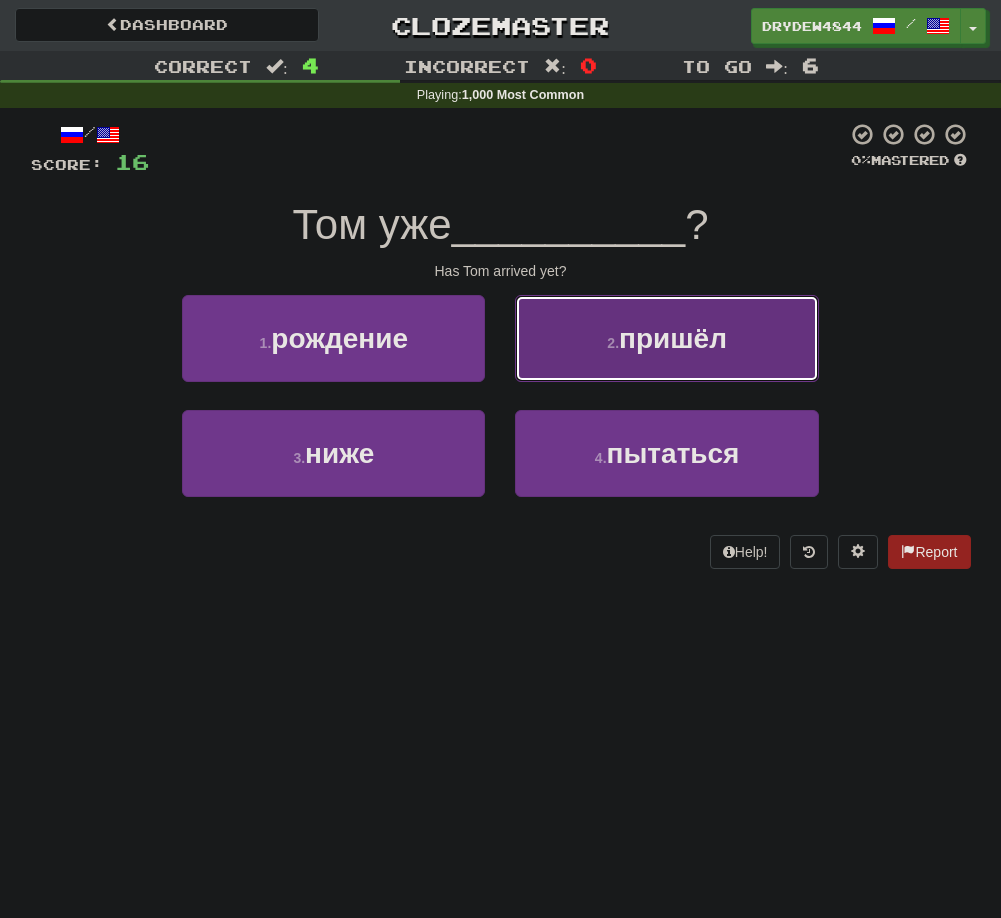 click on "2 .  пришёл" at bounding box center [666, 338] 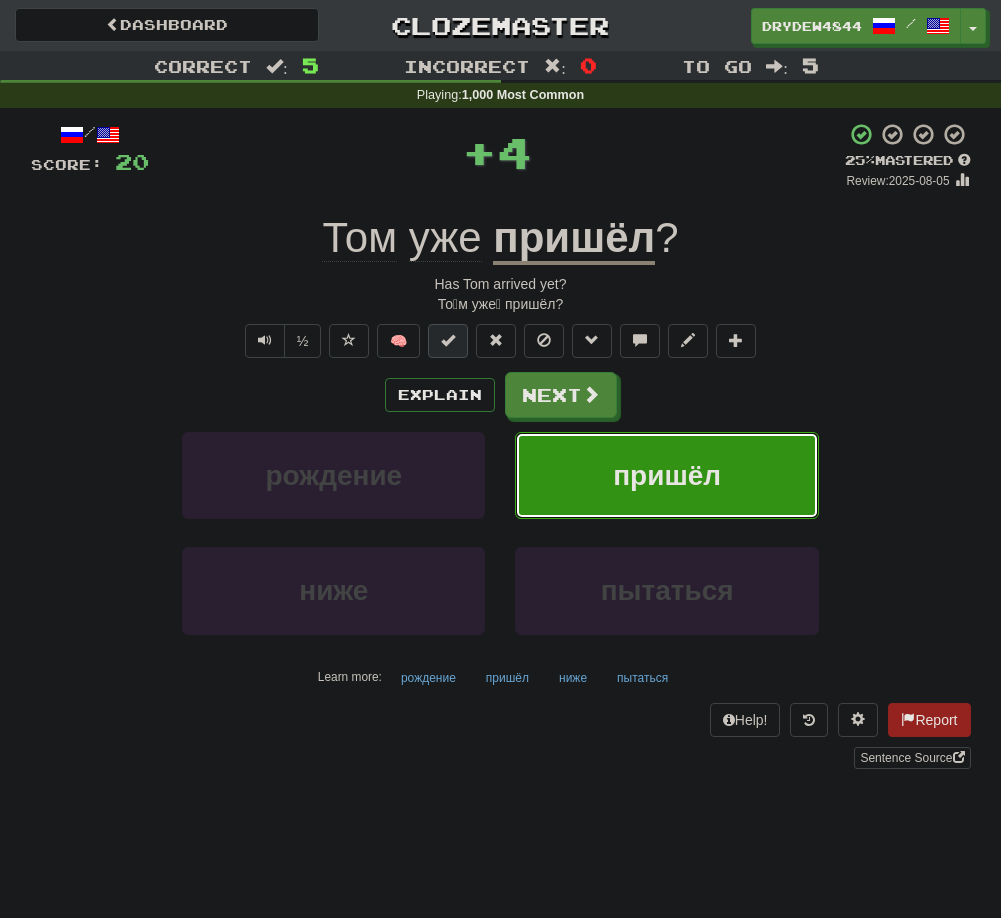 click at bounding box center [448, 340] 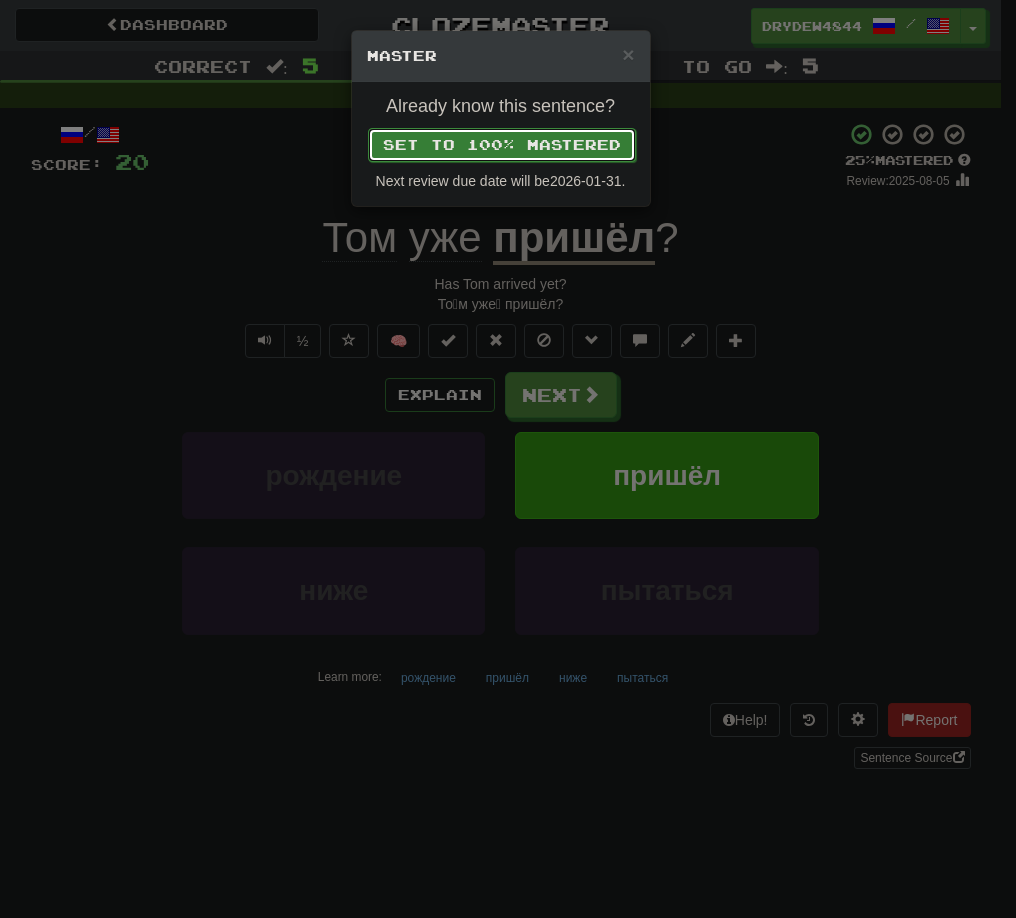 click on "Set to 100% Mastered" at bounding box center (502, 145) 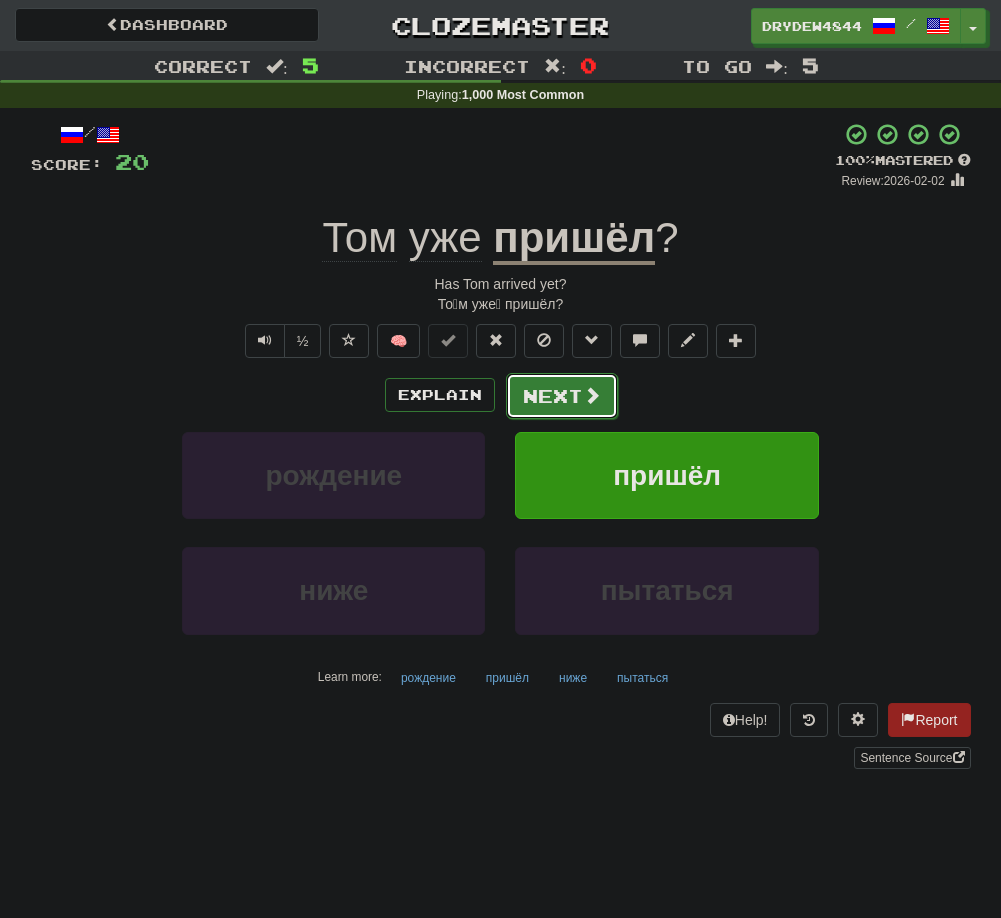 click on "Next" at bounding box center (562, 396) 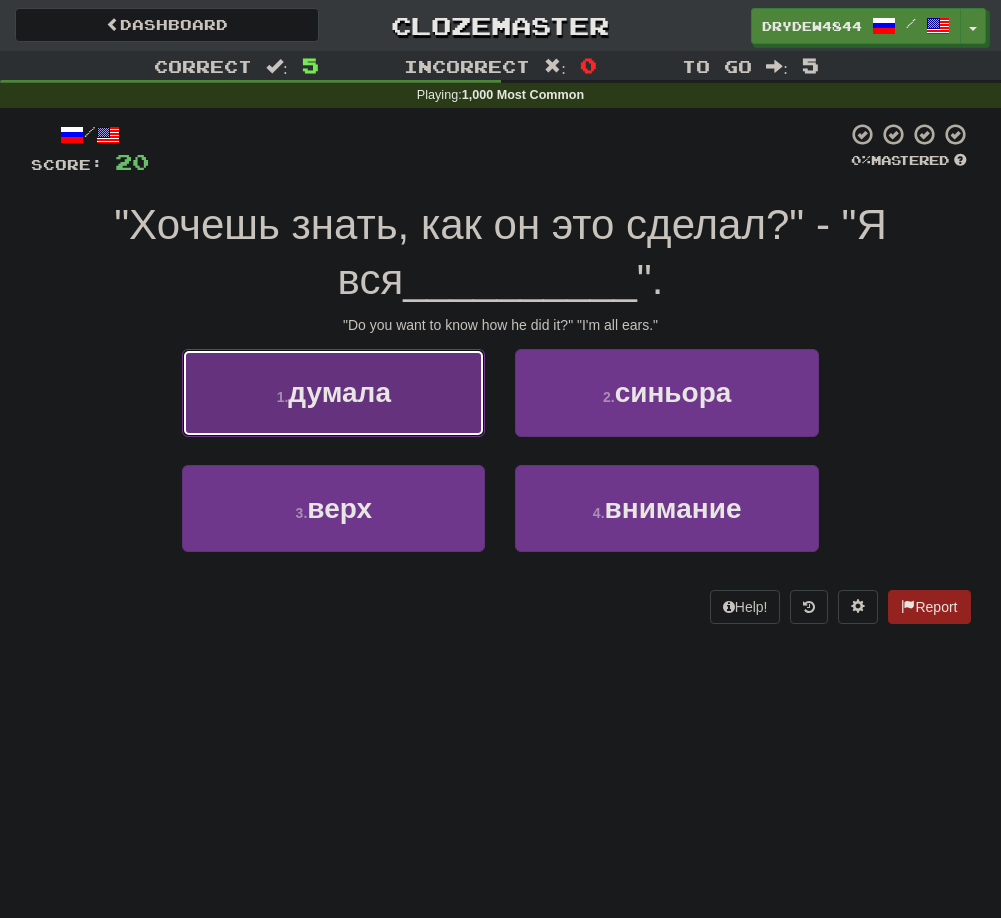 click on "1 .  думала" at bounding box center (333, 392) 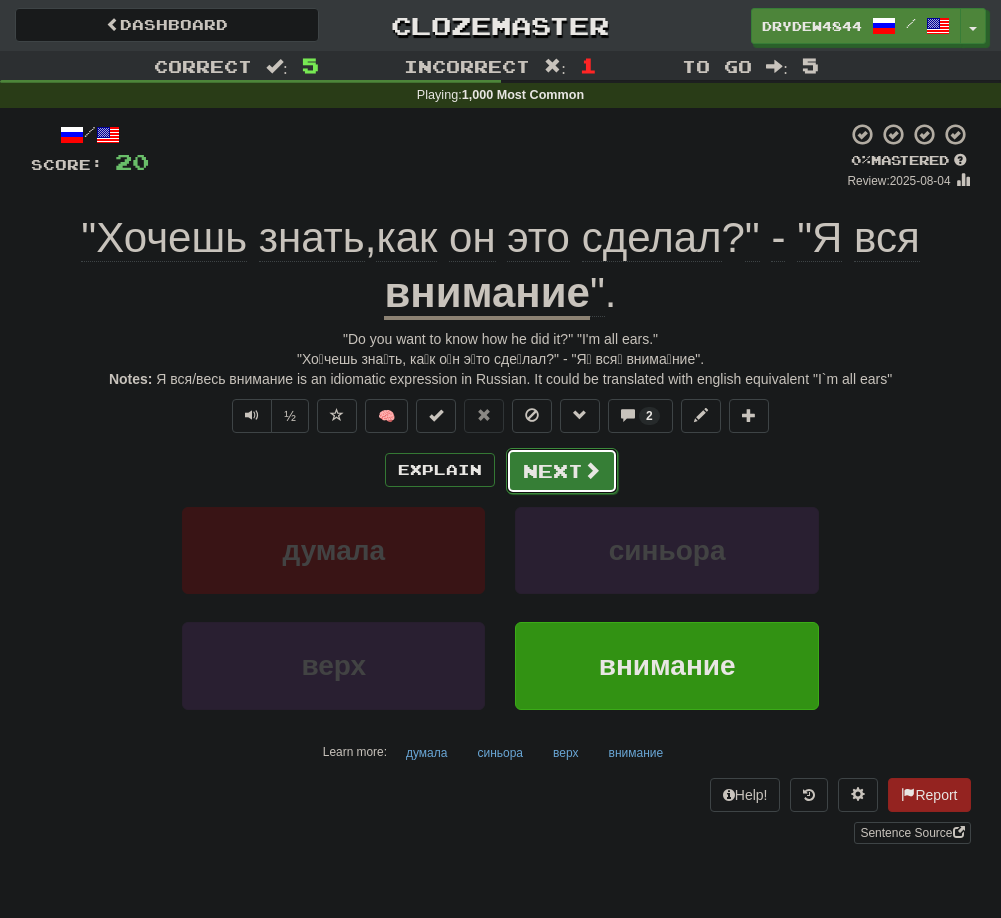 click on "Next" at bounding box center [562, 471] 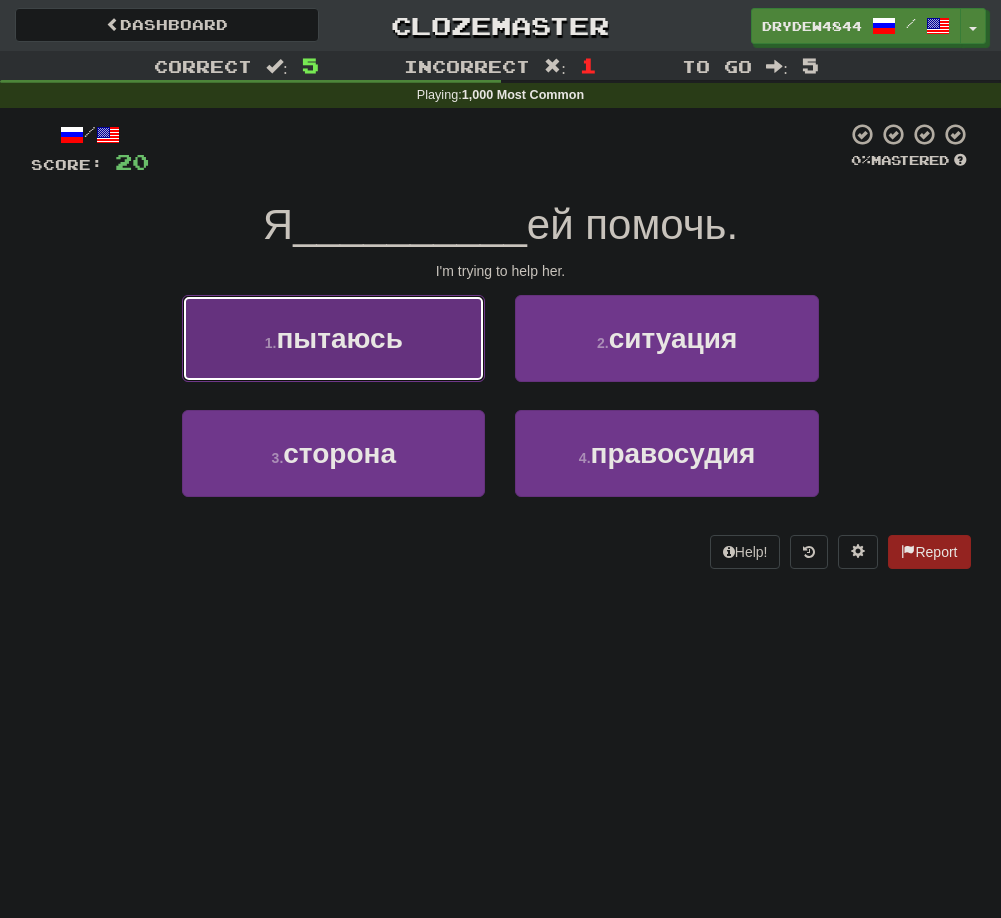 click on "1 .  пытаюсь" at bounding box center [333, 338] 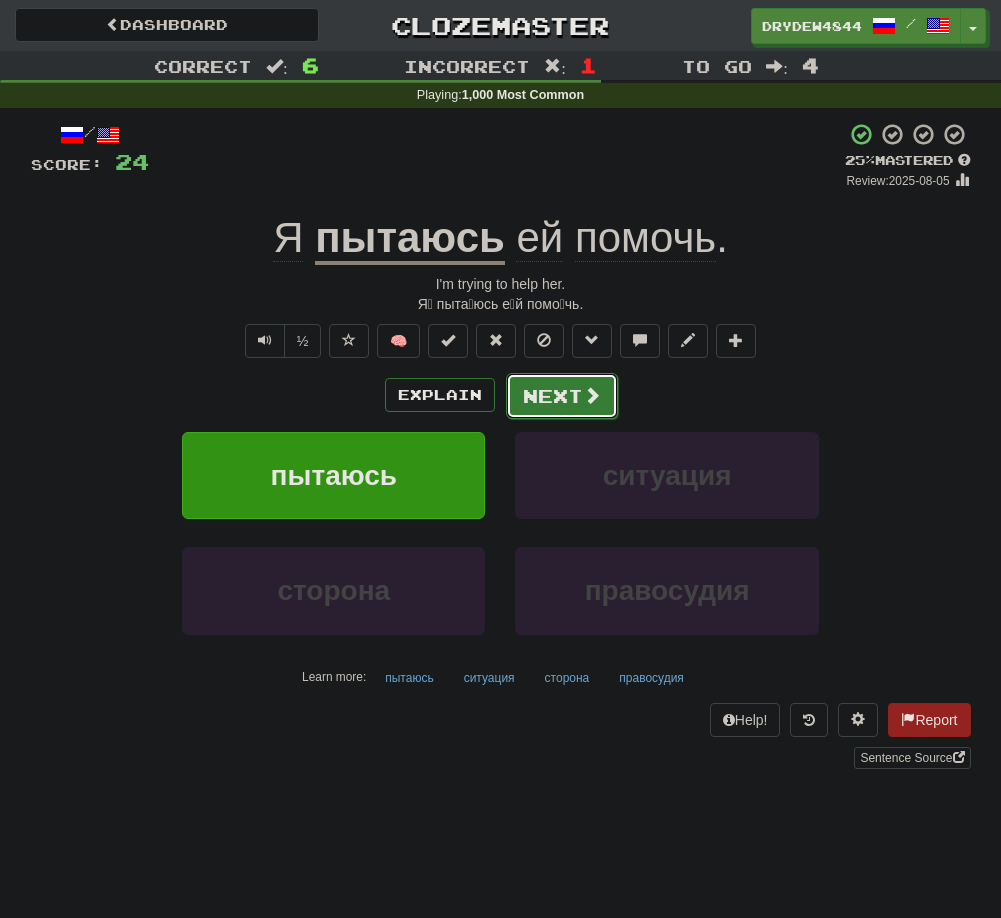 click on "Next" at bounding box center (562, 396) 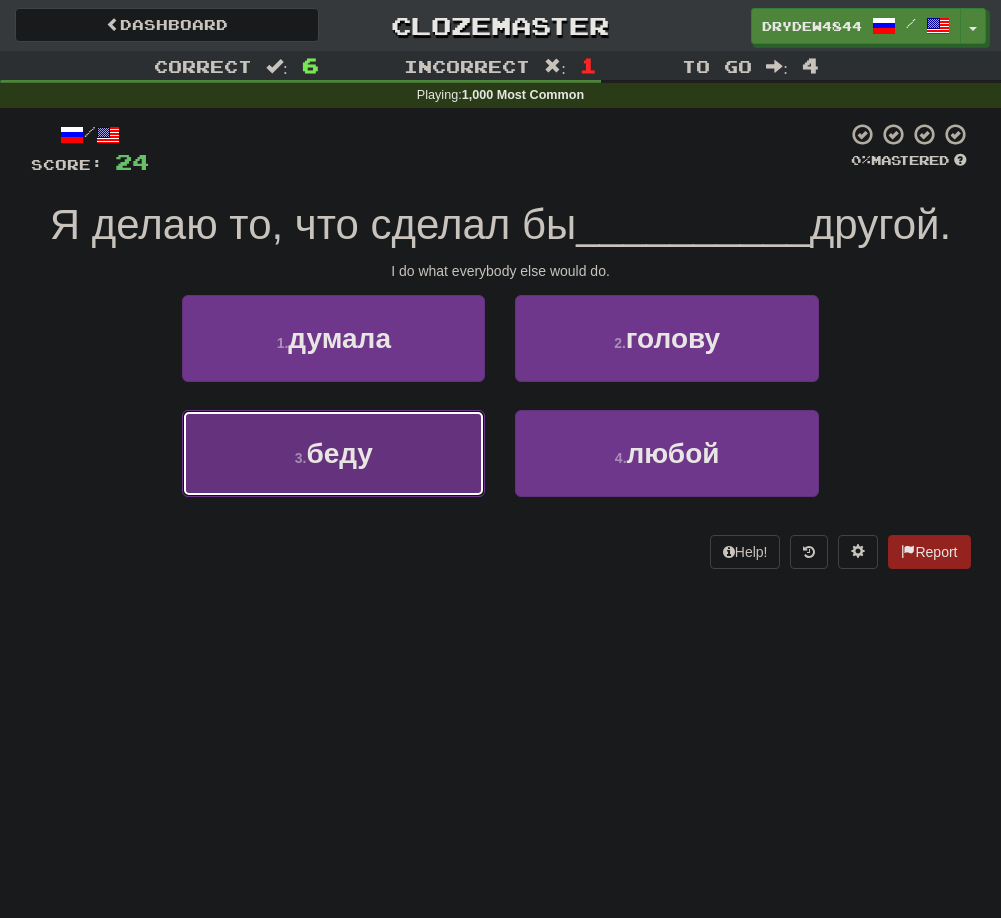 click on "3 .  беду" at bounding box center (333, 453) 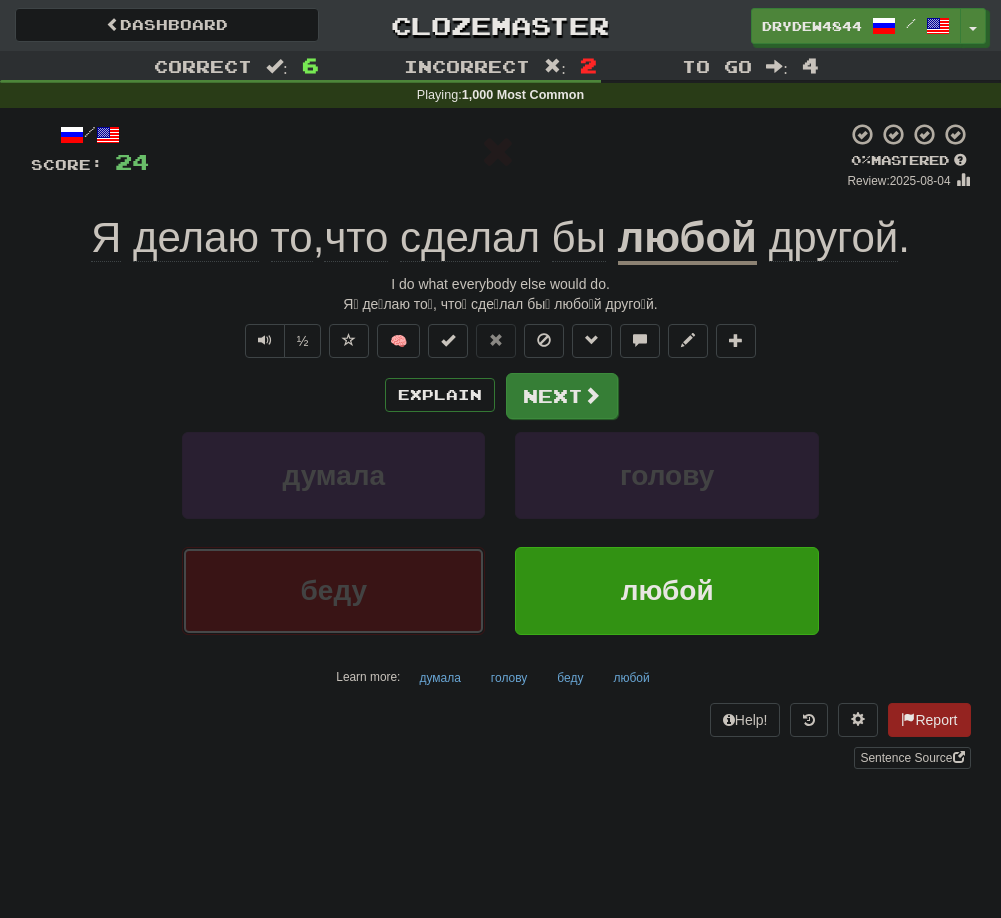 click at bounding box center (592, 395) 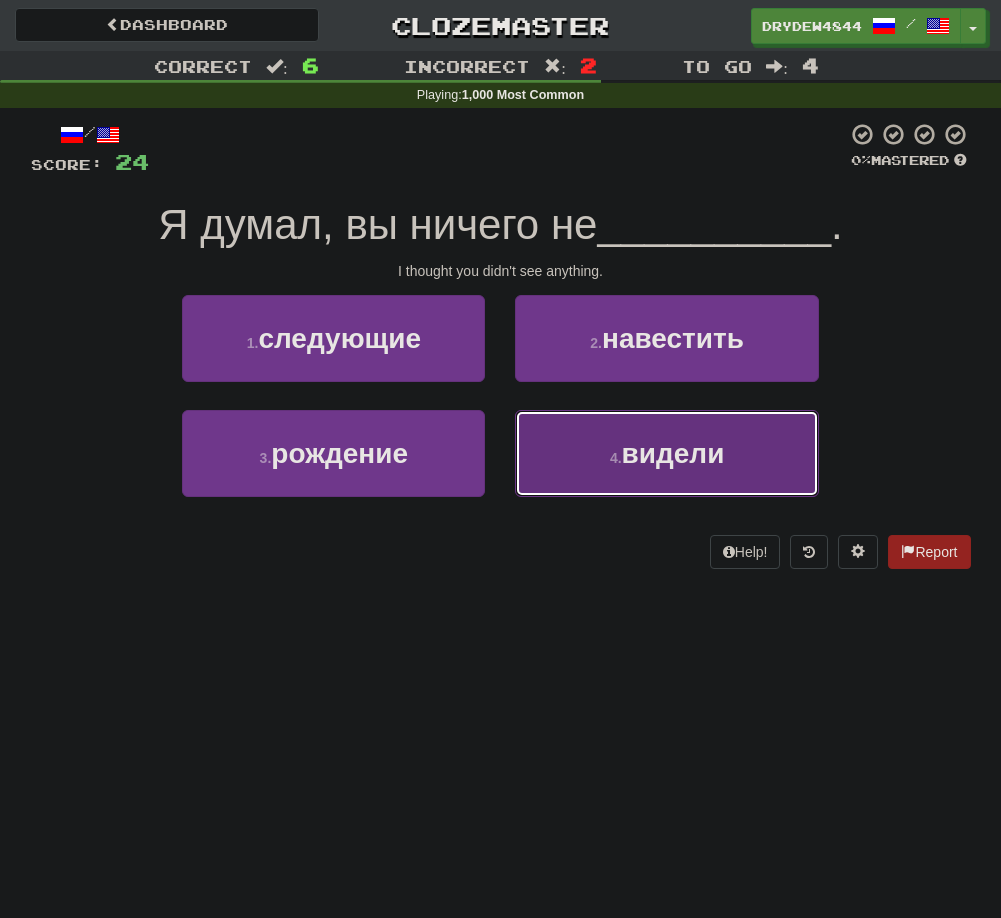 click on "4 .  видели" at bounding box center [666, 453] 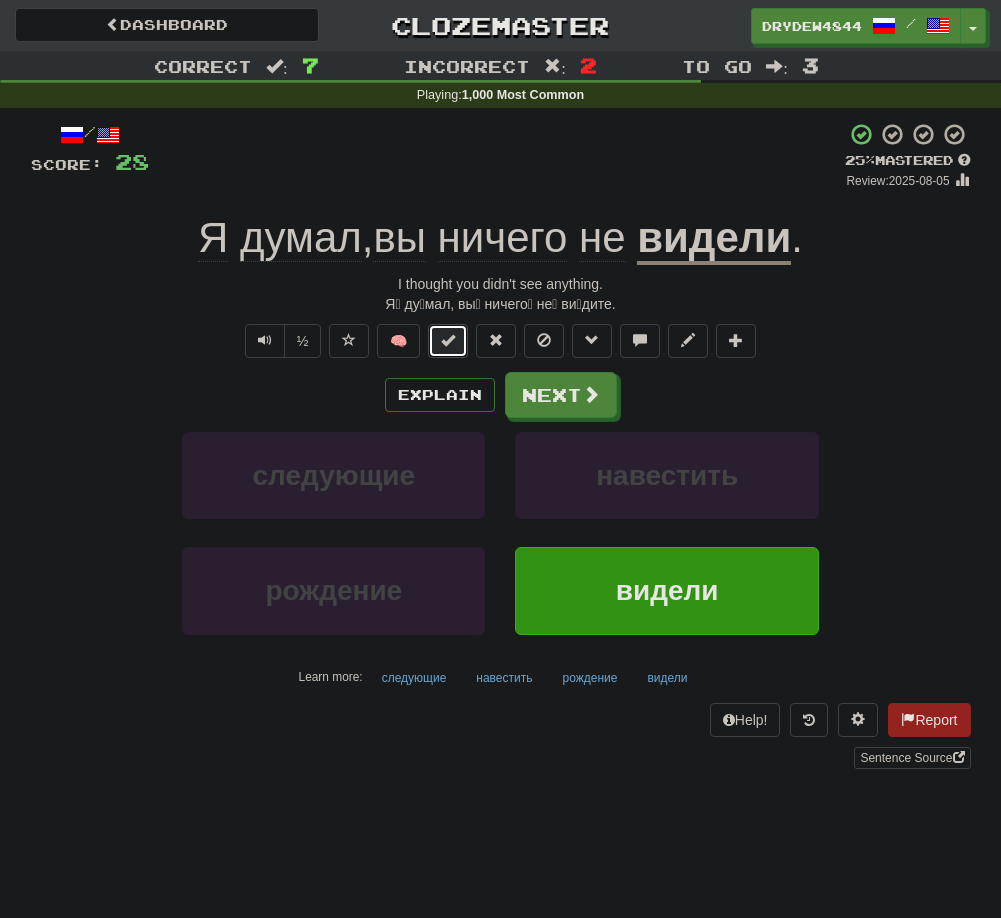 click at bounding box center [448, 341] 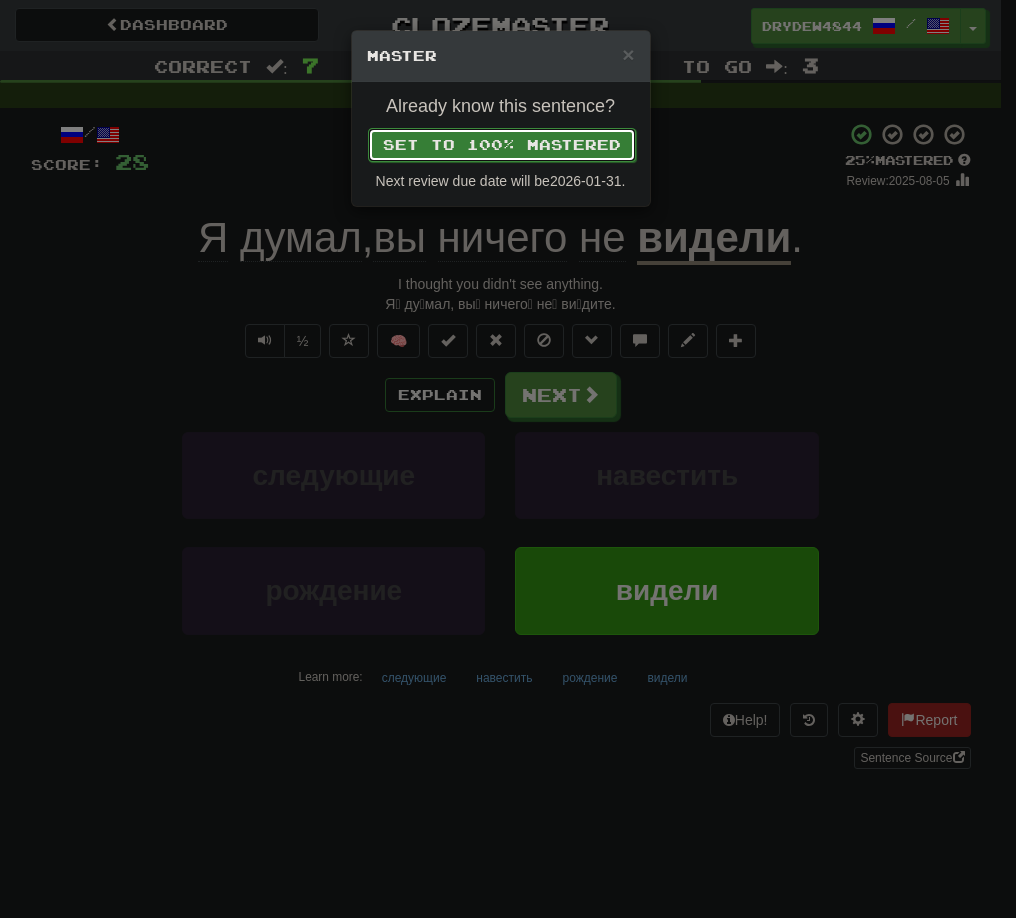 click on "Set to 100% Mastered" at bounding box center [502, 145] 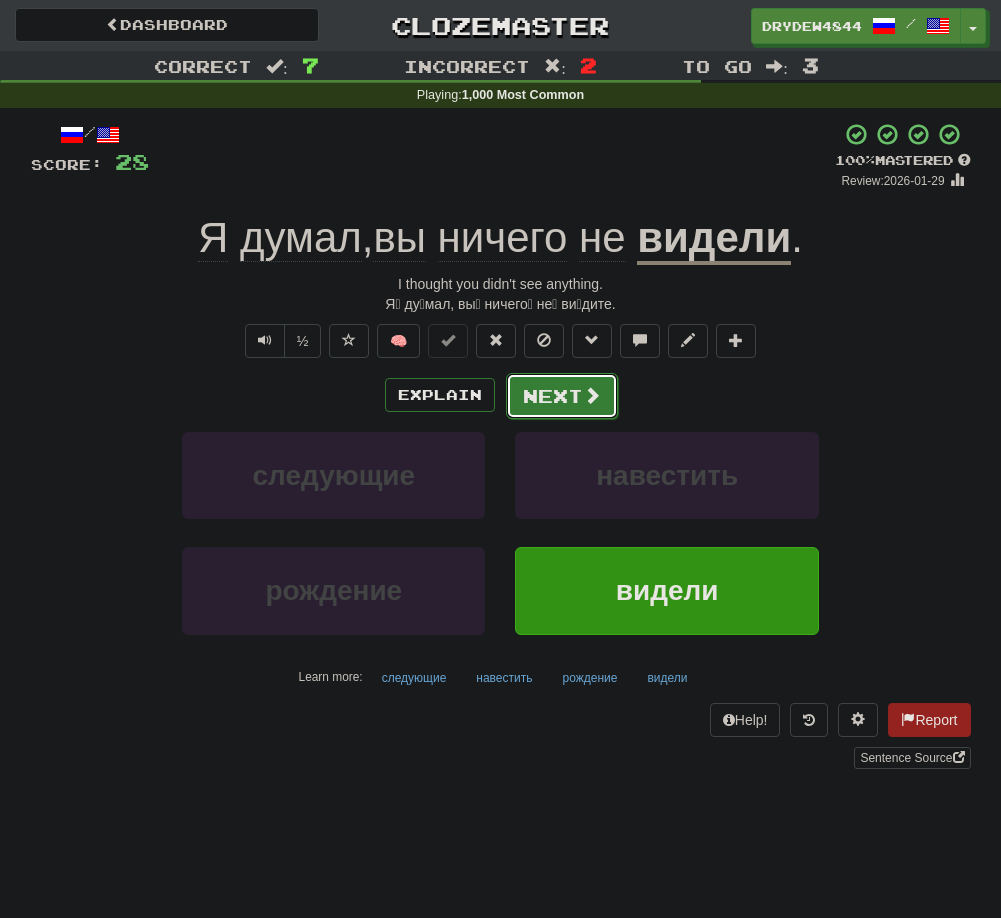 click on "Next" at bounding box center [562, 396] 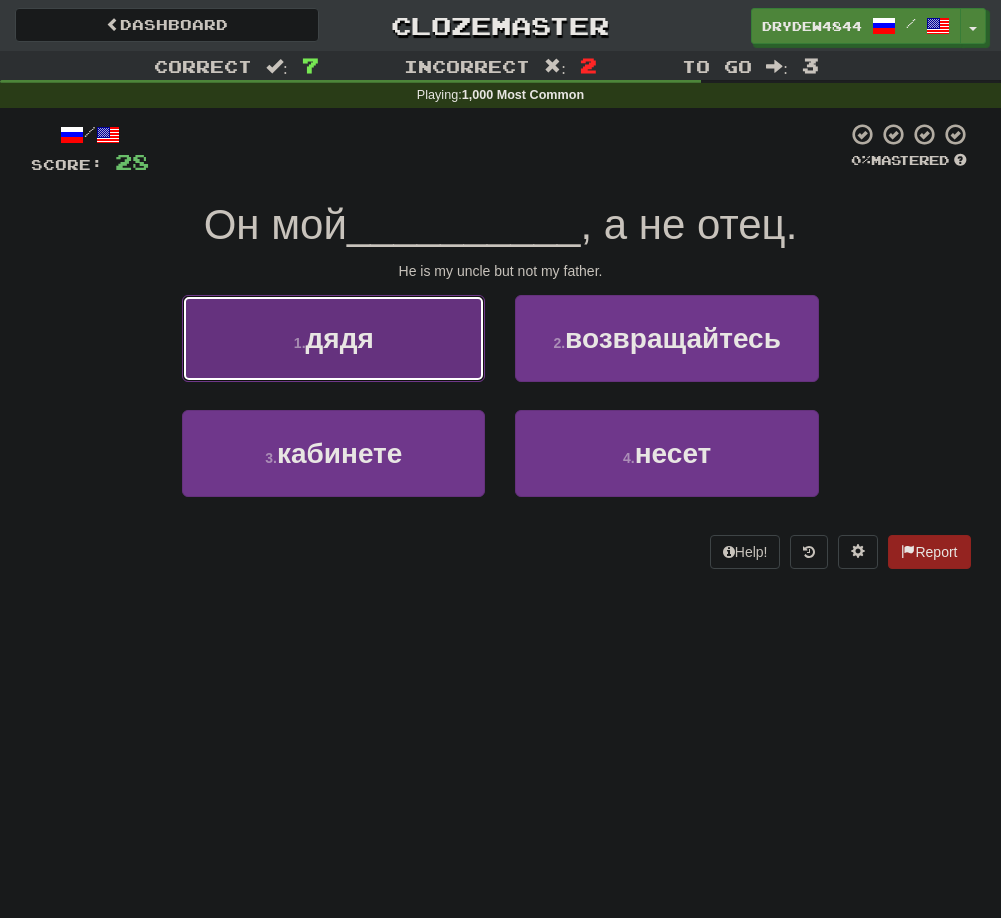 click on "1 .  дядя" at bounding box center [333, 338] 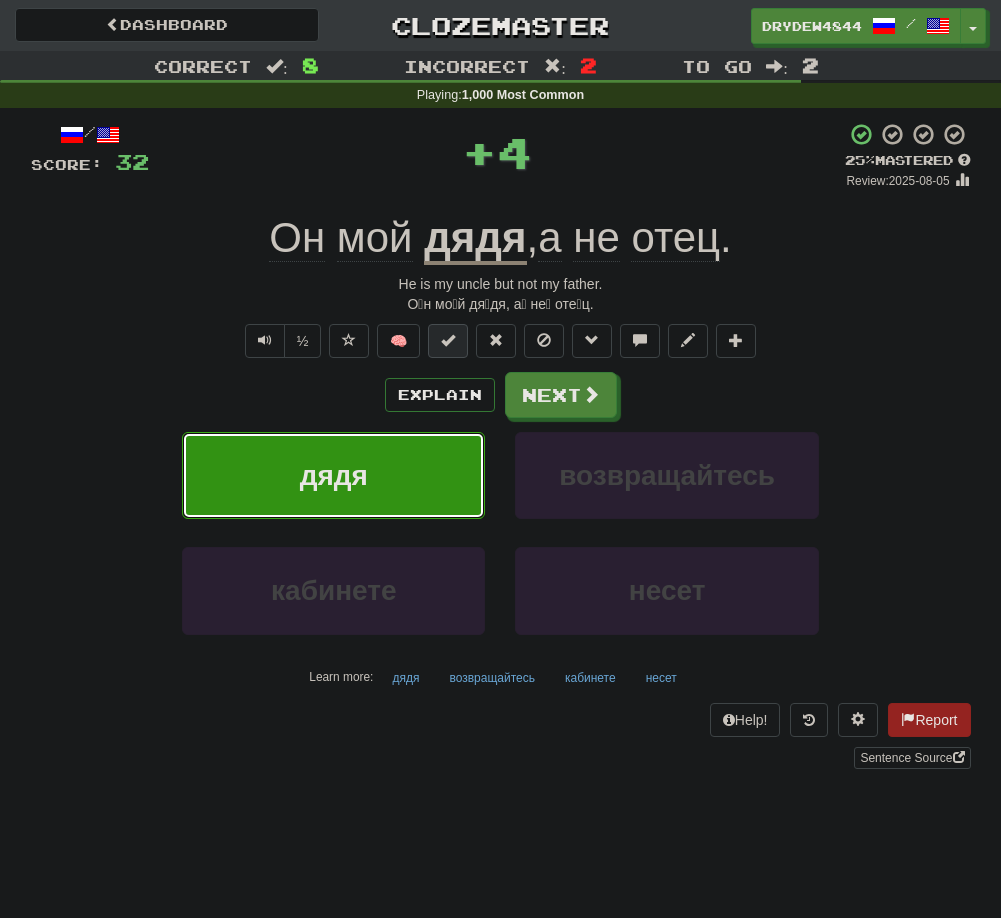 click at bounding box center (448, 340) 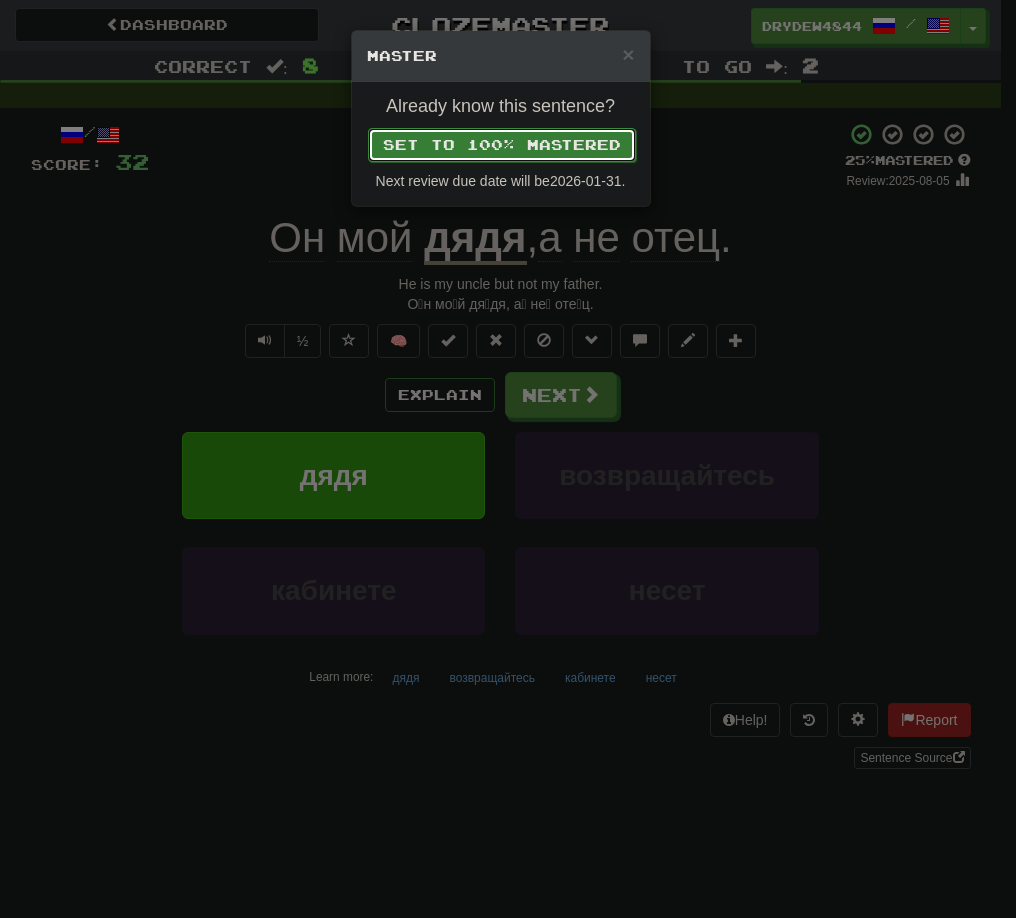click on "Set to 100% Mastered" at bounding box center [502, 145] 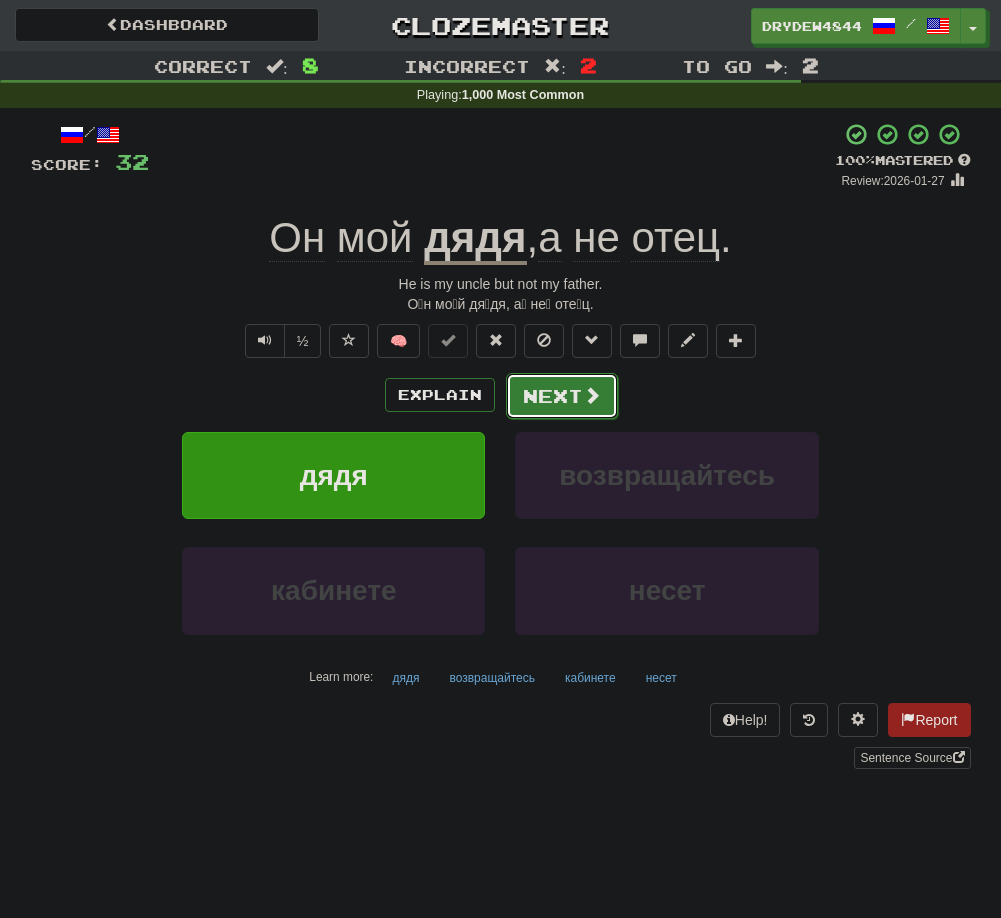 click on "Next" at bounding box center [562, 396] 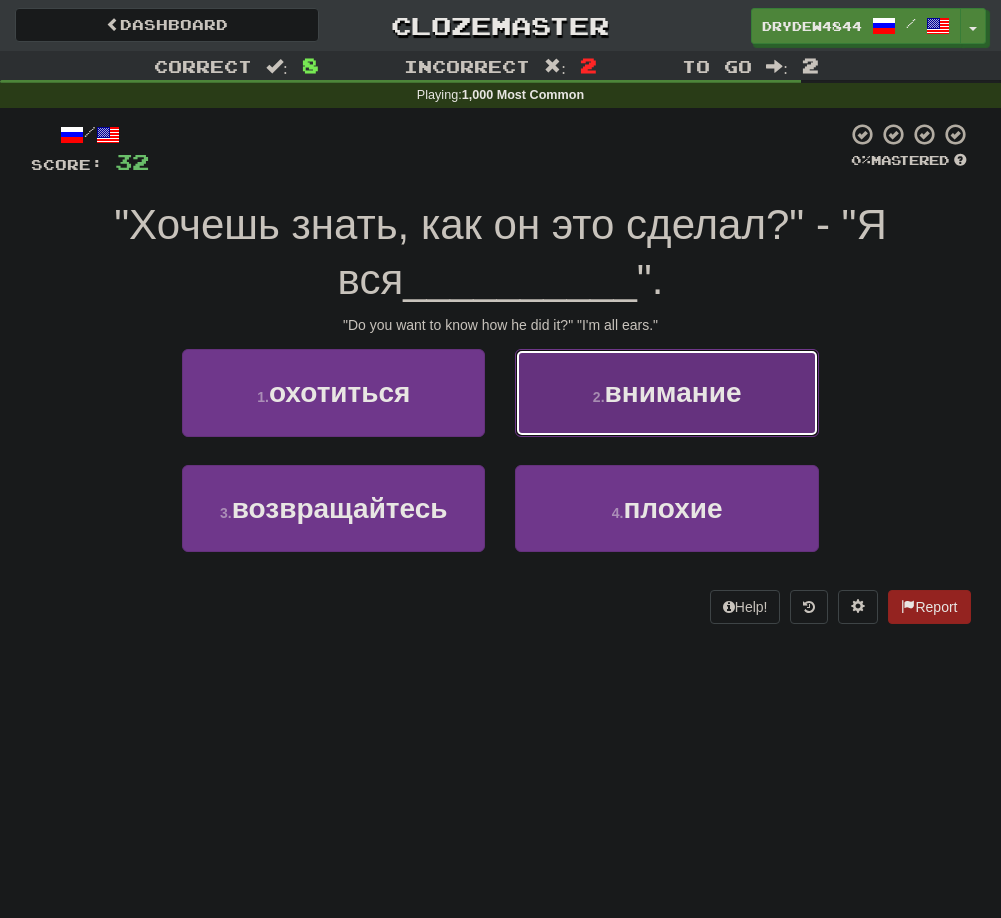 click on "2 .  внимание" at bounding box center [666, 392] 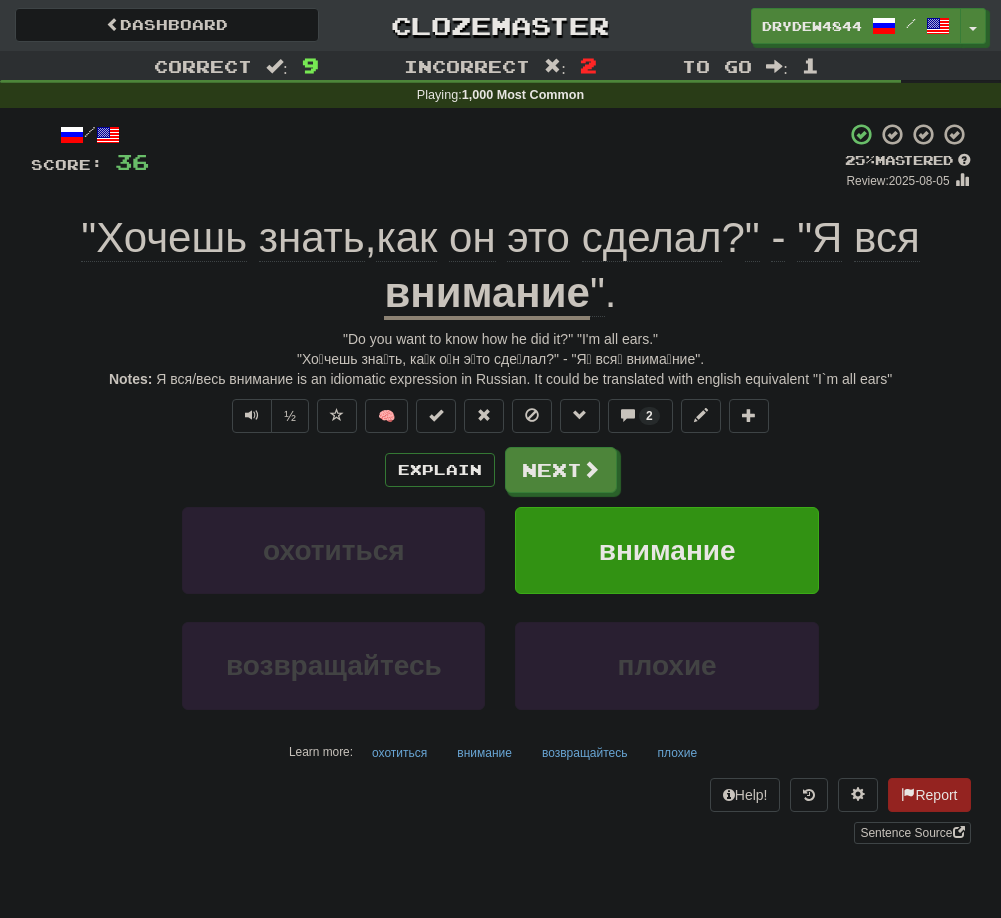 click on "внимание" at bounding box center [486, 294] 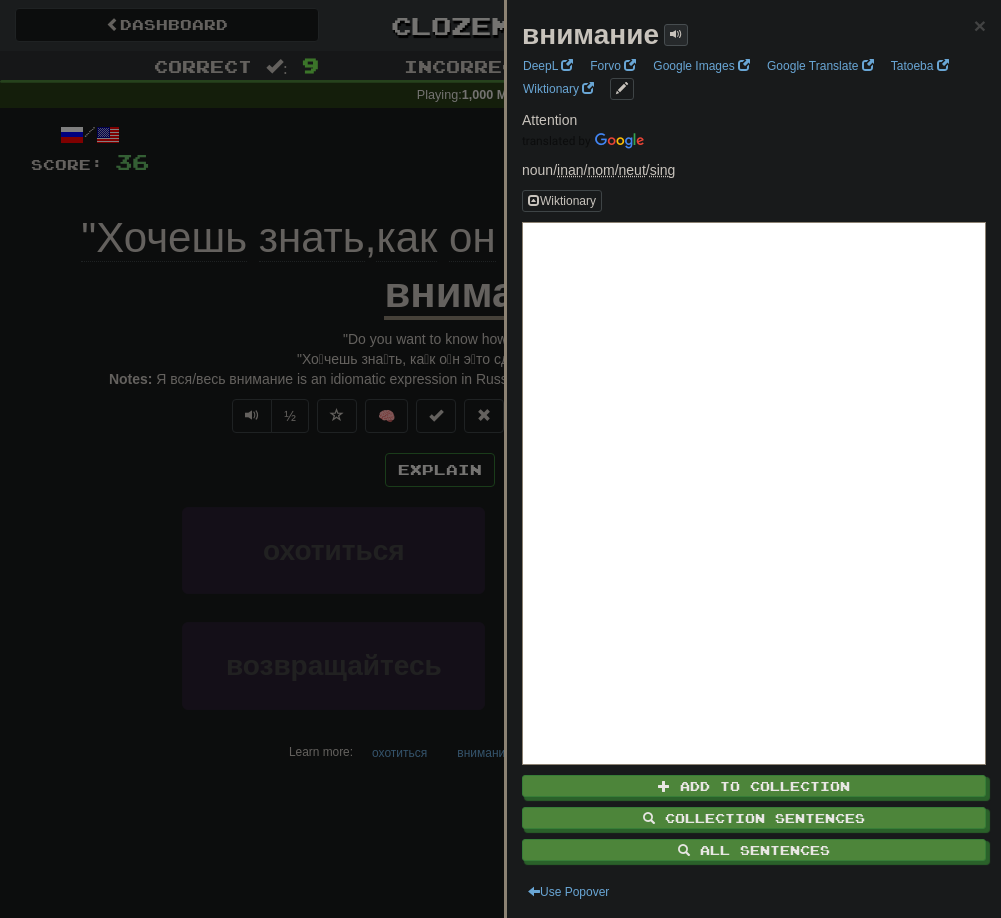 click at bounding box center (676, 34) 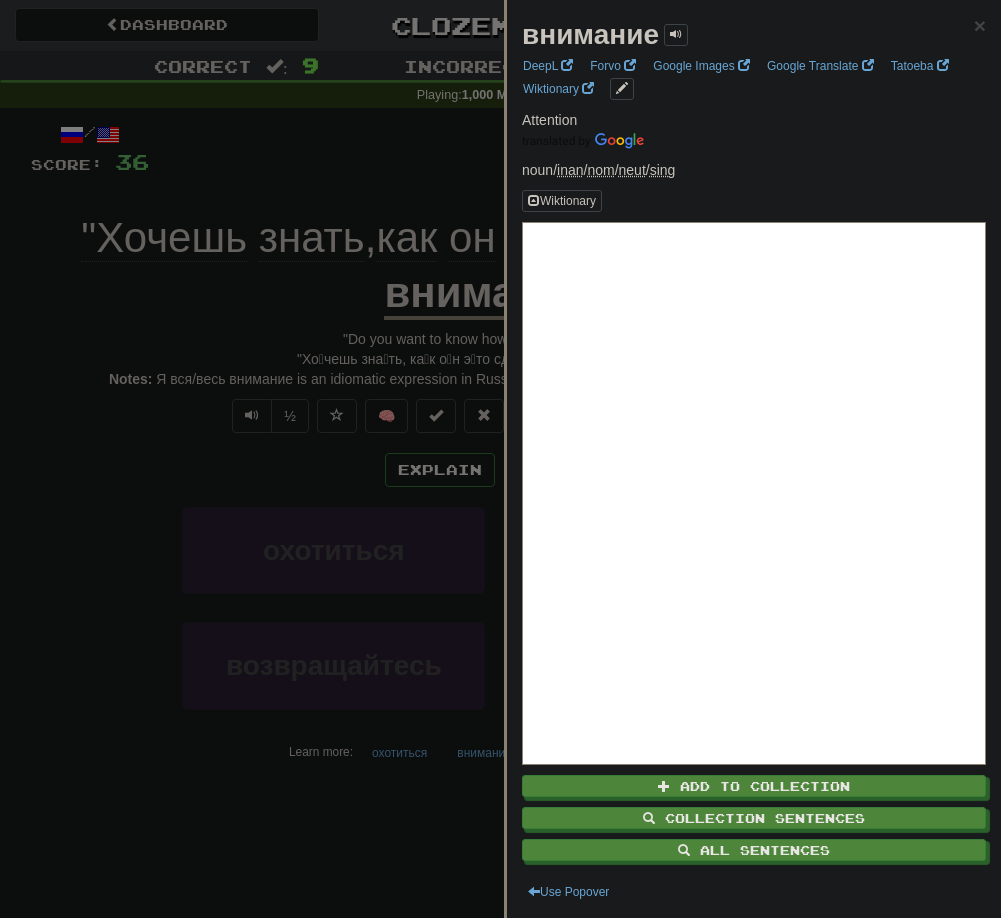 click at bounding box center (500, 459) 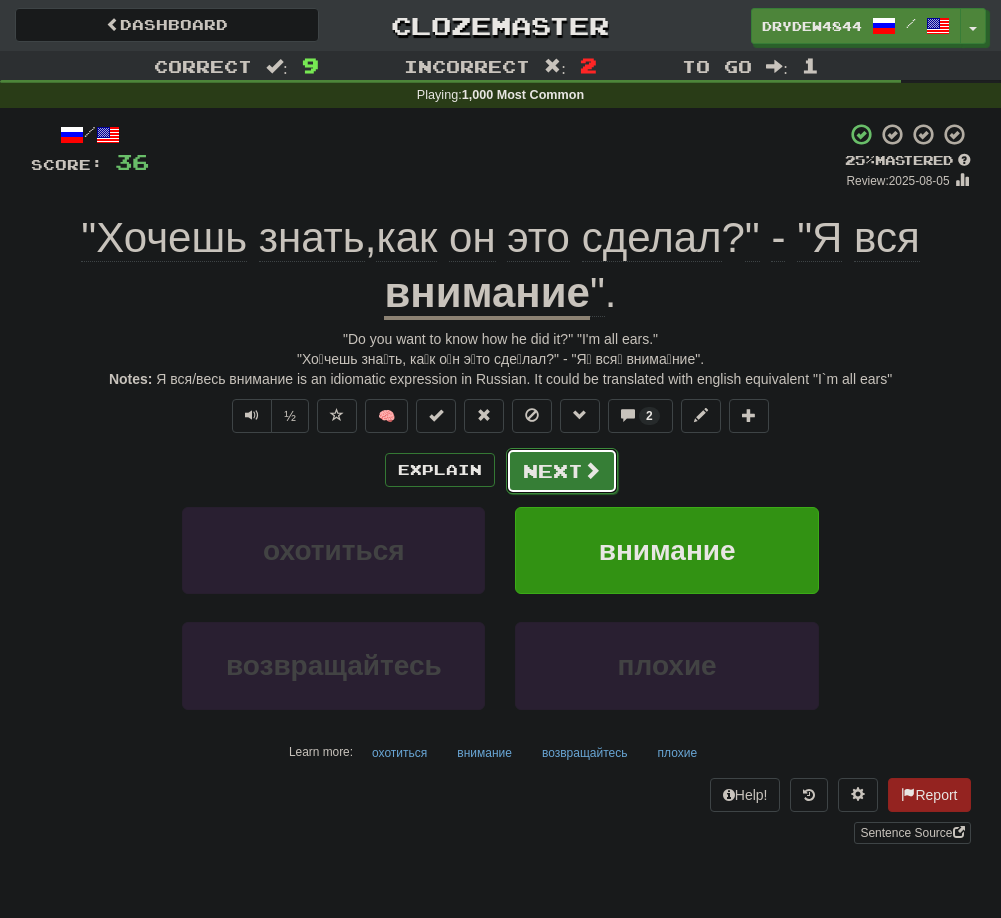 click on "Next" at bounding box center [562, 471] 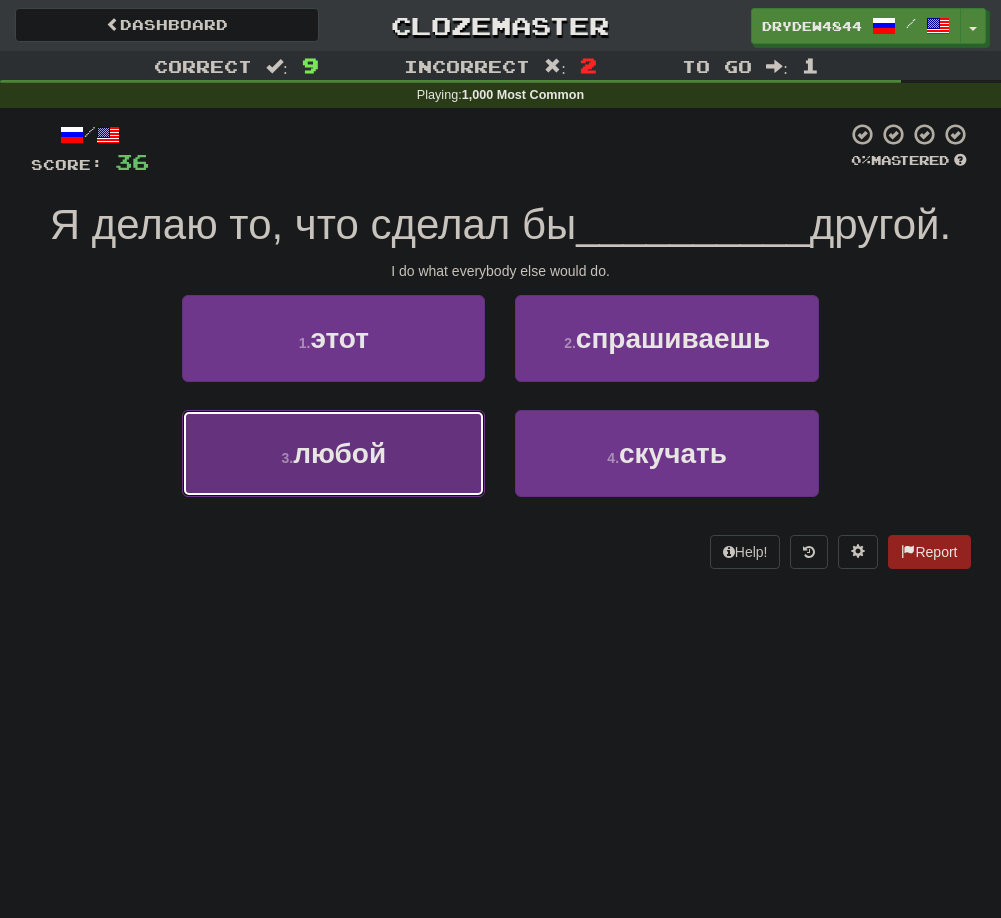 click on "3 .  любой" at bounding box center (333, 453) 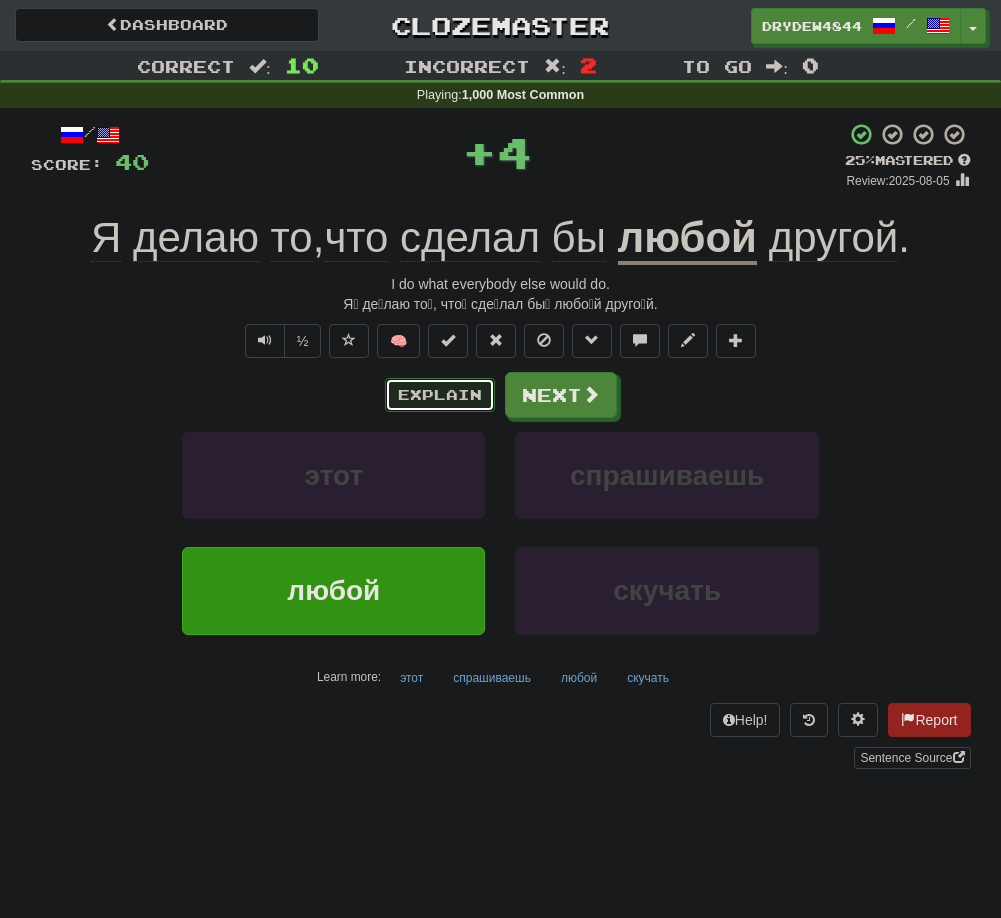 click on "Explain" at bounding box center [440, 395] 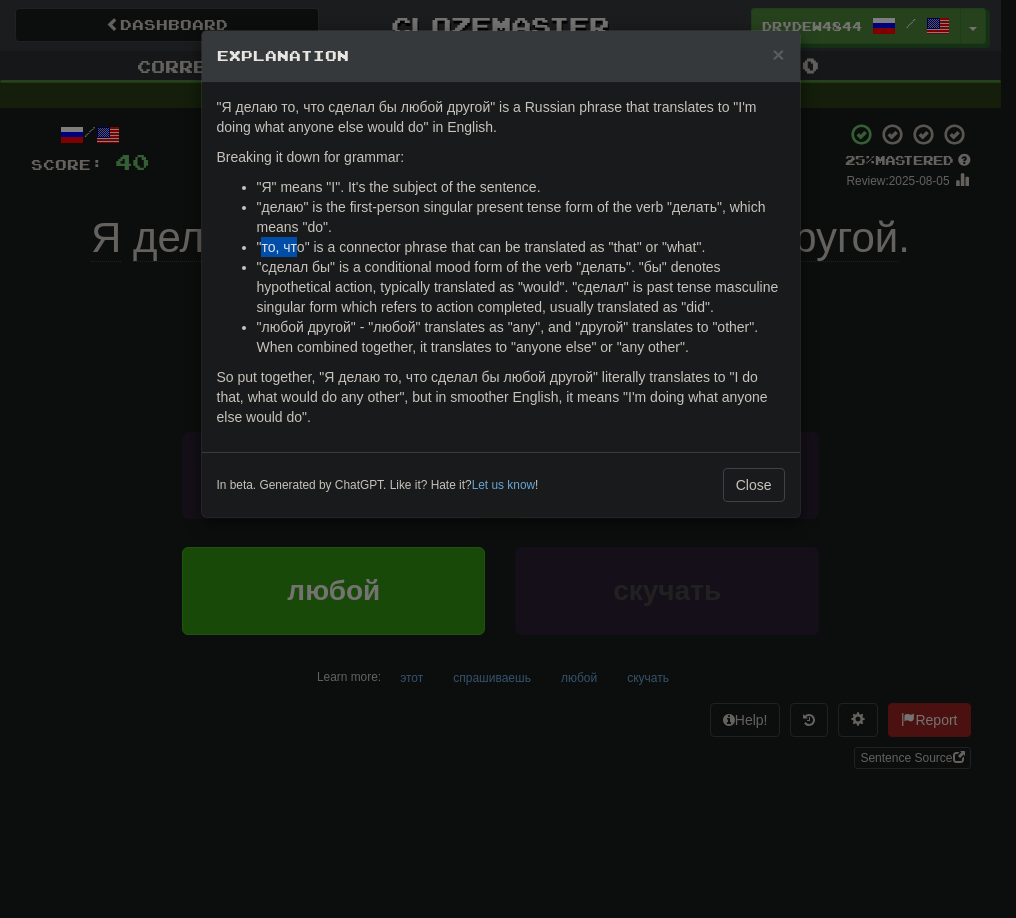 drag, startPoint x: 264, startPoint y: 249, endPoint x: 298, endPoint y: 247, distance: 34.058773 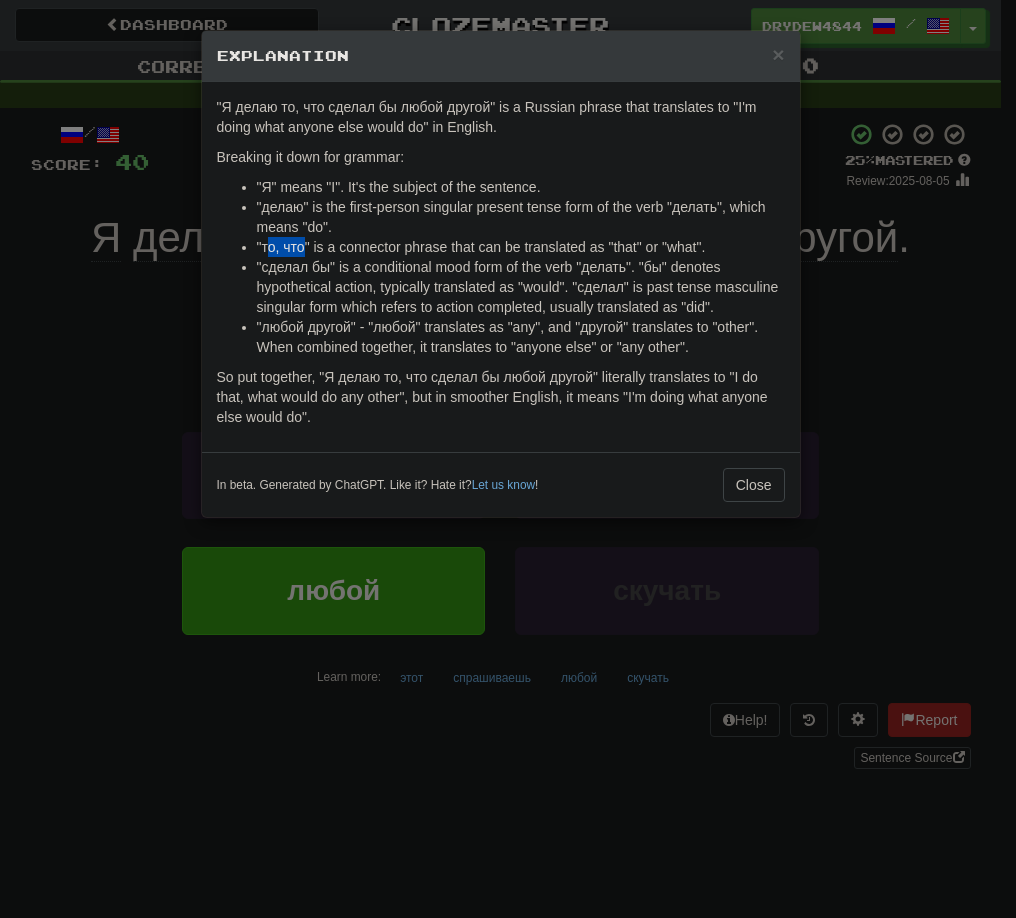 drag, startPoint x: 303, startPoint y: 247, endPoint x: 265, endPoint y: 249, distance: 38.052597 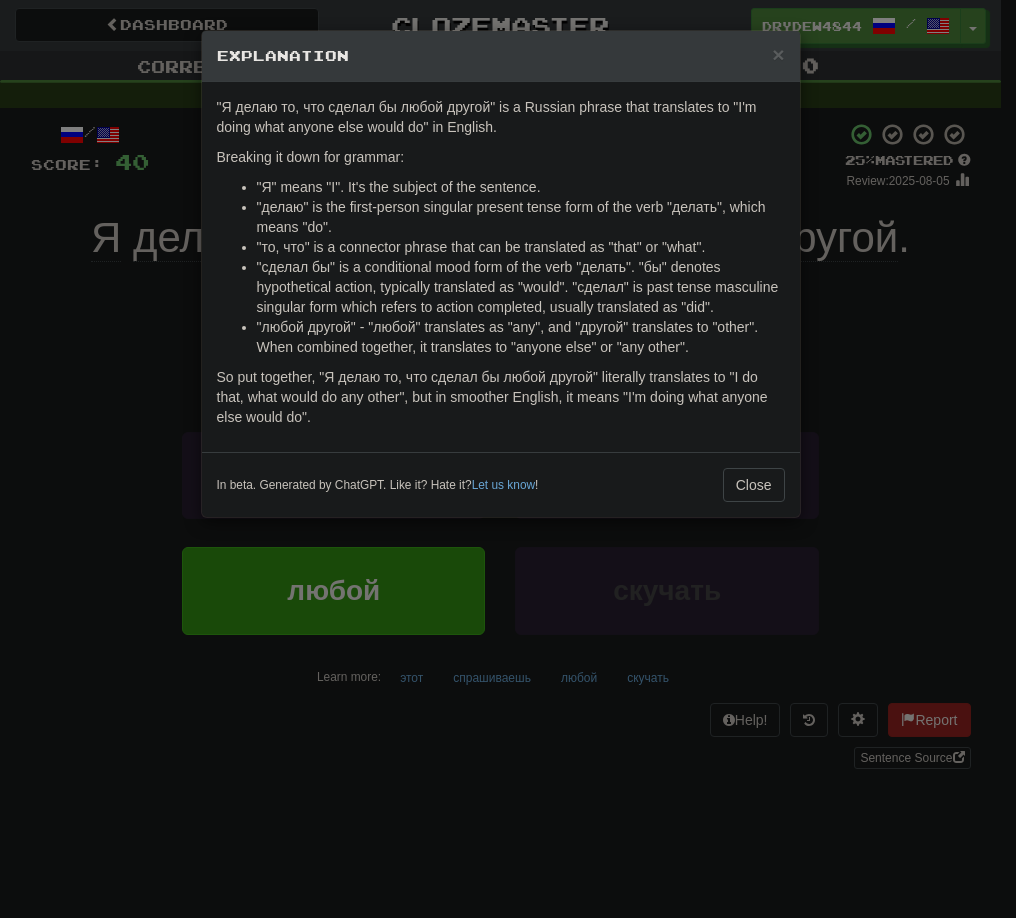 click on ""то, что" is a connector phrase that can be translated as "that" or "what"." at bounding box center (521, 247) 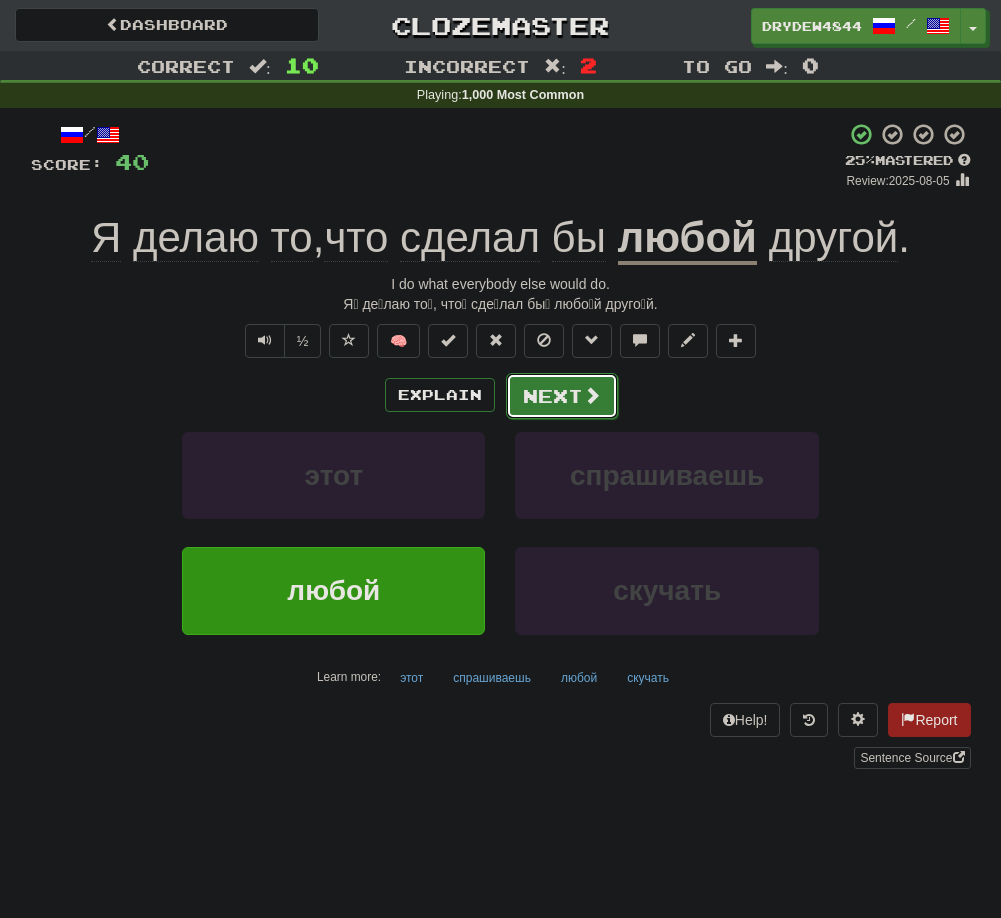 click on "Next" at bounding box center [562, 396] 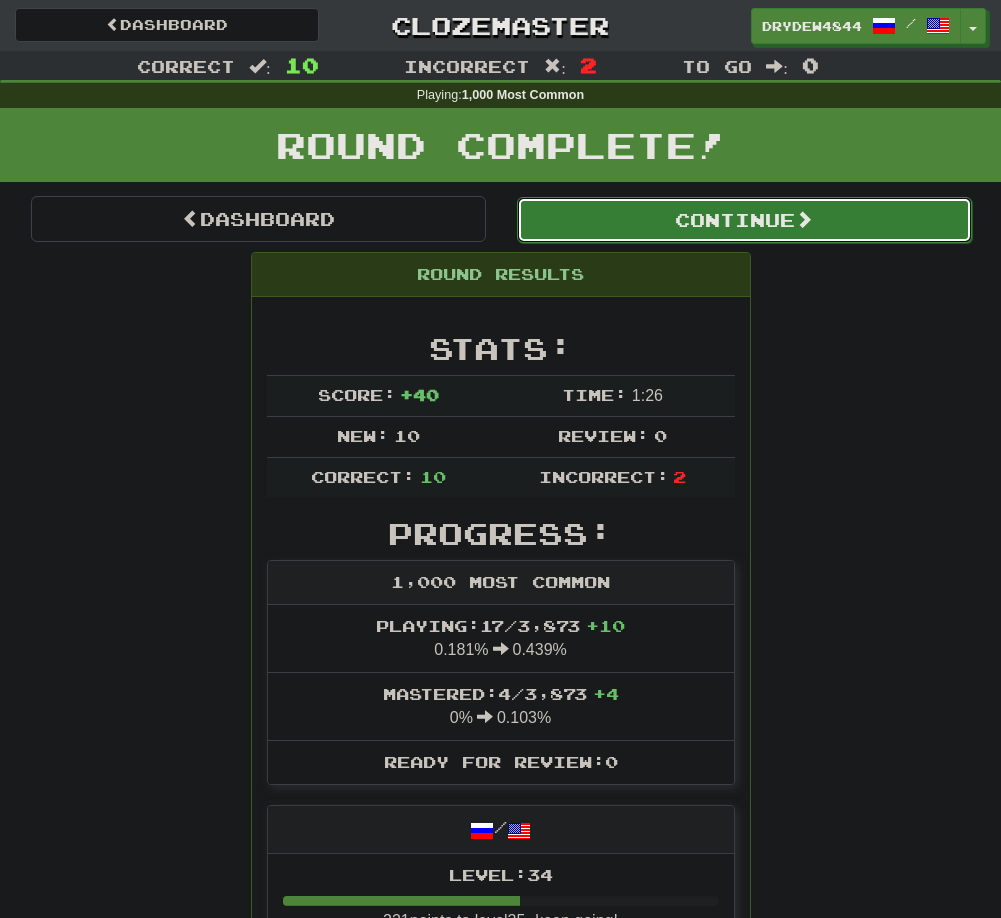 click on "Continue" at bounding box center [744, 220] 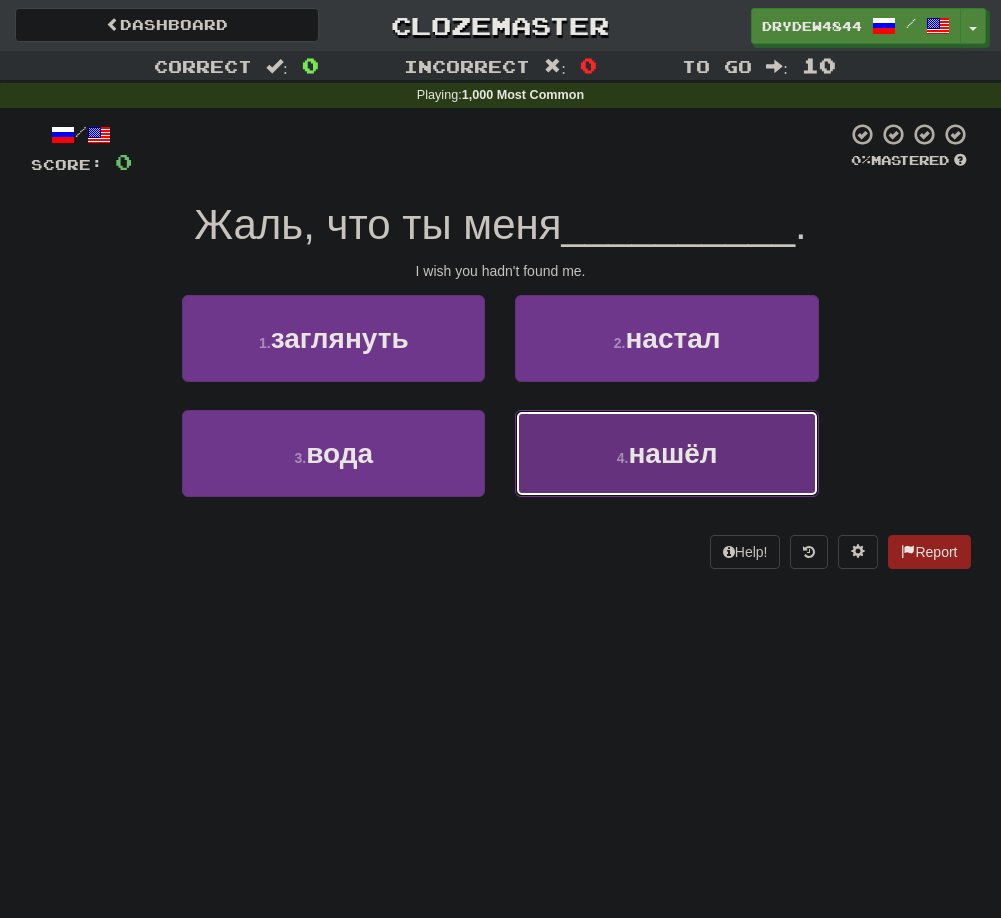 click on "4 .  нашёл" at bounding box center [666, 453] 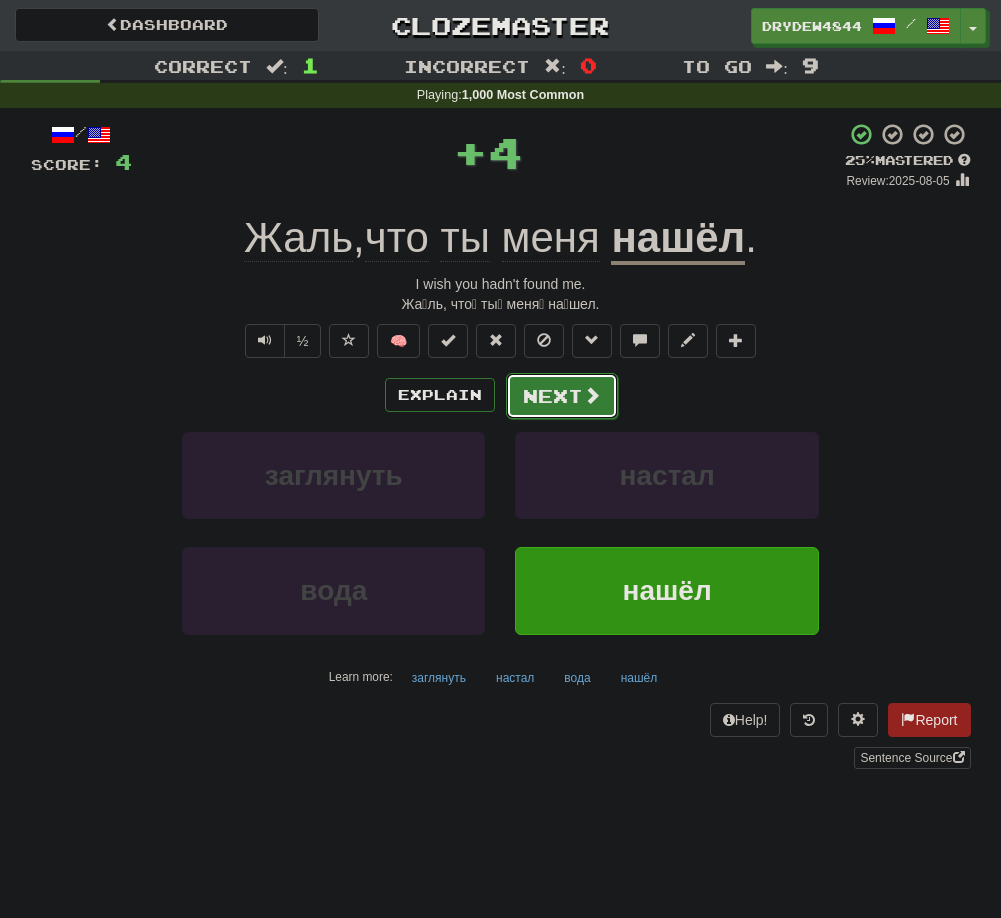 click on "Next" at bounding box center (562, 396) 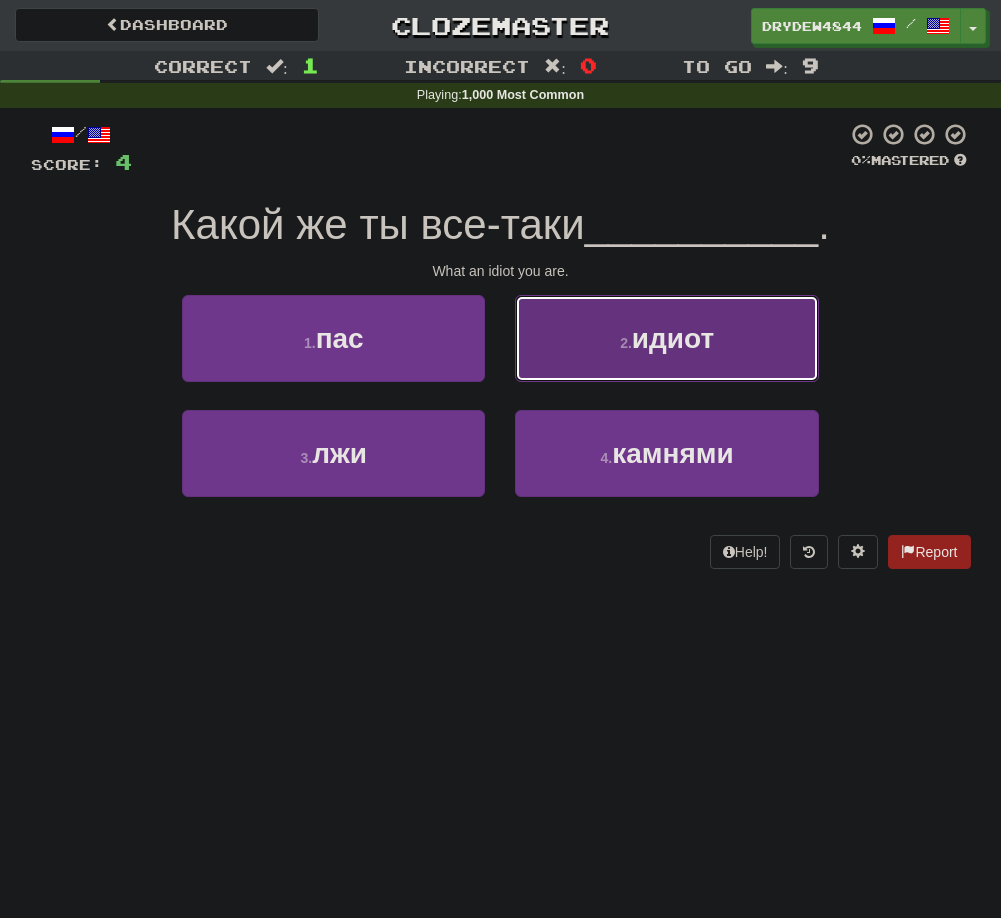 click on "2 .  идиот" at bounding box center (666, 338) 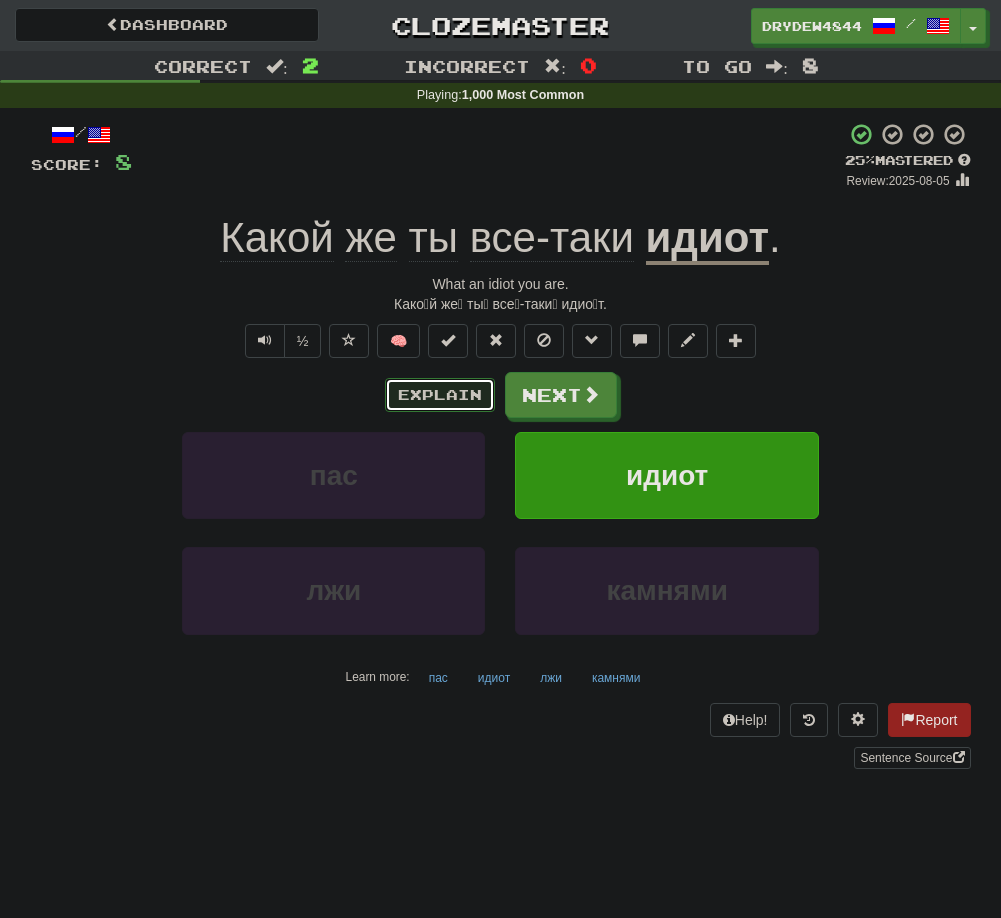 click on "Explain" at bounding box center (440, 395) 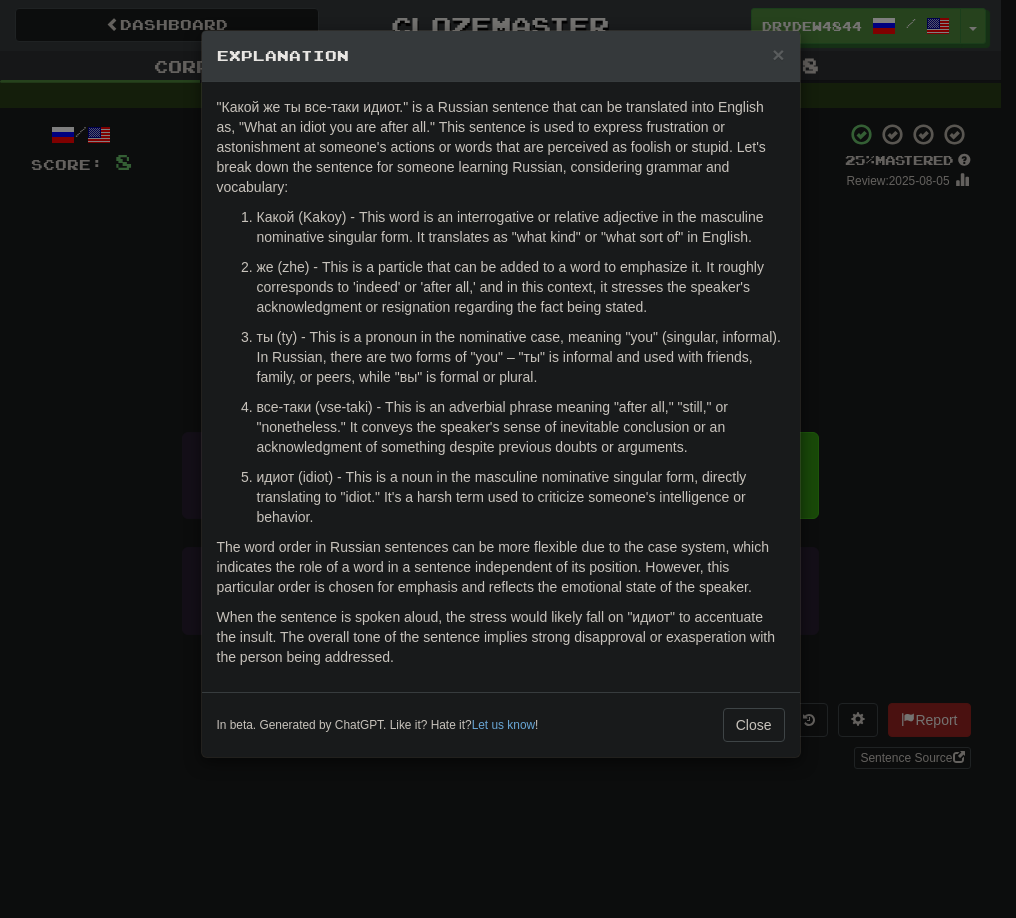 click on "× Explanation "Какой же ты все-таки идиот." is a Russian sentence that can be translated into English as, "What an idiot you are after all." This sentence is used to express frustration or astonishment at someone's actions or words that are perceived as foolish or stupid. Let's break down the sentence for someone learning Russian, considering grammar and vocabulary:
Какой (Kakoy) - This word is an interrogative or relative adjective in the masculine nominative singular form. It translates as "what kind" or "what sort of" in English.
же (zhe) - This is a particle that can be added to a word to emphasize it. It roughly corresponds to 'indeed' or 'after all,' and in this context, it stresses the speaker's acknowledgment or resignation regarding the fact being stated.
идиот (idiot) - This is a noun in the masculine nominative singular form, directly translating to "idiot." It's a harsh term used to criticize someone's intelligence or behavior." at bounding box center (508, 459) 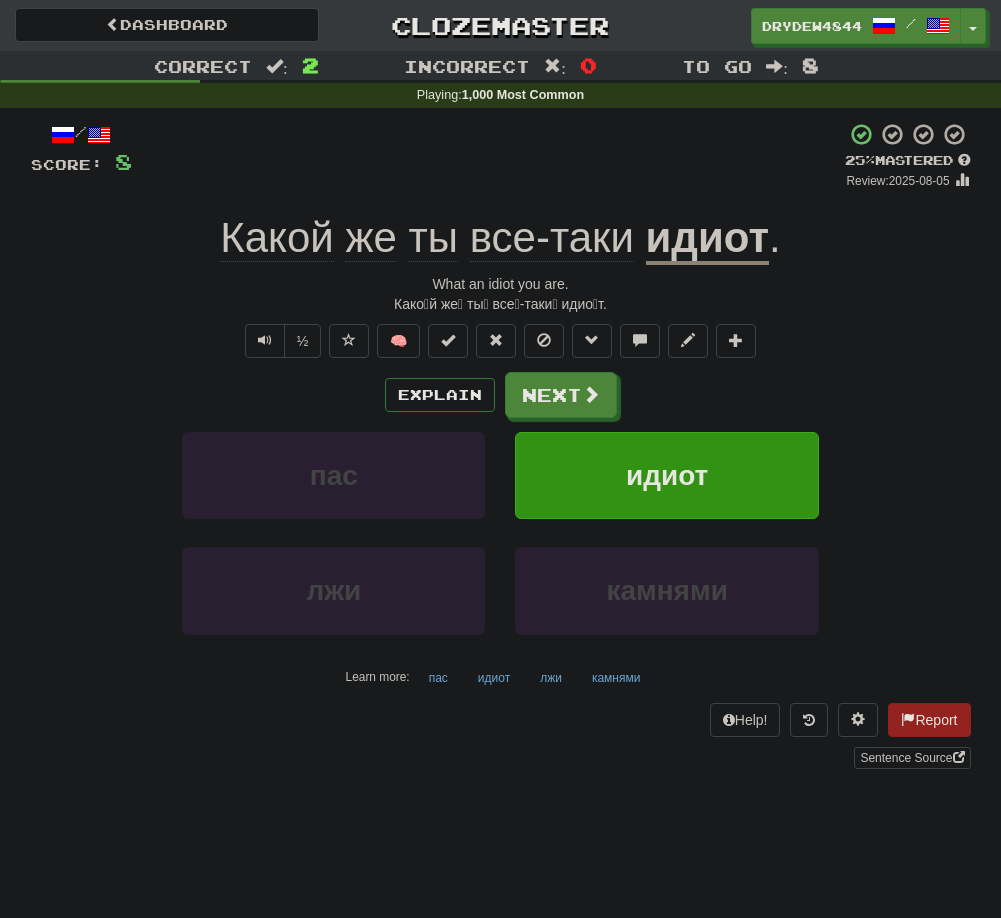 click on "все-таки" 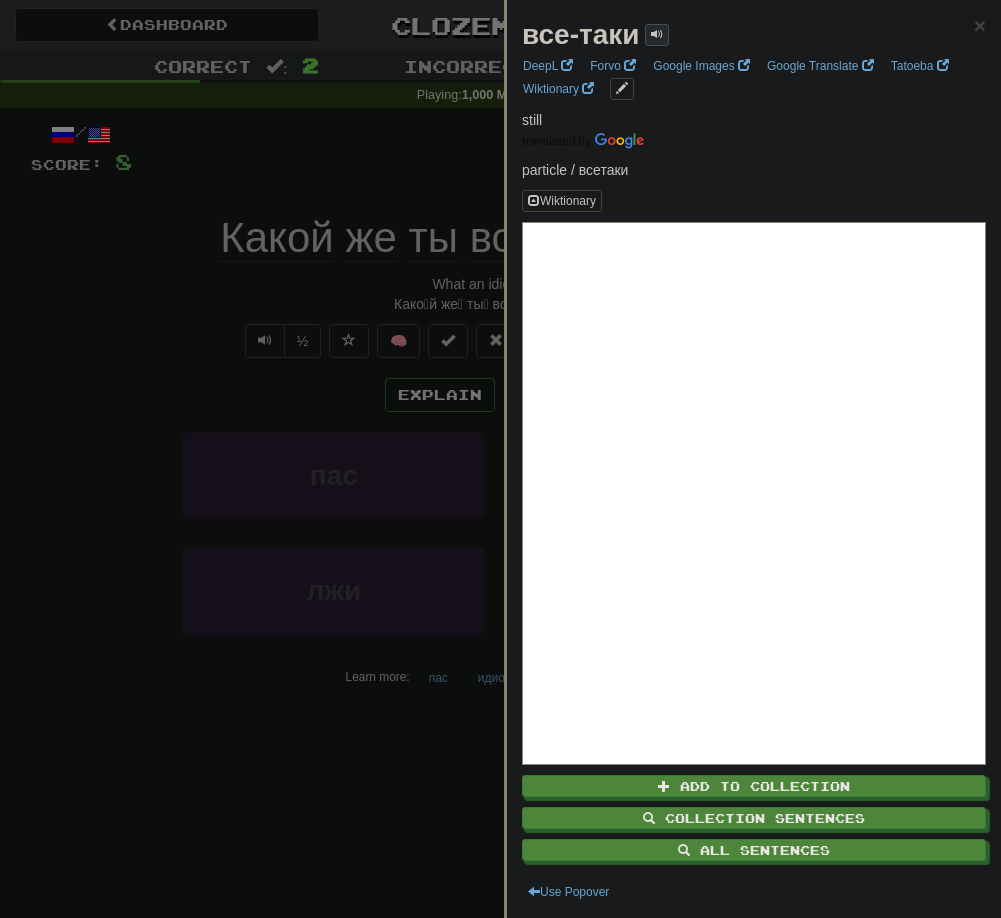 click at bounding box center [657, 34] 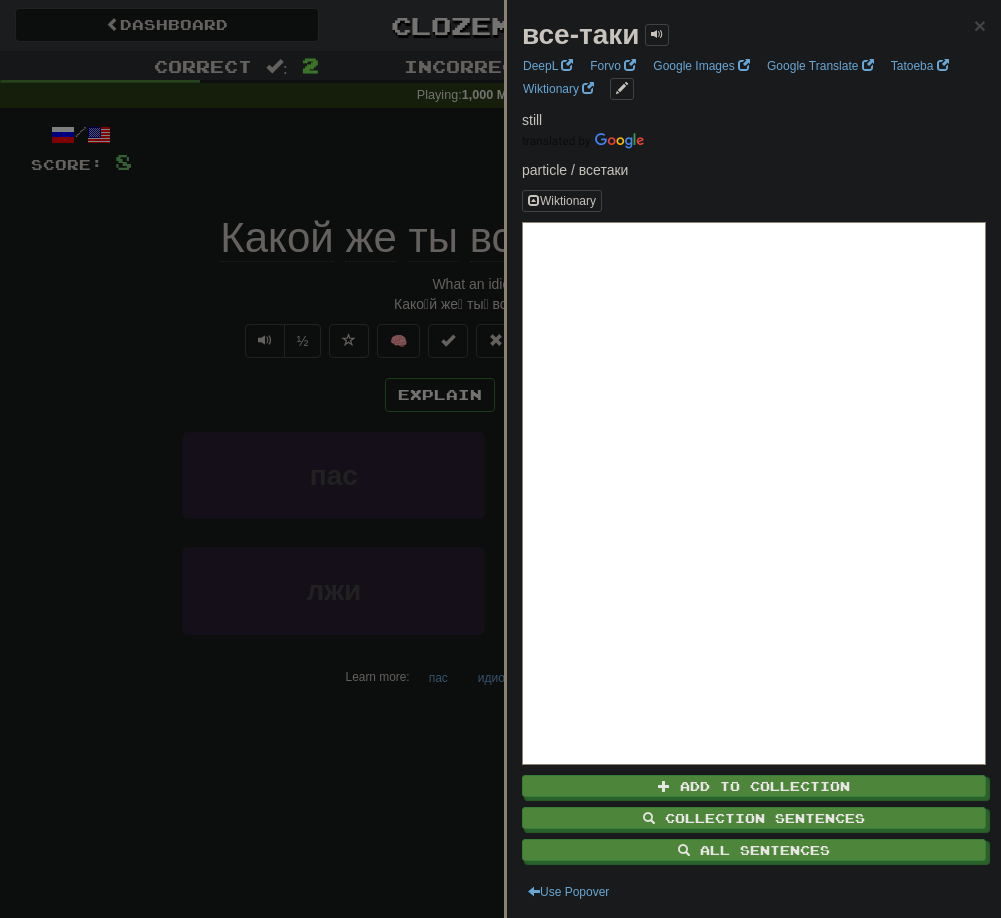 click at bounding box center [500, 459] 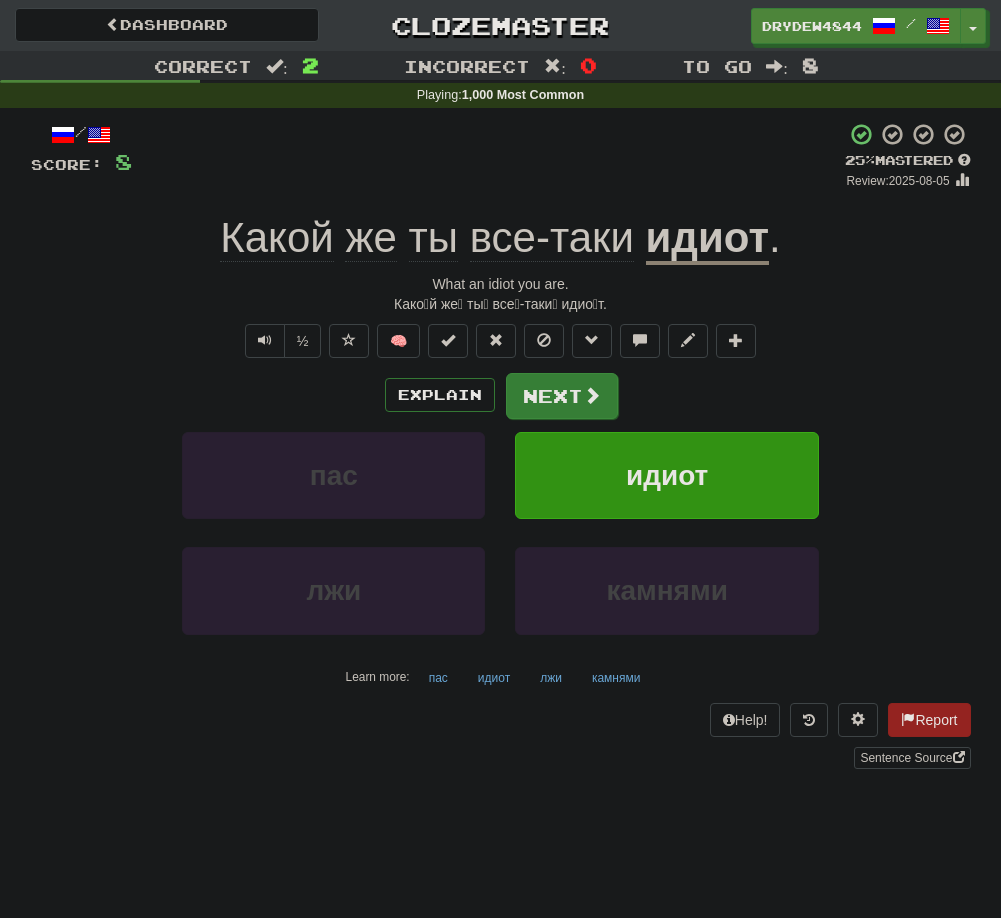 click at bounding box center (592, 395) 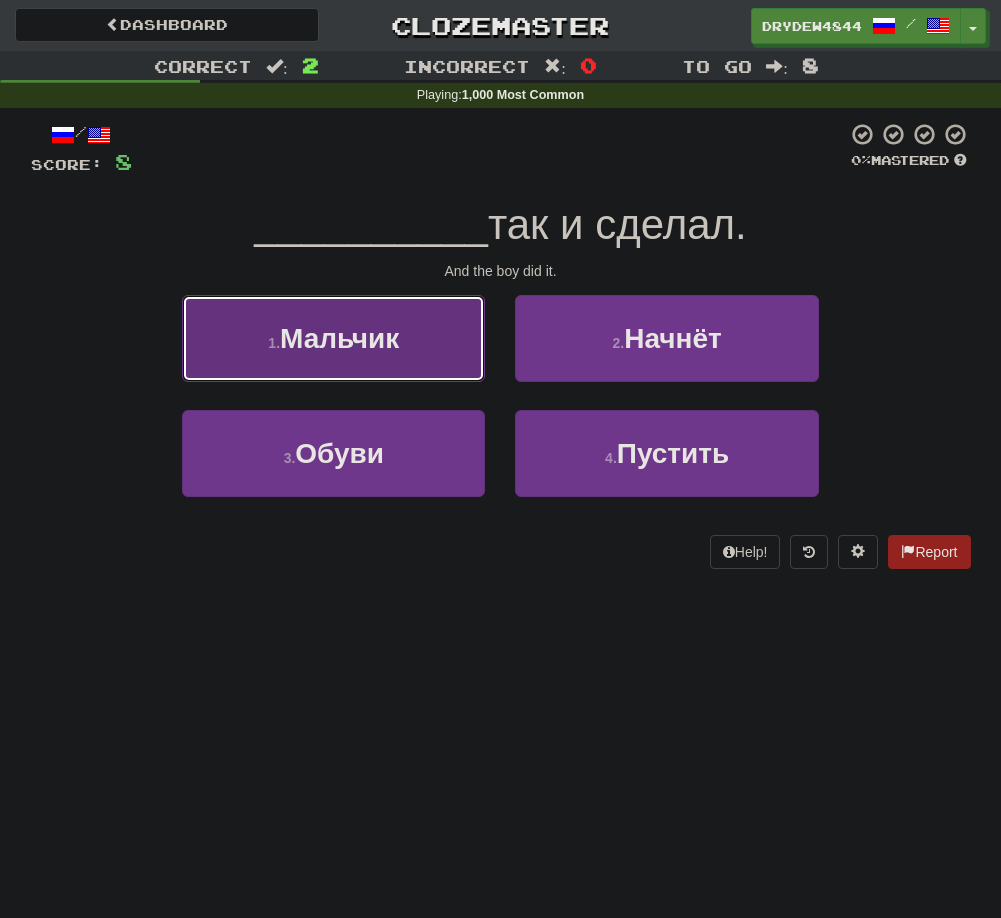 click on "Мальчик" at bounding box center [339, 338] 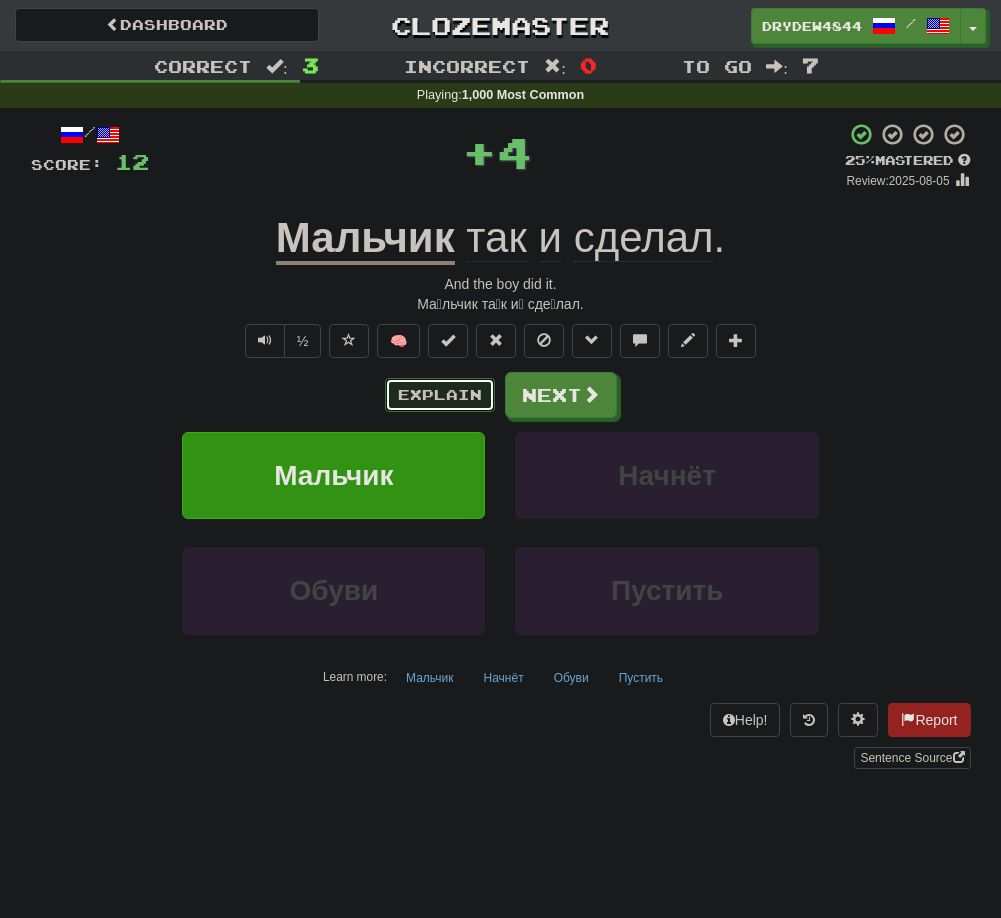 click on "Explain" at bounding box center (440, 395) 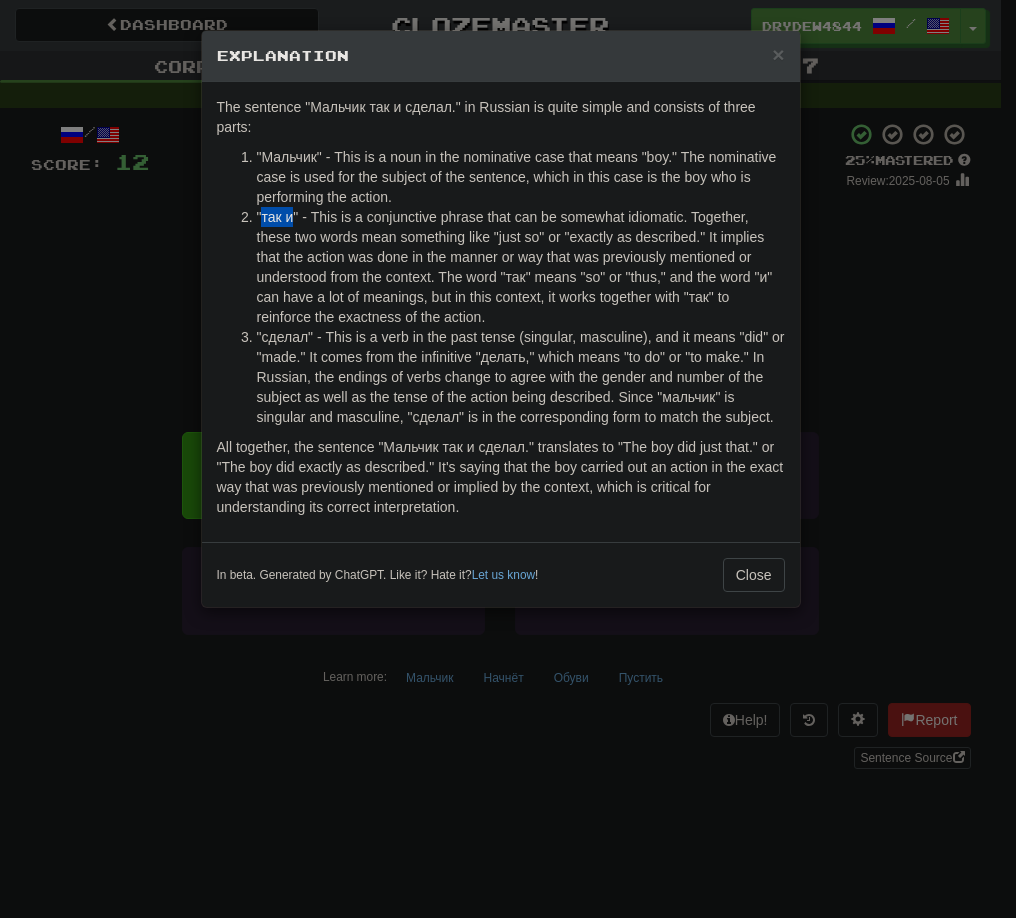 drag, startPoint x: 264, startPoint y: 218, endPoint x: 291, endPoint y: 221, distance: 27.166155 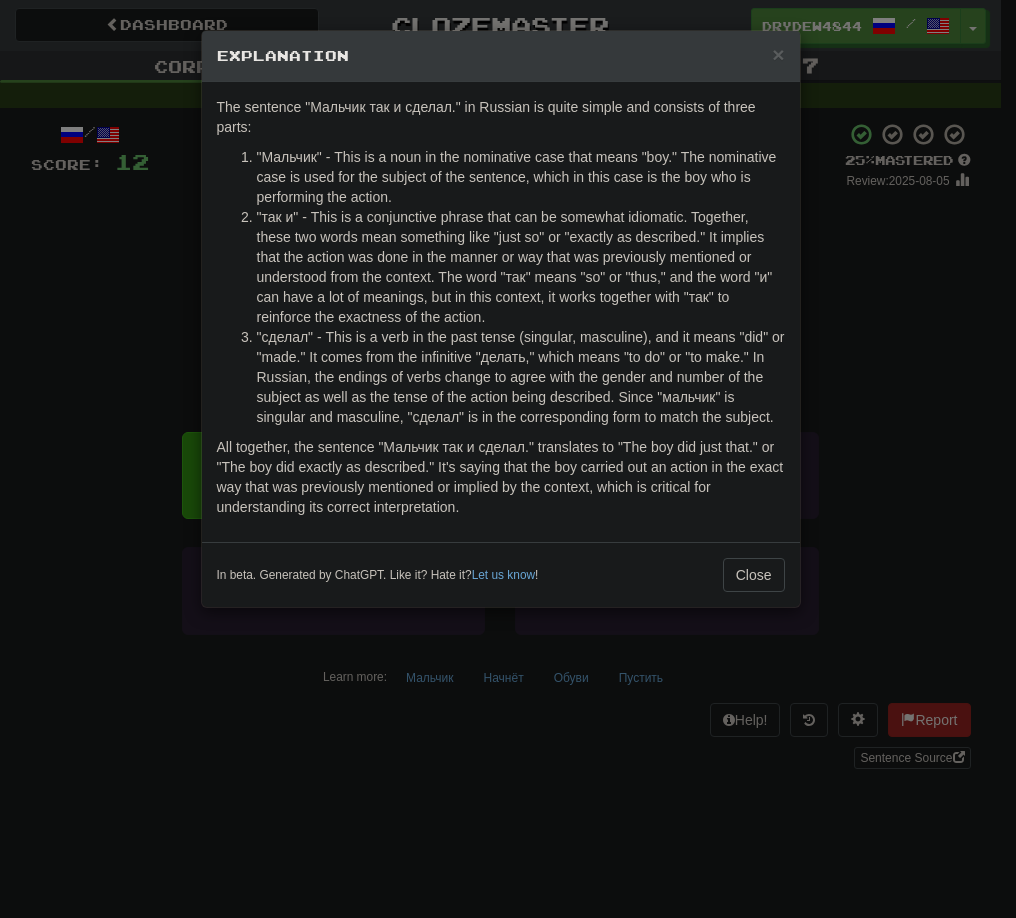 drag, startPoint x: 291, startPoint y: 221, endPoint x: 365, endPoint y: 232, distance: 74.8131 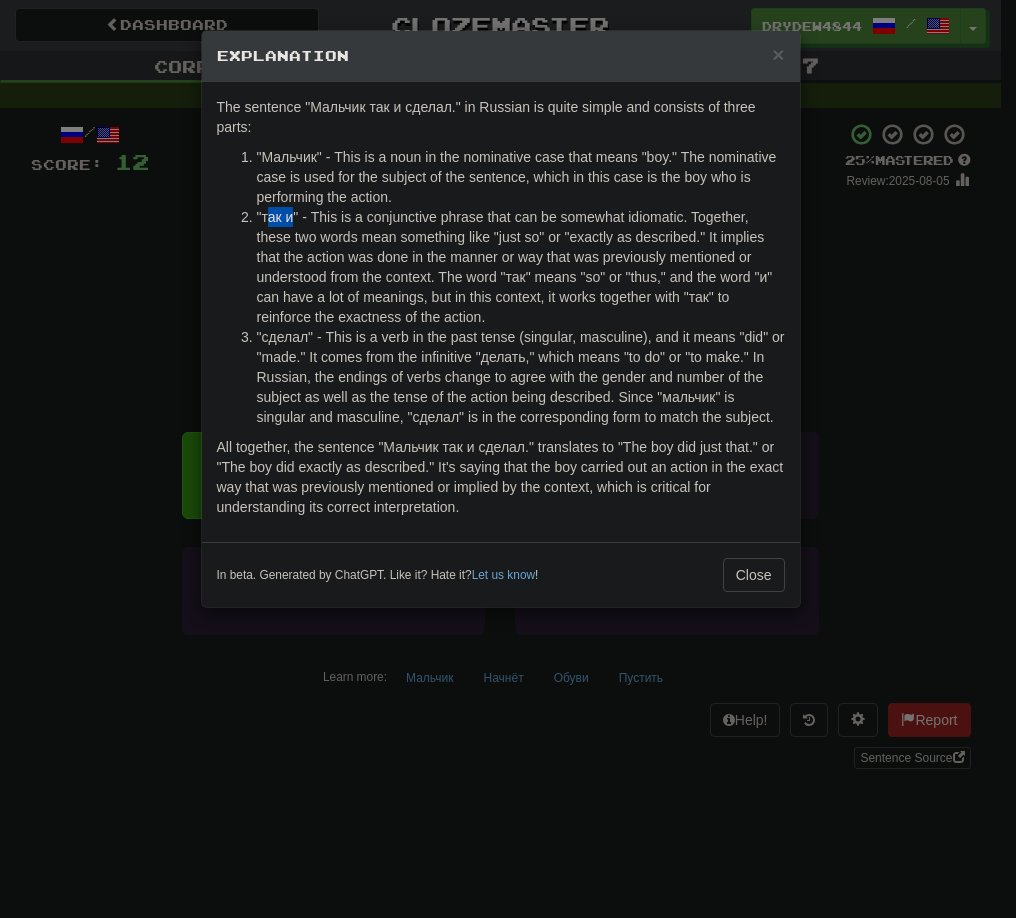 drag, startPoint x: 295, startPoint y: 218, endPoint x: 265, endPoint y: 224, distance: 30.594116 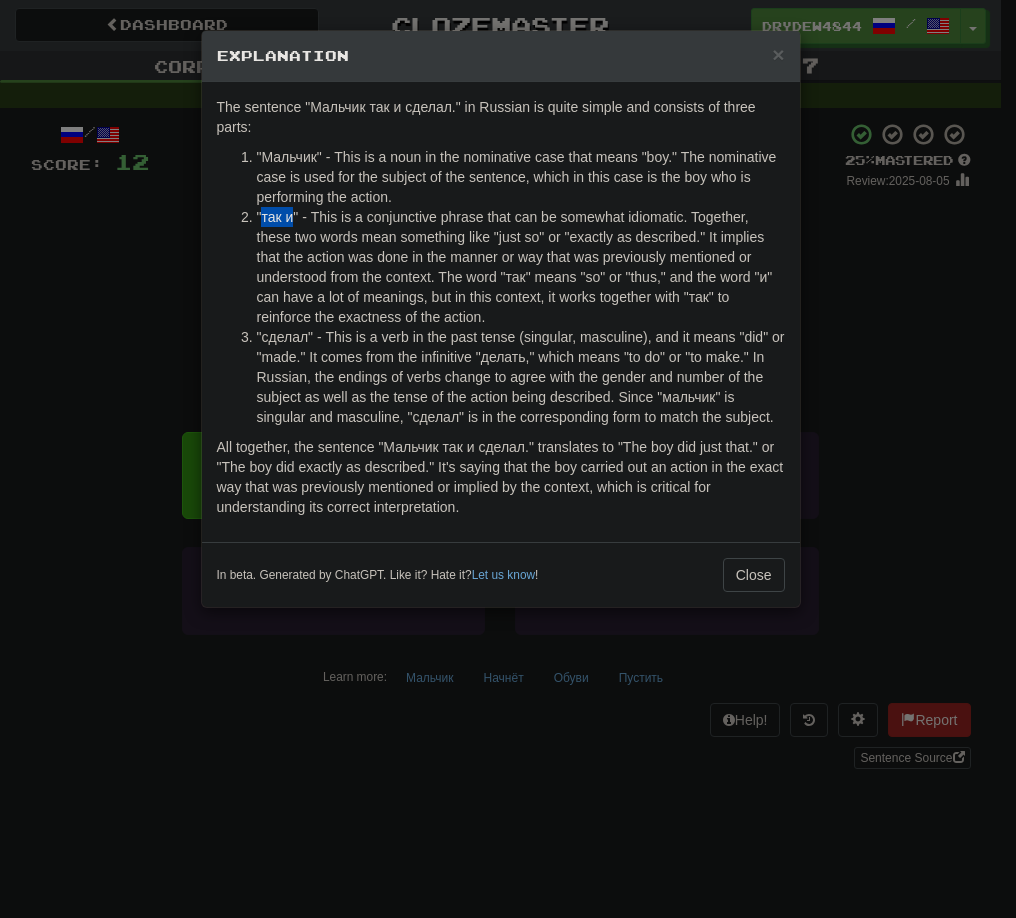 drag, startPoint x: 264, startPoint y: 221, endPoint x: 290, endPoint y: 223, distance: 26.076809 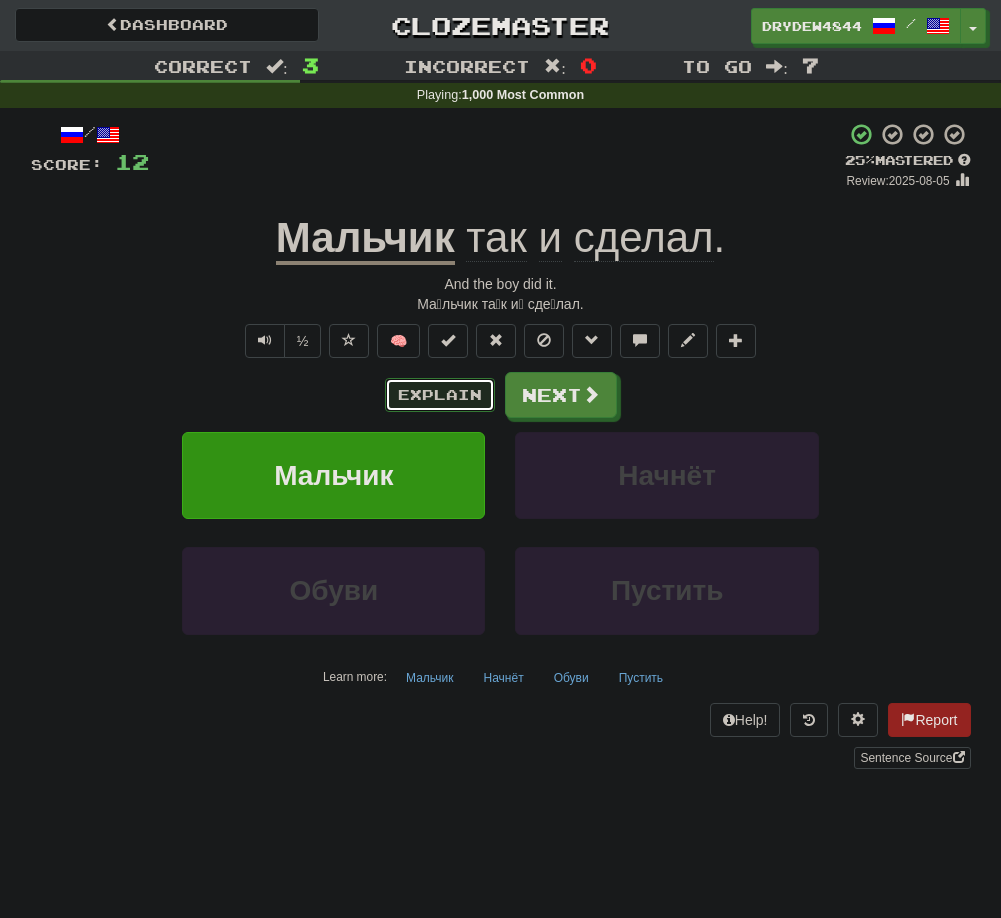 click on "Explain" at bounding box center [440, 395] 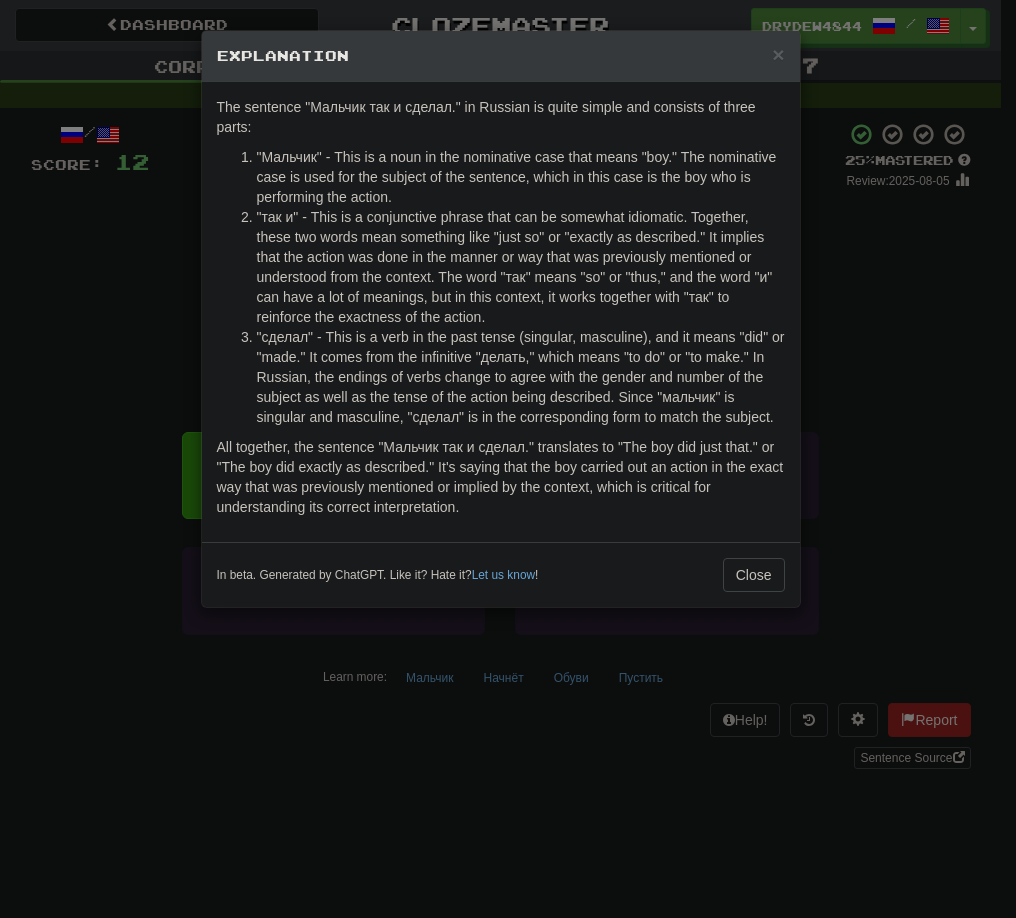 click on "× Explanation The sentence "Мальчик так и сделал." in Russian is quite simple and consists of three parts:
"Мальчик" - This is a noun in the nominative case that means "boy." The nominative case is used for the subject of the sentence, which in this case is the boy who is performing the action.
"так и" - This is a conjunctive phrase that can be somewhat idiomatic. Together, these two words mean something like "just so" or "exactly as described." It implies that the action was done in the manner or way that was previously mentioned or understood from the context. The word "так" means "so" or "thus," and the word "и" can have a lot of meanings, but in this context, it works together with "так" to reinforce the exactness of the action.
In beta. Generated by ChatGPT. Like it? Hate it?  Let us know ! Close" at bounding box center (508, 459) 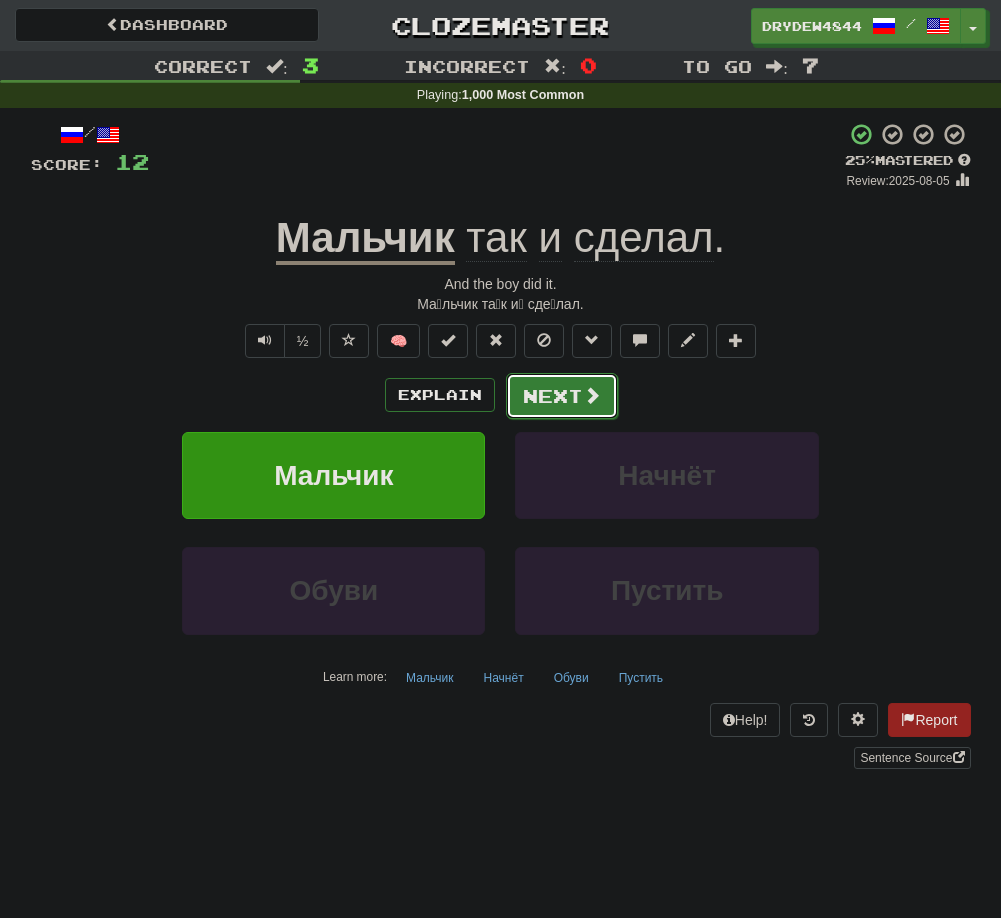 click on "Next" at bounding box center (562, 396) 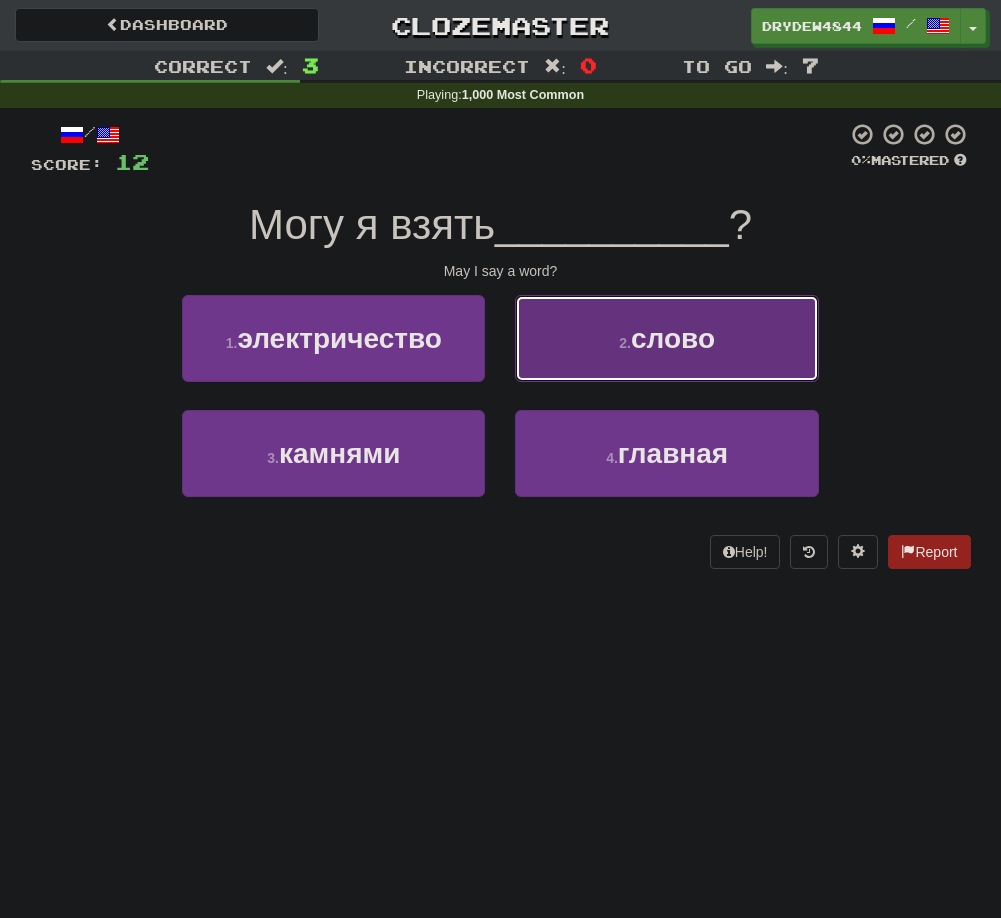click on "2 .  слово" at bounding box center (666, 338) 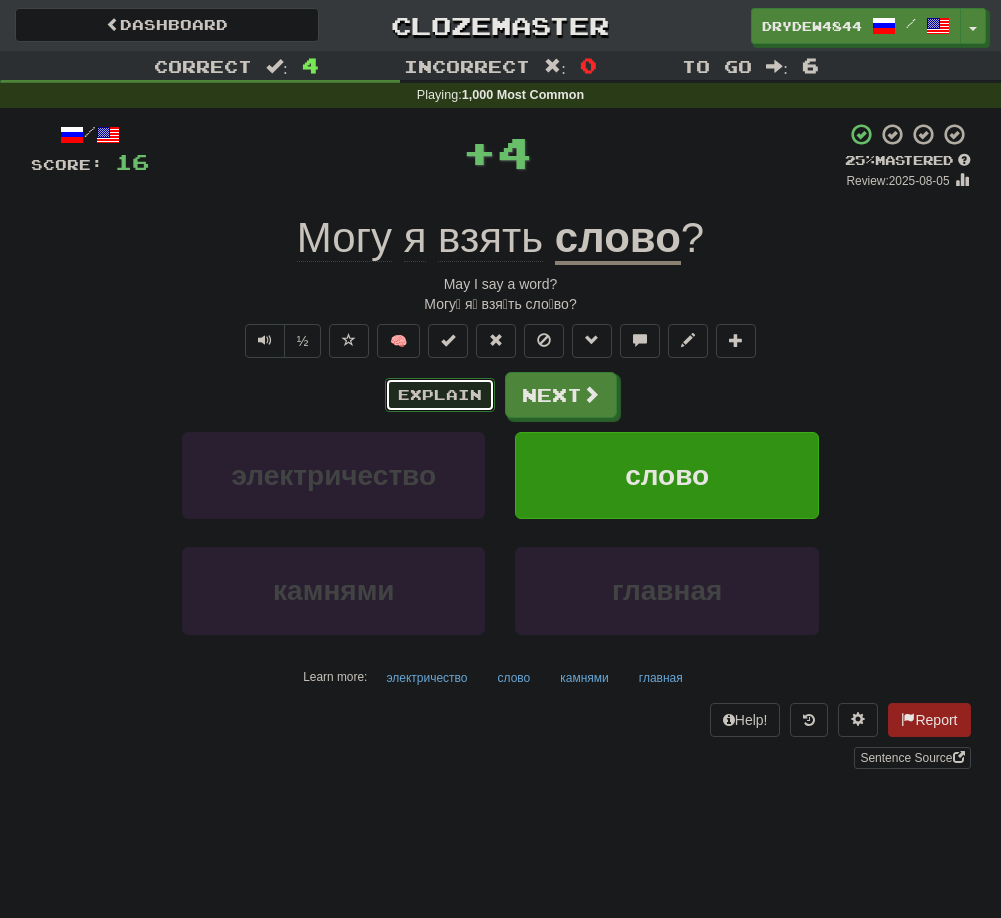 click on "Explain" at bounding box center [440, 395] 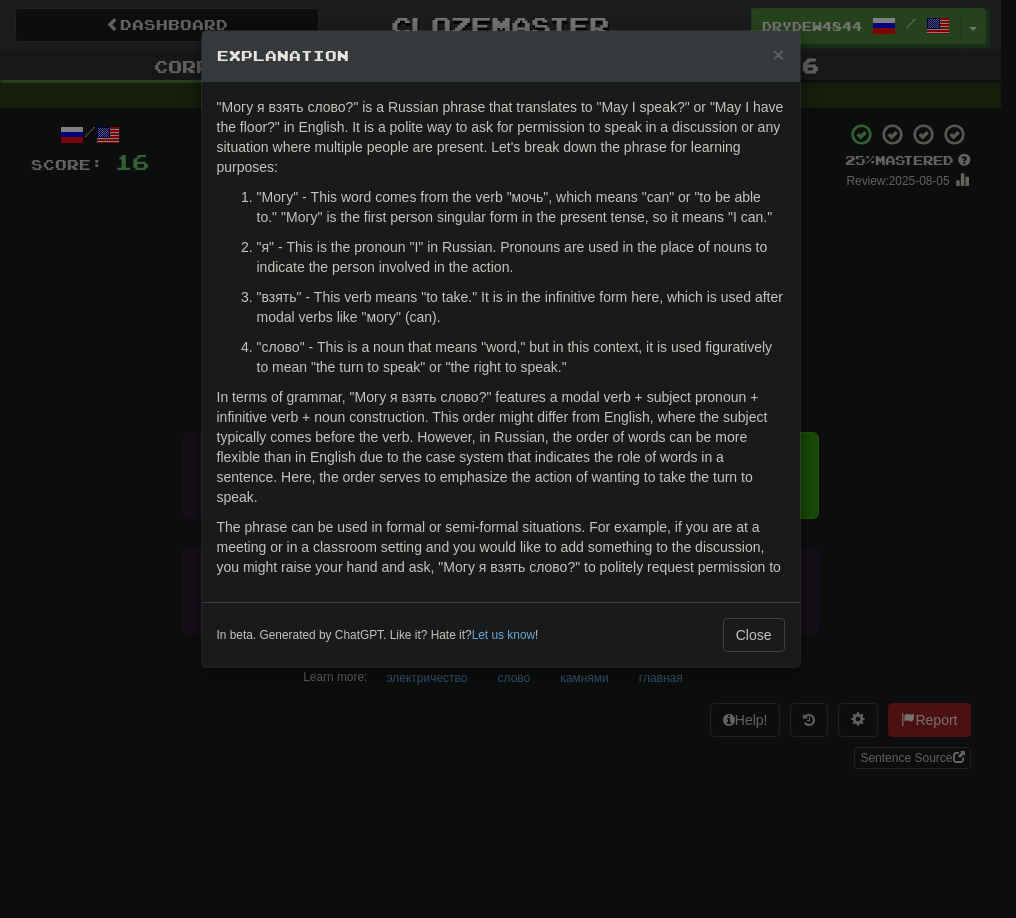 click on "× Explanation "Могу я взять слово?" is a Russian phrase that translates to "May I speak?" or "May I have the floor?" in English. It is a polite way to ask for permission to speak in a discussion or any situation where multiple people are present. Let's break down the phrase for learning purposes:
"Могу" - This word comes from the verb "мочь", which means "can" or "to be able to." "Могу" is the first person singular form in the present tense, so it means "I can."
"я" - This is the pronoun "I" in Russian. Pronouns are used in the place of nouns to indicate the person involved in the action.
"взять" - This verb means "to take." It is in the infinitive form here, which is used after modal verbs like "могу" (can).
"слово" - This is a noun that means "word," but in this context, it is used figuratively to mean "the turn to speak" or "the right to speak."
In beta. Generated by ChatGPT. Like it? Hate it?  Let us know ! Close" at bounding box center [508, 459] 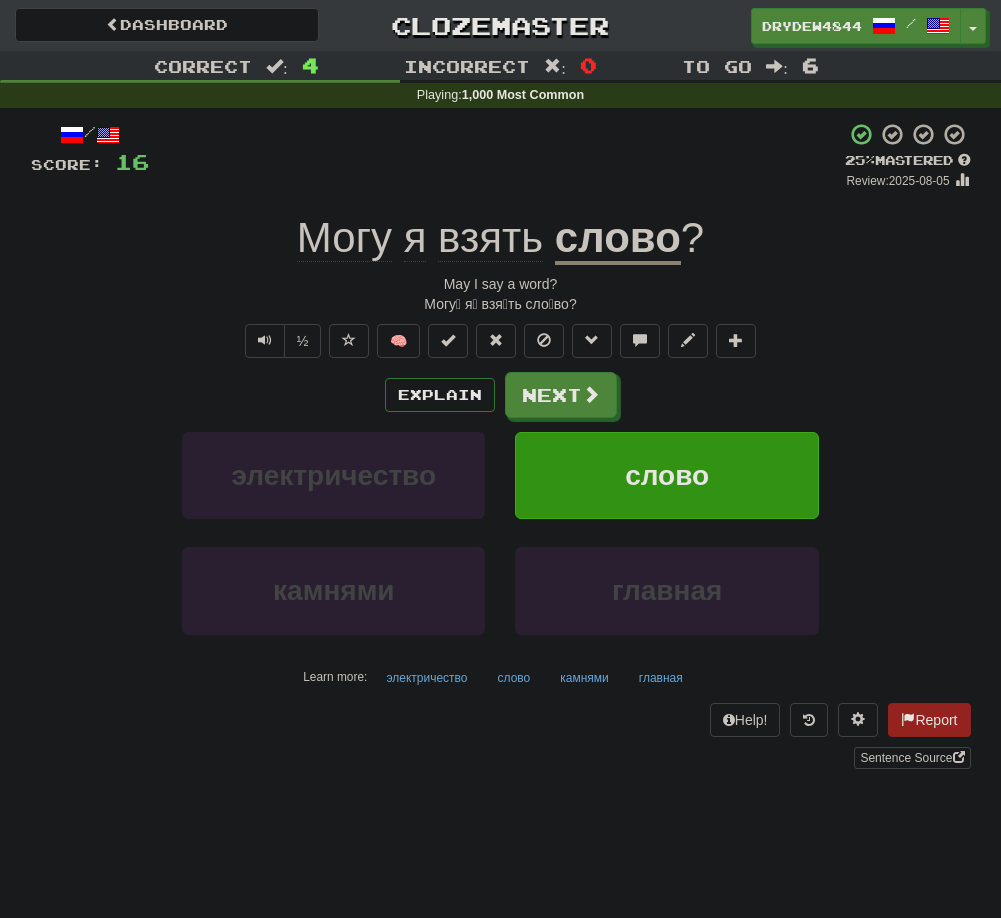 click on "взять" 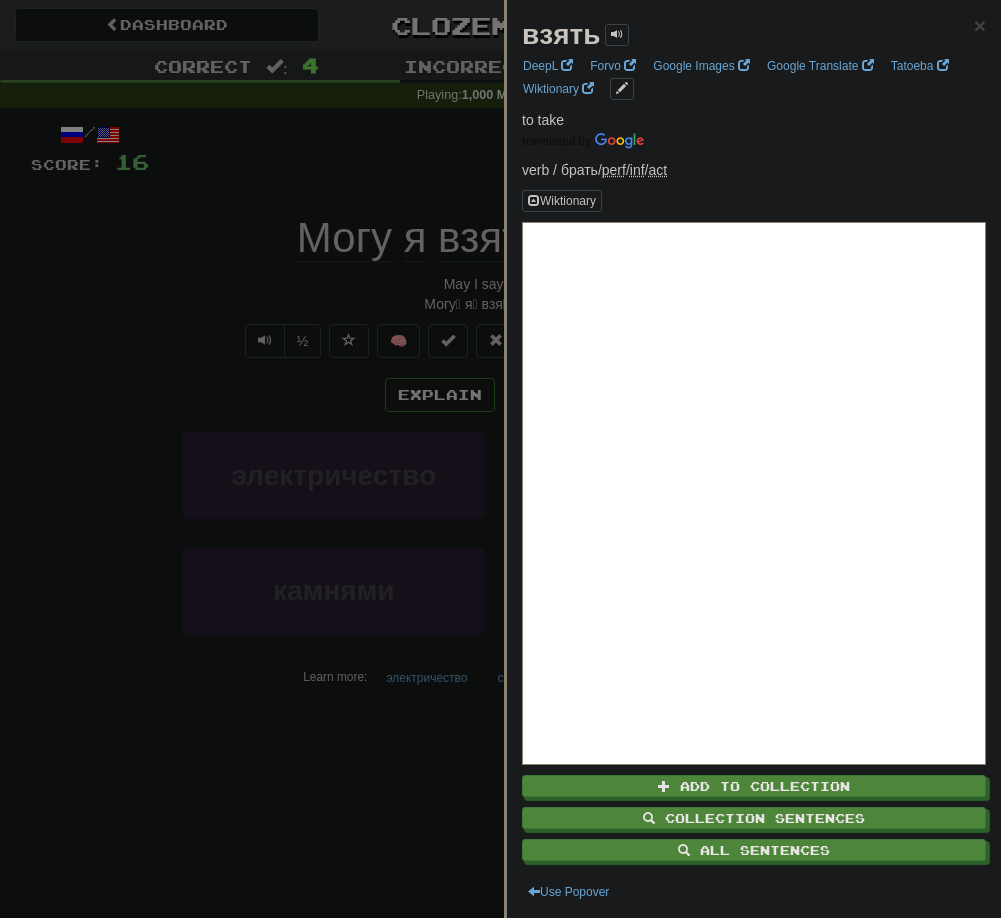 click at bounding box center [500, 459] 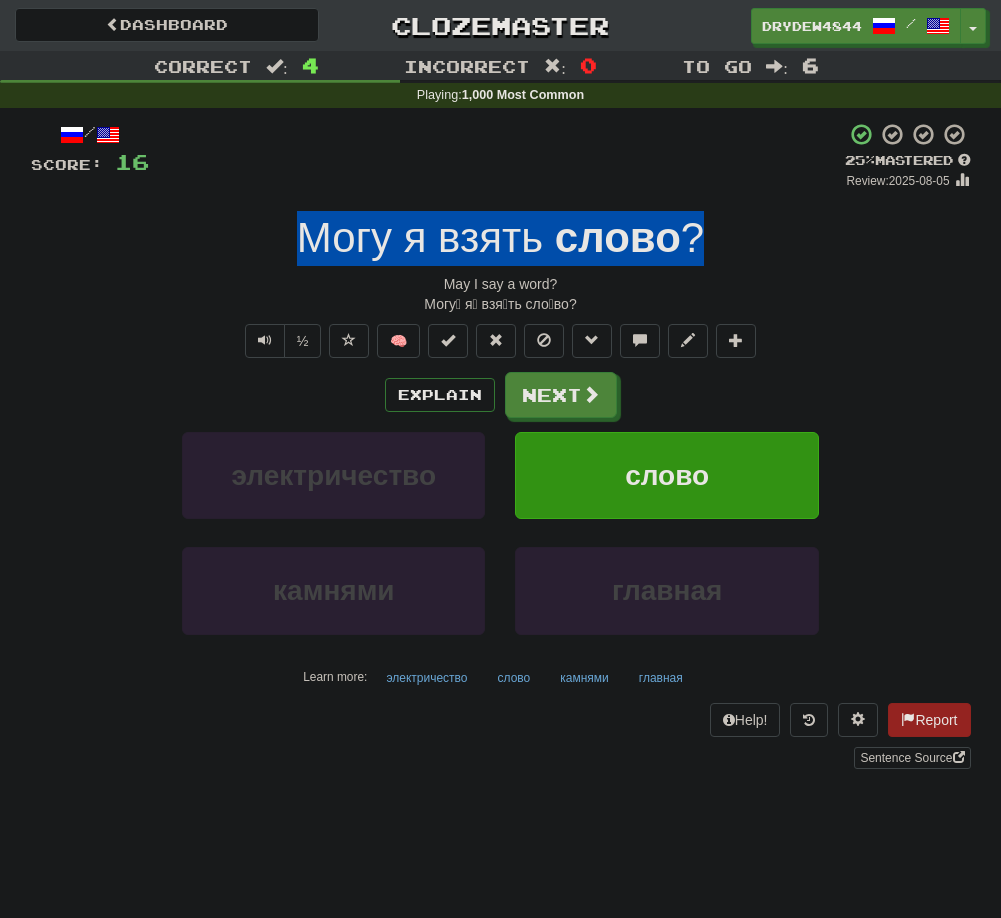 drag, startPoint x: 307, startPoint y: 238, endPoint x: 787, endPoint y: 206, distance: 481.0655 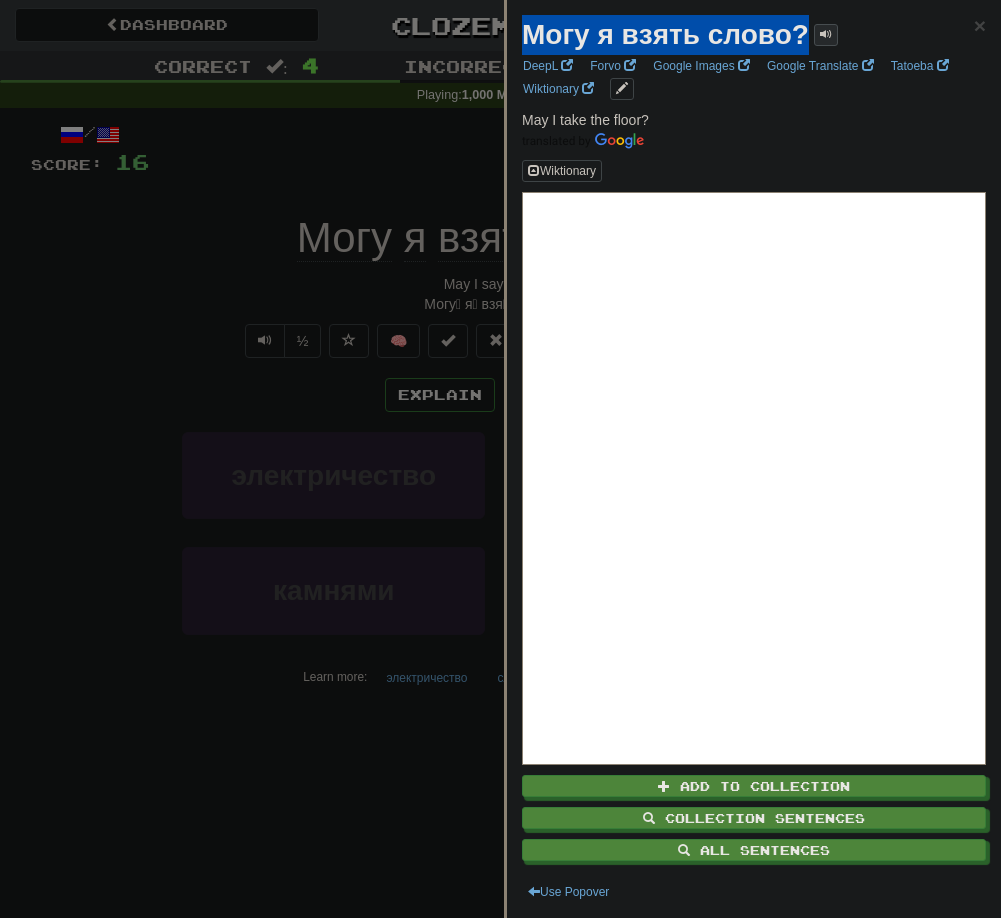 drag, startPoint x: 527, startPoint y: 45, endPoint x: 815, endPoint y: 25, distance: 288.6936 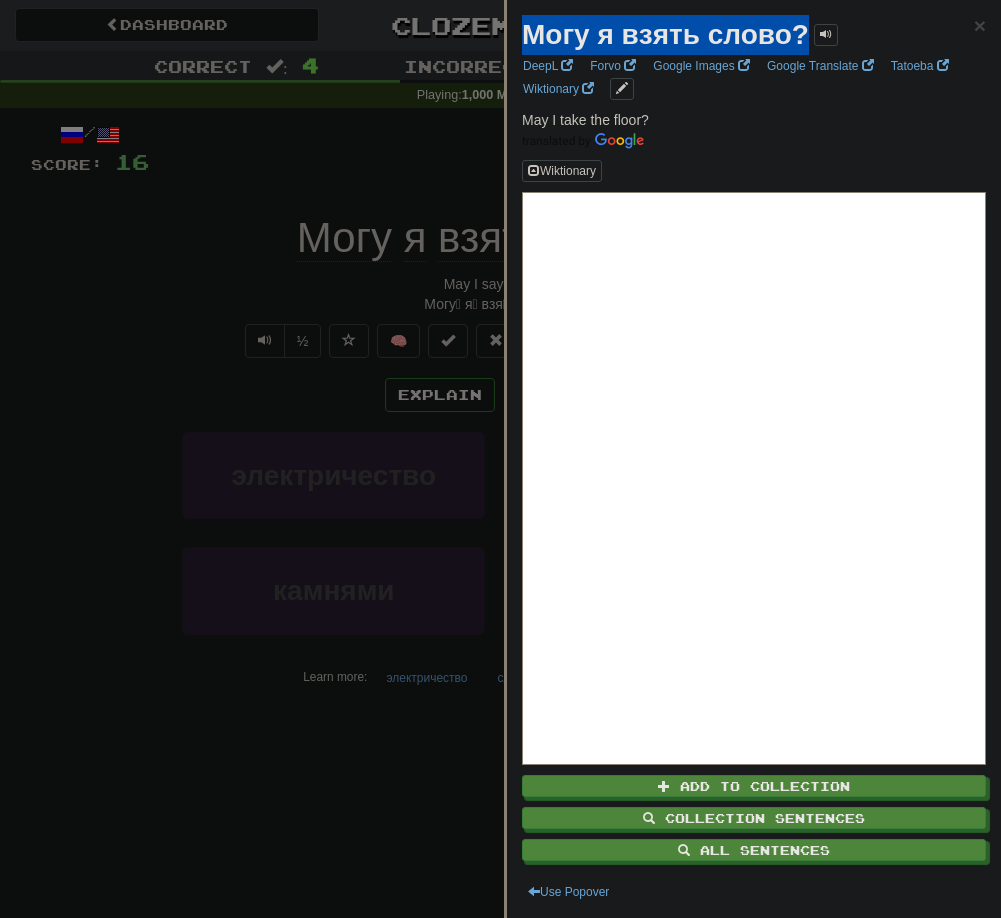 copy on "Могу я взять слово?" 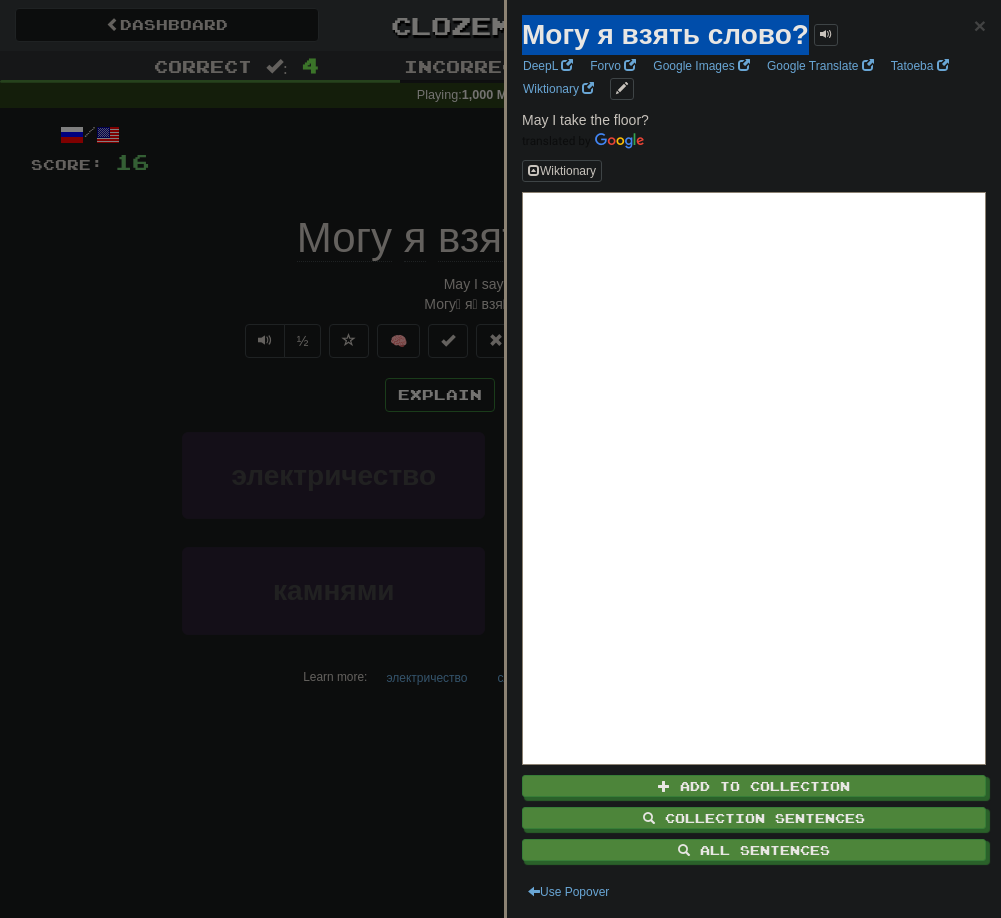 click at bounding box center (500, 459) 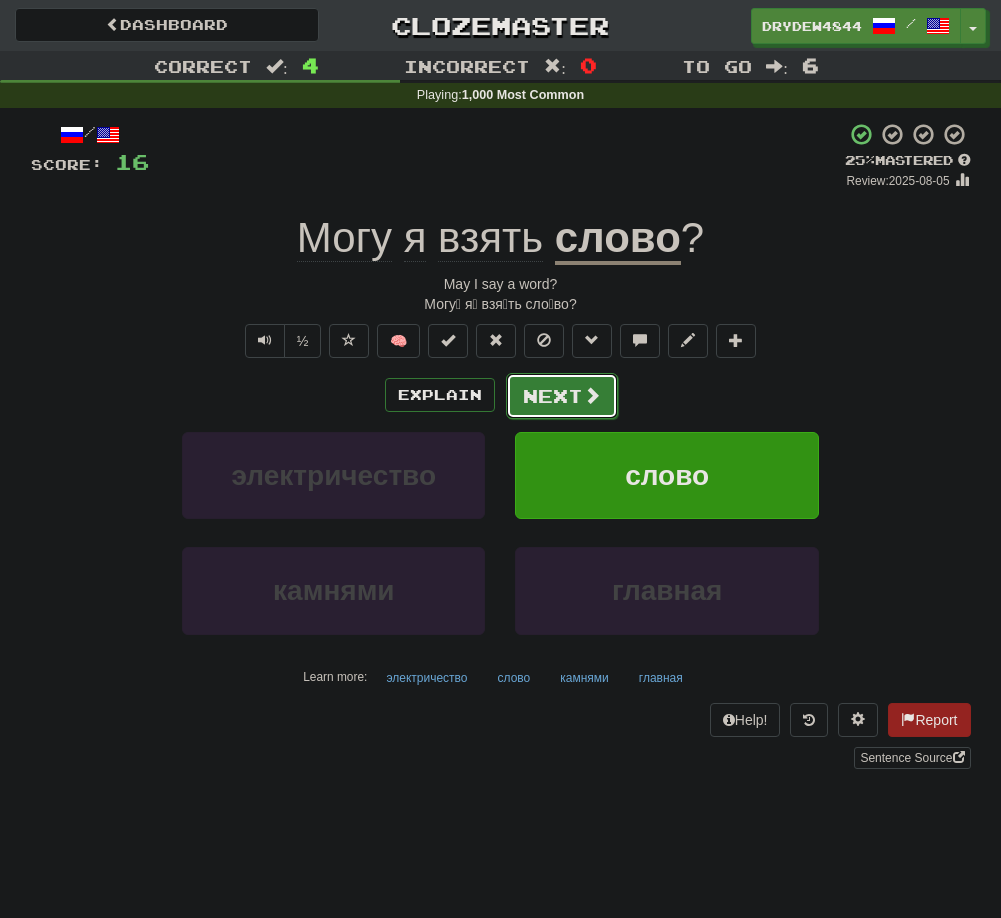 click on "Next" at bounding box center (562, 396) 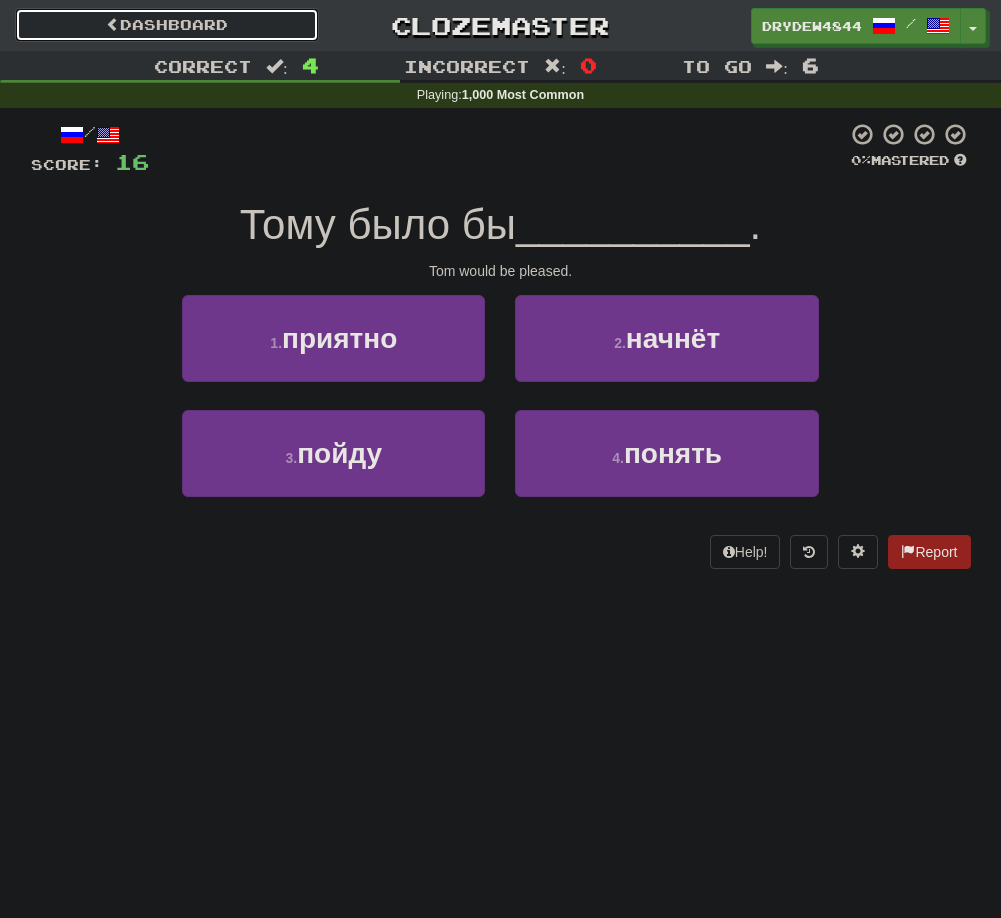 click on "Dashboard" at bounding box center (167, 25) 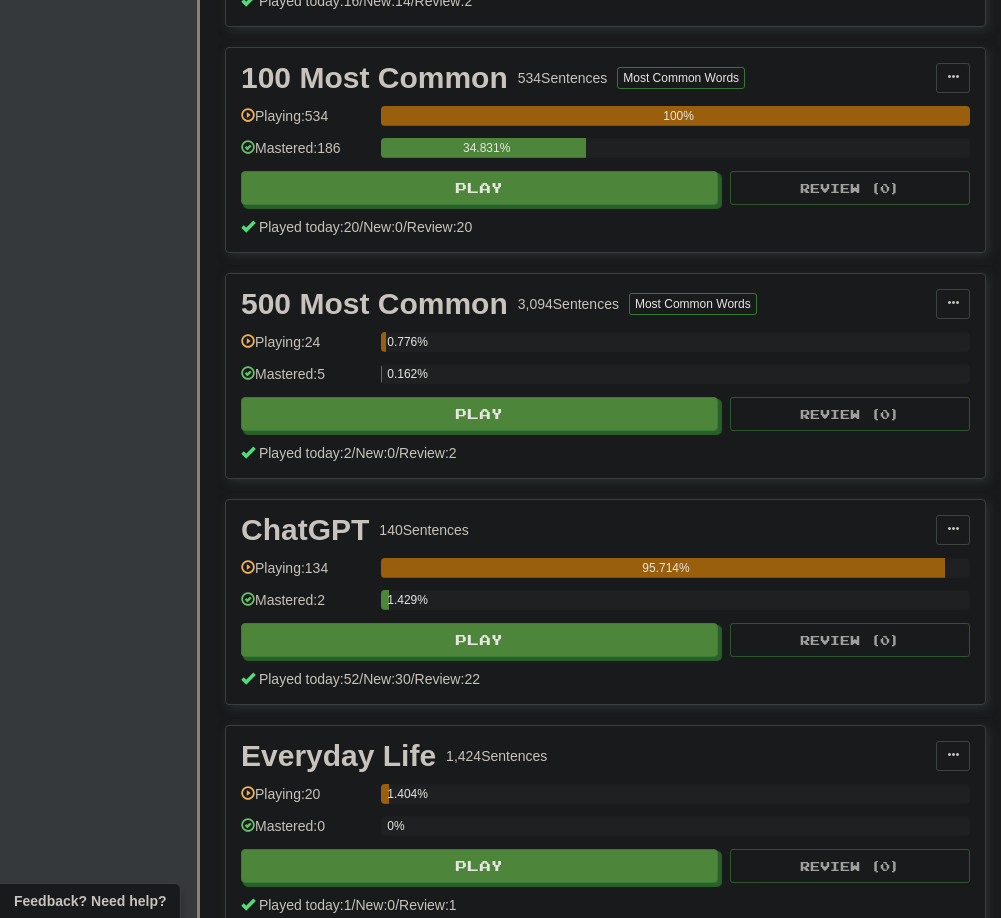 scroll, scrollTop: 700, scrollLeft: 0, axis: vertical 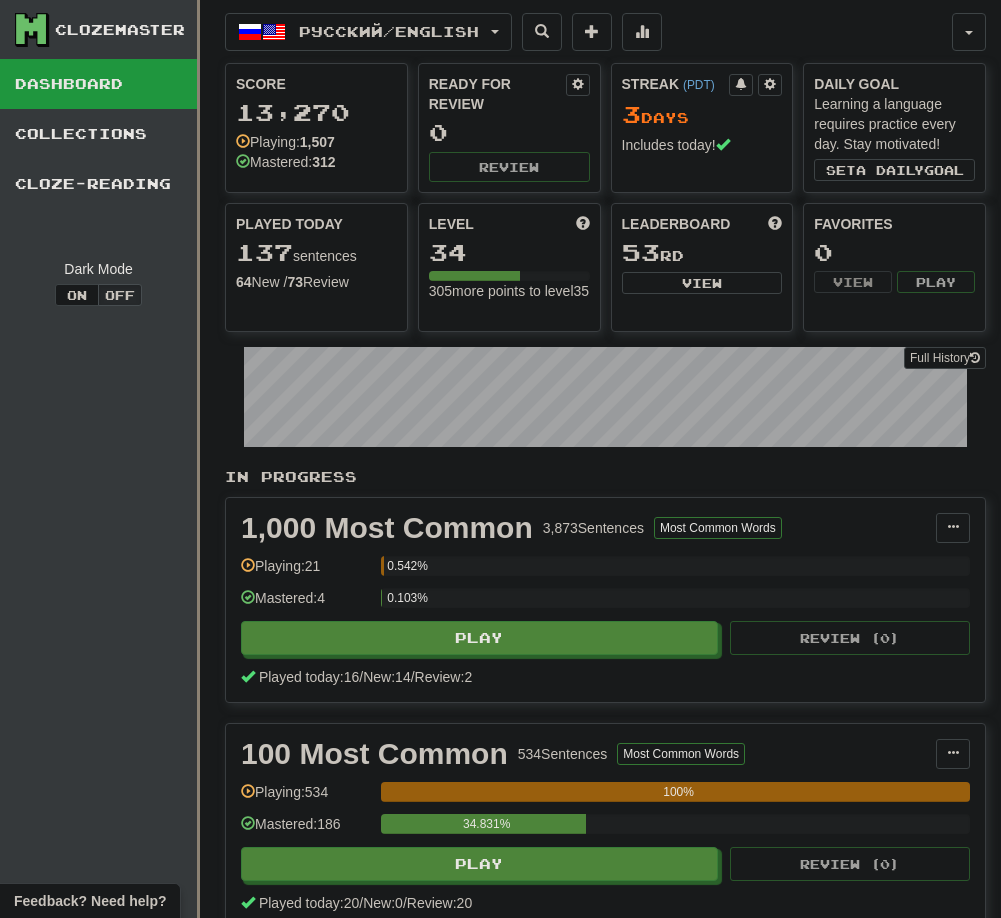 drag, startPoint x: 809, startPoint y: 348, endPoint x: 834, endPoint y: 667, distance: 319.97812 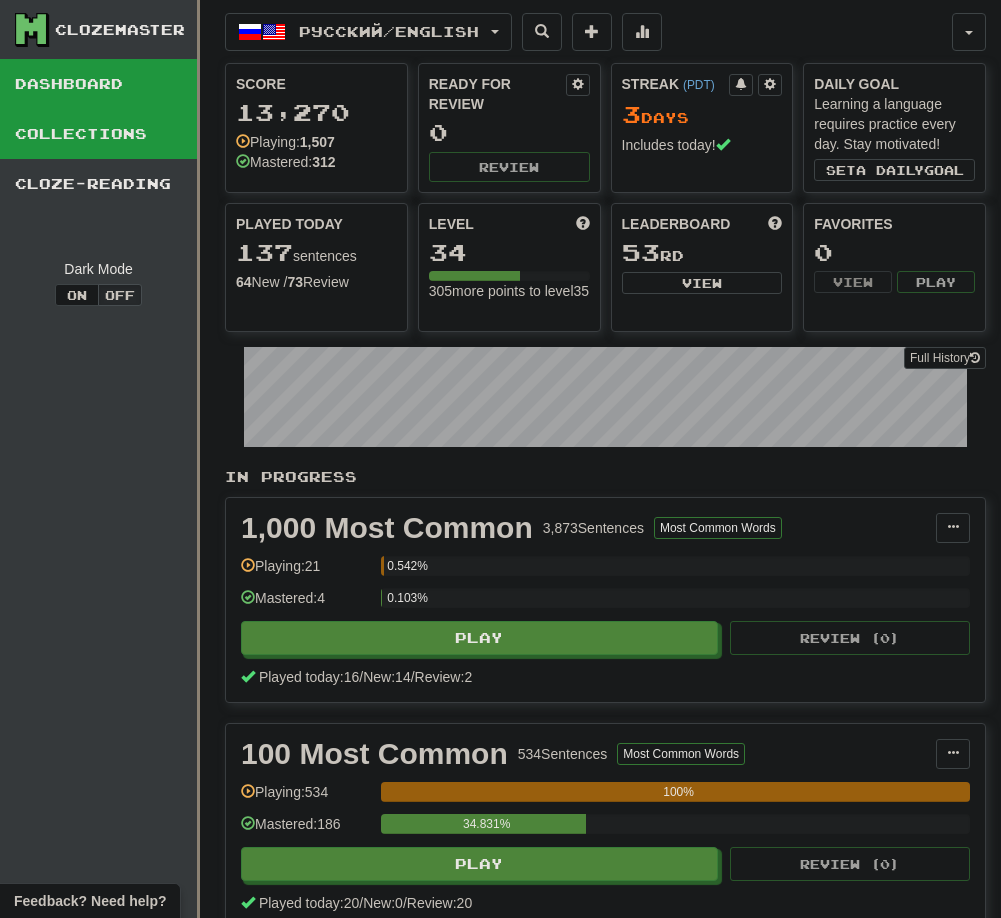 click on "Collections" at bounding box center (98, 134) 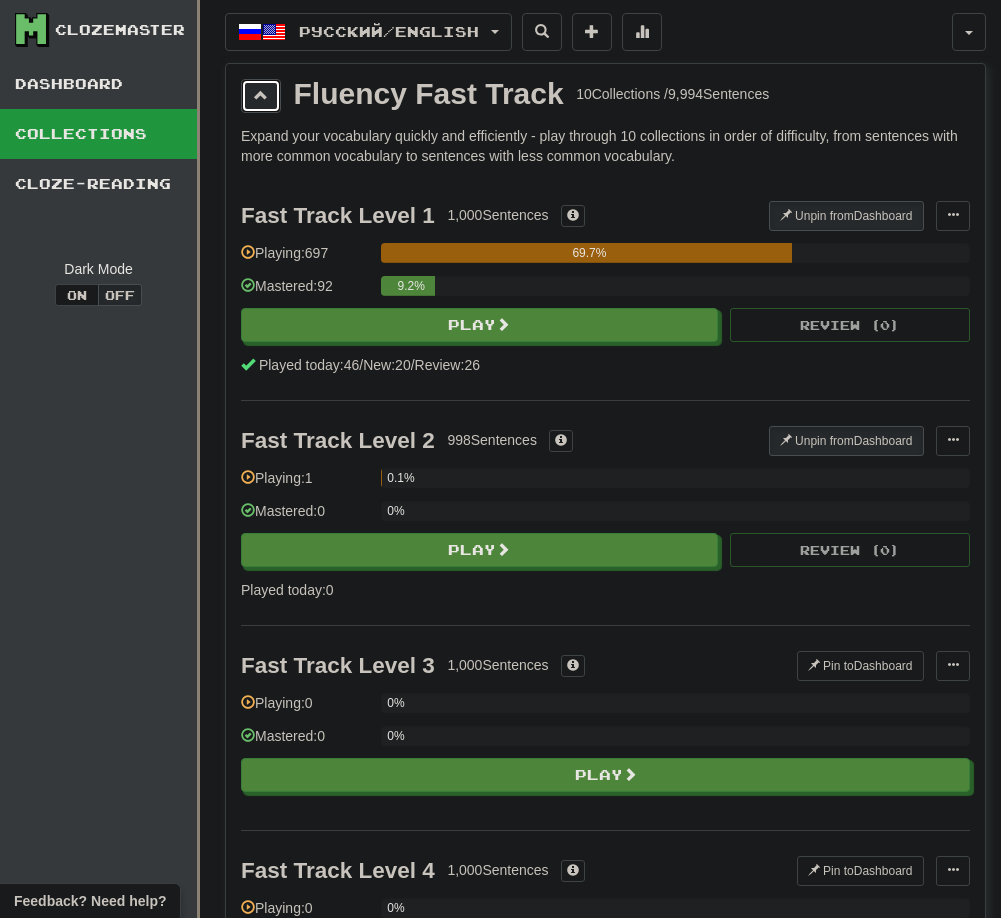 click at bounding box center [261, 96] 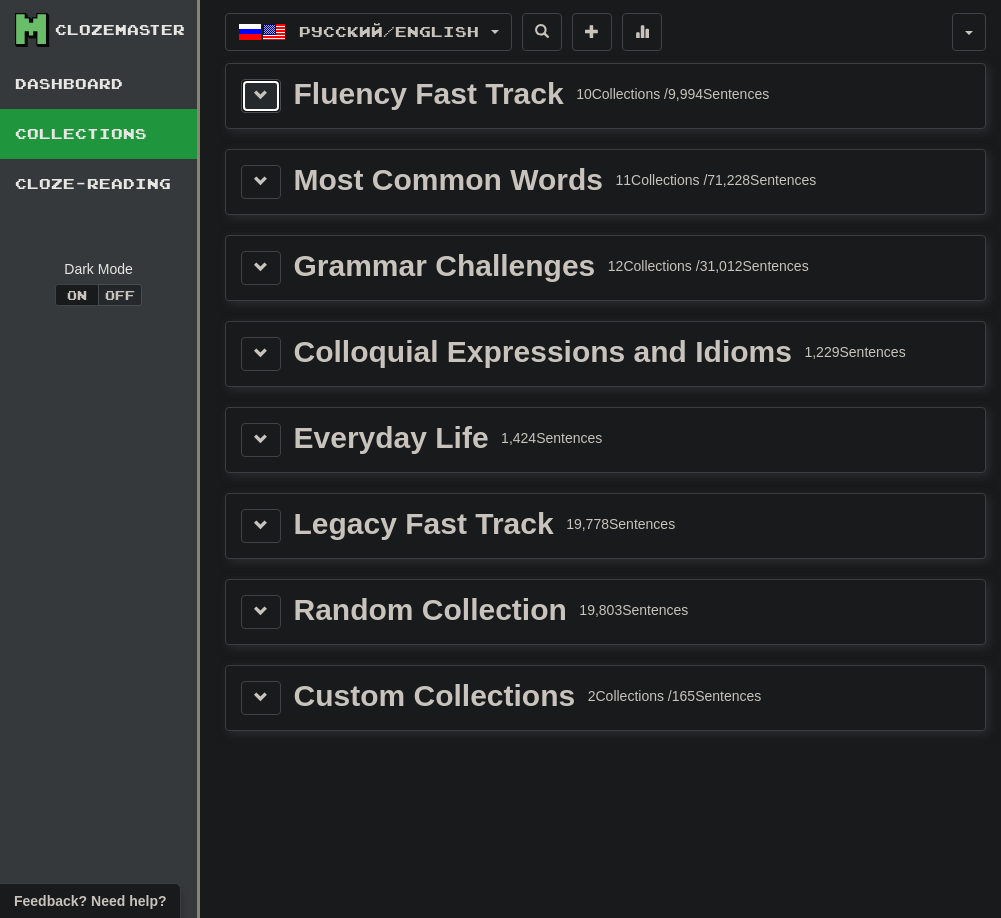 click at bounding box center (261, 96) 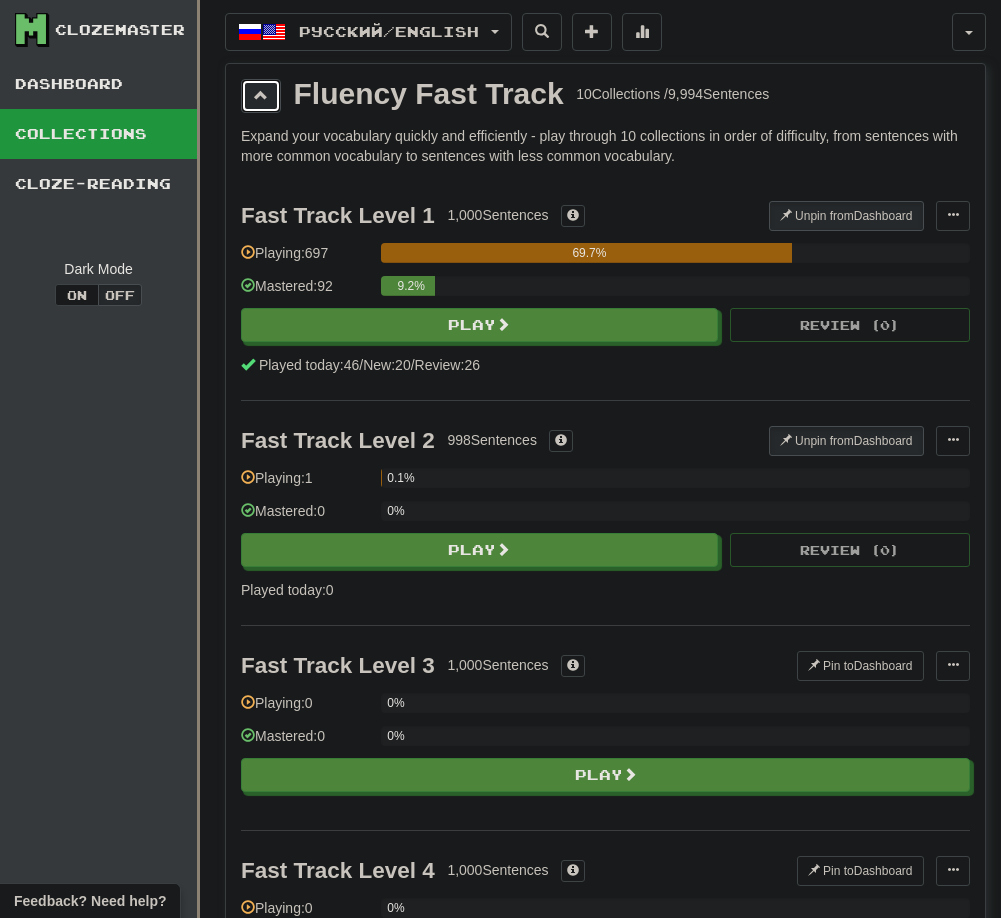 click at bounding box center [261, 96] 